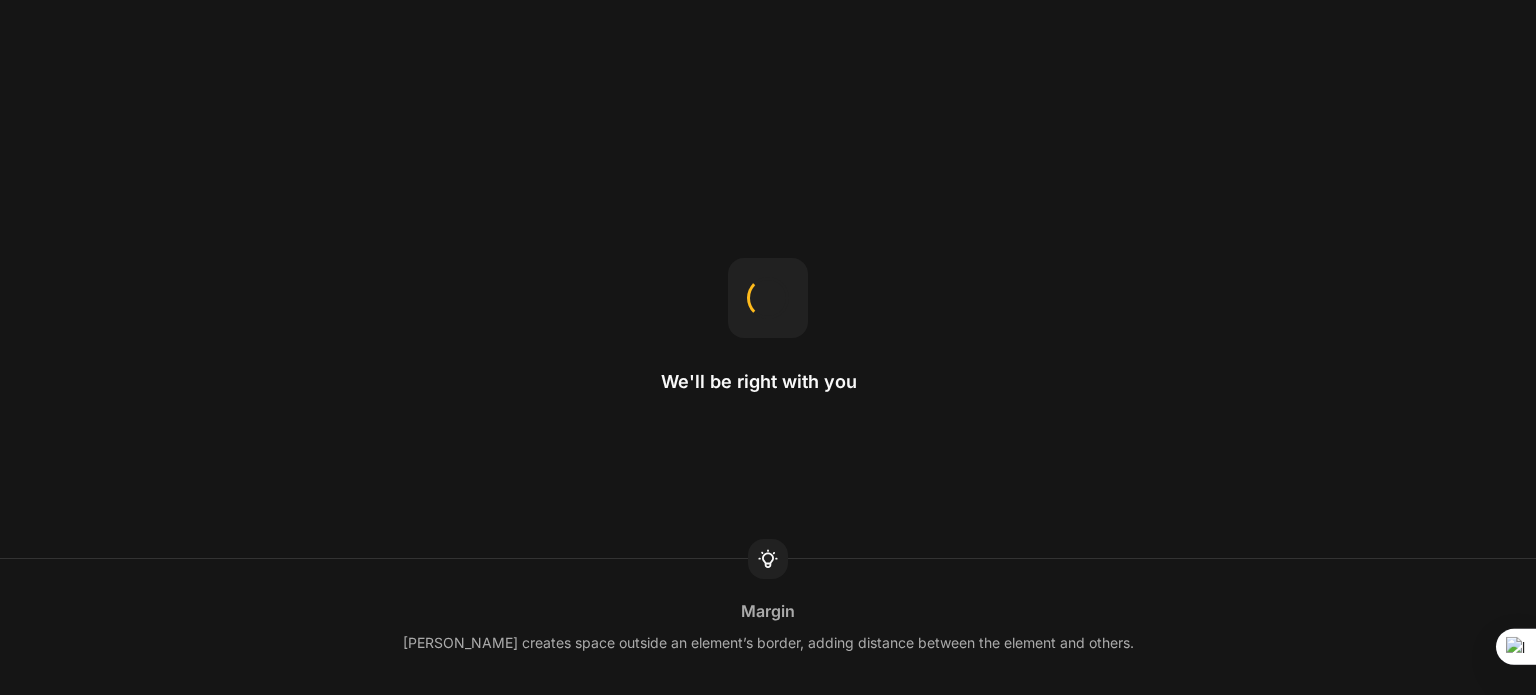 scroll, scrollTop: 0, scrollLeft: 0, axis: both 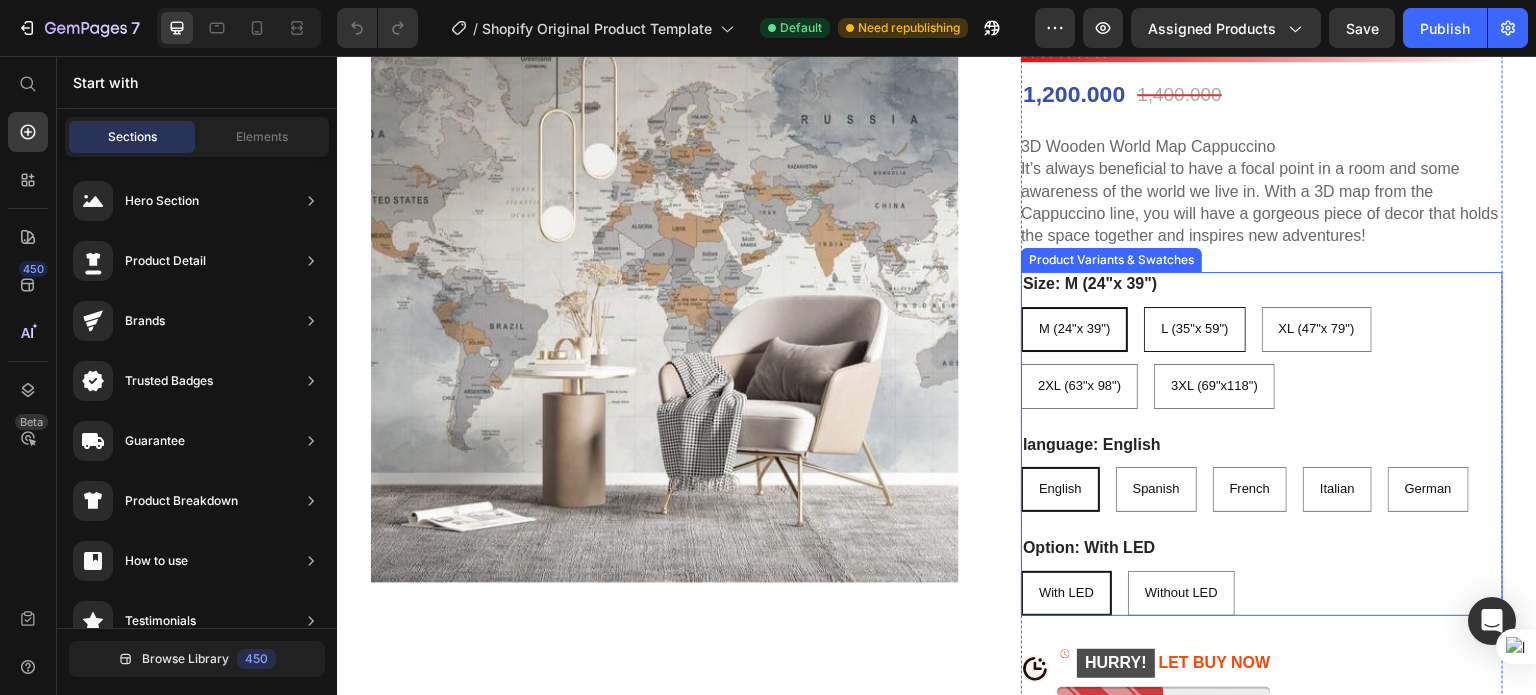 click on "L (35"x 59")" at bounding box center [1194, 329] 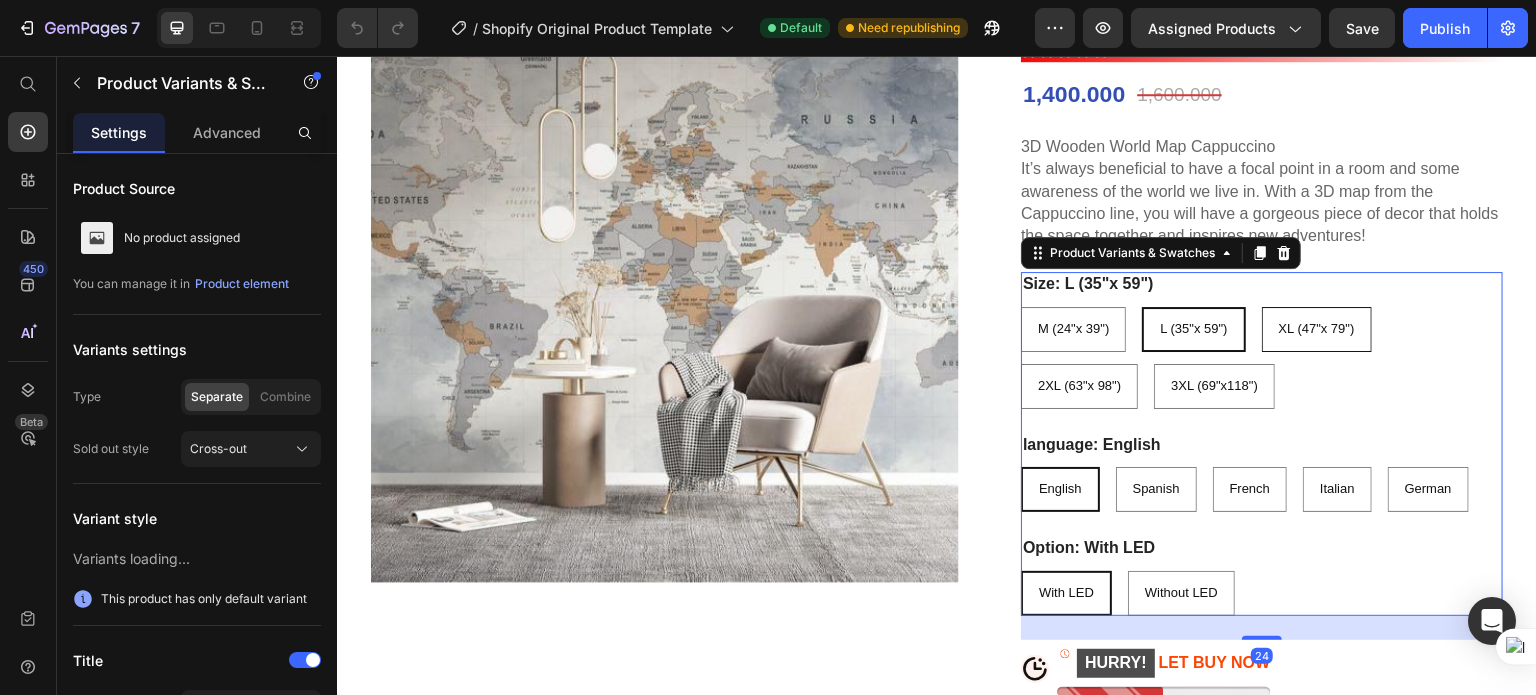 click on "XL (47"x 79")" at bounding box center (1317, 329) 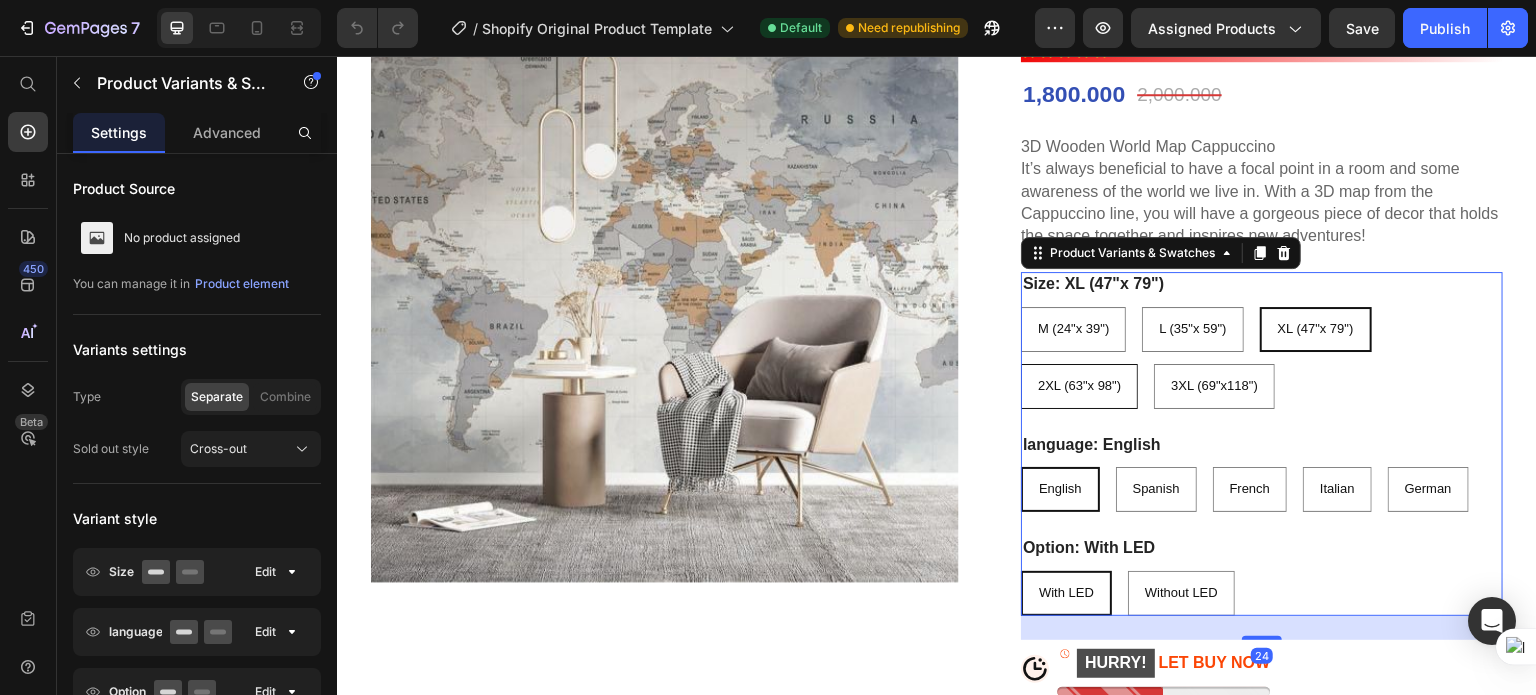 click on "2XL (63"x 98")" at bounding box center [1079, 386] 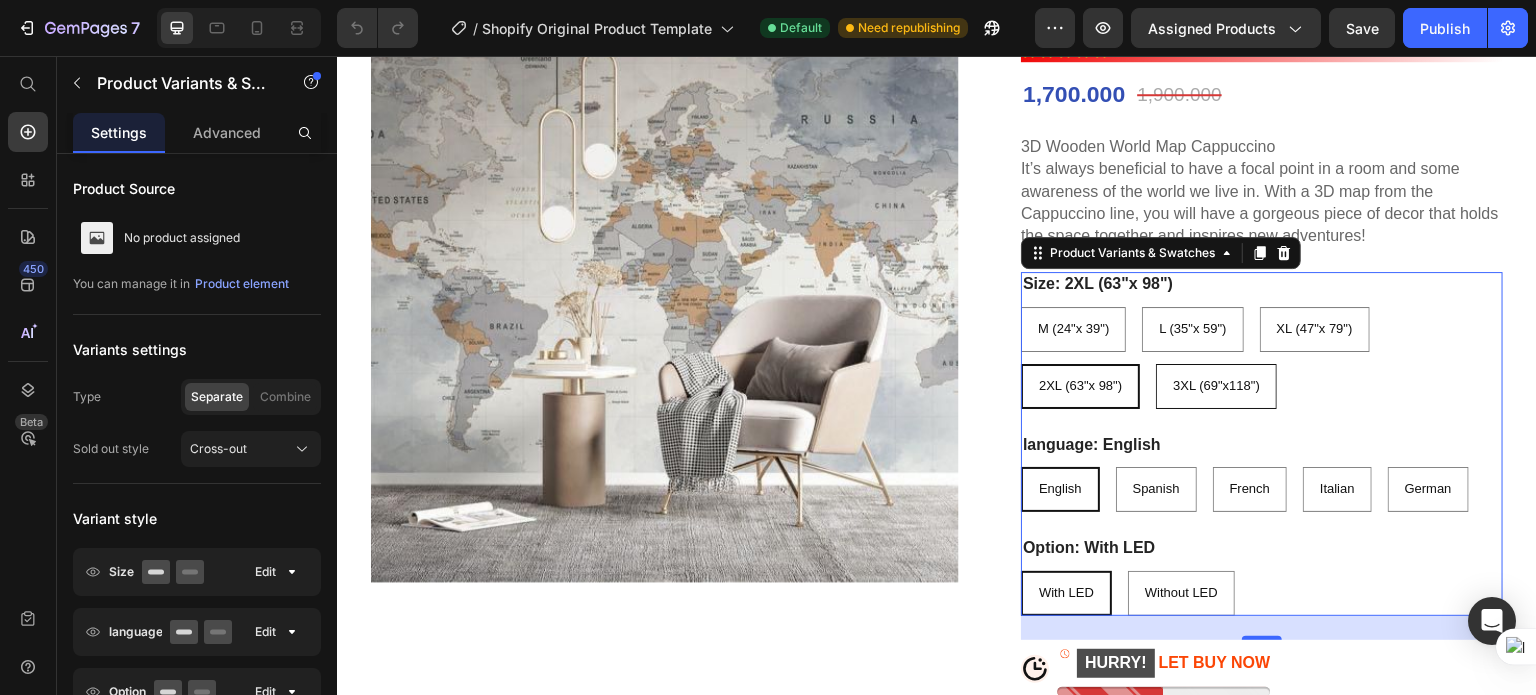 click on "3XL (69"x118")" at bounding box center (1216, 386) 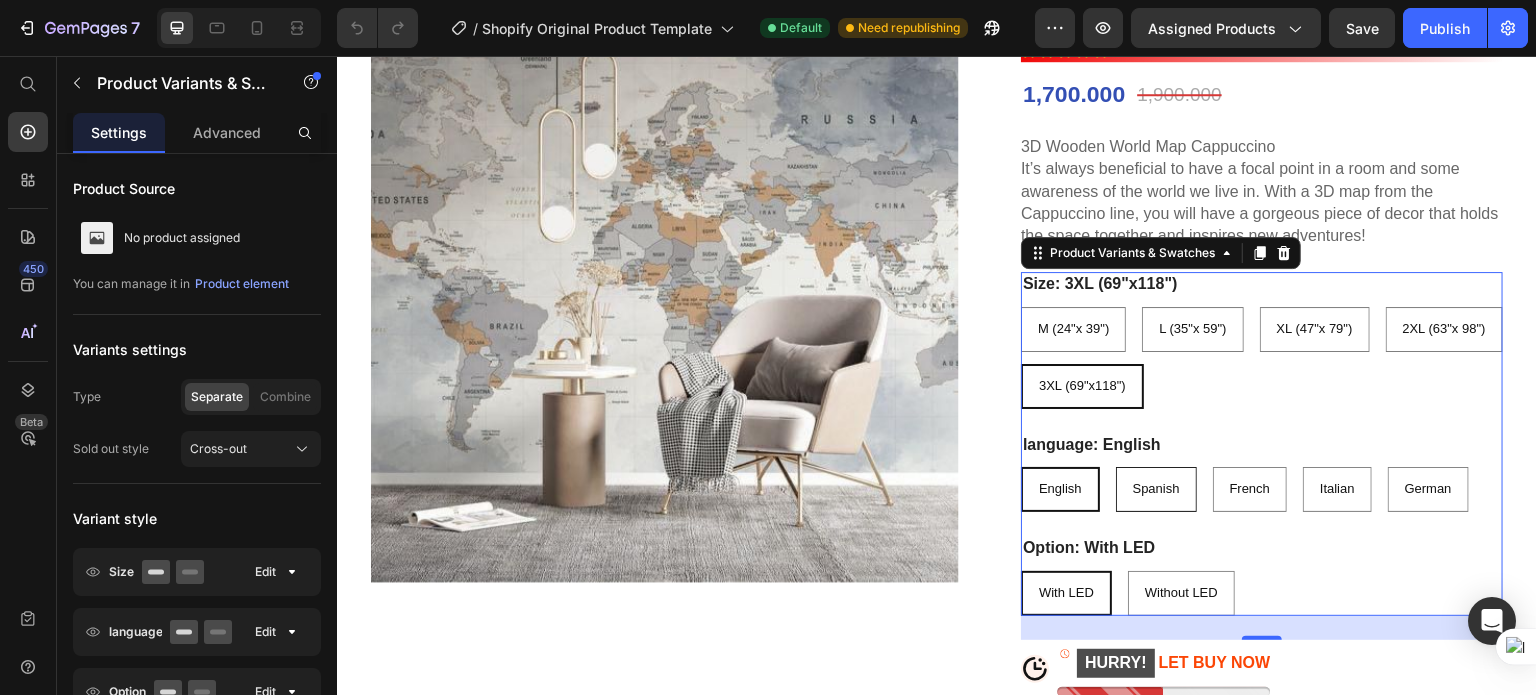 click on "Spanish" at bounding box center [1156, 489] 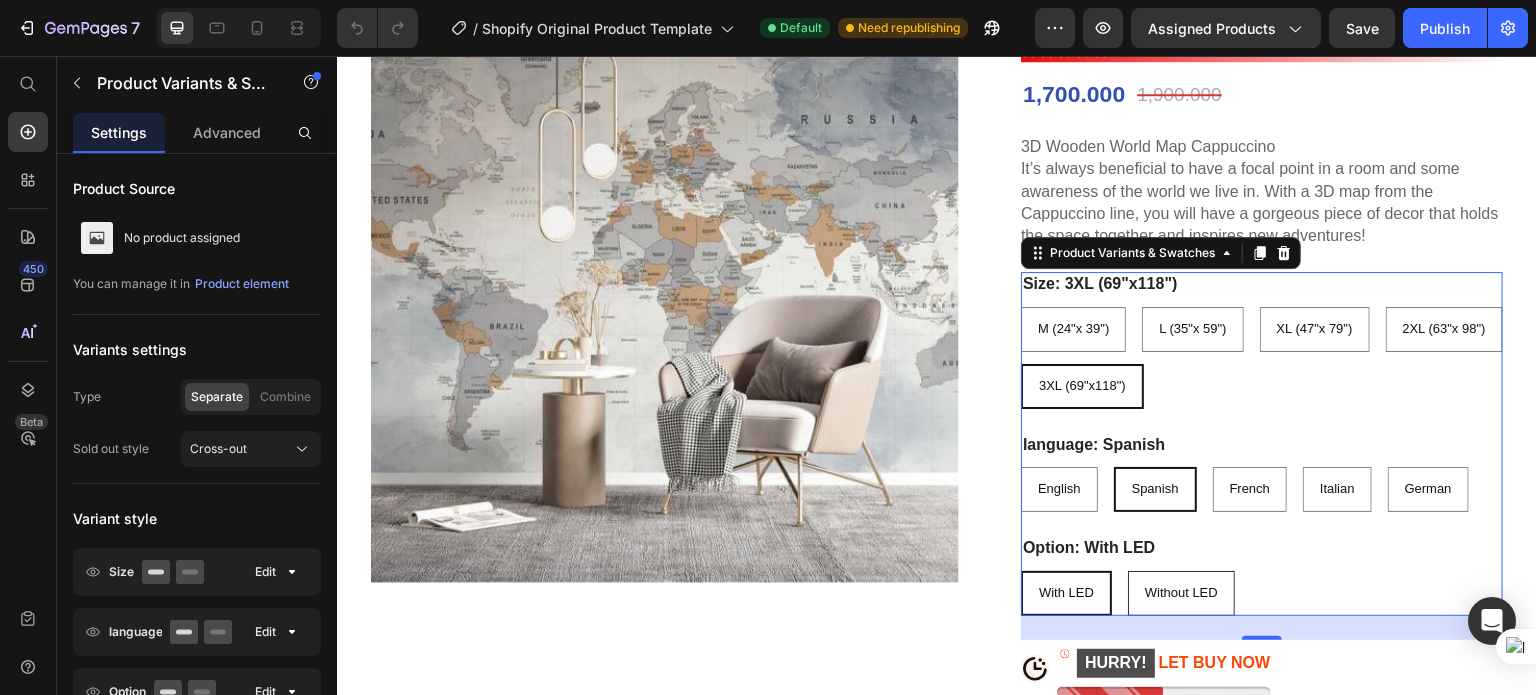 click on "Without LED" at bounding box center (1181, 593) 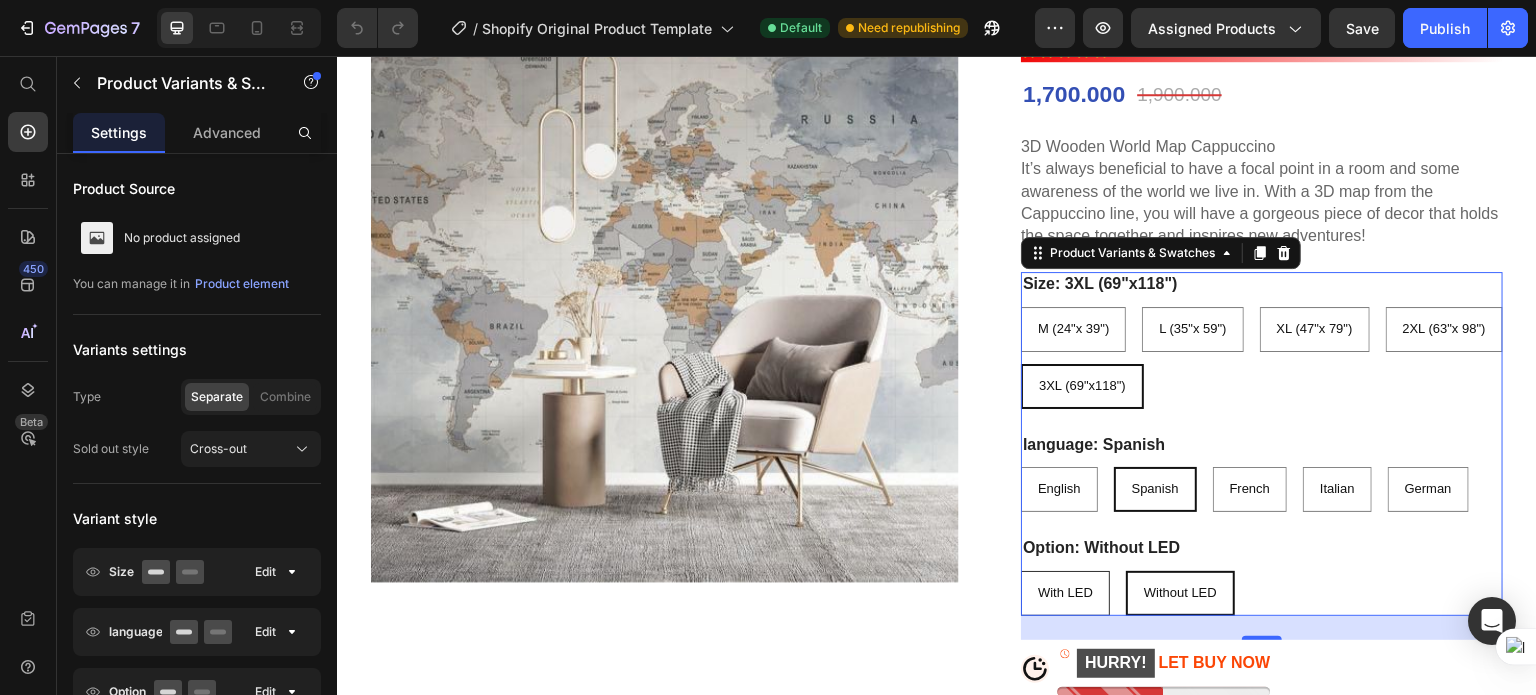 drag, startPoint x: 1079, startPoint y: 594, endPoint x: 1059, endPoint y: 577, distance: 26.24881 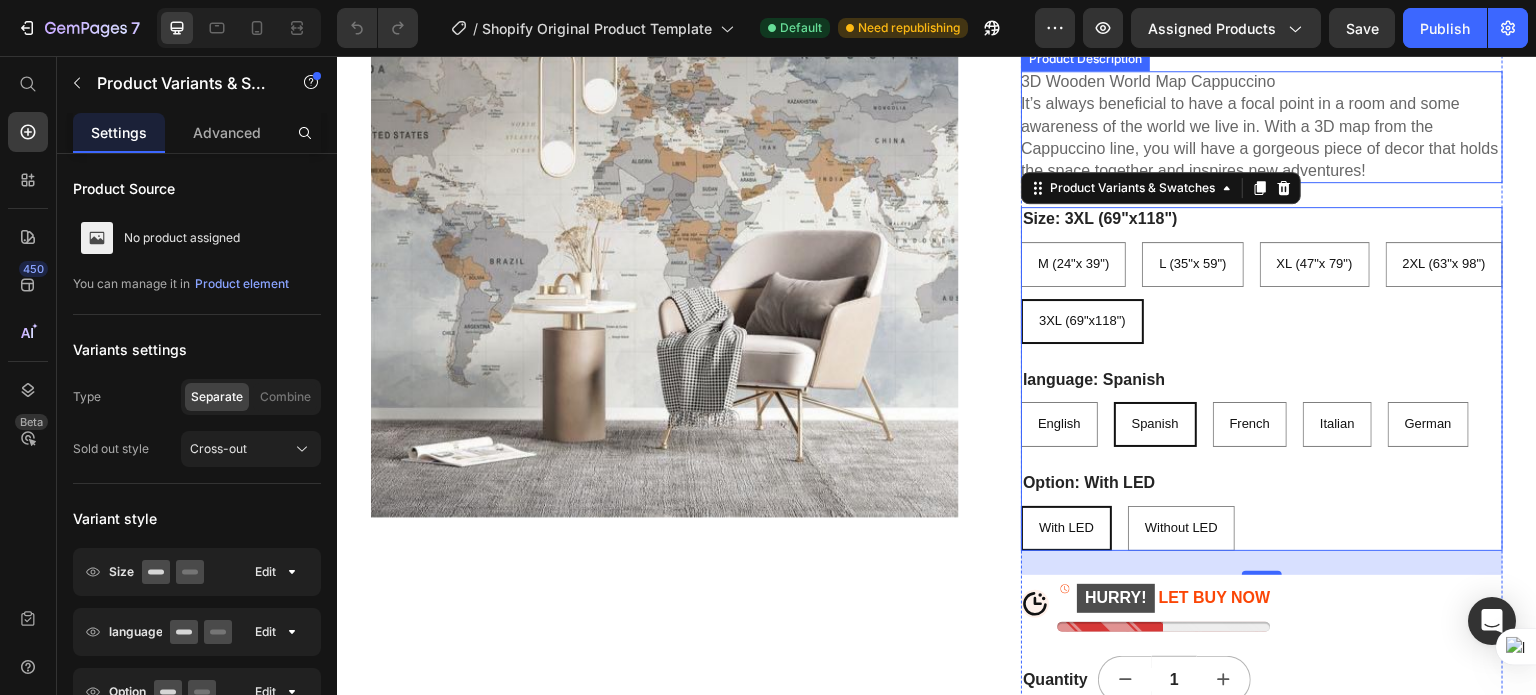 scroll, scrollTop: 400, scrollLeft: 0, axis: vertical 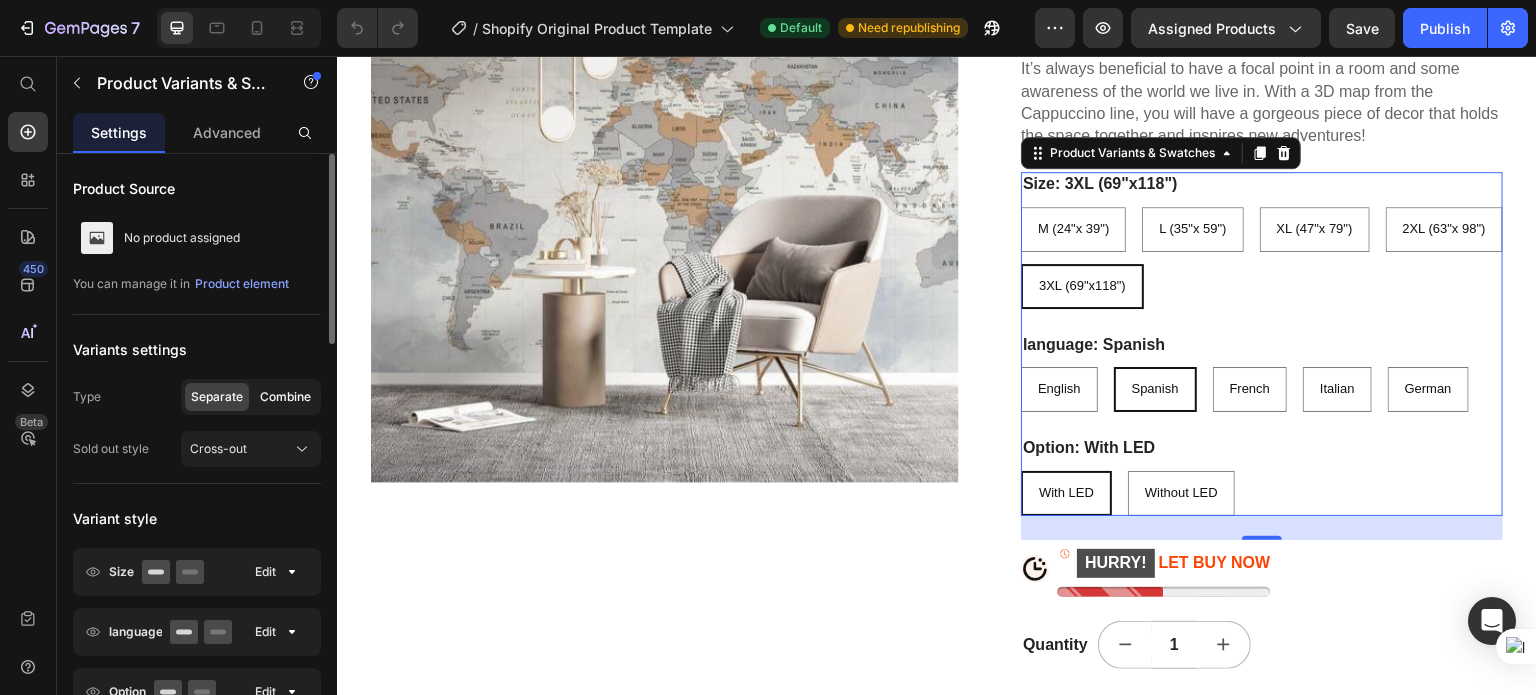 click on "Combine" 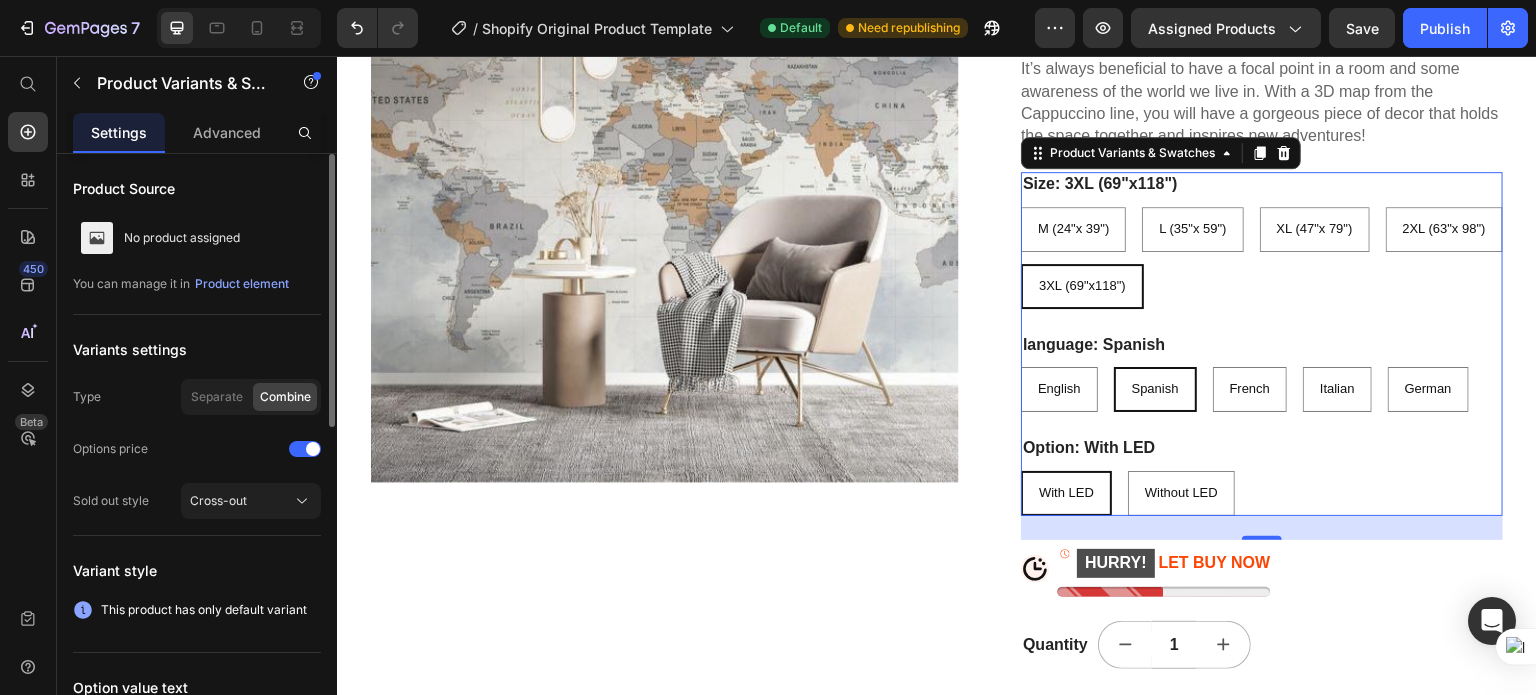 select on "574831230053450577" 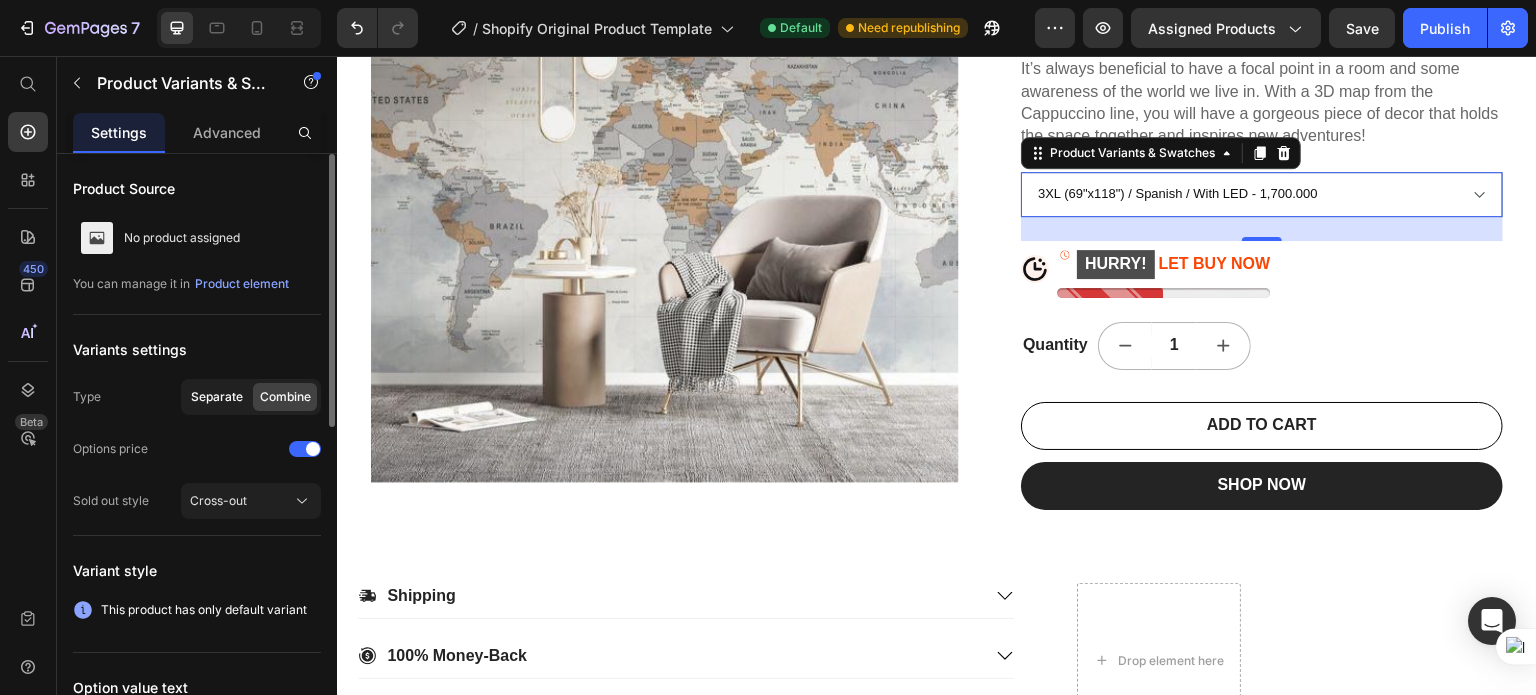 select on "574831230053450577" 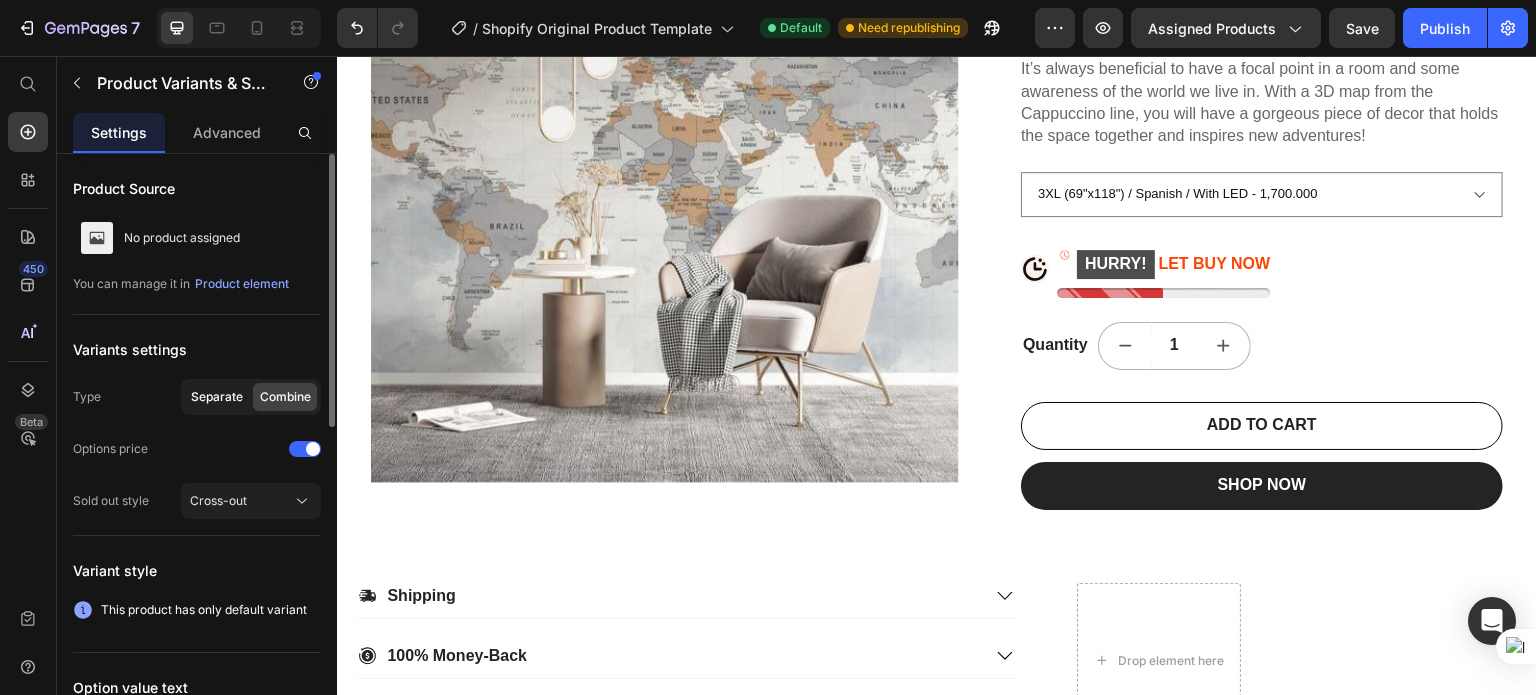 click on "Separate" 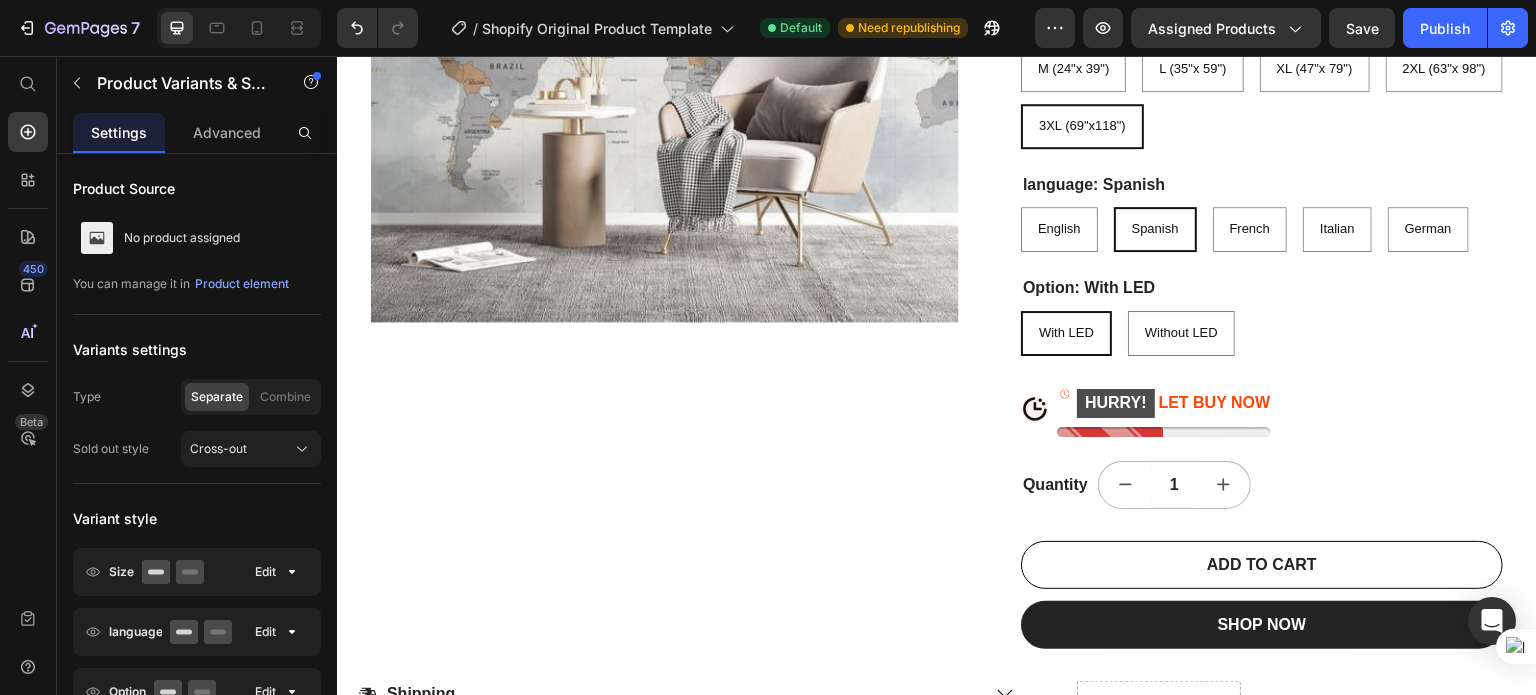scroll, scrollTop: 456, scrollLeft: 0, axis: vertical 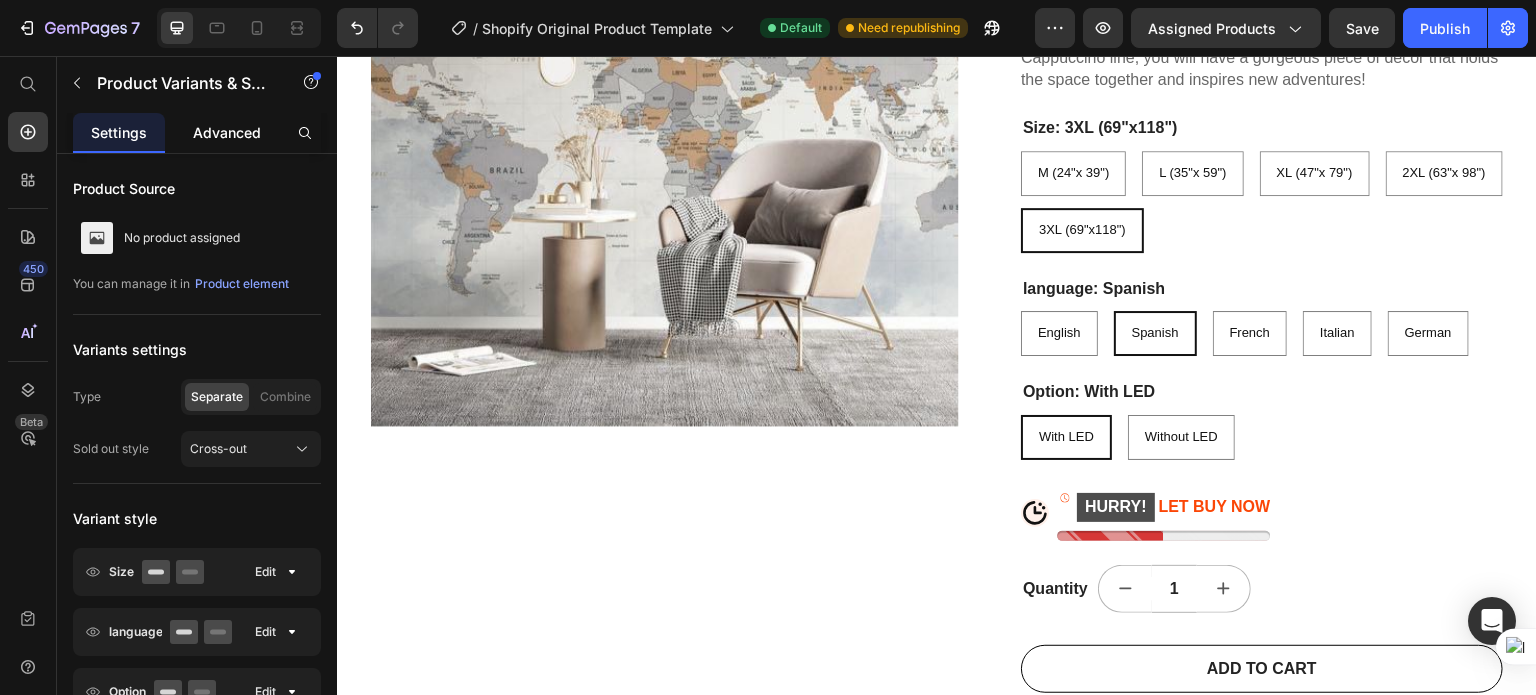 click on "Advanced" 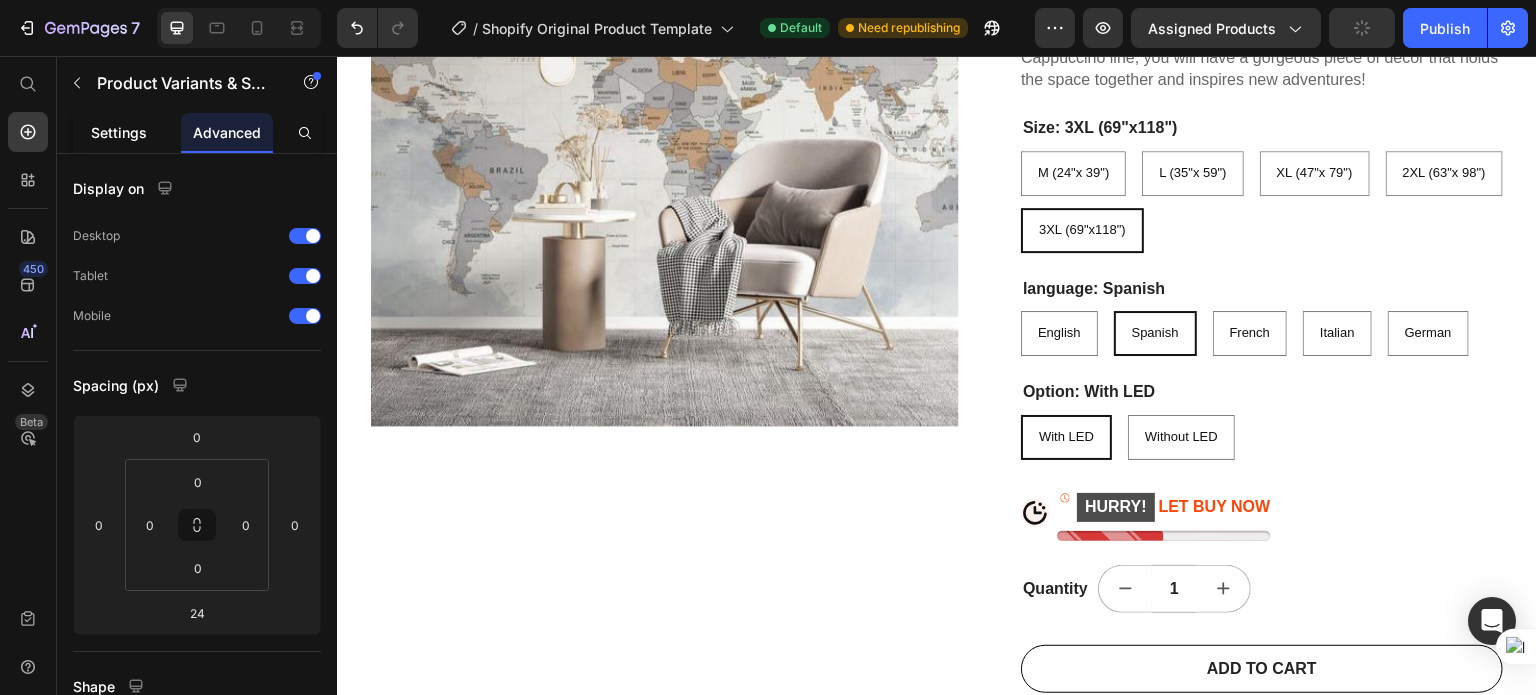 click on "Settings" 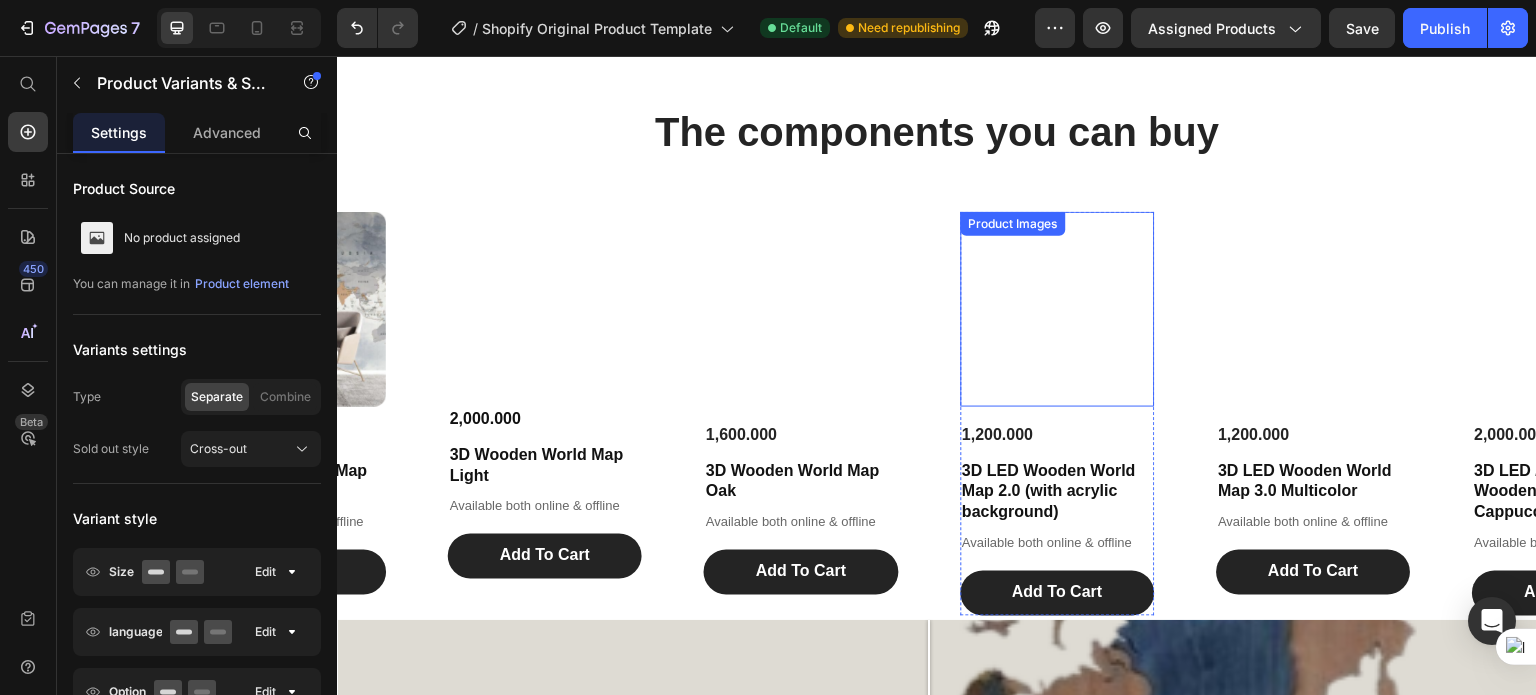 scroll, scrollTop: 1656, scrollLeft: 0, axis: vertical 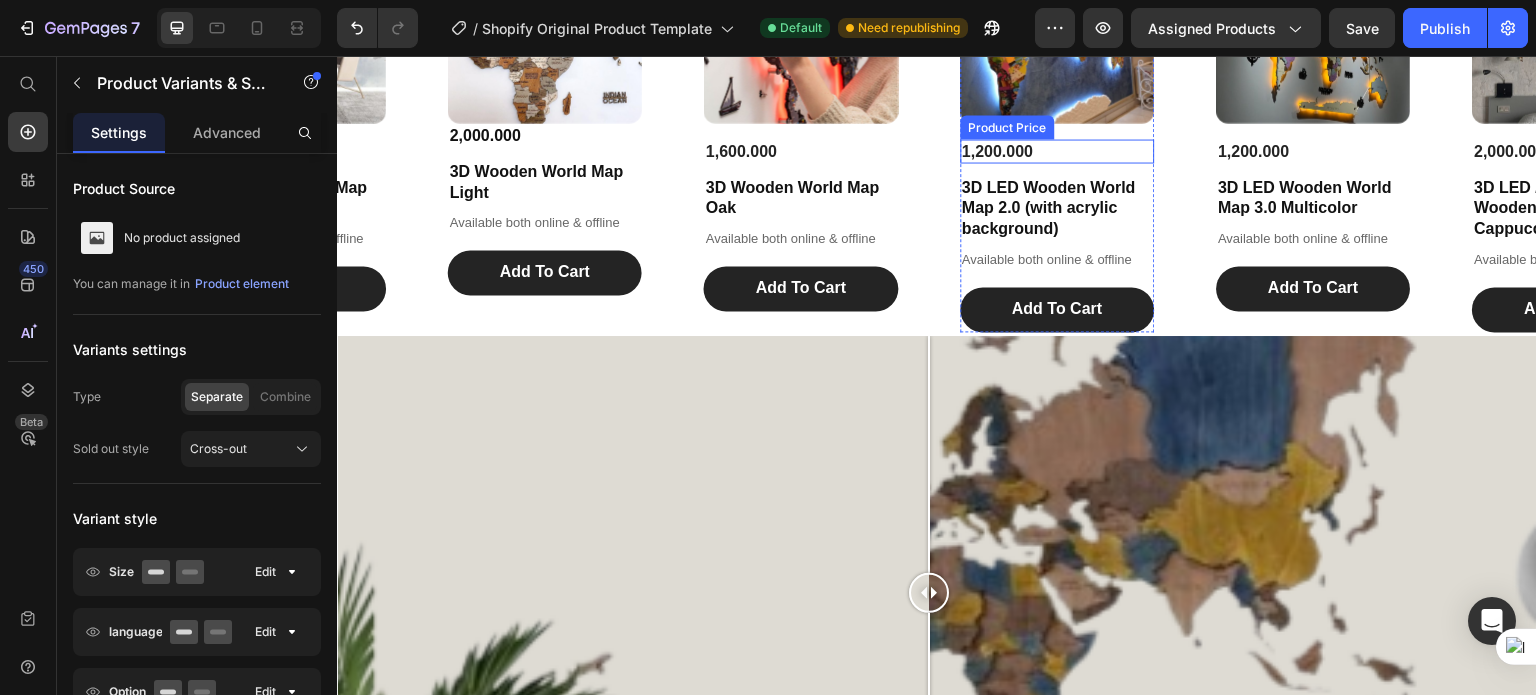 click on "1,200.000" at bounding box center (1057, 151) 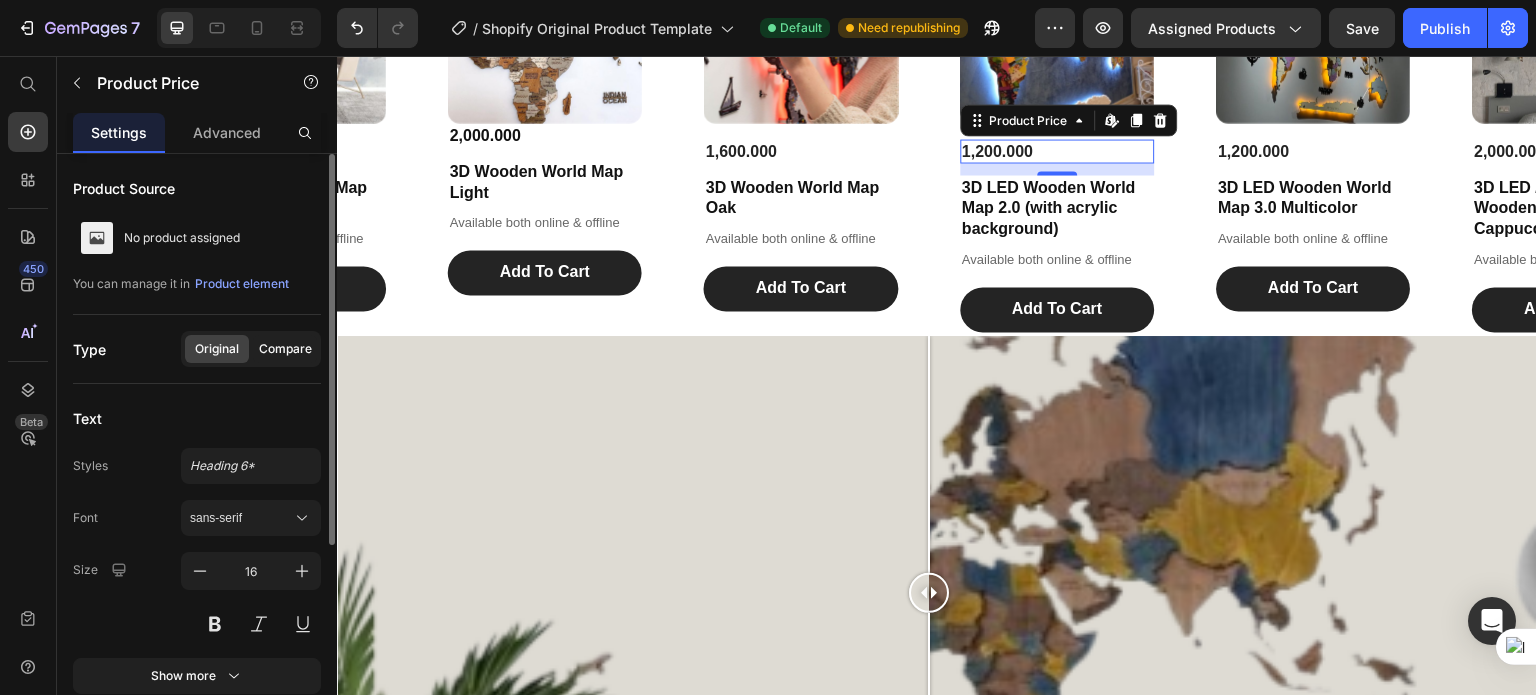 click on "Compare" 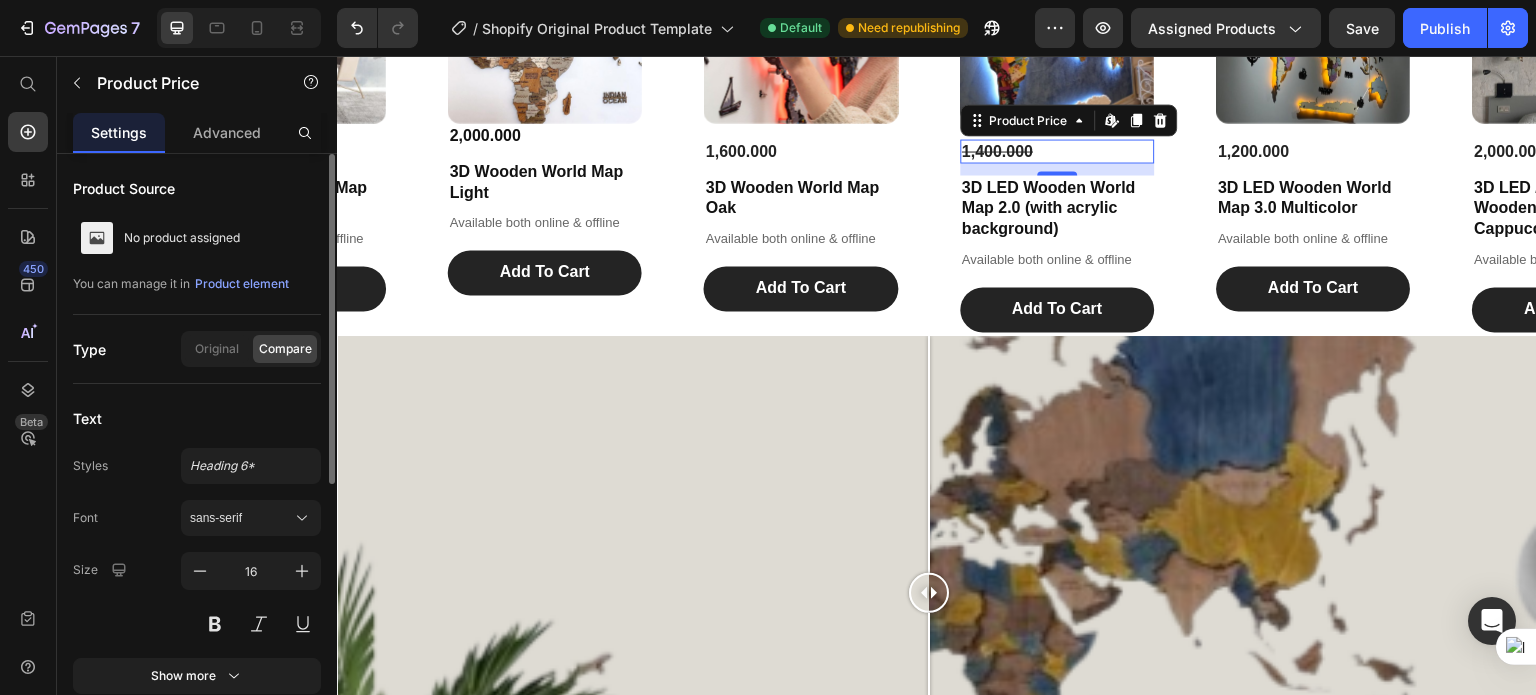 click on "Compare" 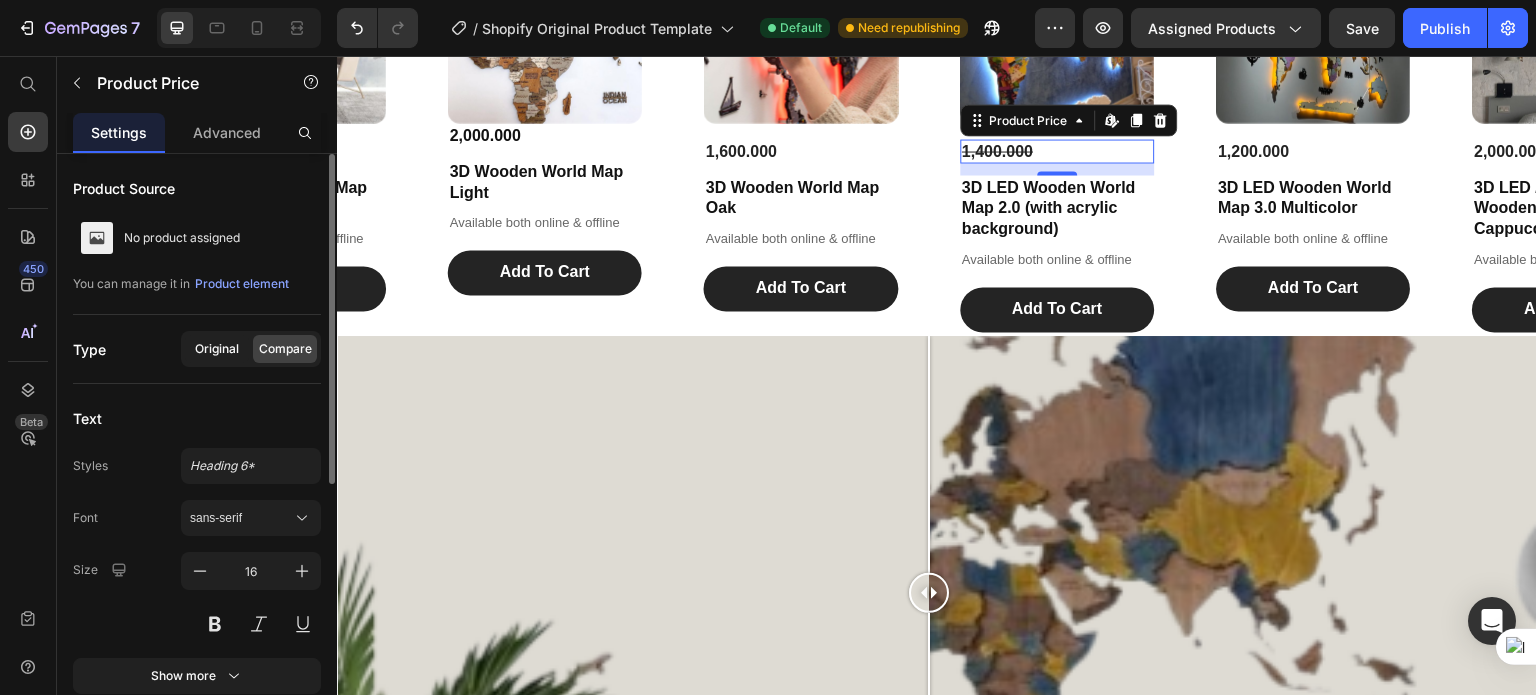 click on "Original" 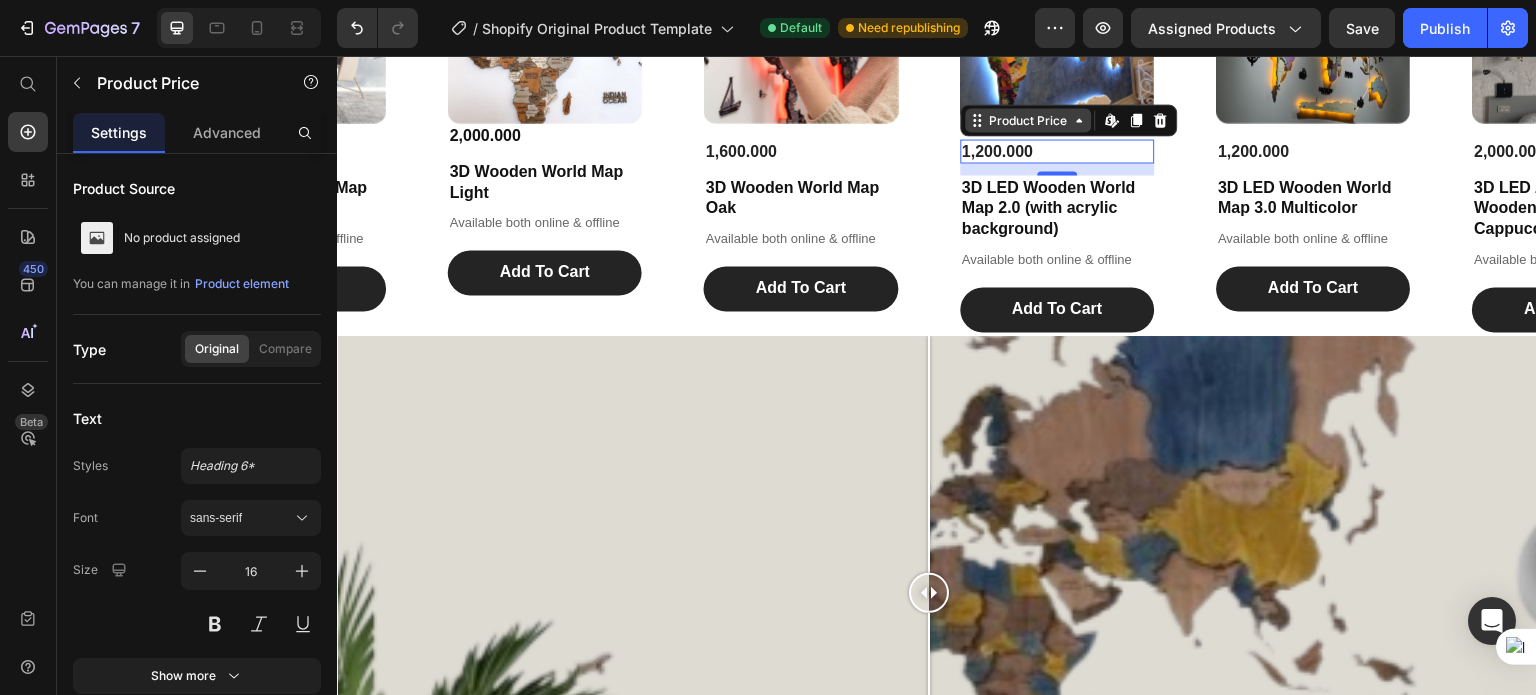 click on "Product Price" at bounding box center [1028, 120] 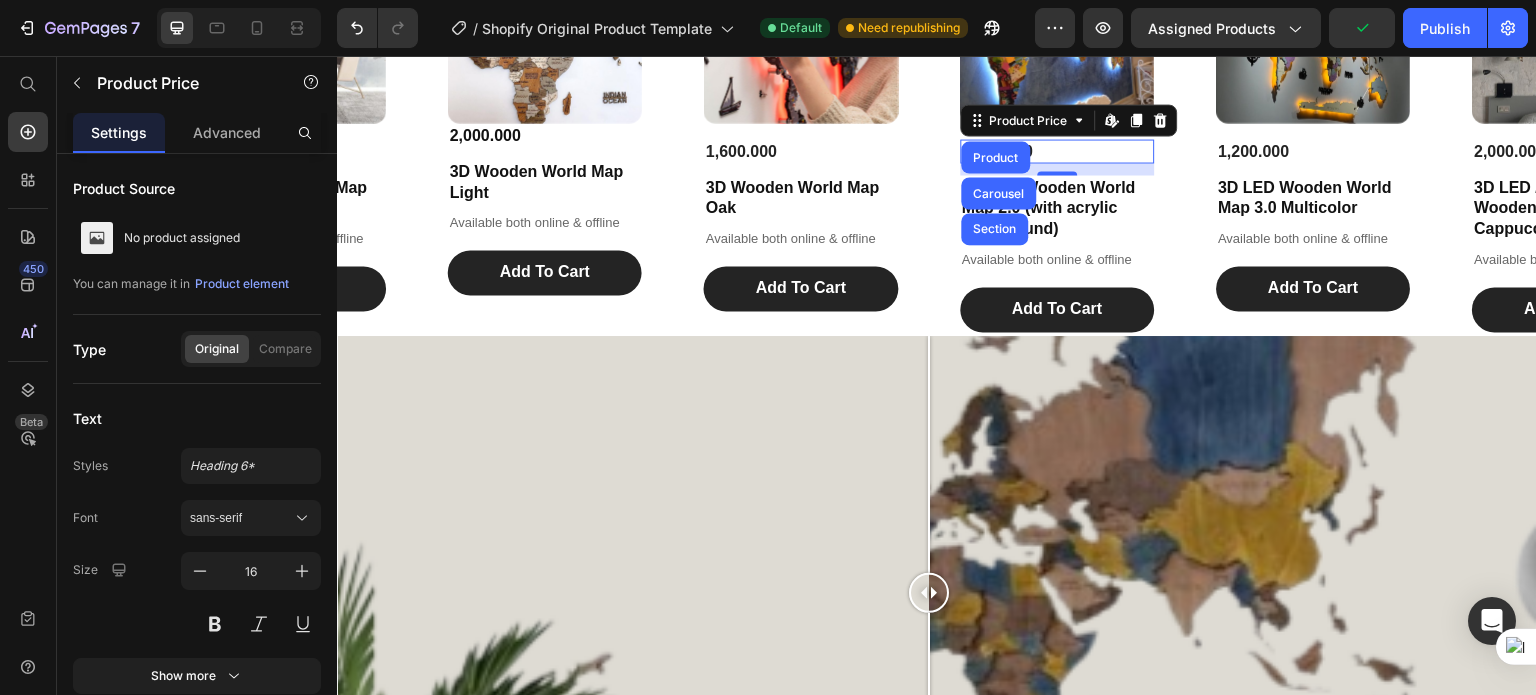 click on "1,200.000" at bounding box center (1057, 151) 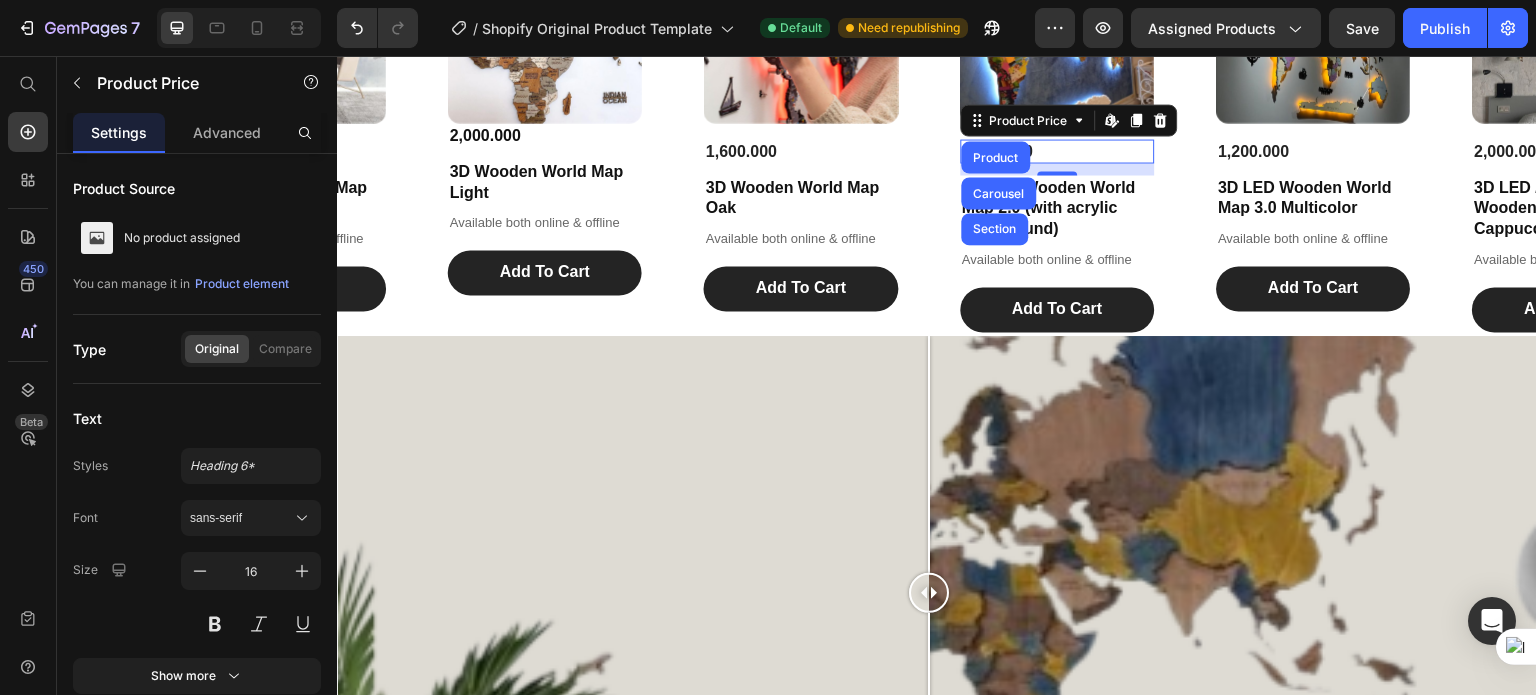 click on "1,200.000" at bounding box center [1057, 151] 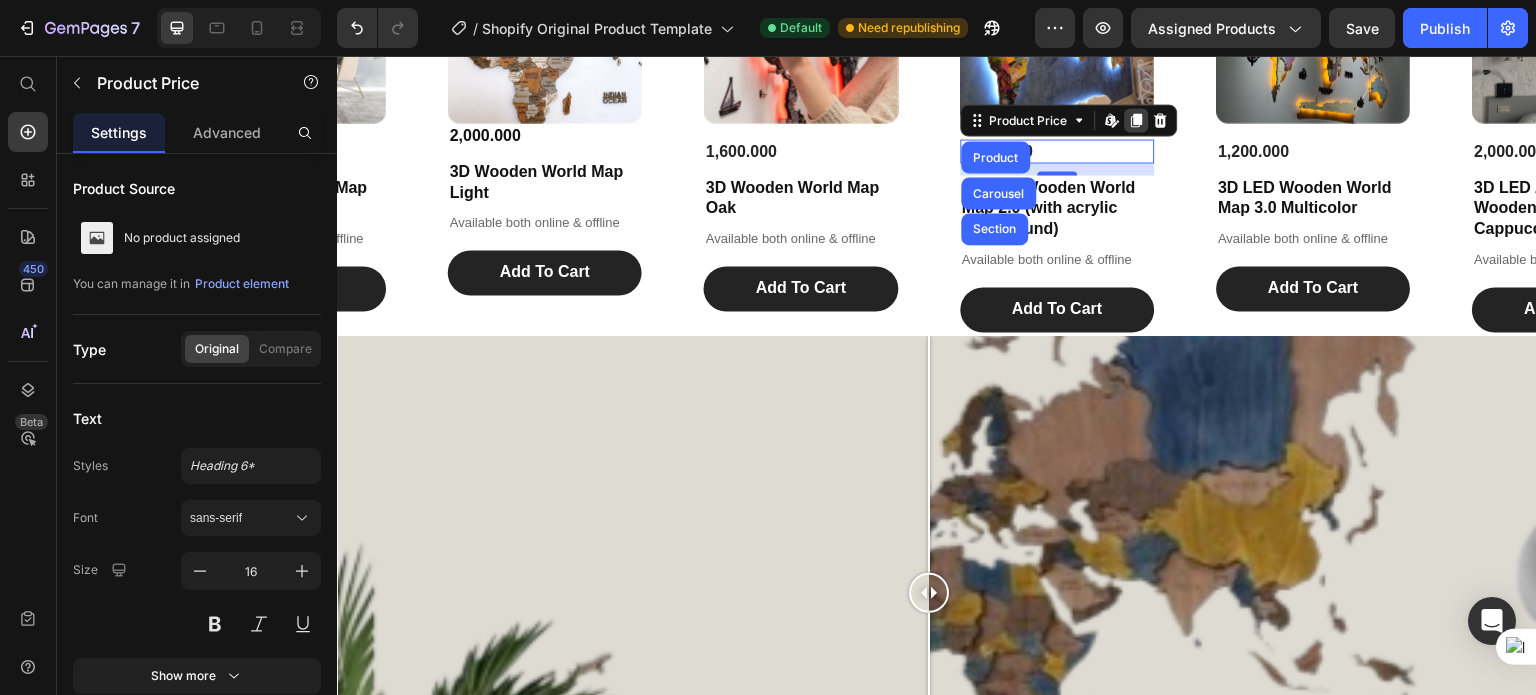 click 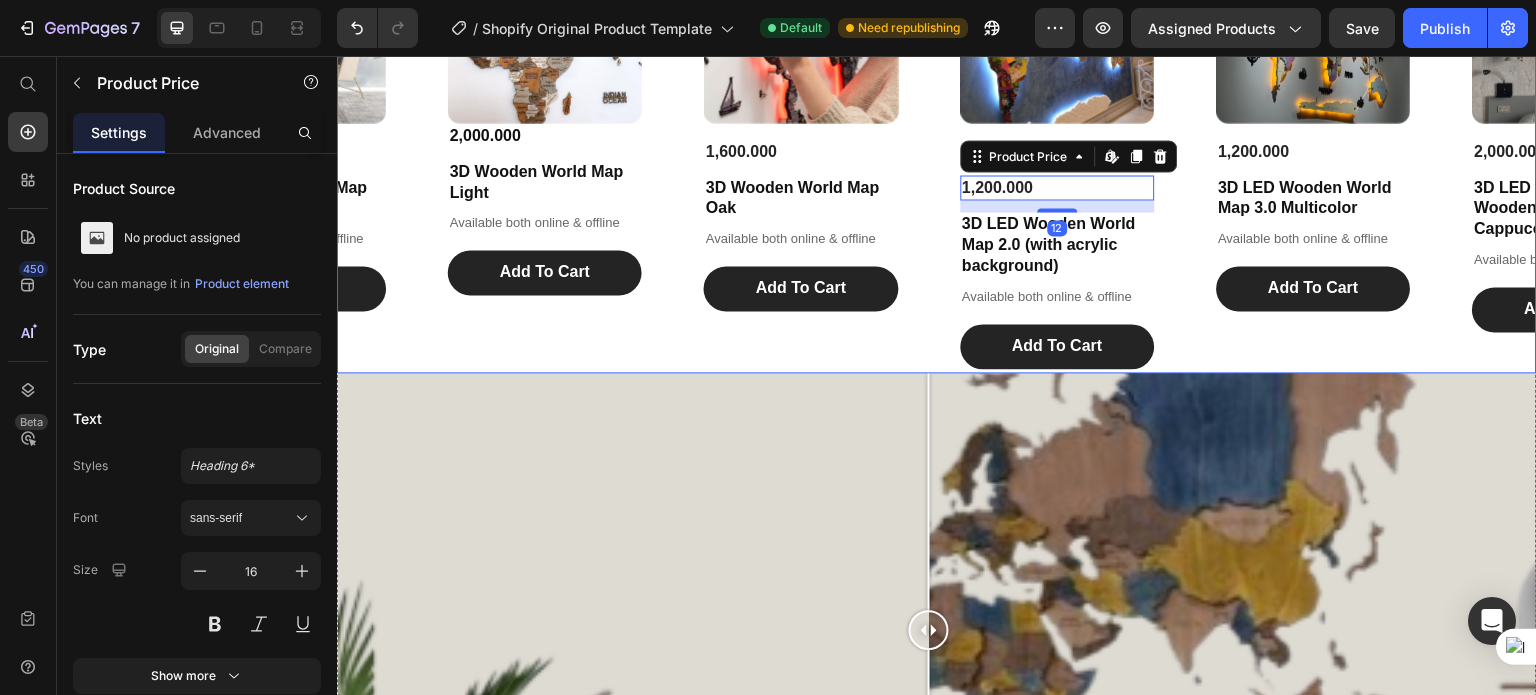 click on "Product Images 2,000.000 Product Price 3D Wooden World Map Light Product Title Available both online & offline Text Block Add To Cart Add to Cart Product Product Images 1,600.000 Product Price 3D Wooden World Map Oak Product Title Available both online & offline Text Block Add To Cart Add to Cart Product Product Images 1,200.000 Product Price 1,200.000 Product Price   Edit content in Shopify 12 3D LED Wooden World Map 2.0 (with acrylic background) Product Title Available both online & offline Text Block Add To Cart Add to Cart Product Product Images 1,200.000 Product Price 3D LED Wooden World Map 3.0 Multicolor Product Title Available both online & offline Text Block Add To Cart Add to Cart Product Product Images 2,000.000 Product Price 3D LED / LUMINOUS Wooden World Map 3.0 Cappuccino Product Title Available both online & offline Text Block Add To Cart Add to Cart Product Product Images 1,200.000 Product Price 3D Wooden World Map Cappuccino Product Title Available both online & offline Text Block Add To Cart" at bounding box center [937, 148] 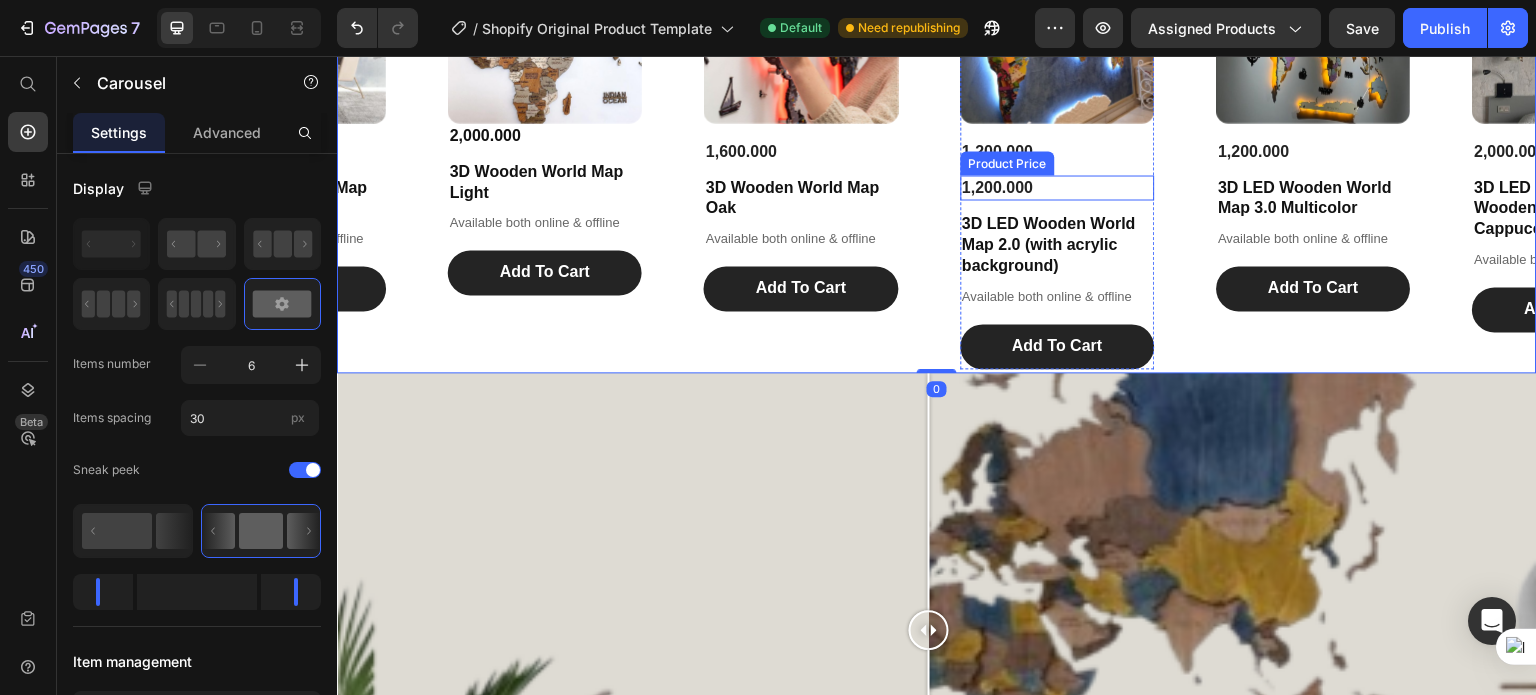 click on "1,200.000" at bounding box center (1057, 187) 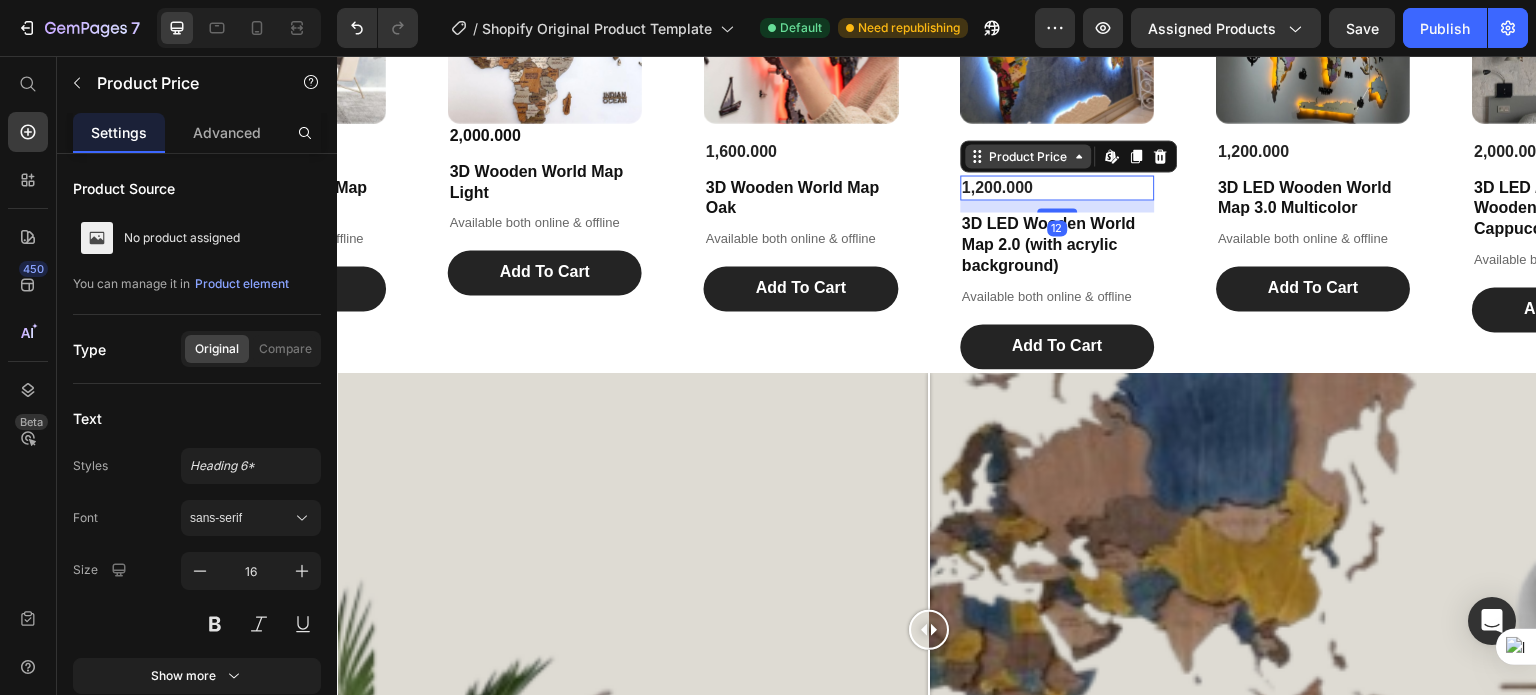 click on "Product Price" at bounding box center (1028, 156) 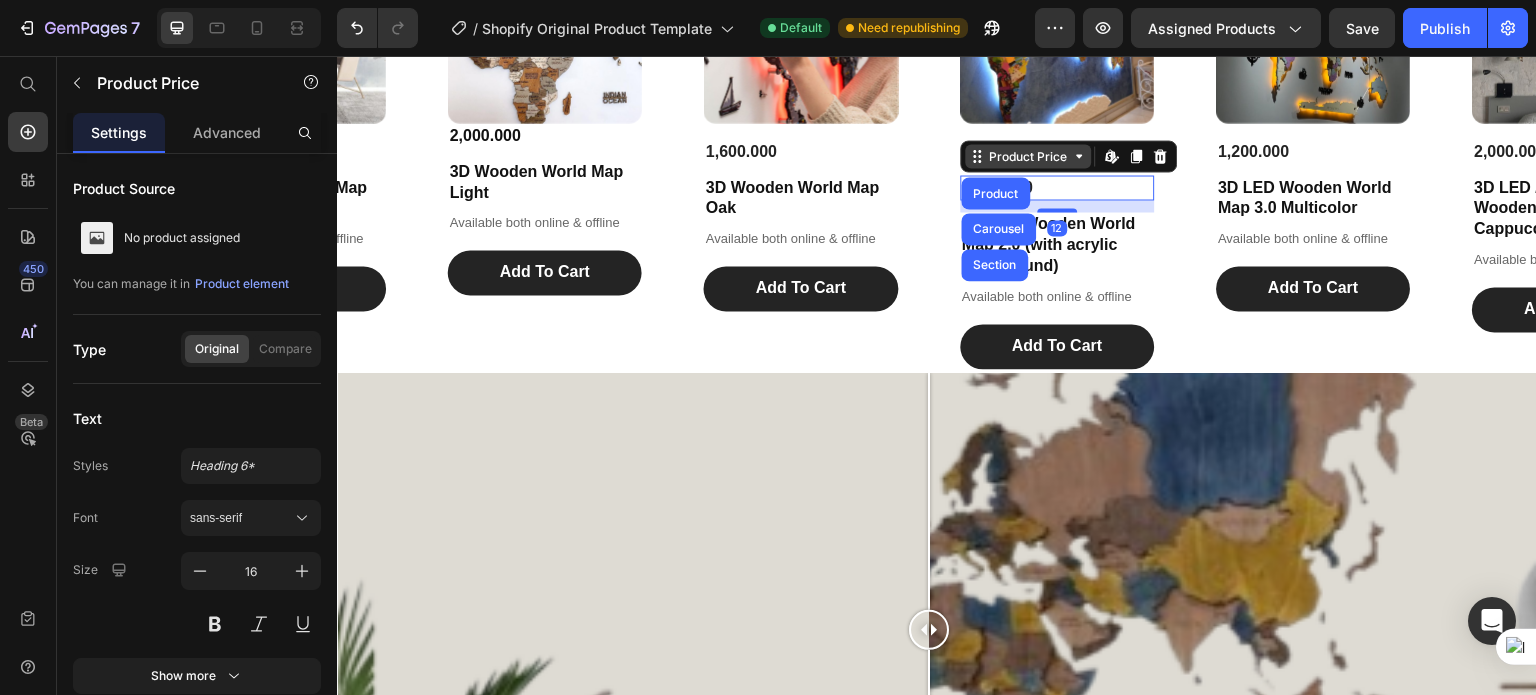 click on "Product Price" at bounding box center (1028, 156) 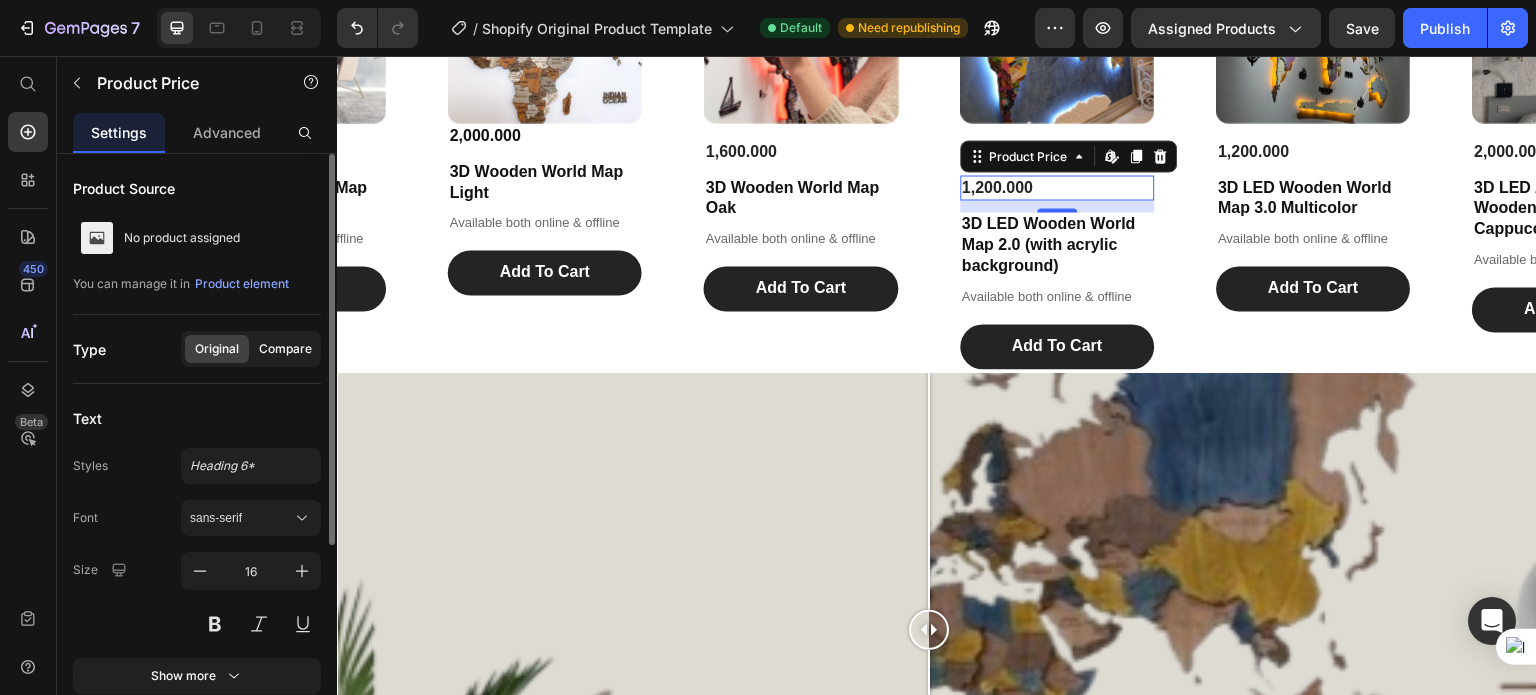 click on "Compare" 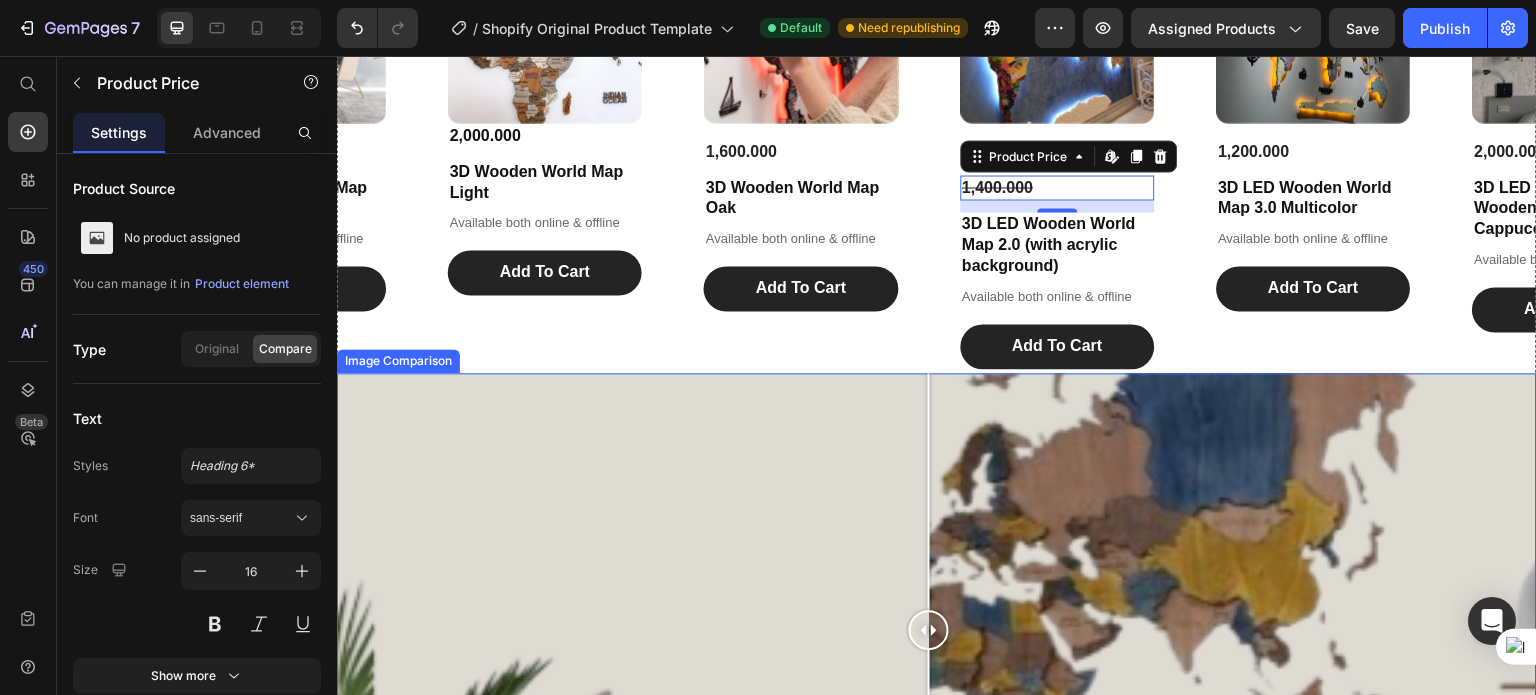click on "Product Images 2,000.000 Product Price 3D Wooden World Map Light Product Title Available both online & offline Text Block Add To Cart Add to Cart Product" at bounding box center [545, 148] 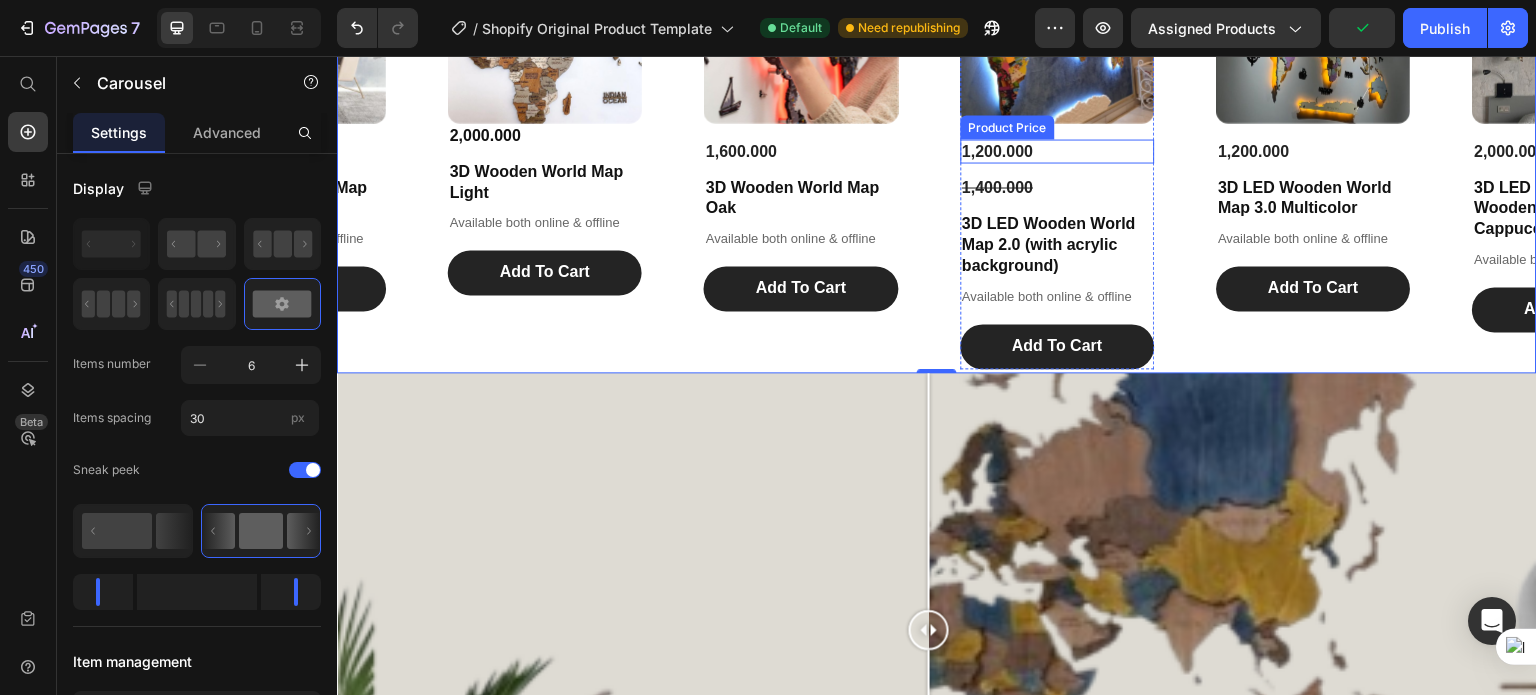 click on "1,200.000" at bounding box center (1057, 151) 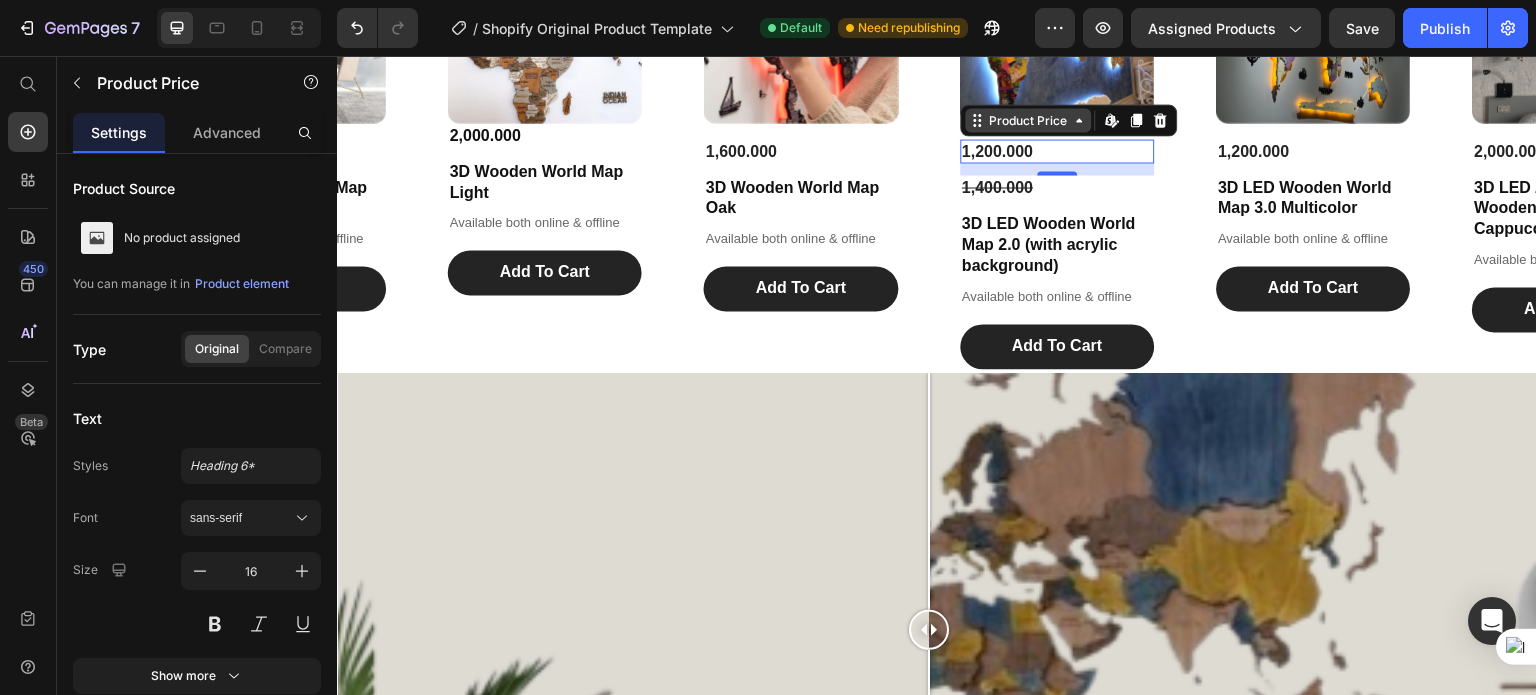 click 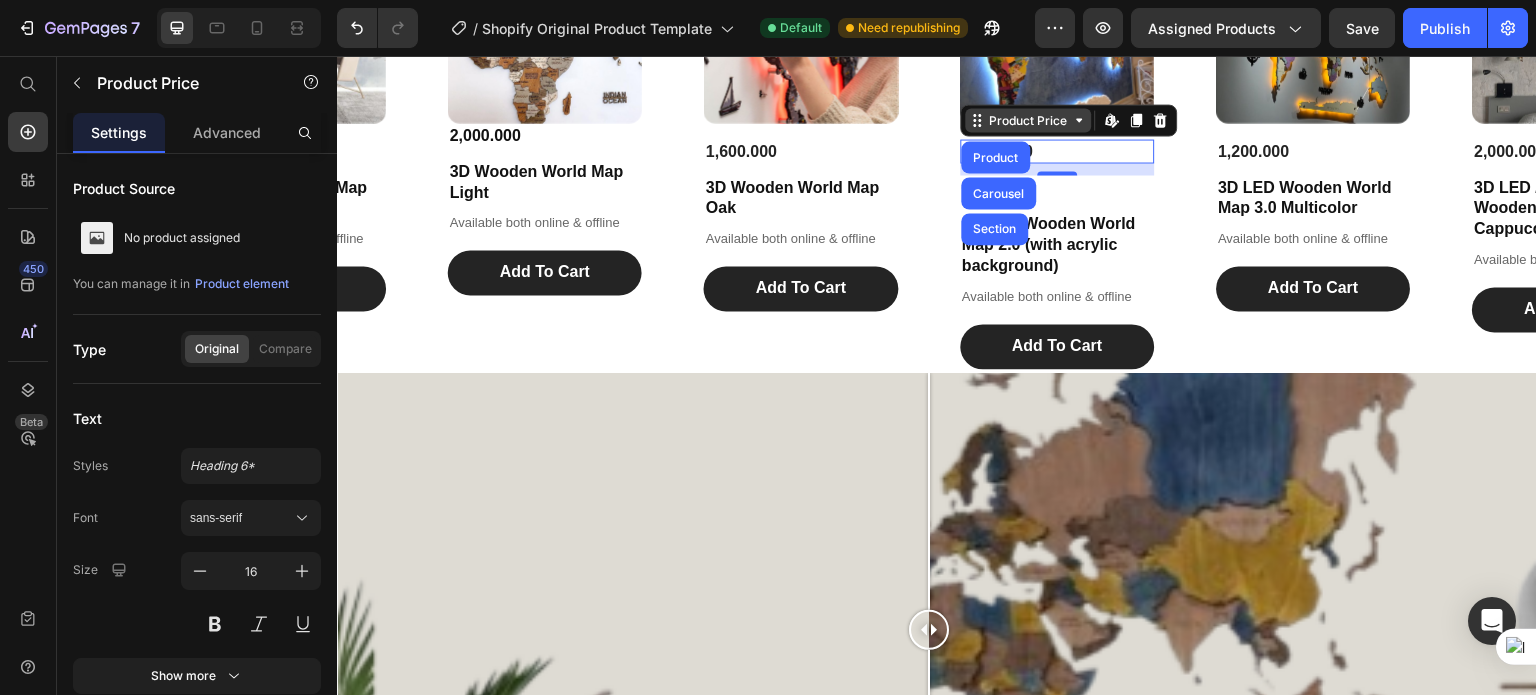 click 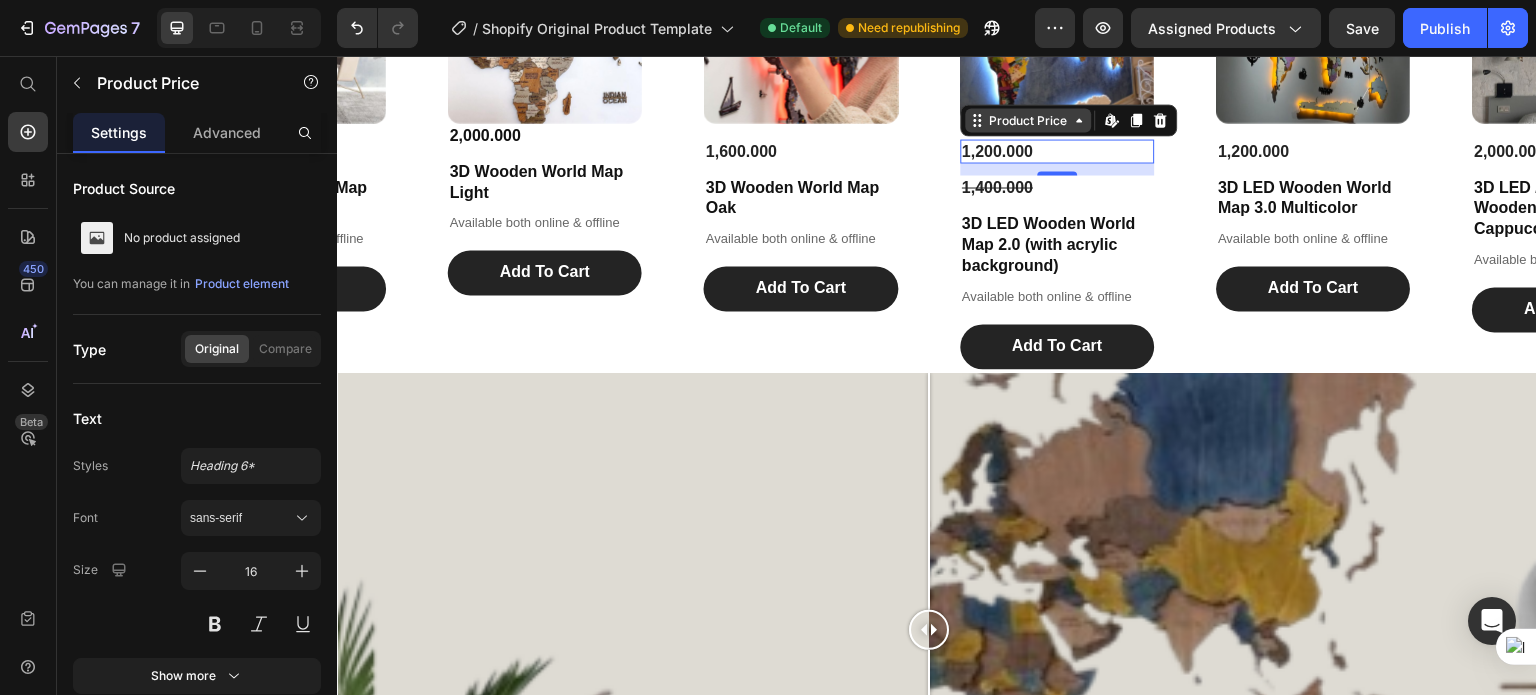 click 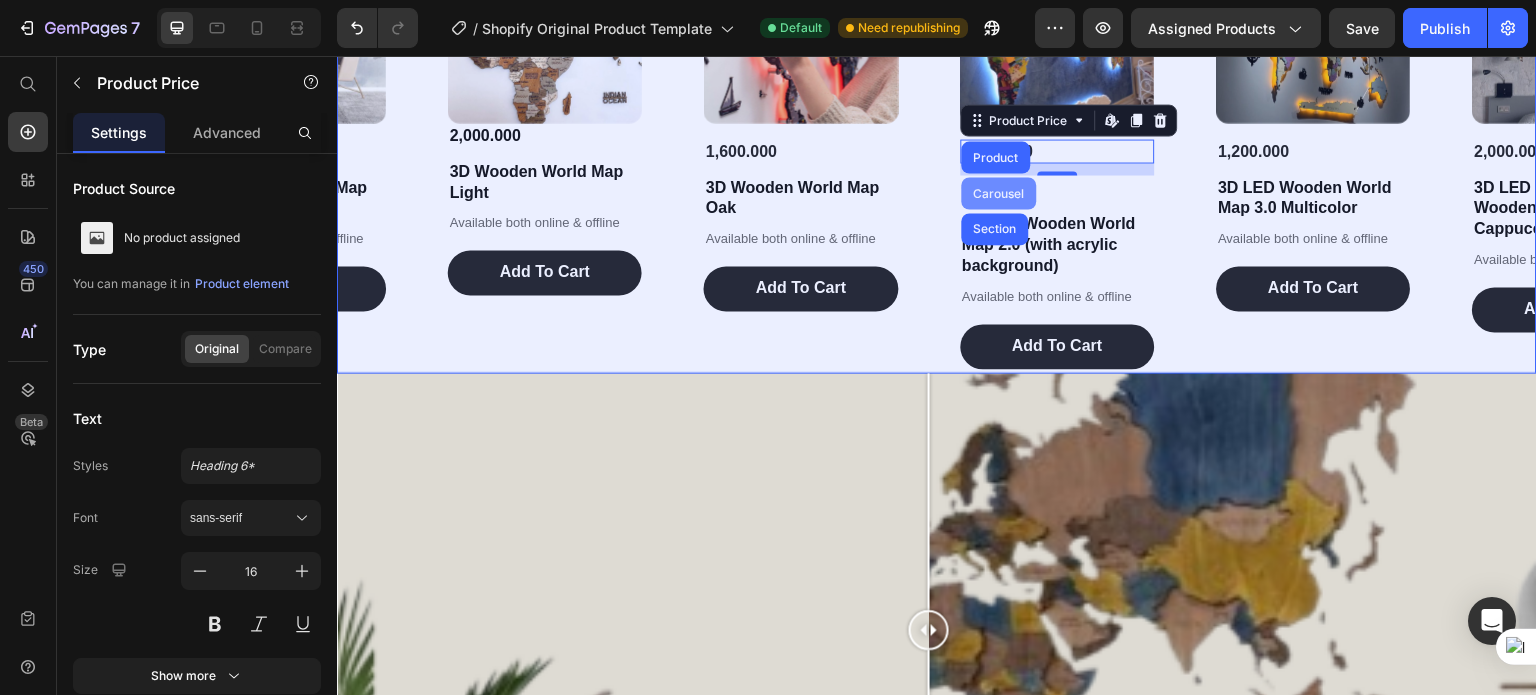 click on "Carousel" at bounding box center [998, 193] 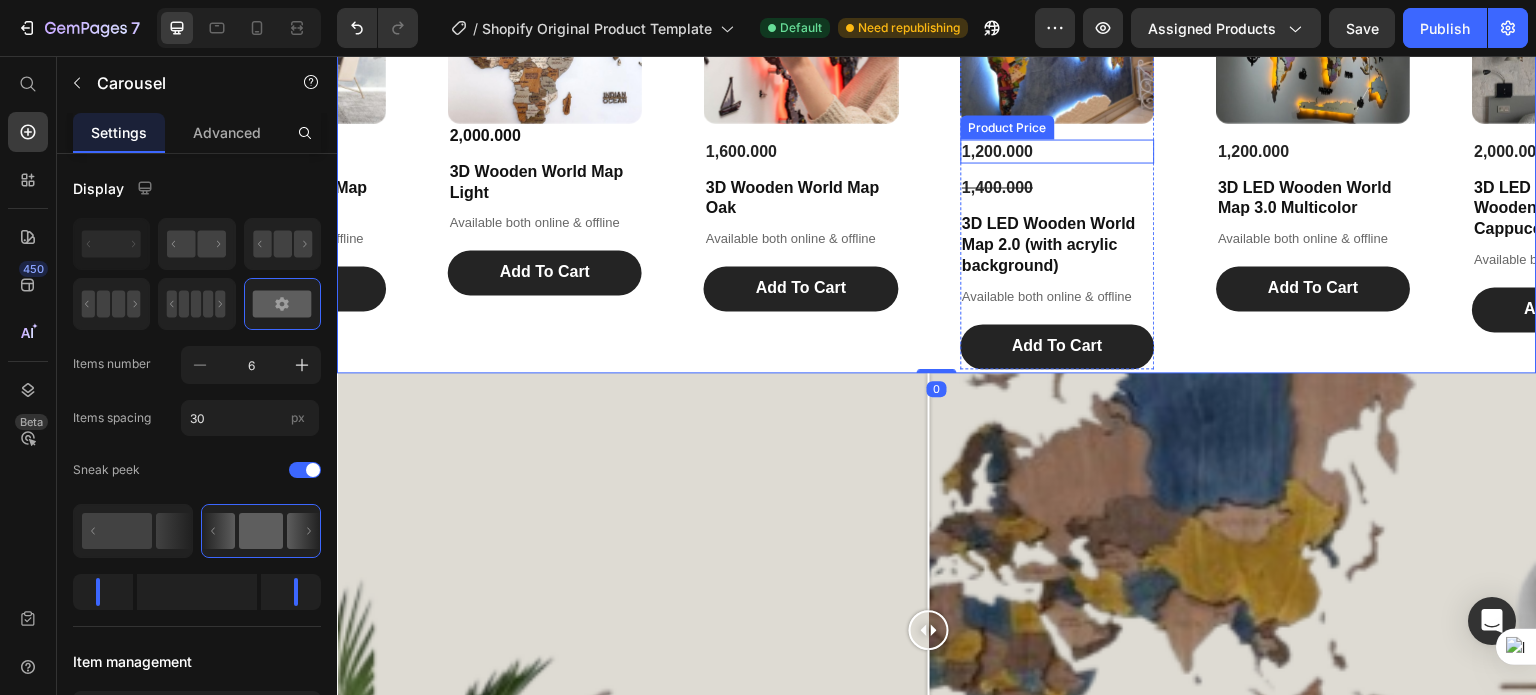 click on "1,200.000" at bounding box center (1057, 151) 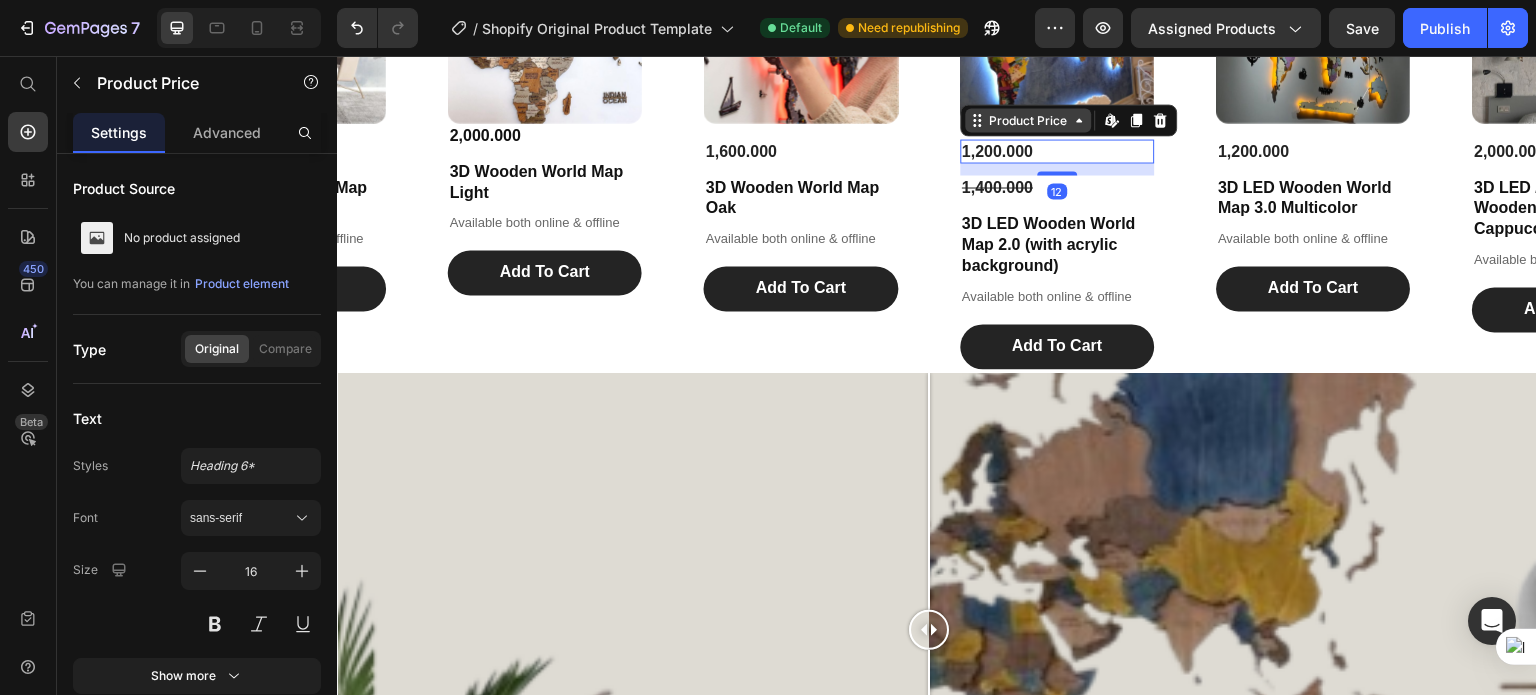 click on "Product Price" at bounding box center [1028, 120] 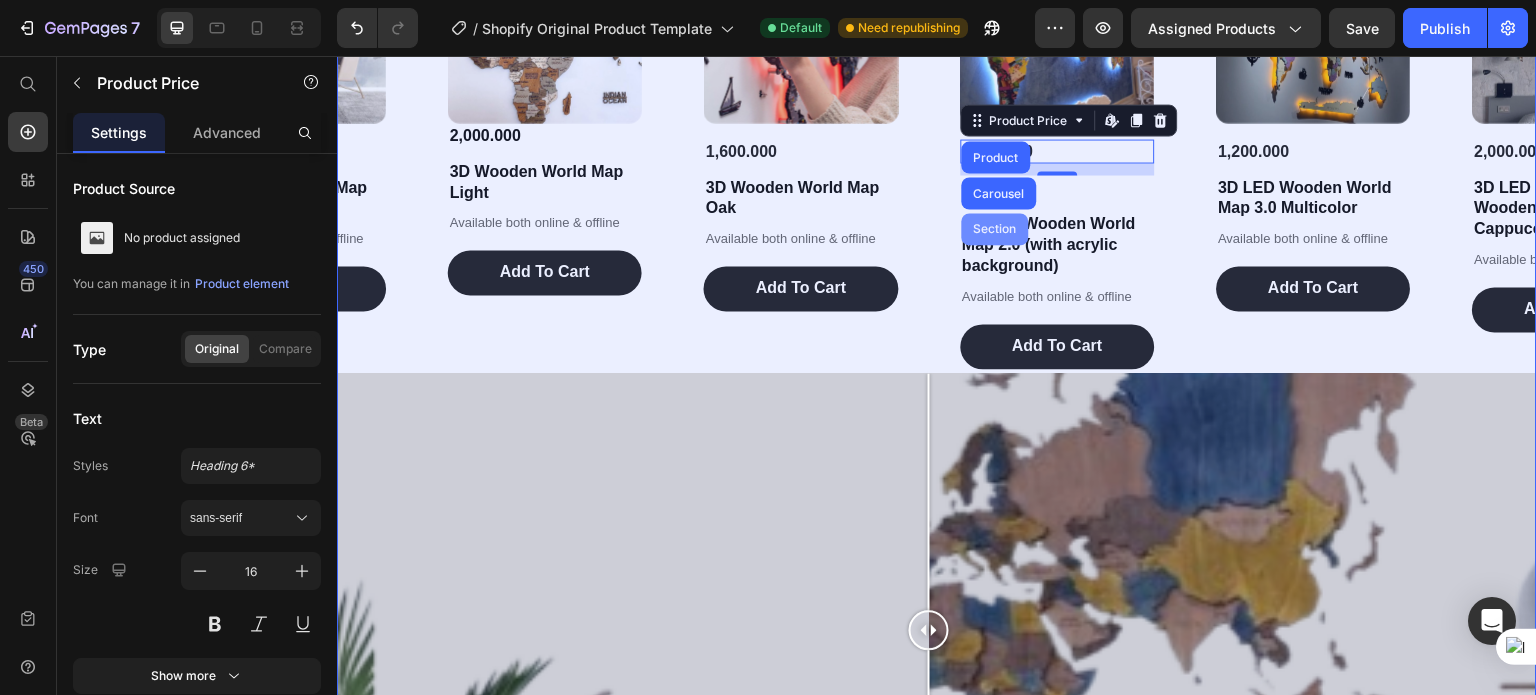 click on "Section" at bounding box center (994, 229) 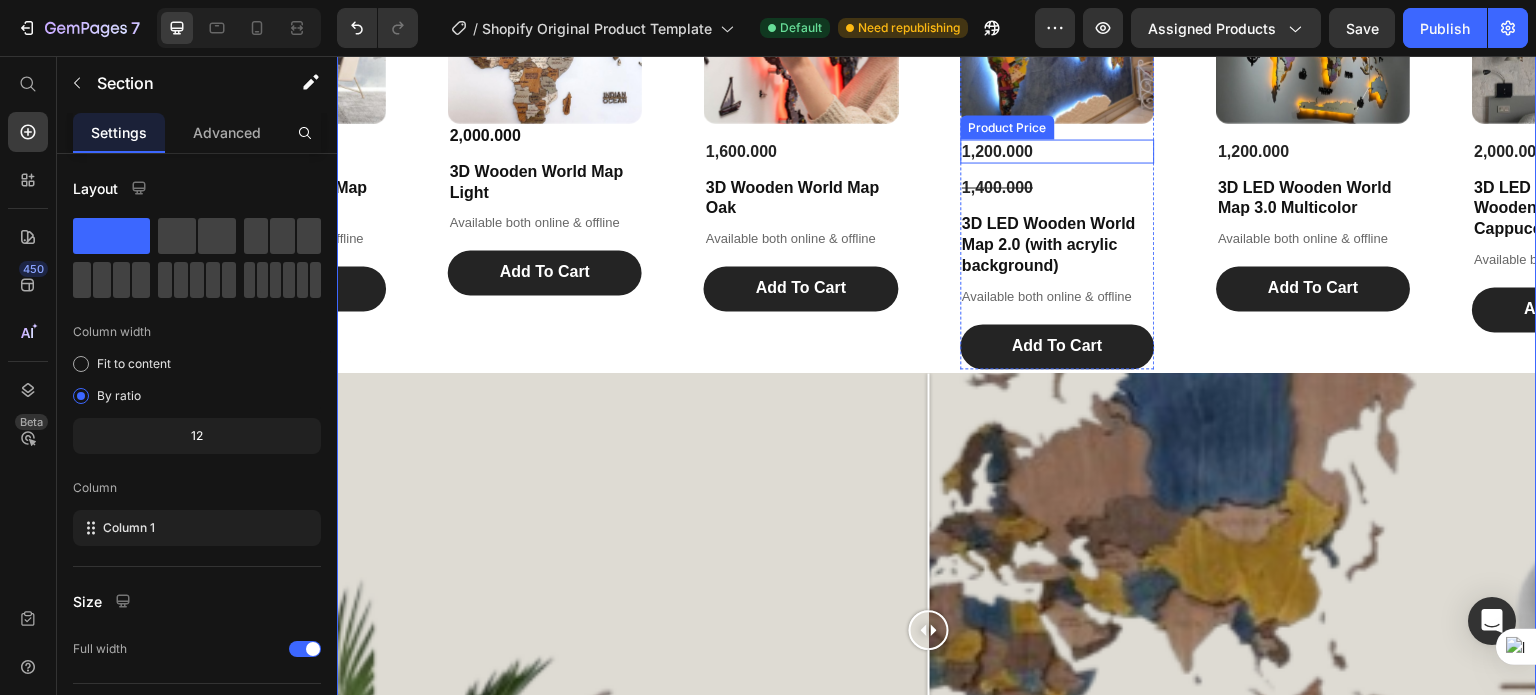 click on "1,200.000" at bounding box center [1057, 151] 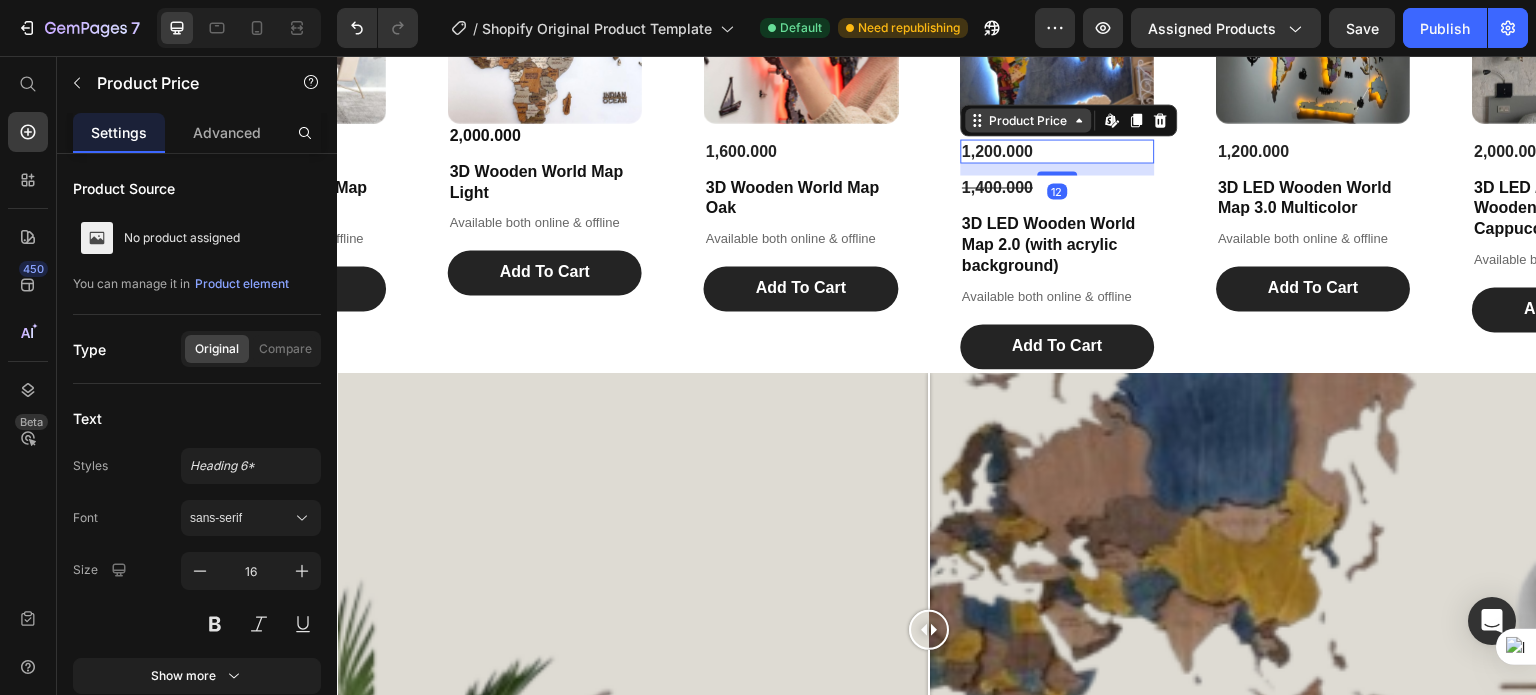 click on "Product Price" at bounding box center (1028, 120) 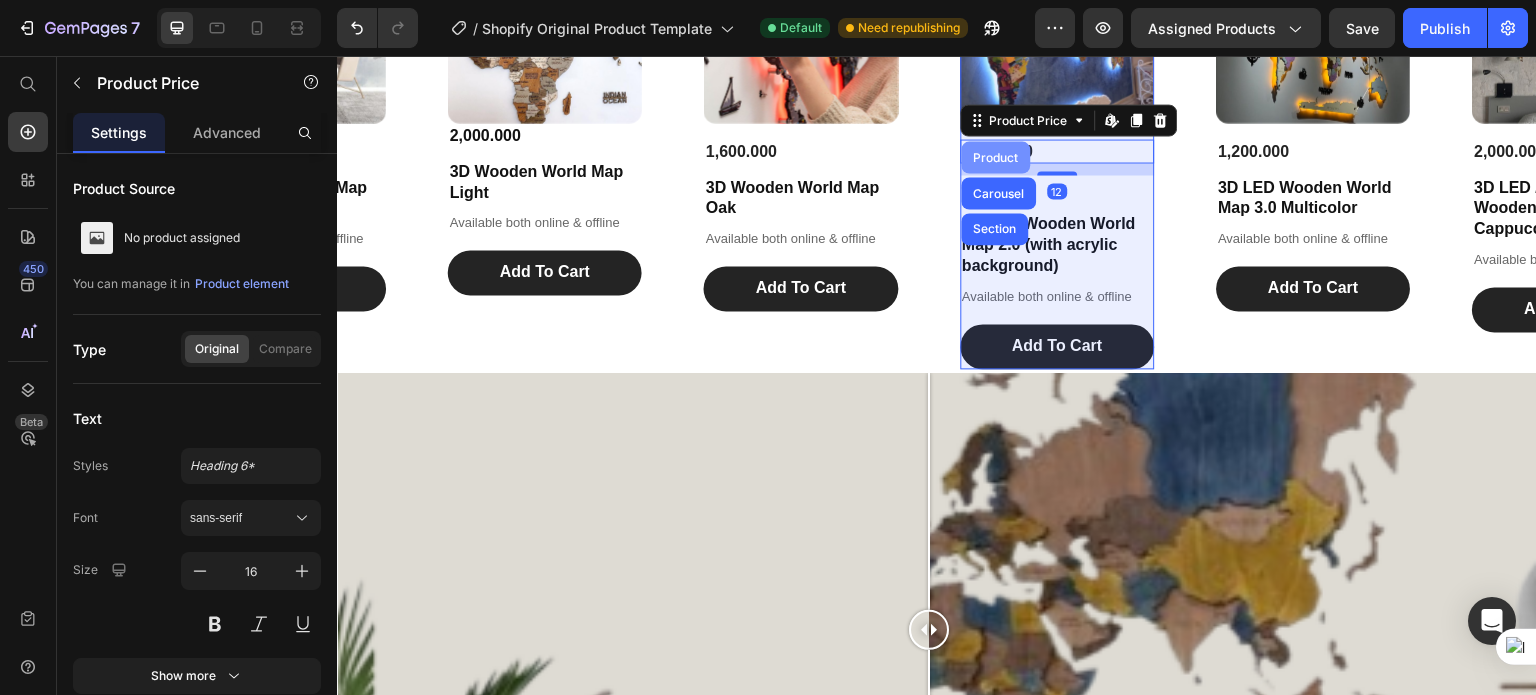 click on "Product" at bounding box center [995, 157] 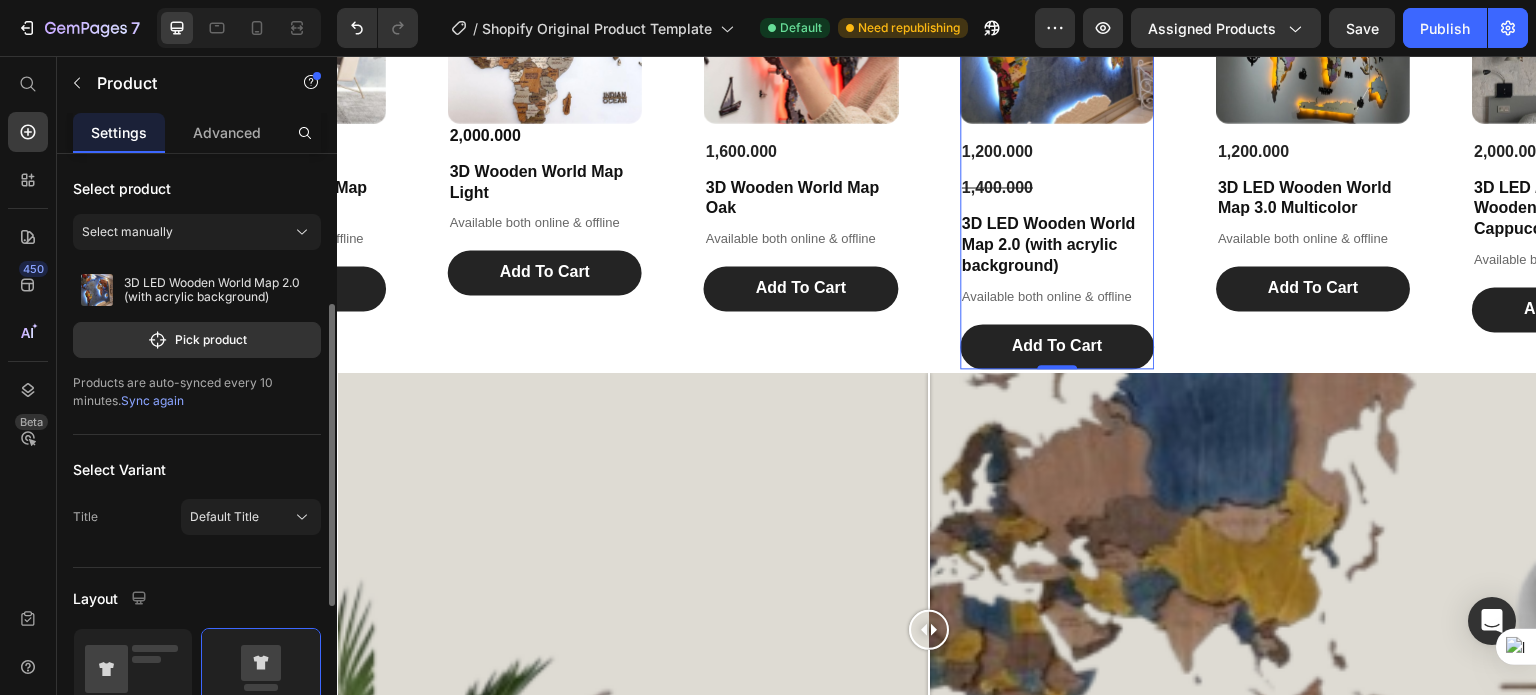 scroll, scrollTop: 100, scrollLeft: 0, axis: vertical 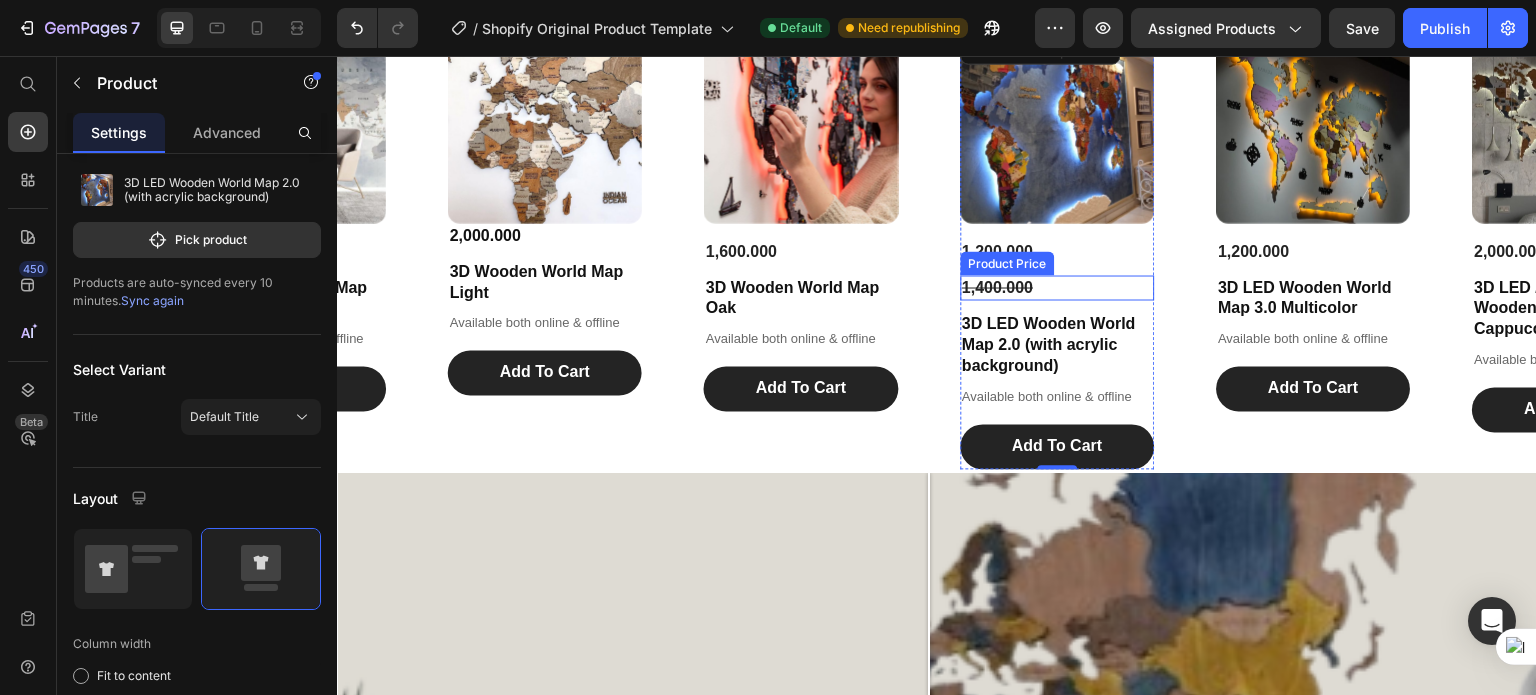 click on "1,400.000" at bounding box center (1057, 287) 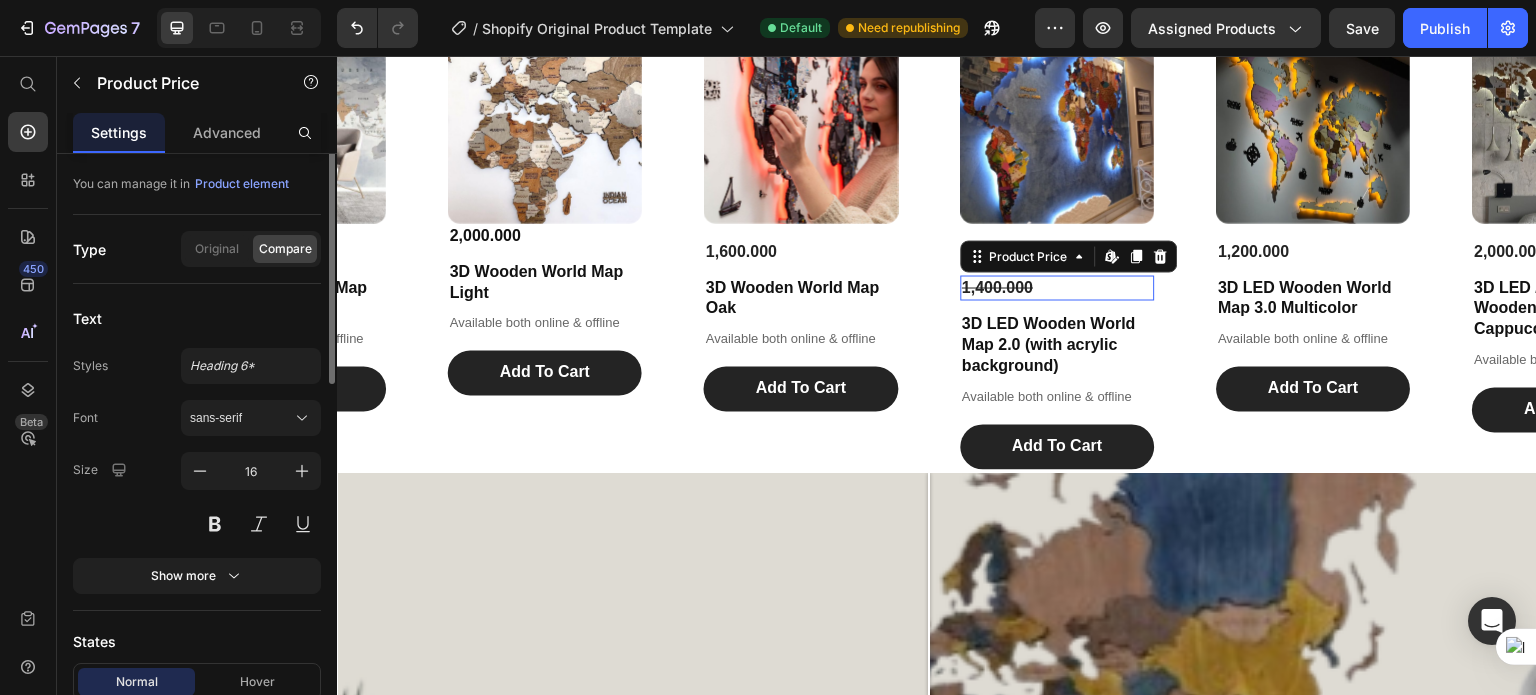 scroll, scrollTop: 0, scrollLeft: 0, axis: both 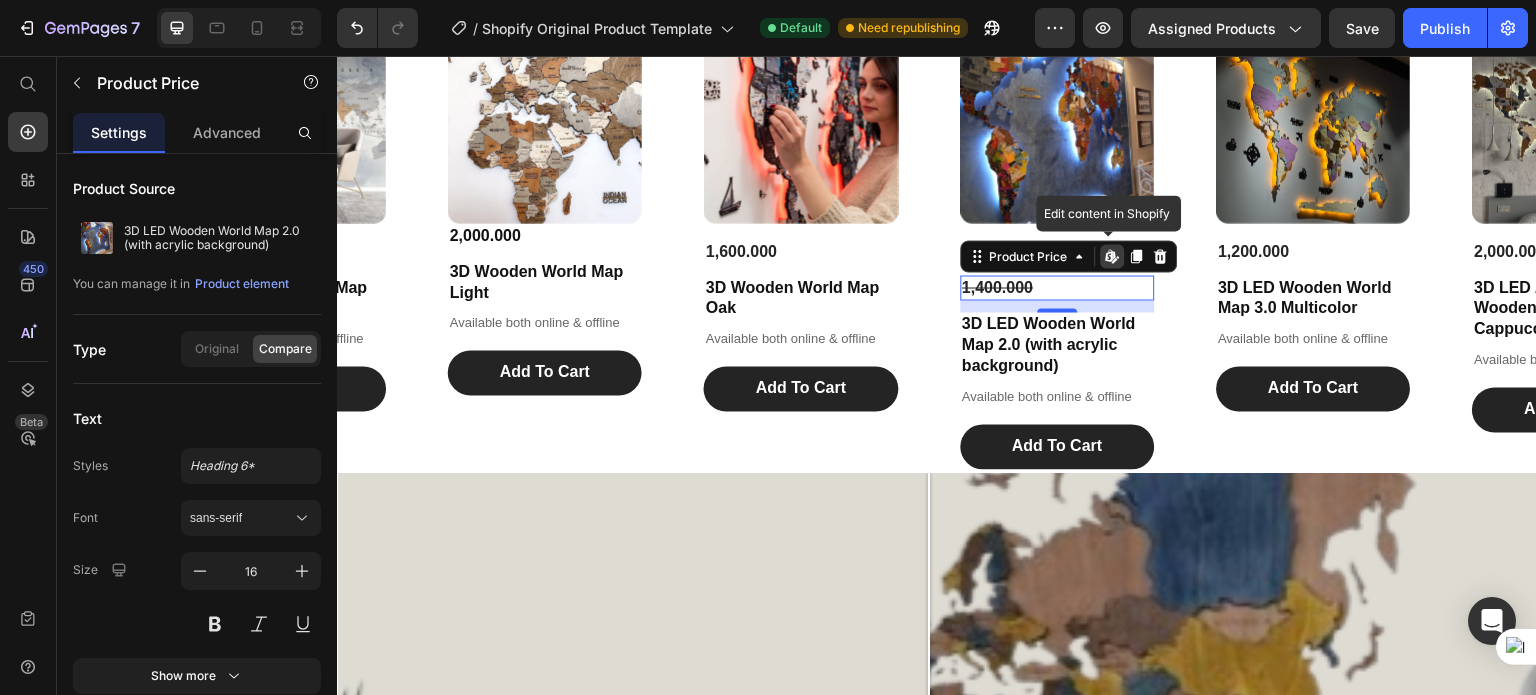 click 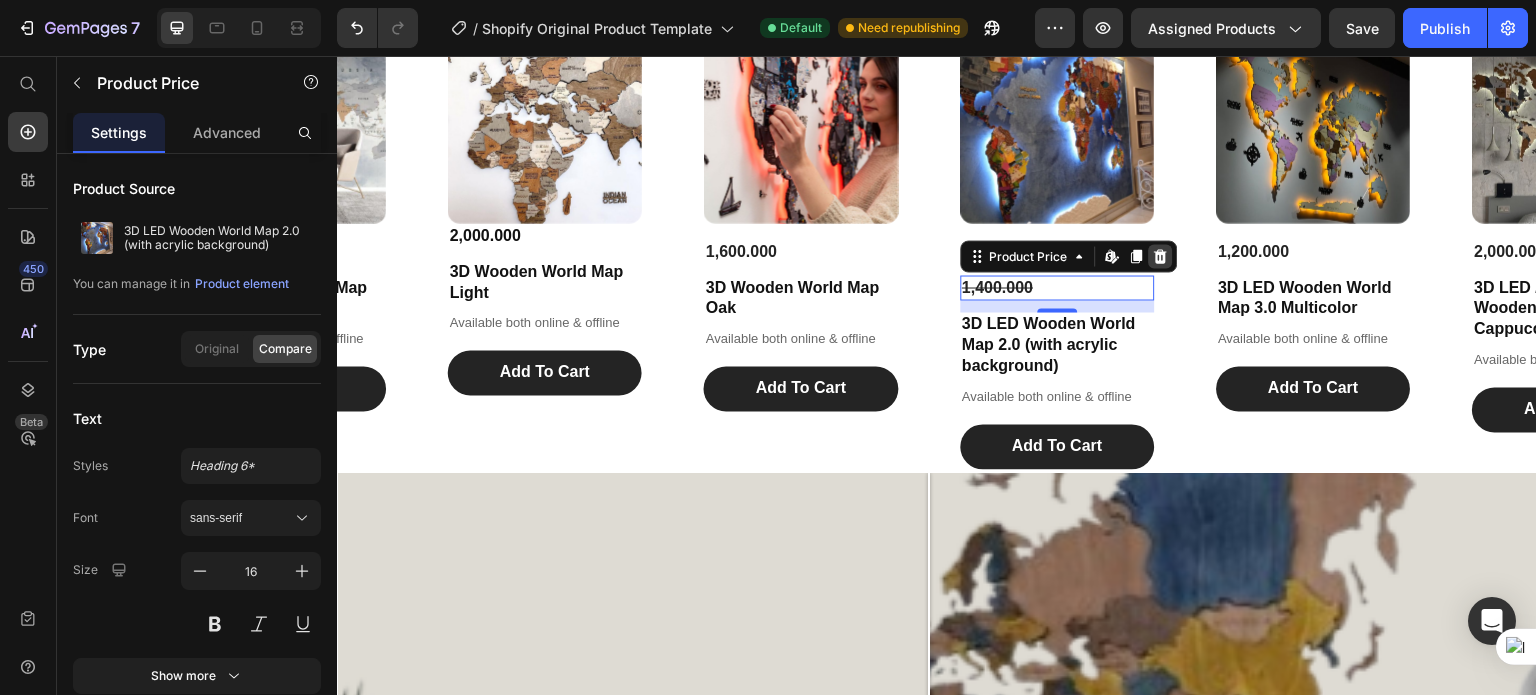 click 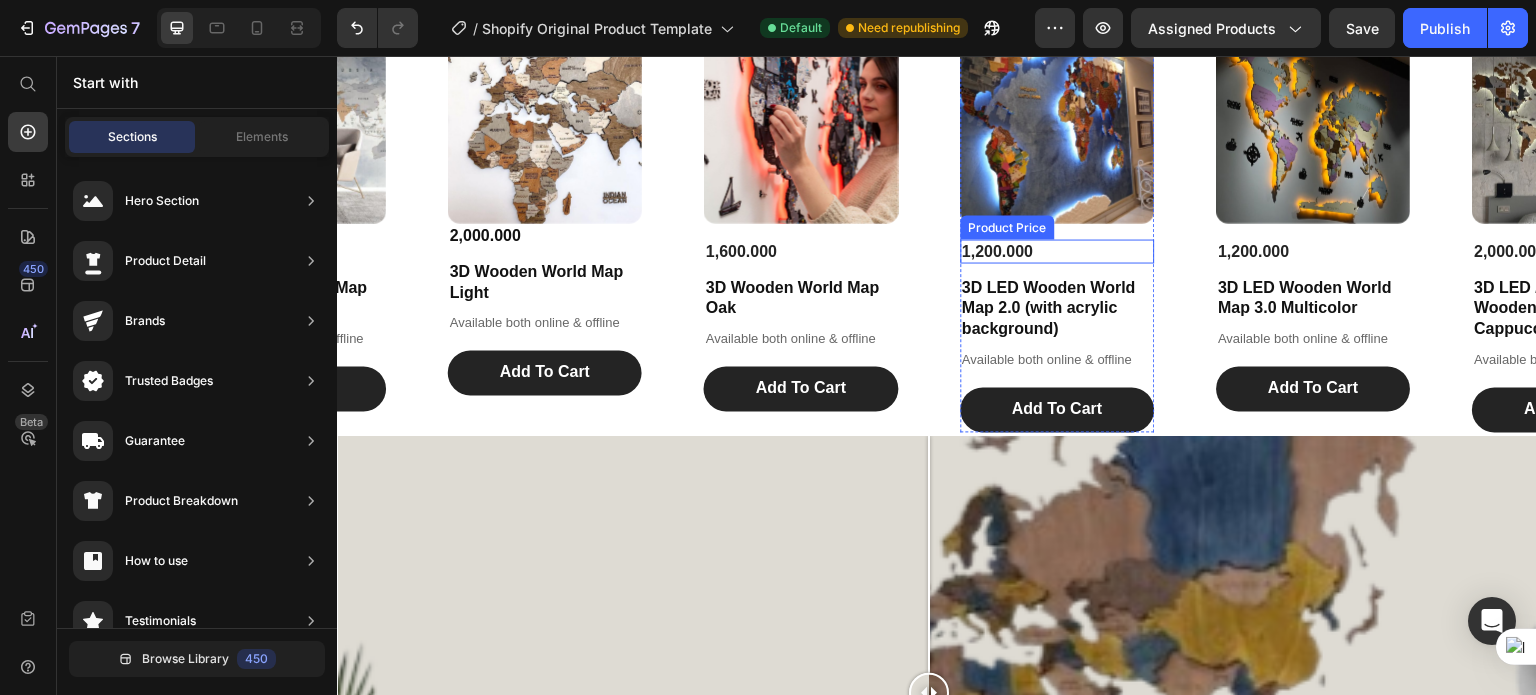 click on "1,200.000" at bounding box center (1057, 251) 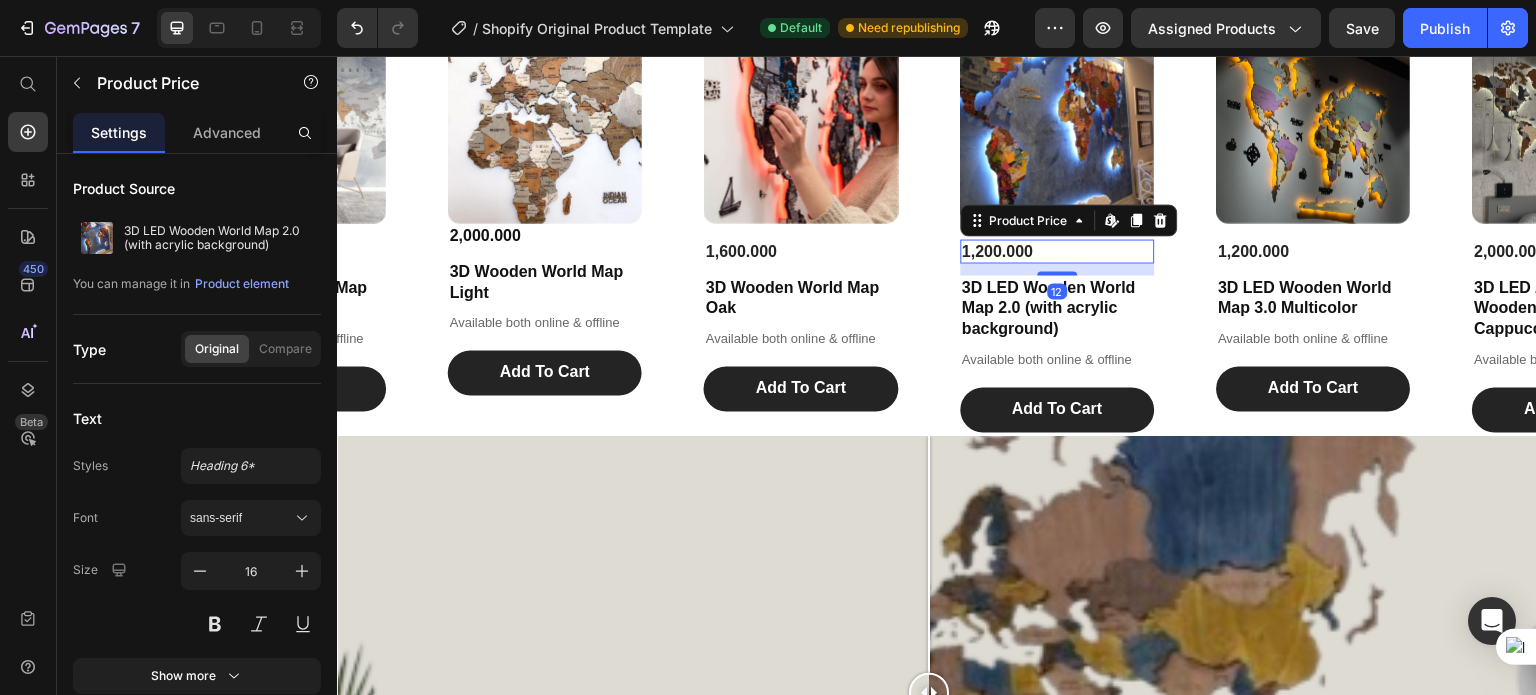 click on "1,200.000" at bounding box center (1057, 251) 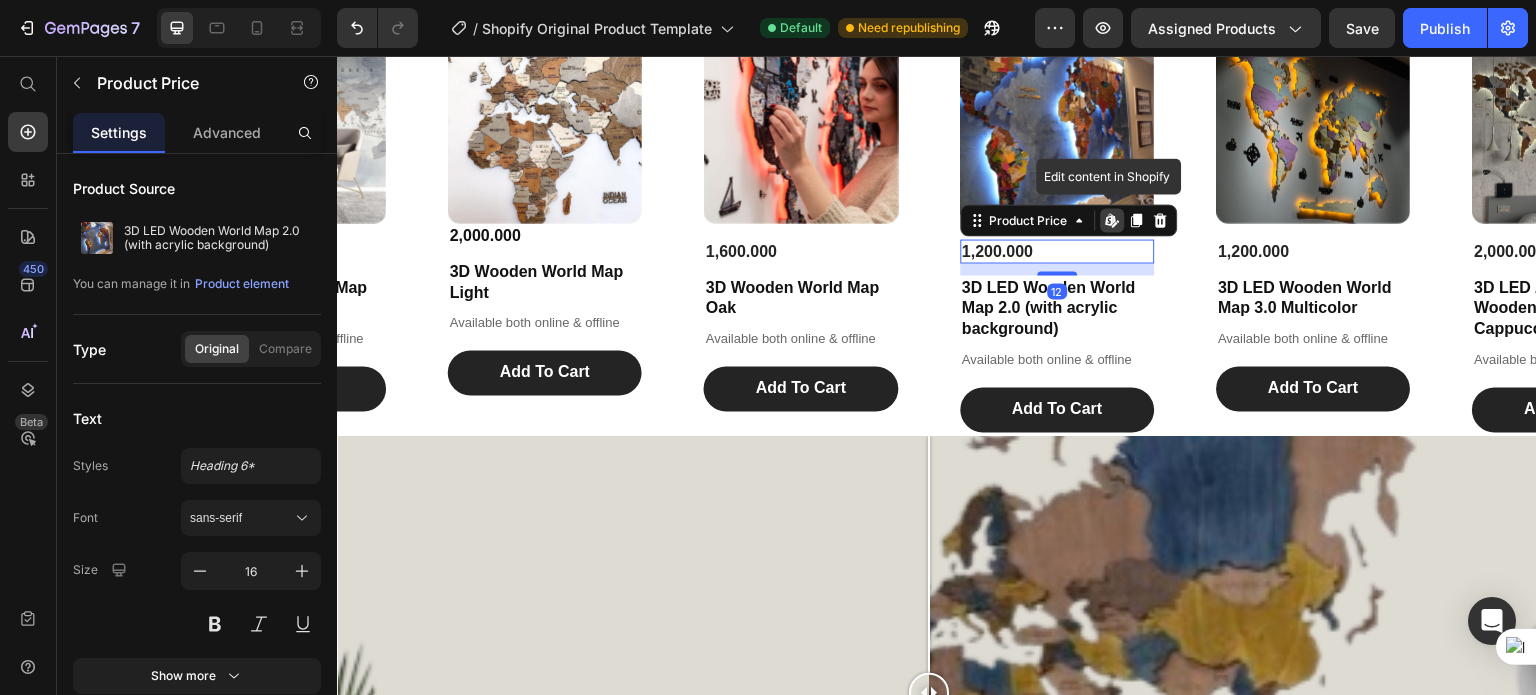 click on "1,200.000" at bounding box center [1057, 251] 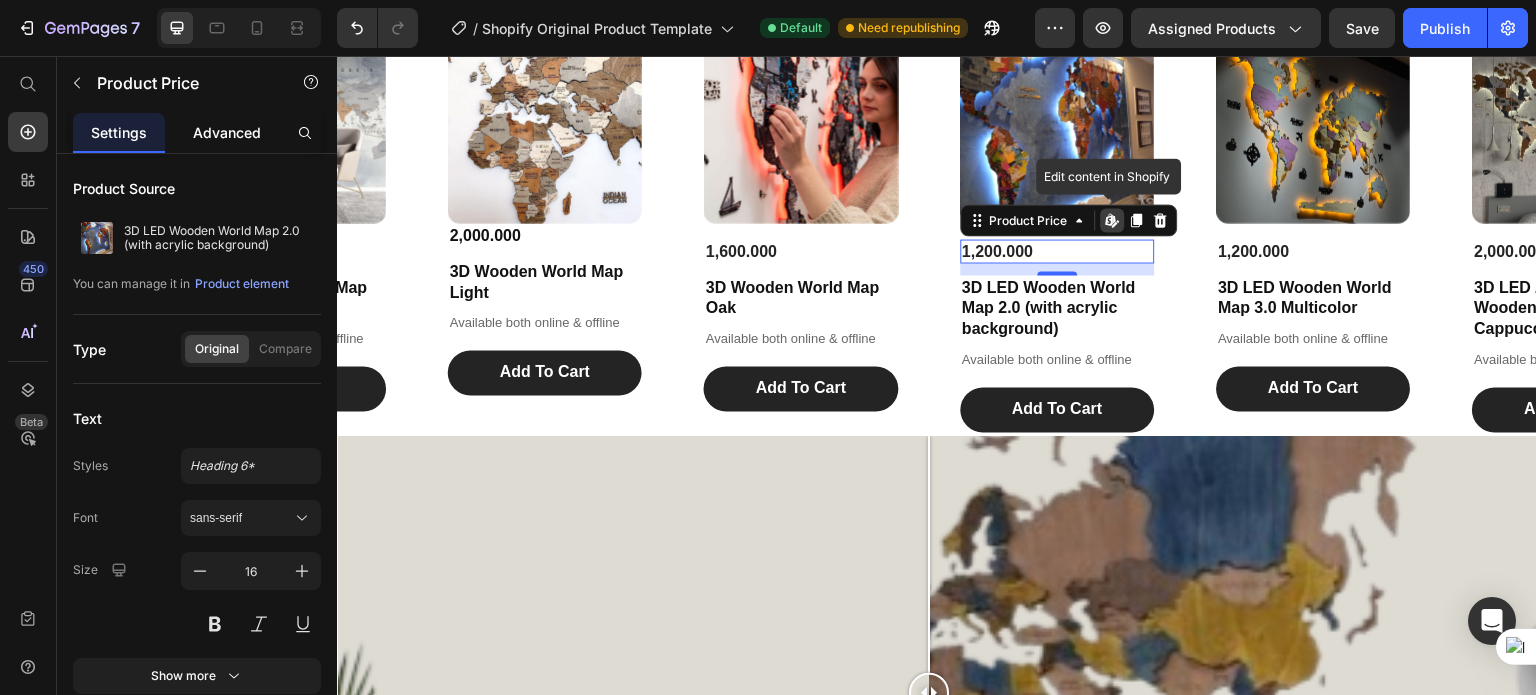 click on "Advanced" at bounding box center [227, 132] 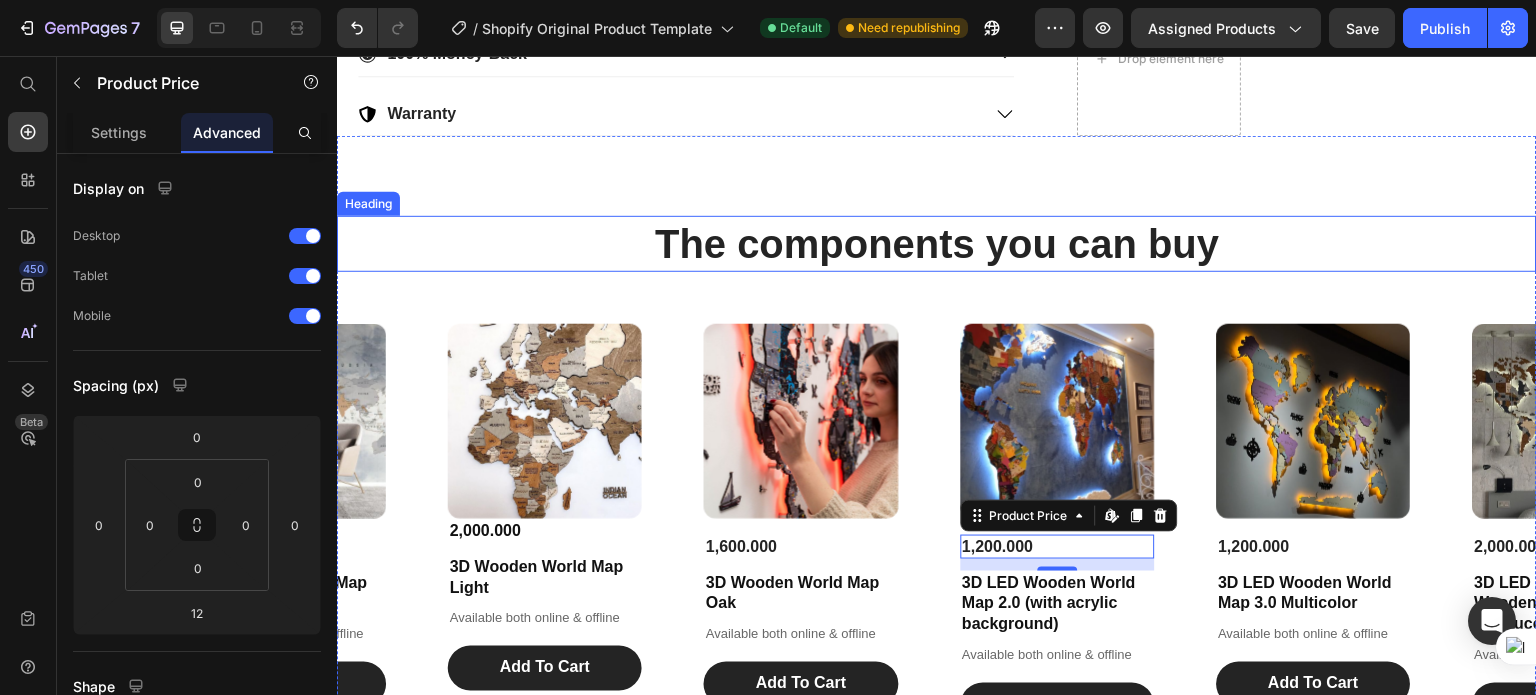scroll, scrollTop: 1256, scrollLeft: 0, axis: vertical 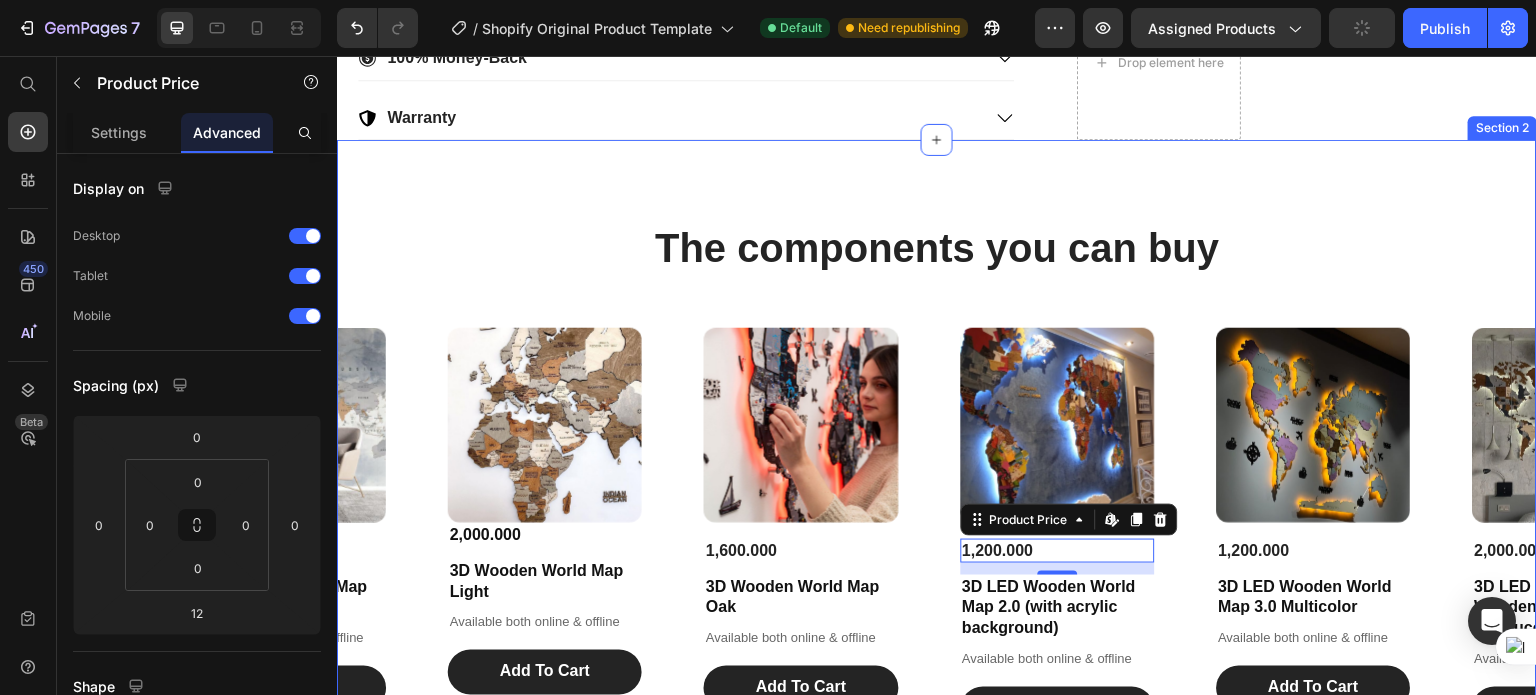 click on "The components you can buy Heading Product Images 2,000.000 Product Price 3D Wooden World Map Light Product Title Available both online & offline Text Block Add To Cart Add to Cart Product Product Images 1,600.000 Product Price 3D Wooden World Map Oak Product Title Available both online & offline Text Block Add To Cart Add to Cart Product Product Images 1,200.000 Product Price   Edit content in Shopify 12 3D LED Wooden World Map 2.0 (with acrylic background) Product Title Available both online & offline Text Block Add To Cart Add to Cart Product Product Images 1,200.000 Product Price 3D LED Wooden World Map 3.0 Multicolor Product Title Available both online & offline Text Block Add To Cart Add to Cart Product Product Images 2,000.000 Product Price 3D LED / LUMINOUS Wooden World Map 3.0 Cappuccino Product Title Available both online & offline Text Block Add To Cart Add to Cart Product Product Images 1,200.000 Product Price 3D Wooden World Map Cappuccino Product Title Available both online & offline Text Block" at bounding box center (937, 735) 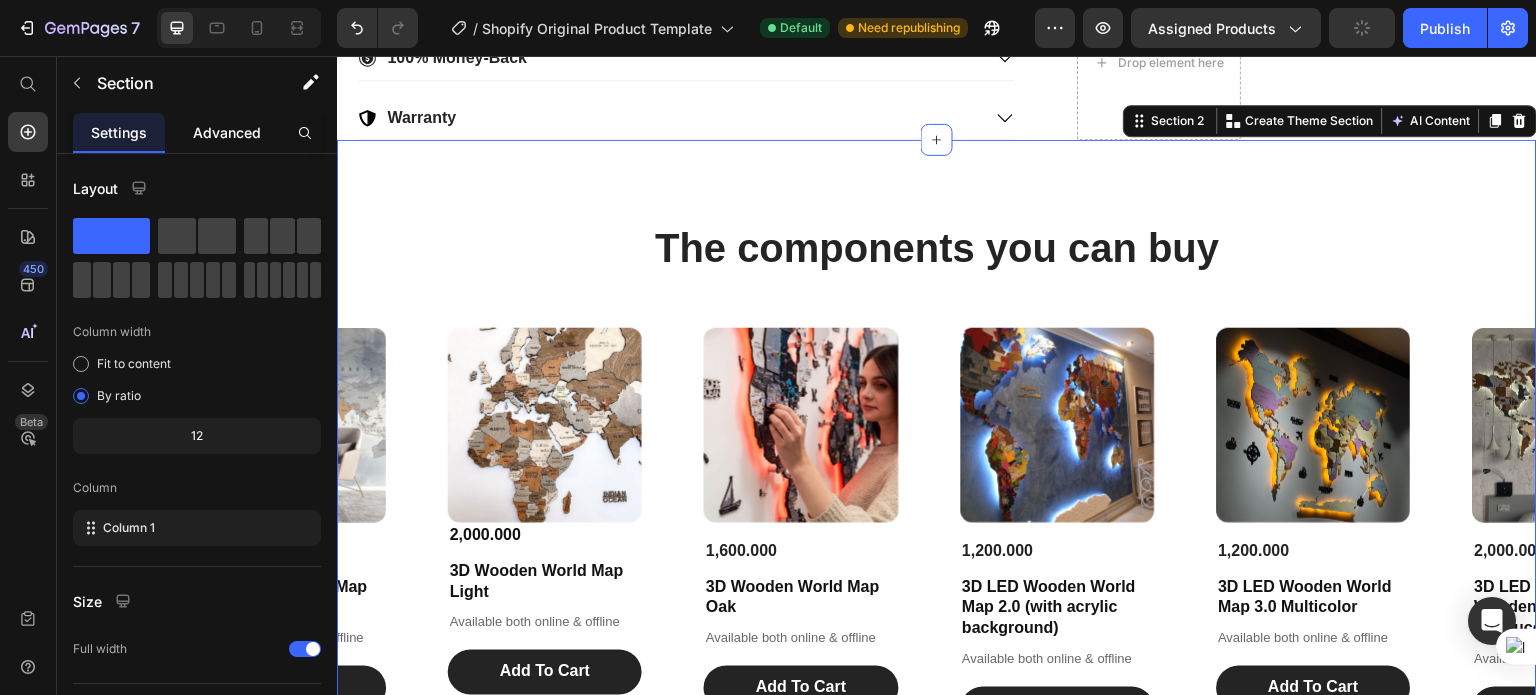 click on "Advanced" 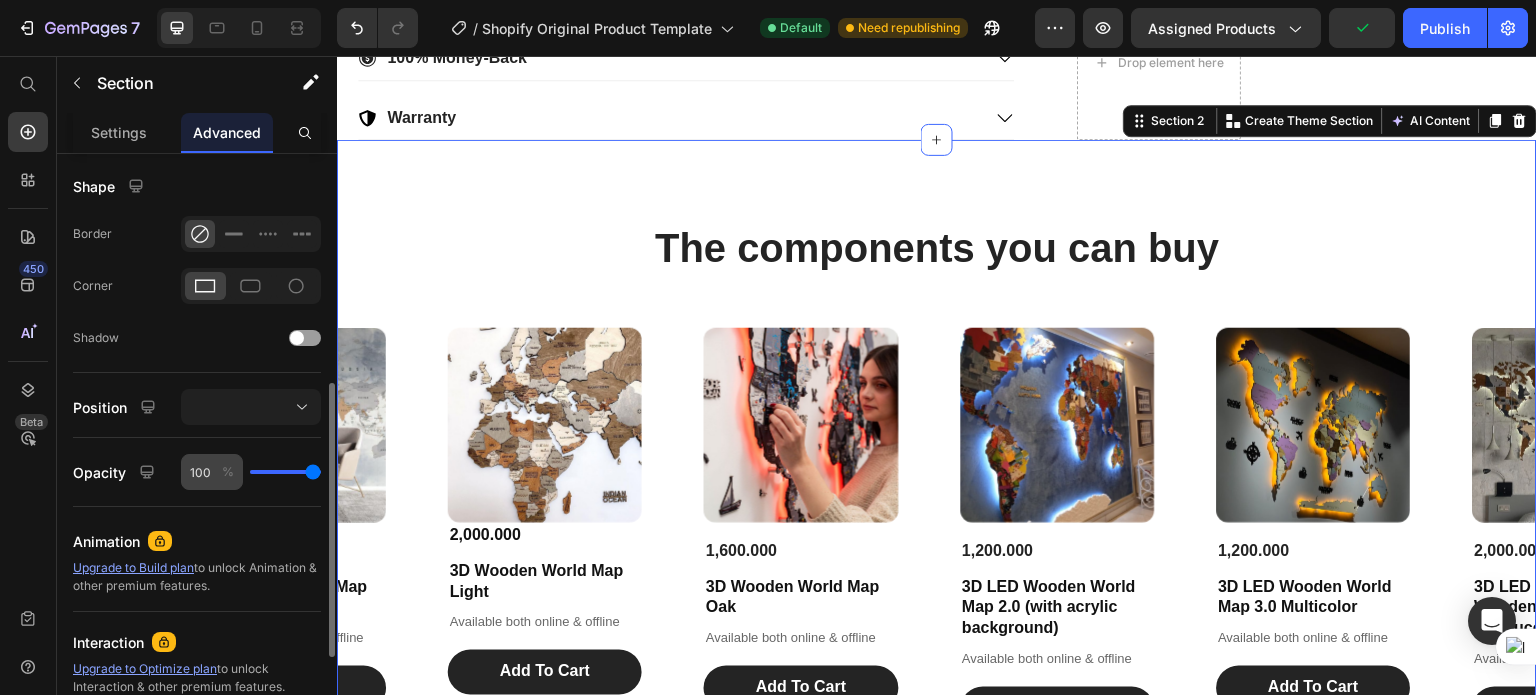 scroll, scrollTop: 700, scrollLeft: 0, axis: vertical 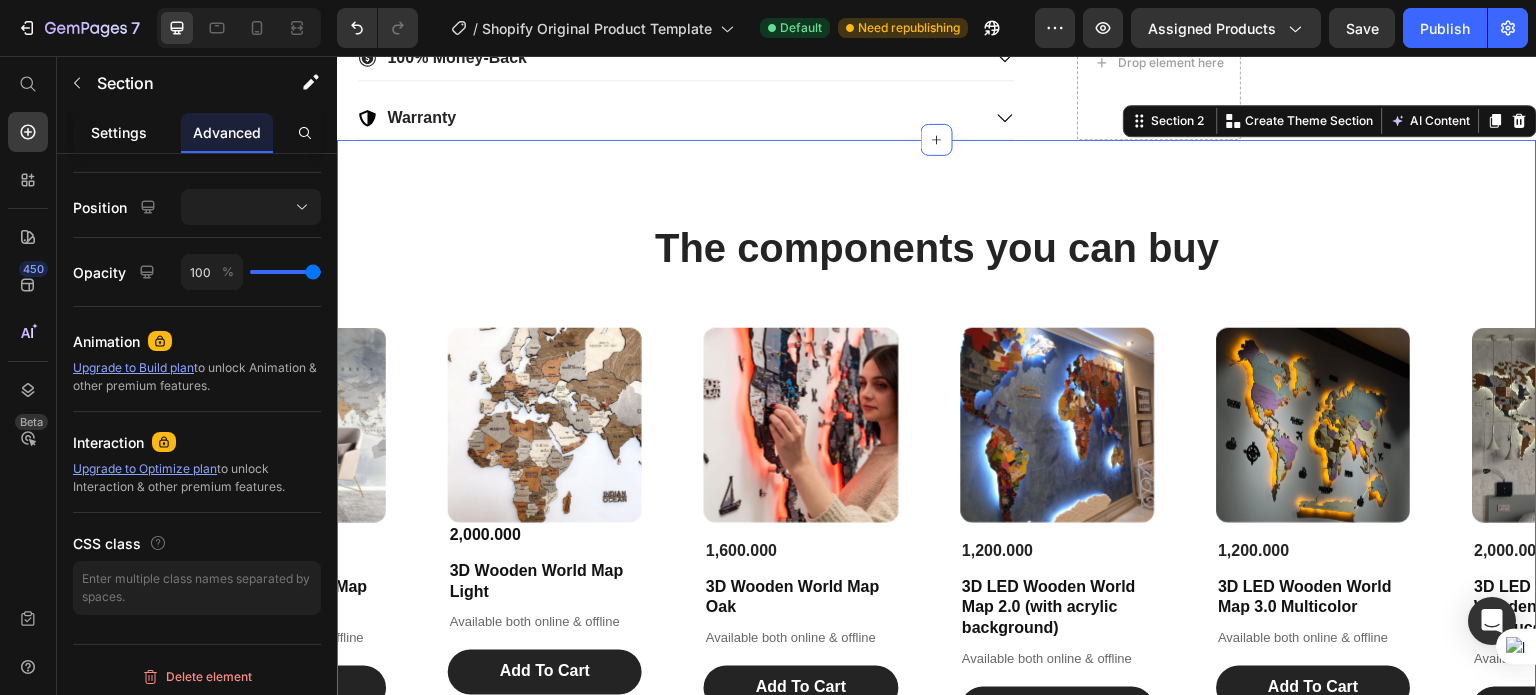 click on "Settings" at bounding box center [119, 132] 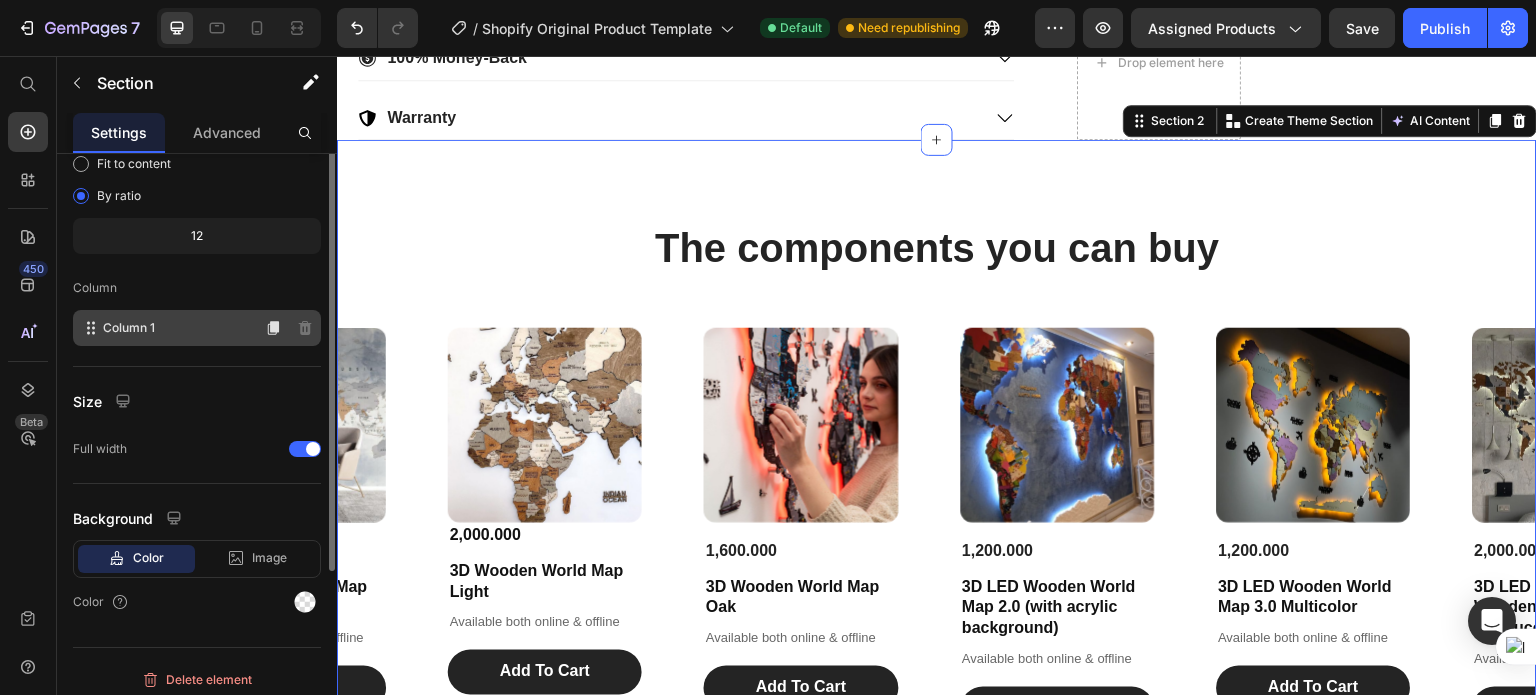scroll, scrollTop: 100, scrollLeft: 0, axis: vertical 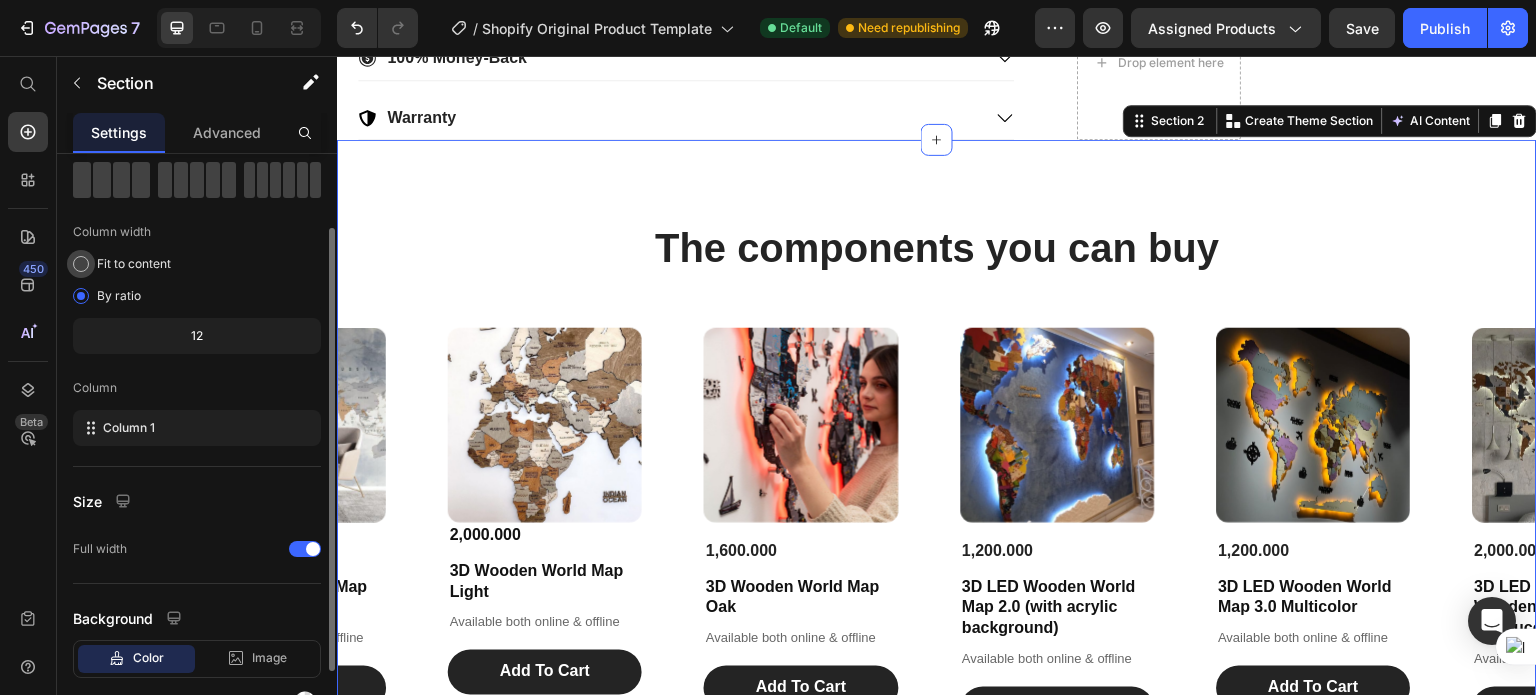 click at bounding box center (81, 264) 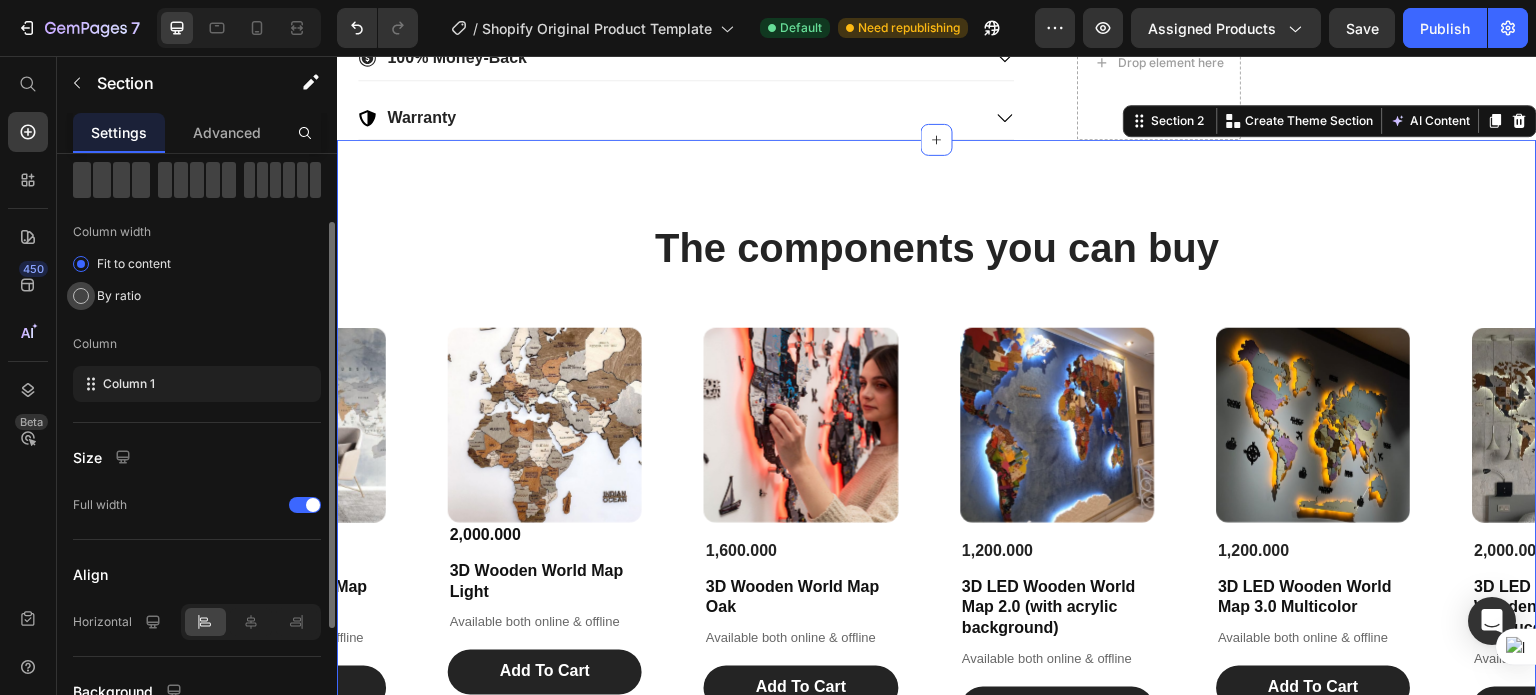 click on "By ratio" 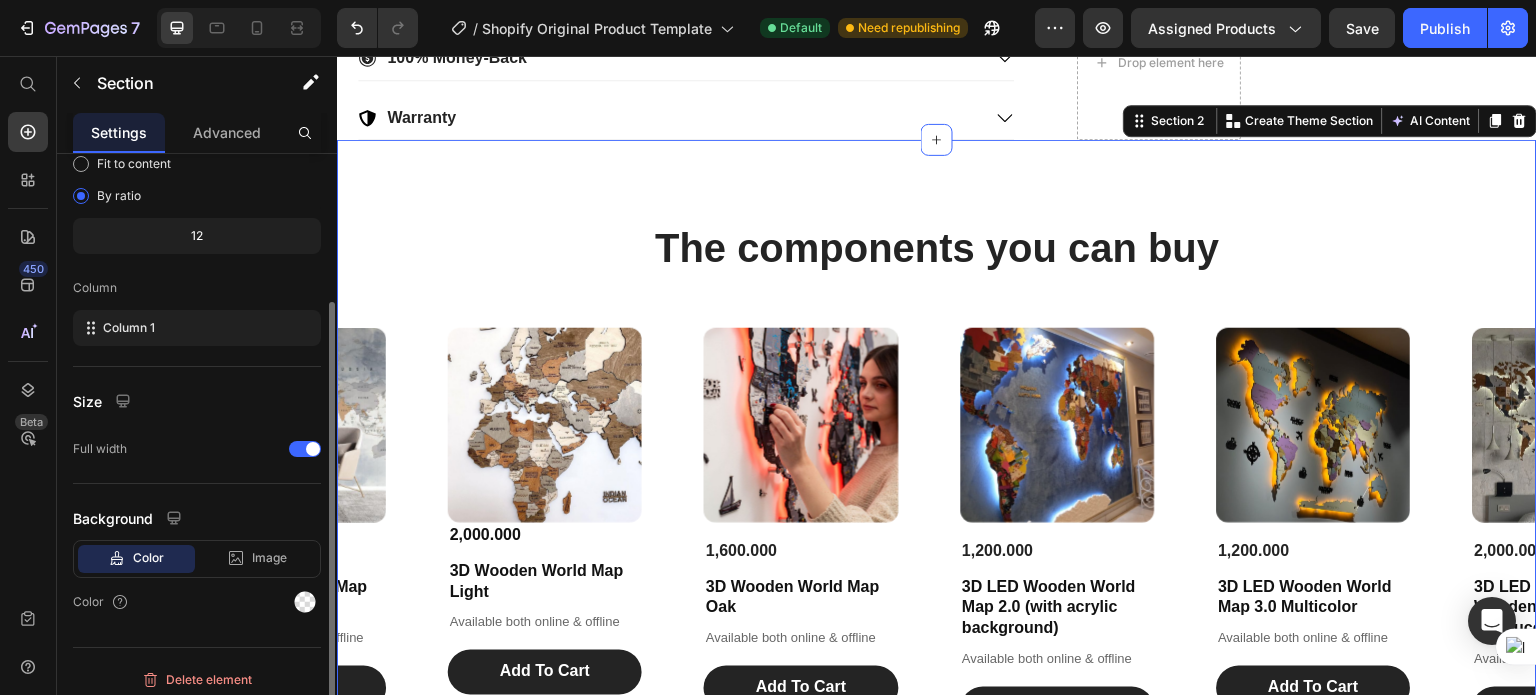 scroll, scrollTop: 208, scrollLeft: 0, axis: vertical 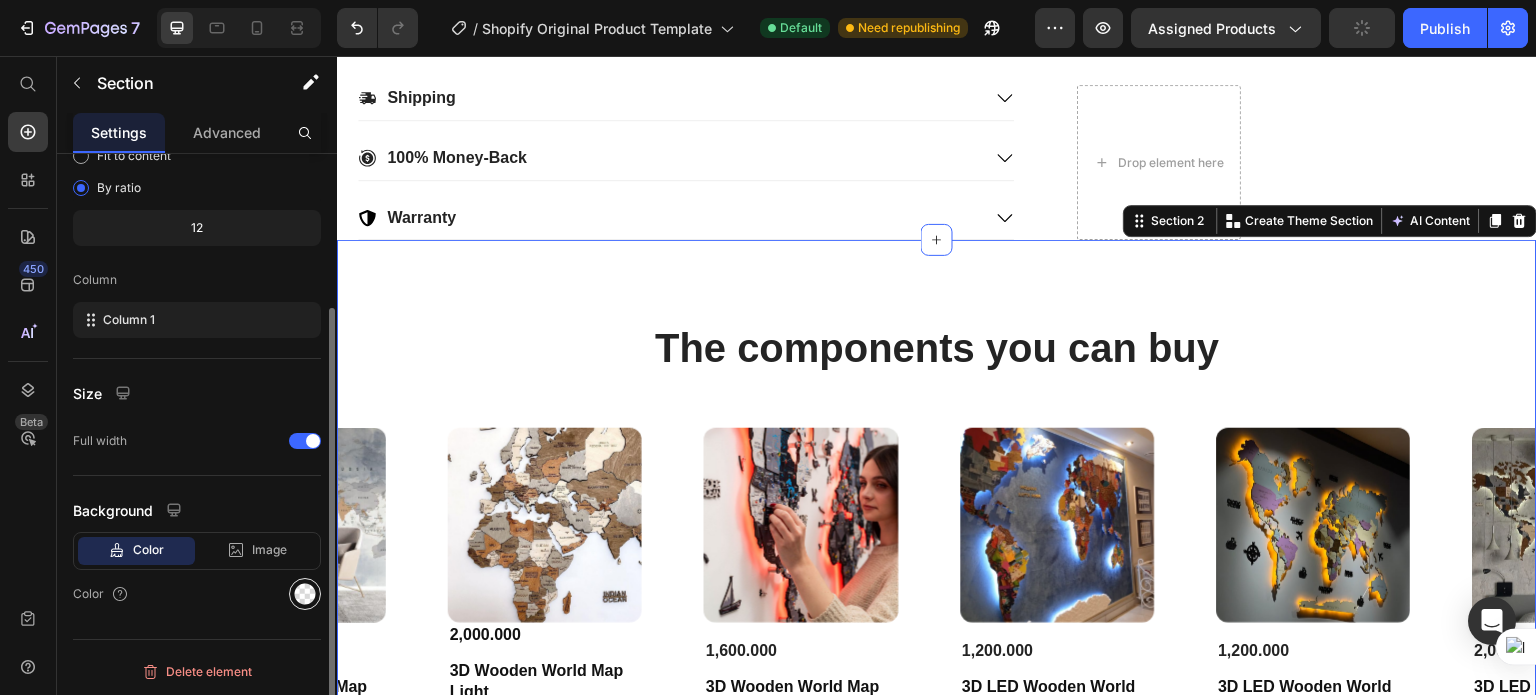 click at bounding box center [305, 594] 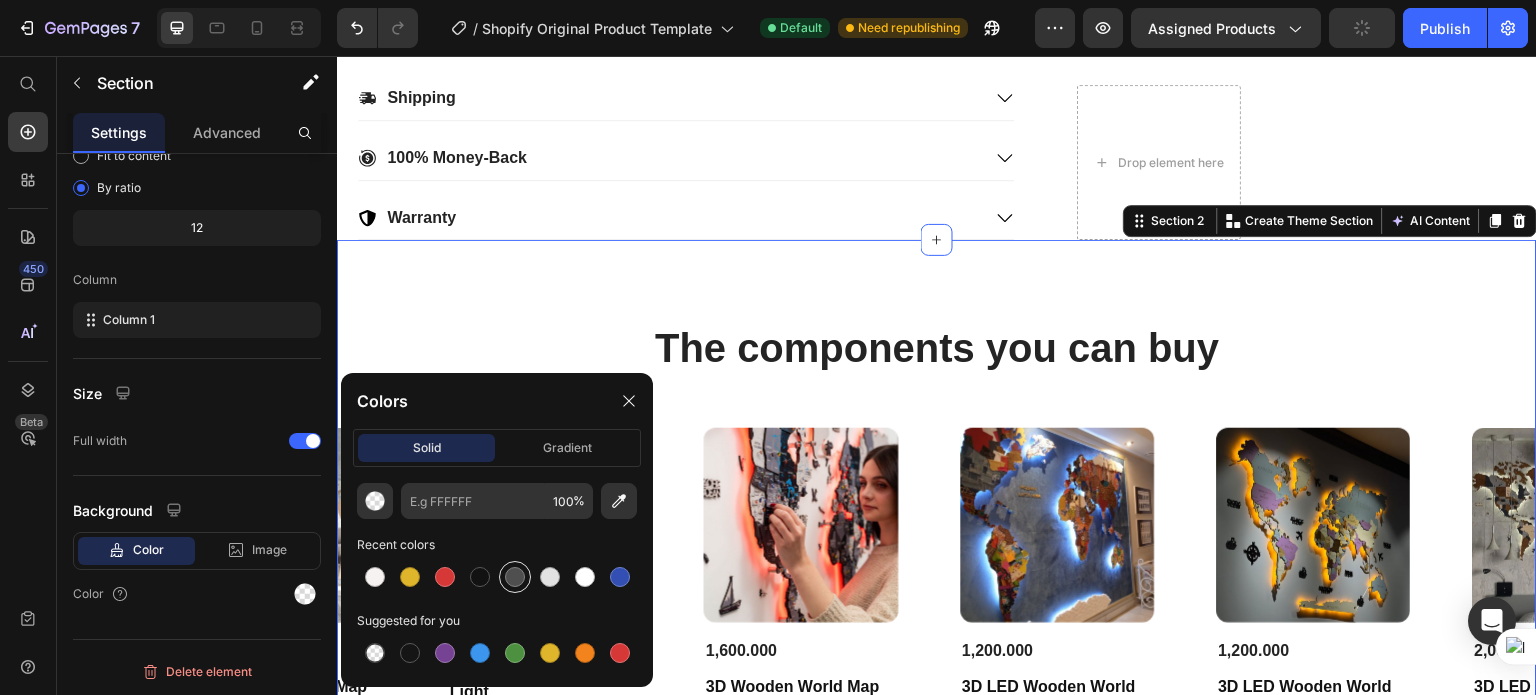 click at bounding box center [515, 577] 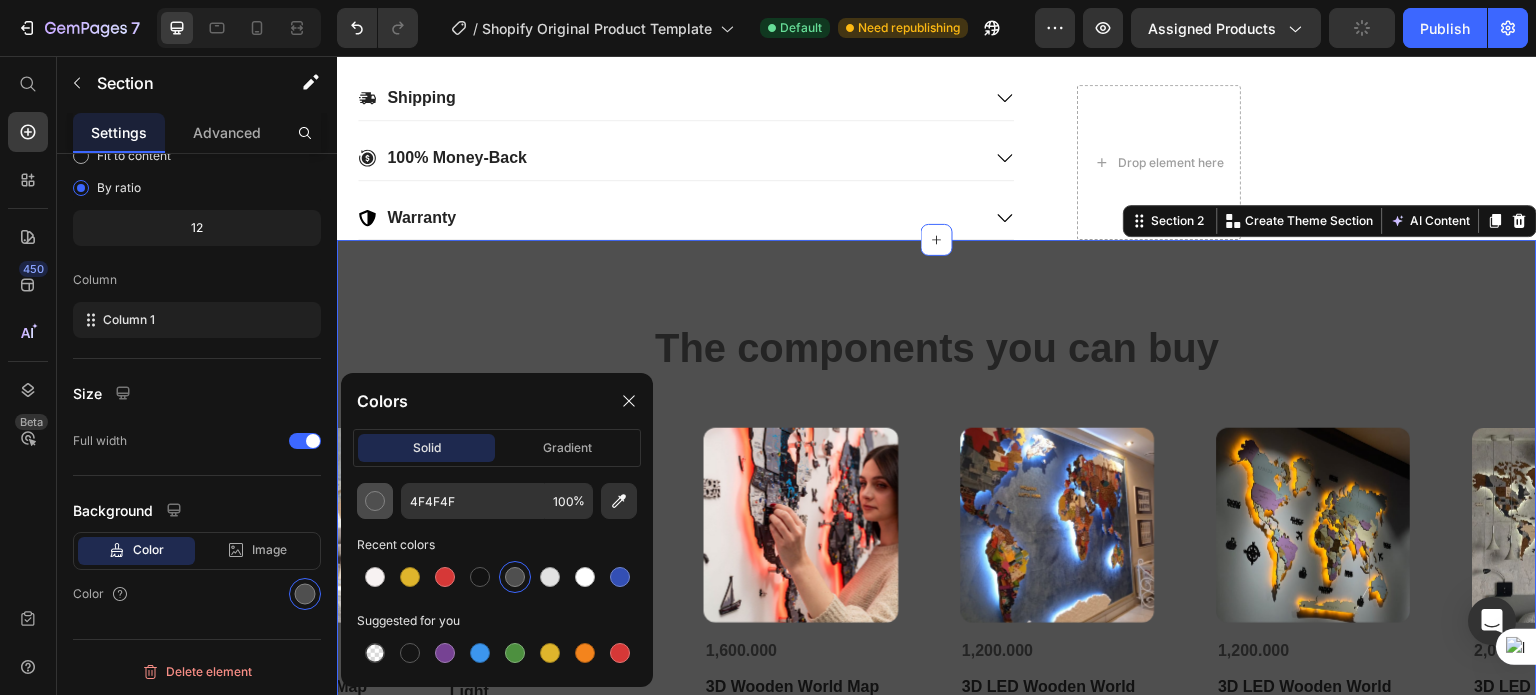click at bounding box center [375, 501] 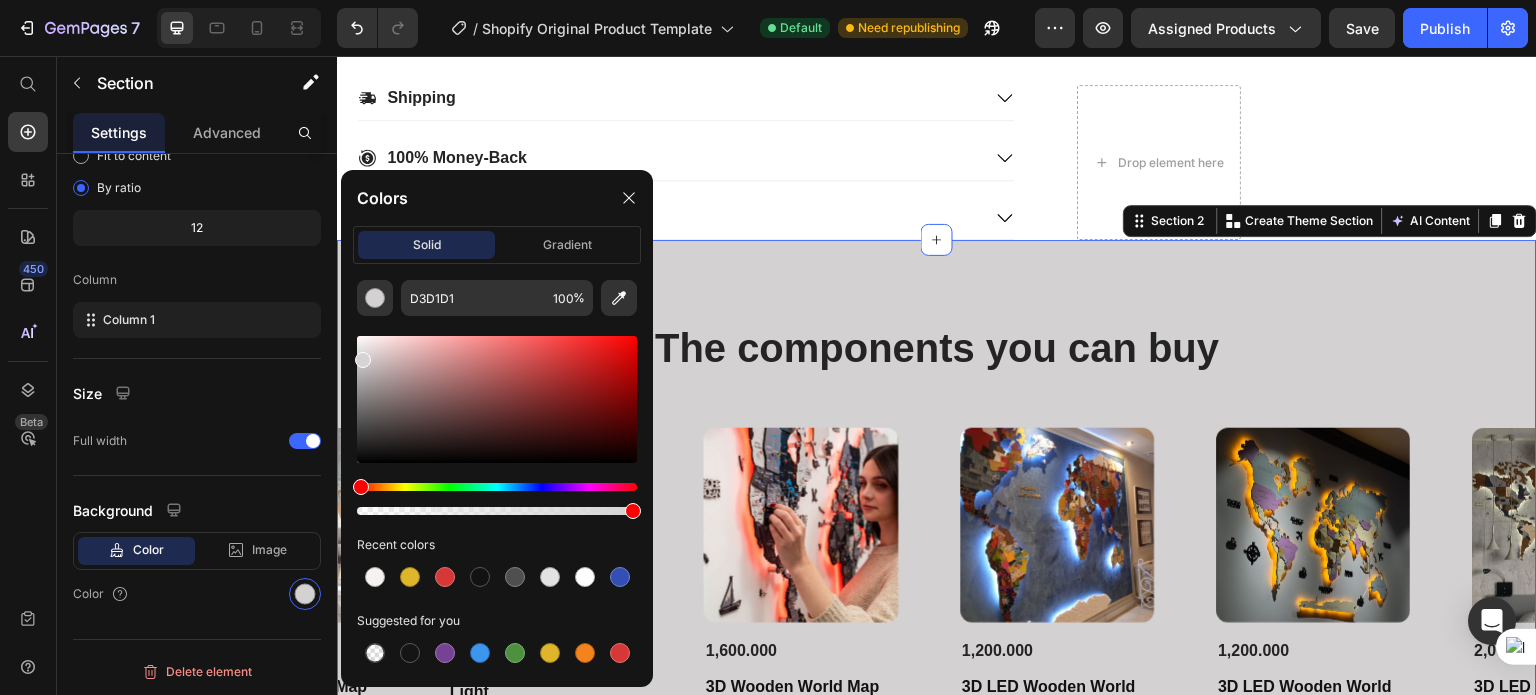 drag, startPoint x: 363, startPoint y: 428, endPoint x: 360, endPoint y: 356, distance: 72.06247 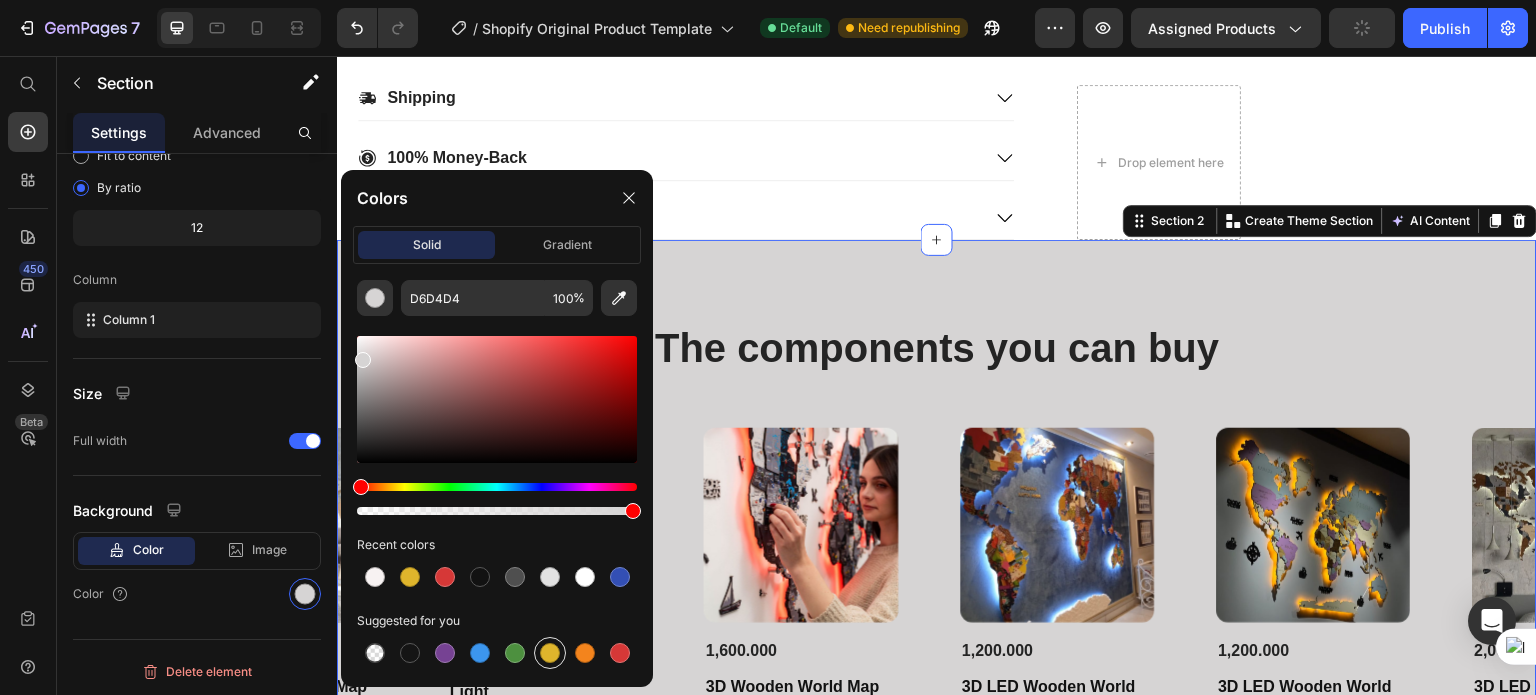 click at bounding box center [550, 653] 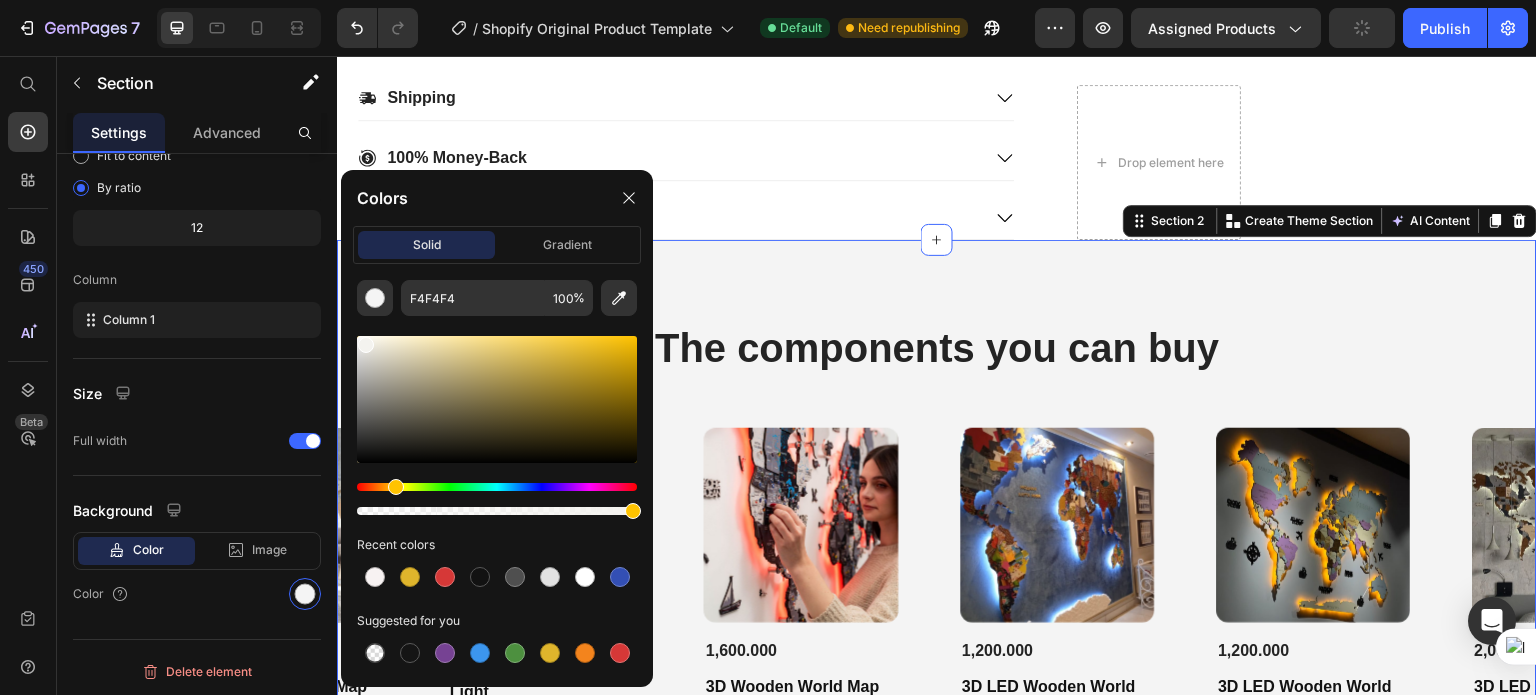 type on "F4F3EF" 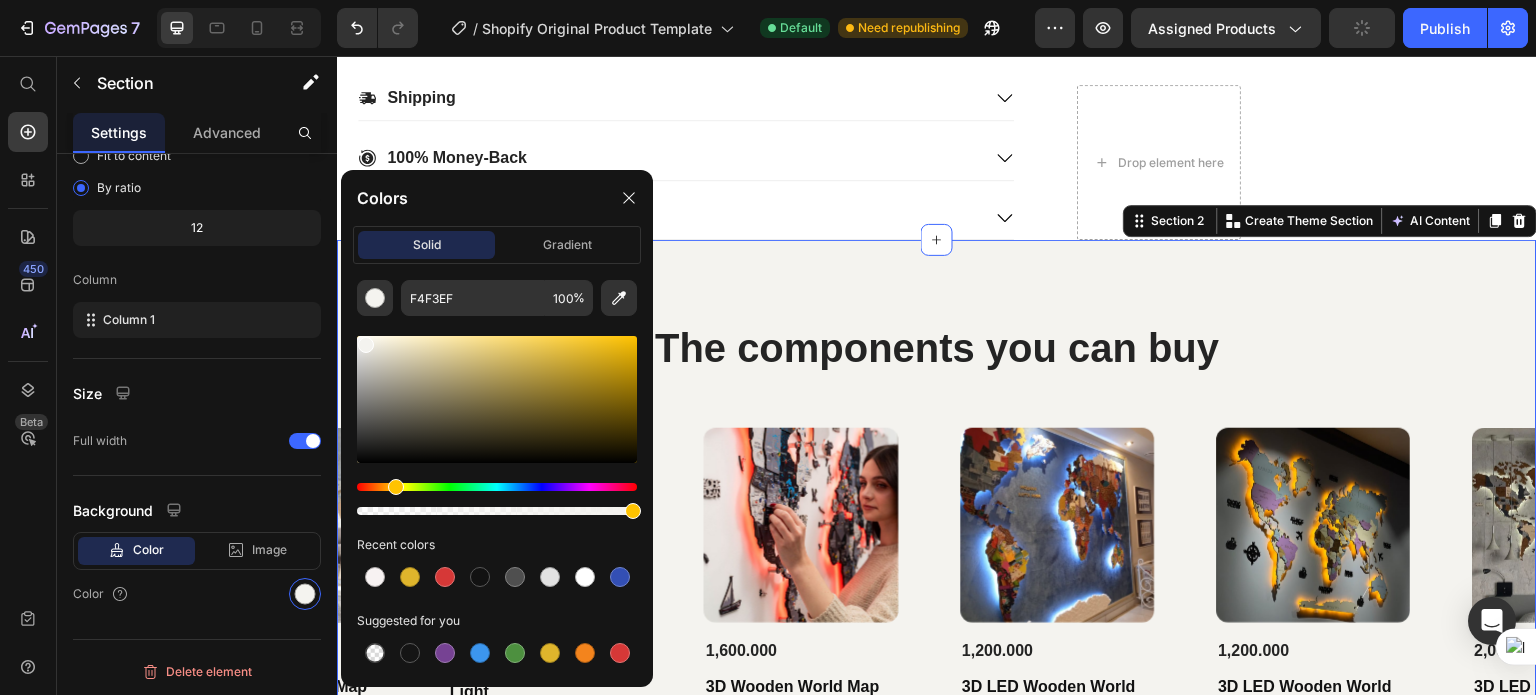 drag, startPoint x: 585, startPoint y: 355, endPoint x: 365, endPoint y: 341, distance: 220.445 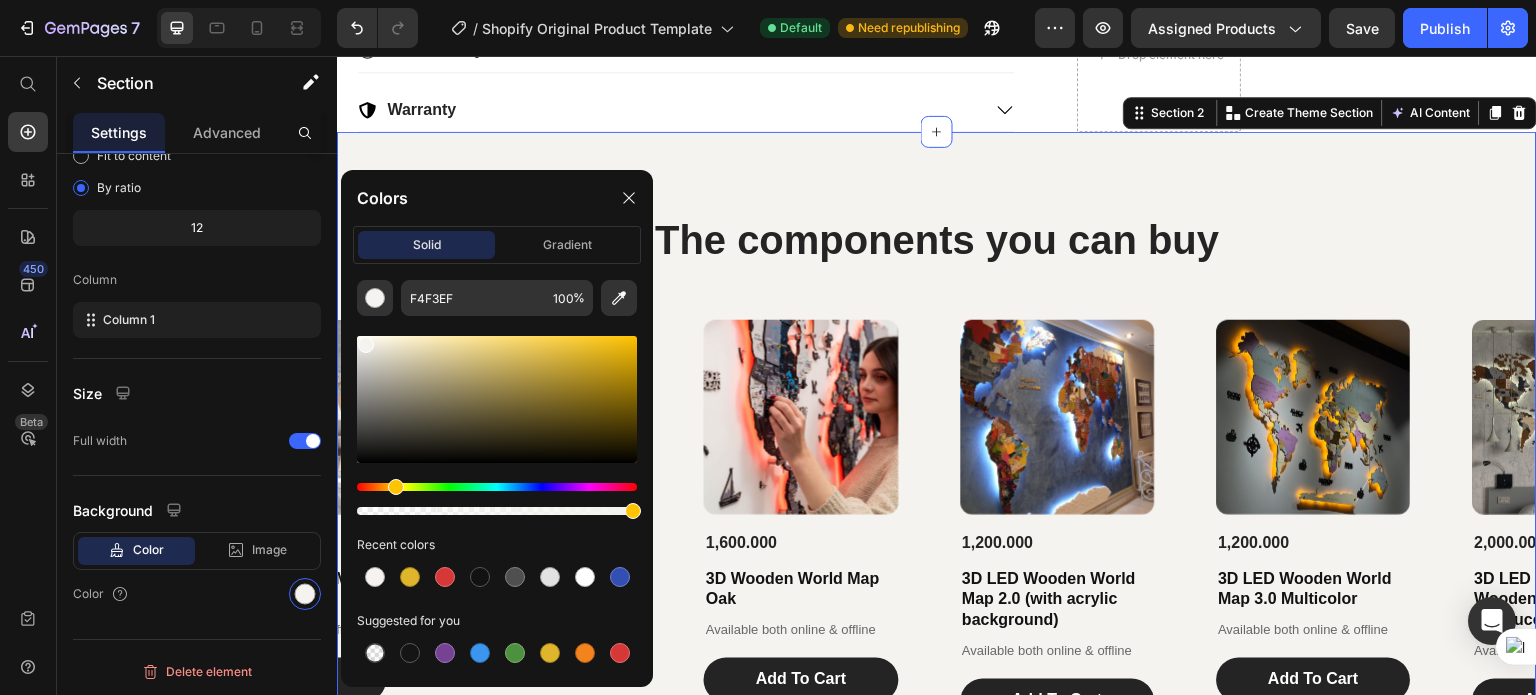 scroll, scrollTop: 1356, scrollLeft: 0, axis: vertical 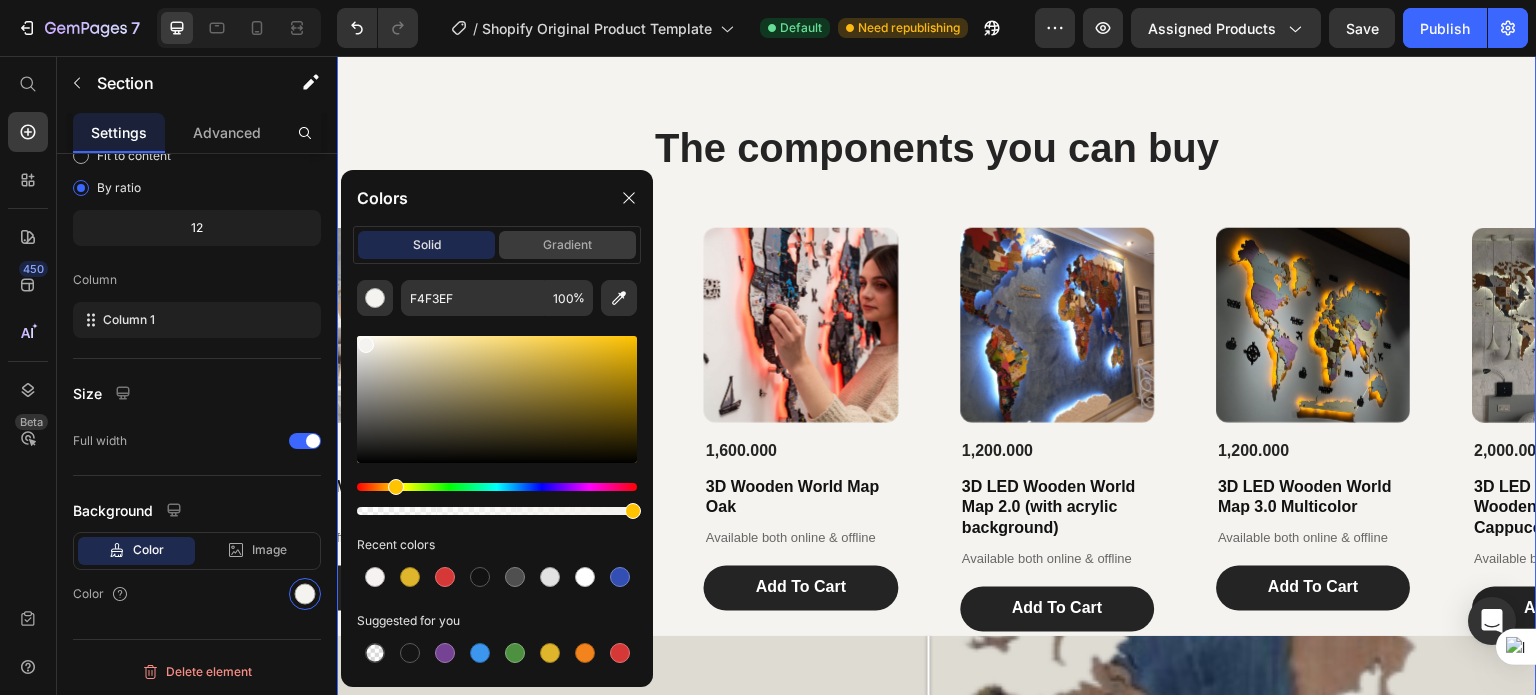 click on "gradient" 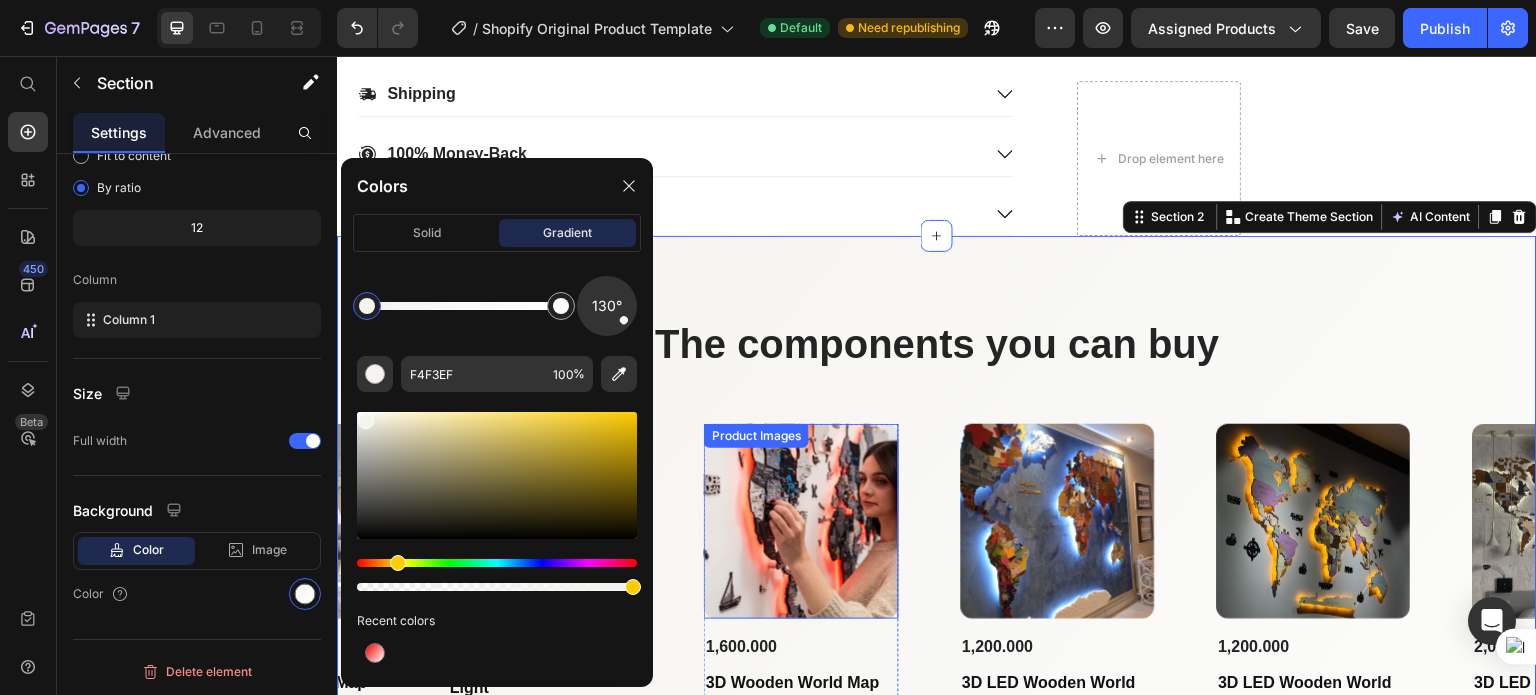 scroll, scrollTop: 1156, scrollLeft: 0, axis: vertical 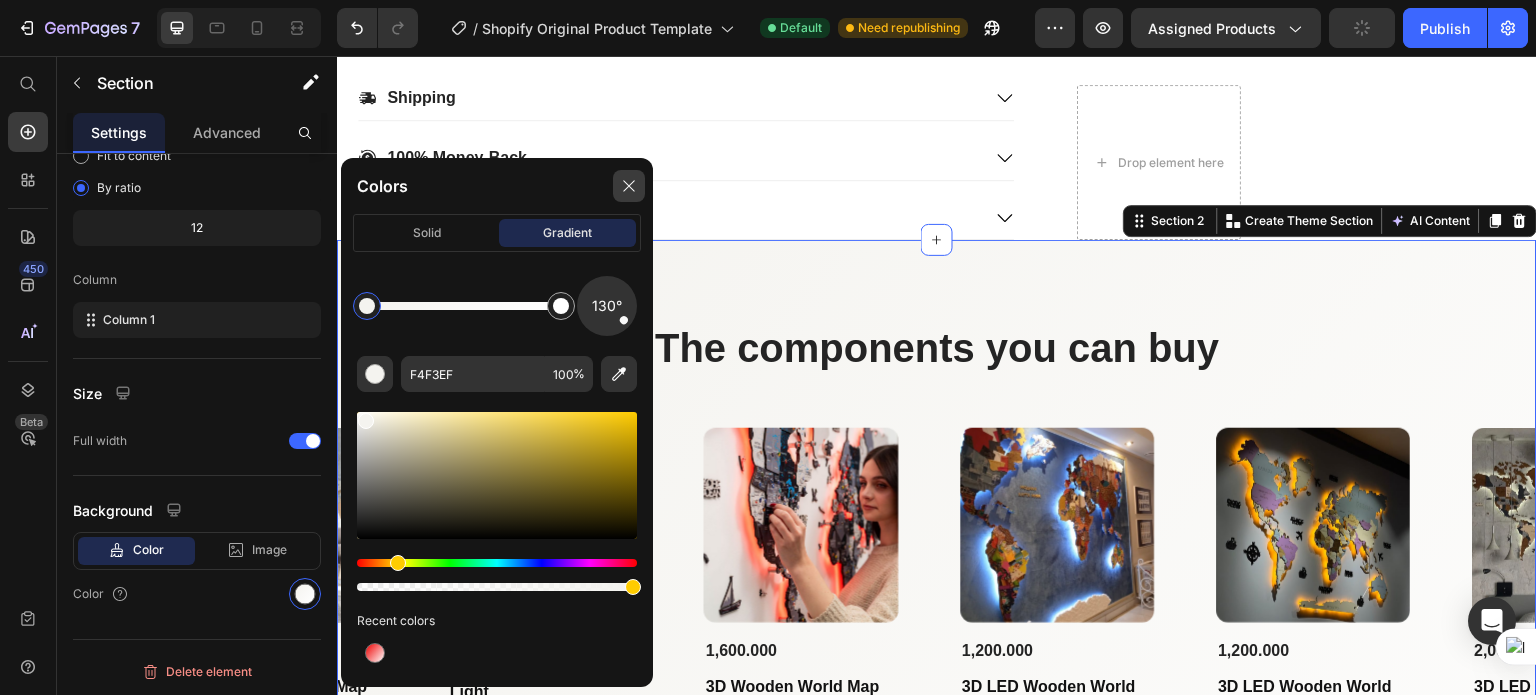 click 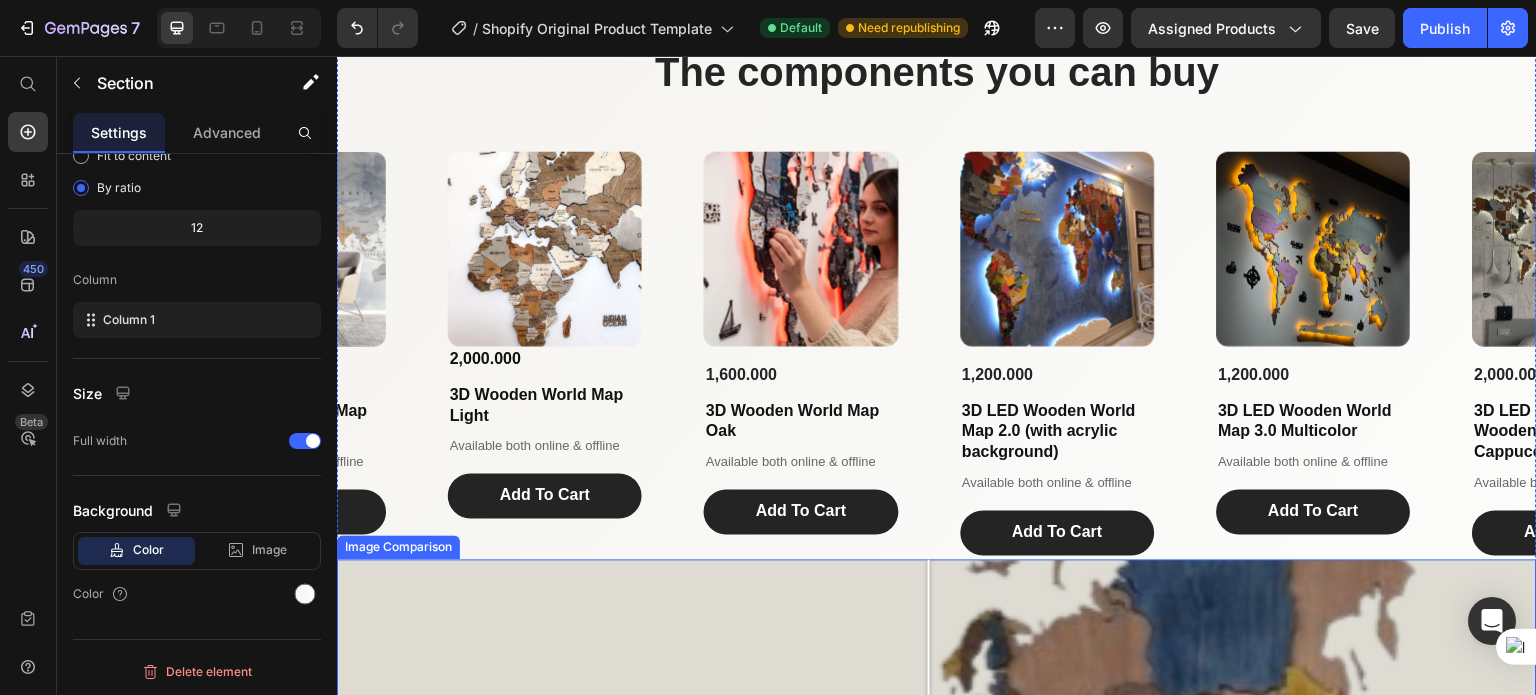 scroll, scrollTop: 1356, scrollLeft: 0, axis: vertical 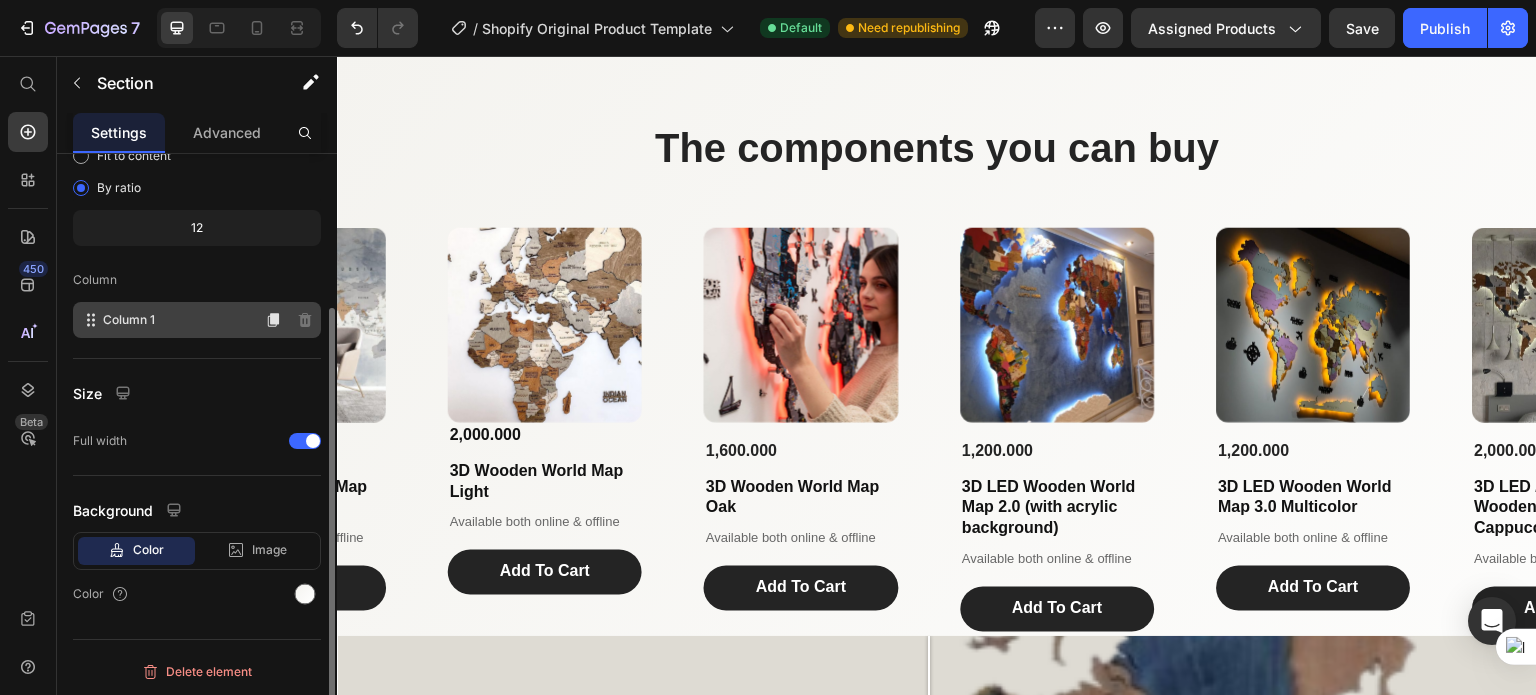 click on "Column 1" at bounding box center (129, 320) 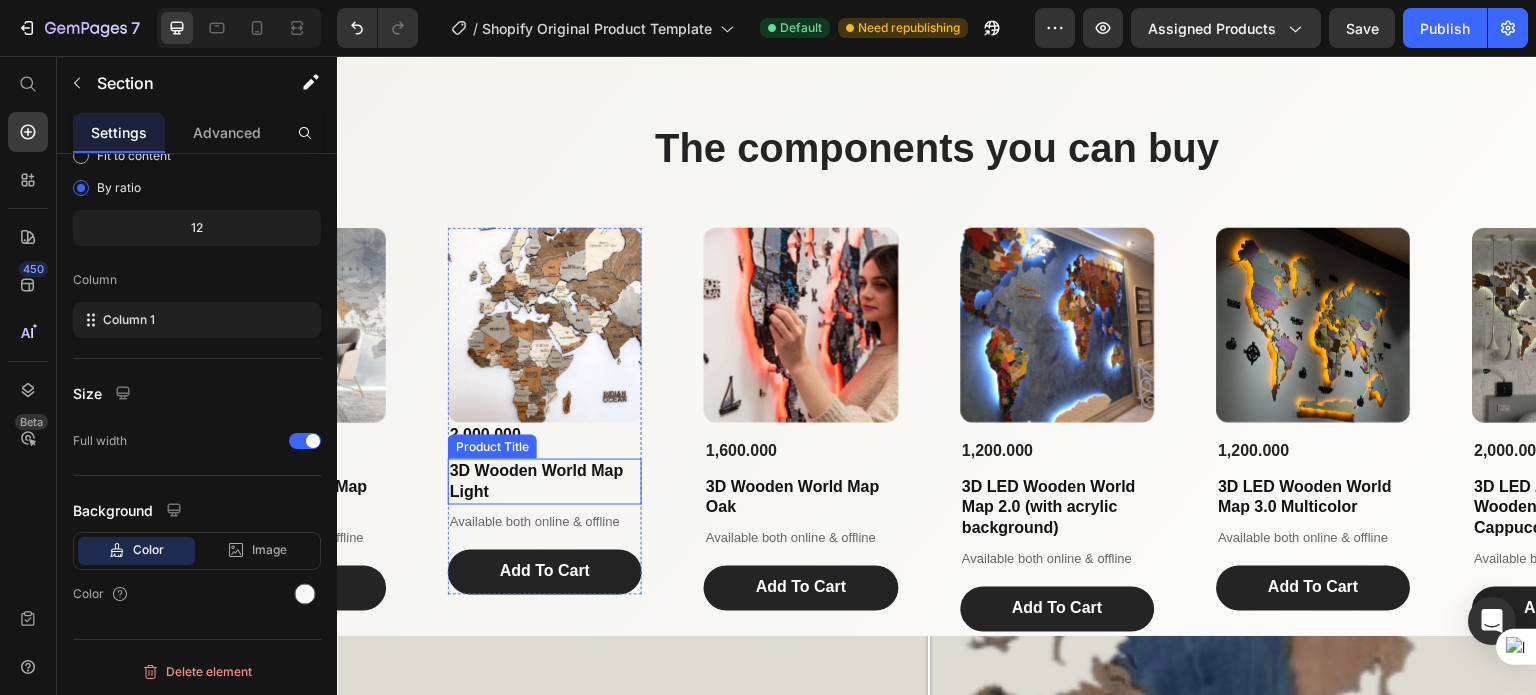 click on "3D Wooden World Map Light" at bounding box center [545, 482] 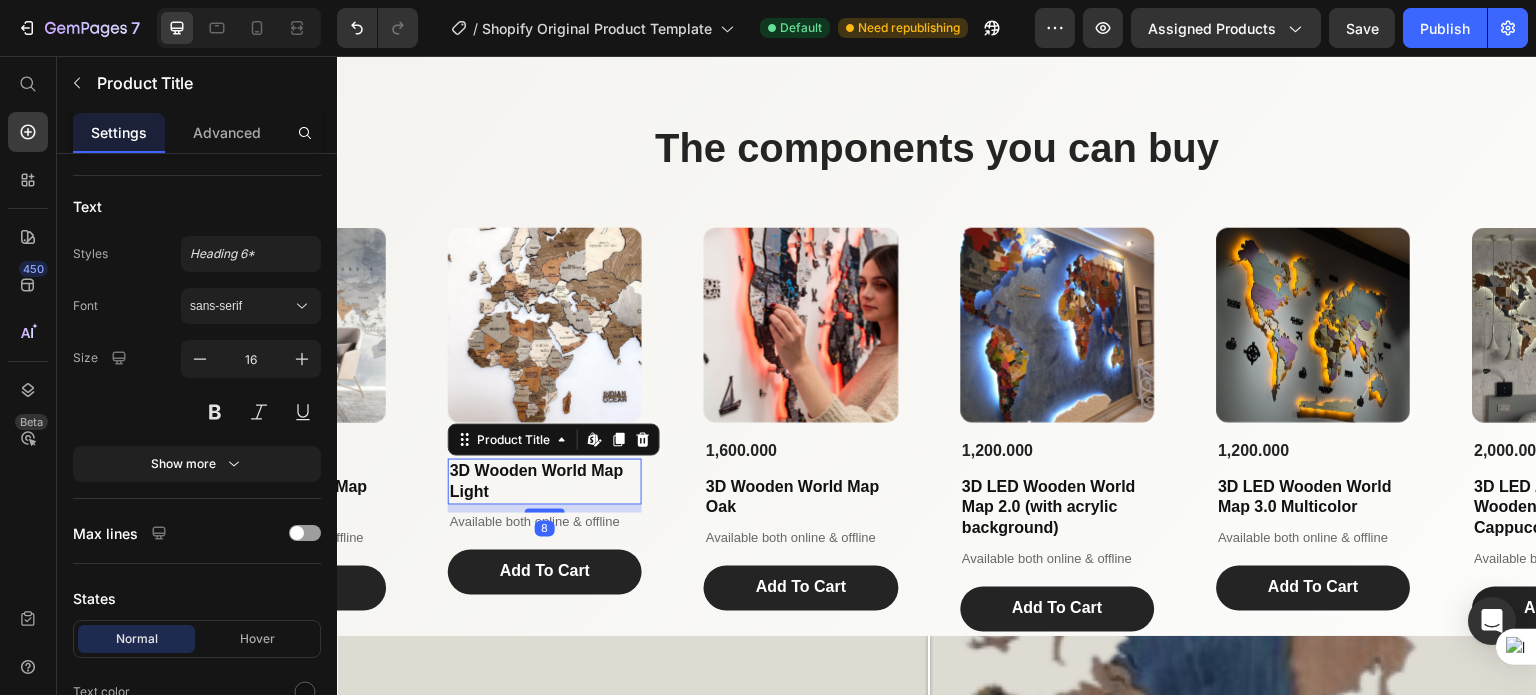 scroll, scrollTop: 0, scrollLeft: 0, axis: both 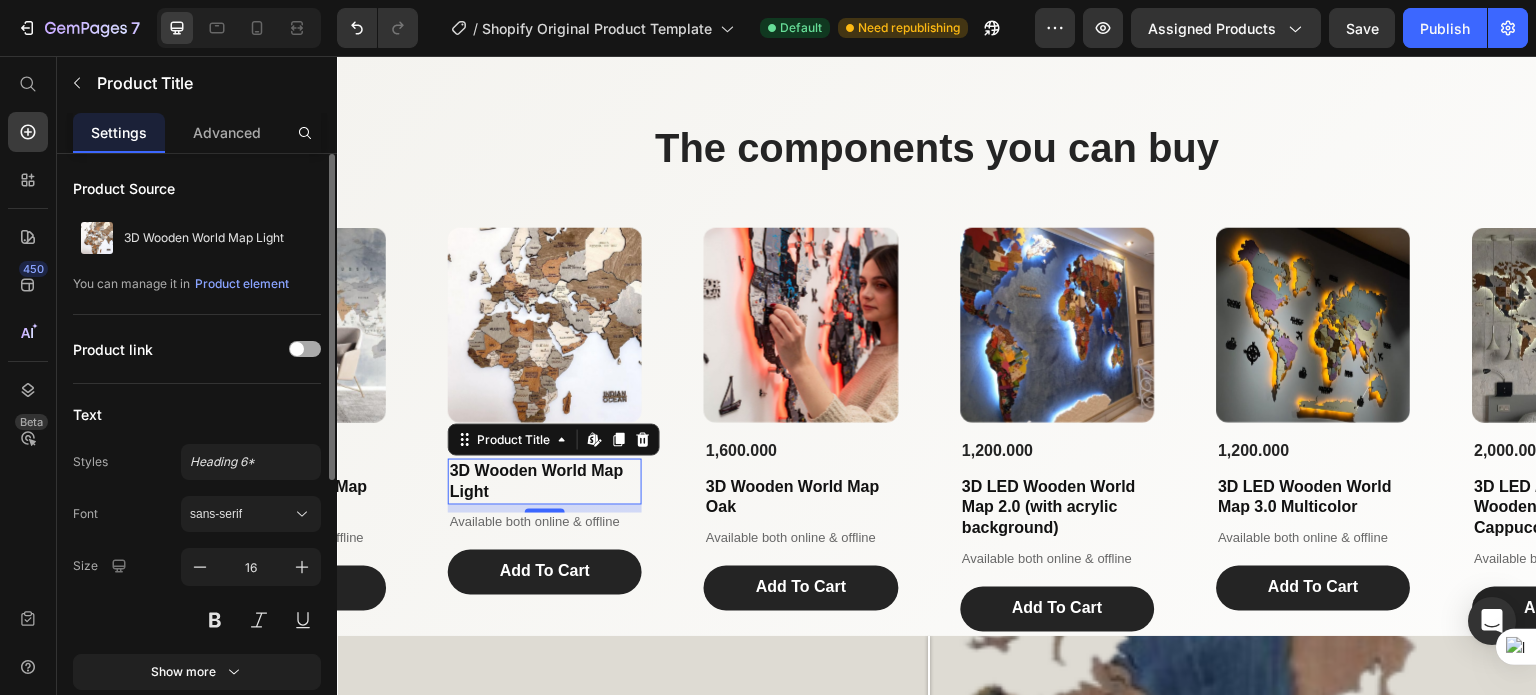 click at bounding box center (297, 349) 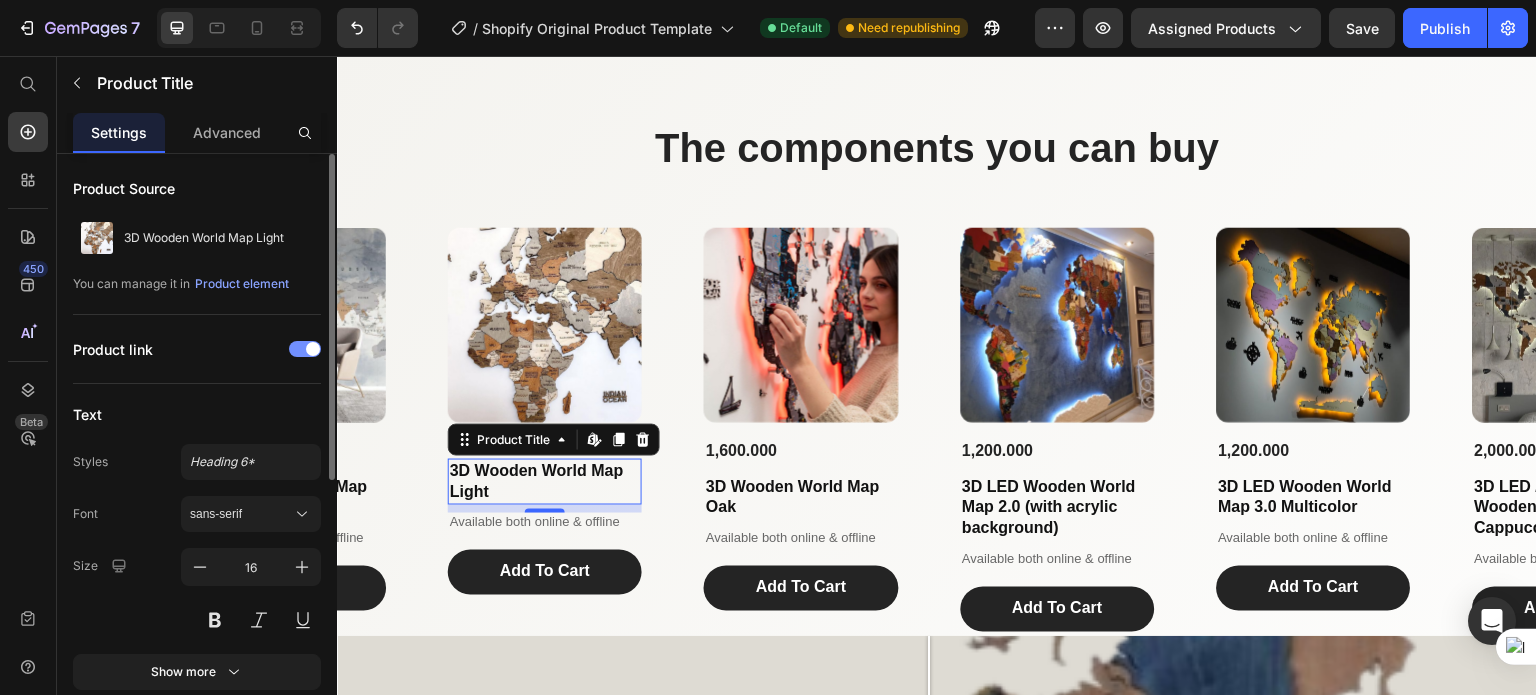 click at bounding box center (305, 349) 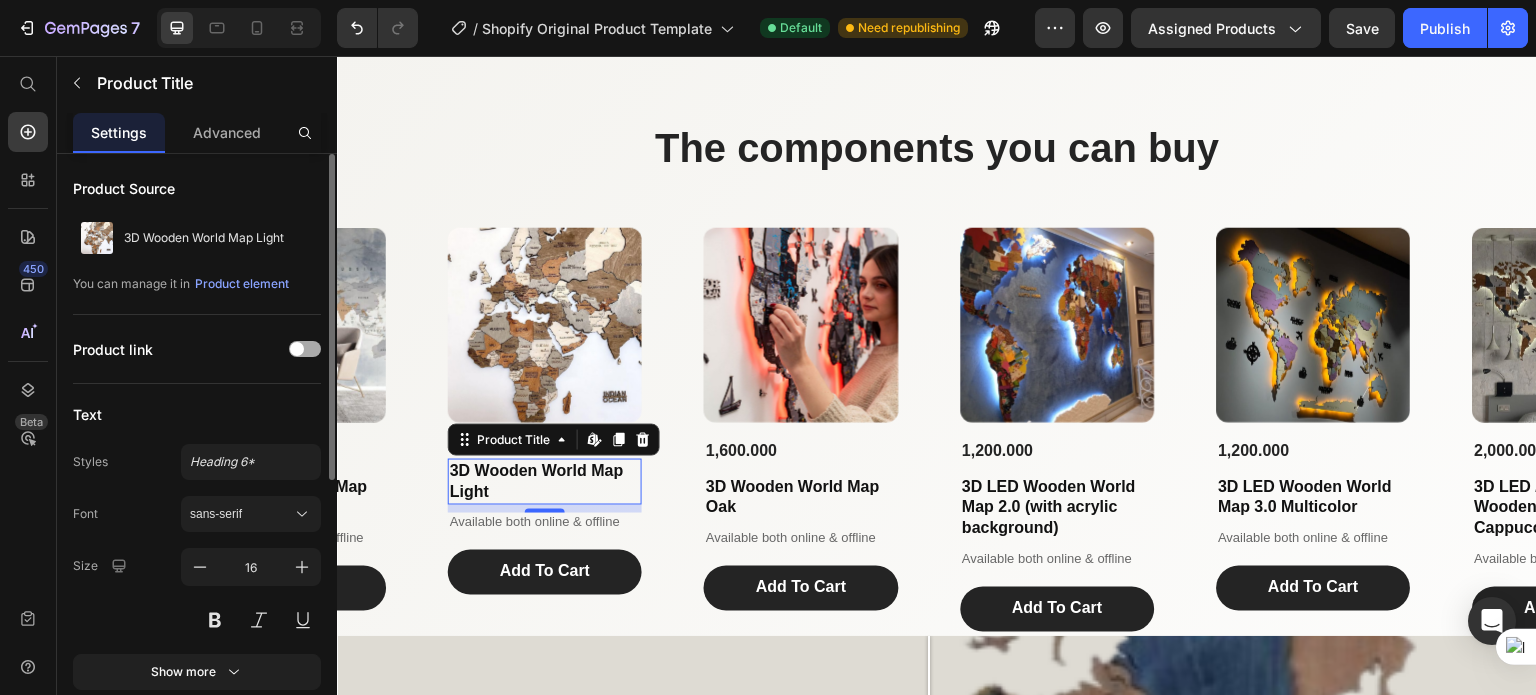 click at bounding box center (297, 349) 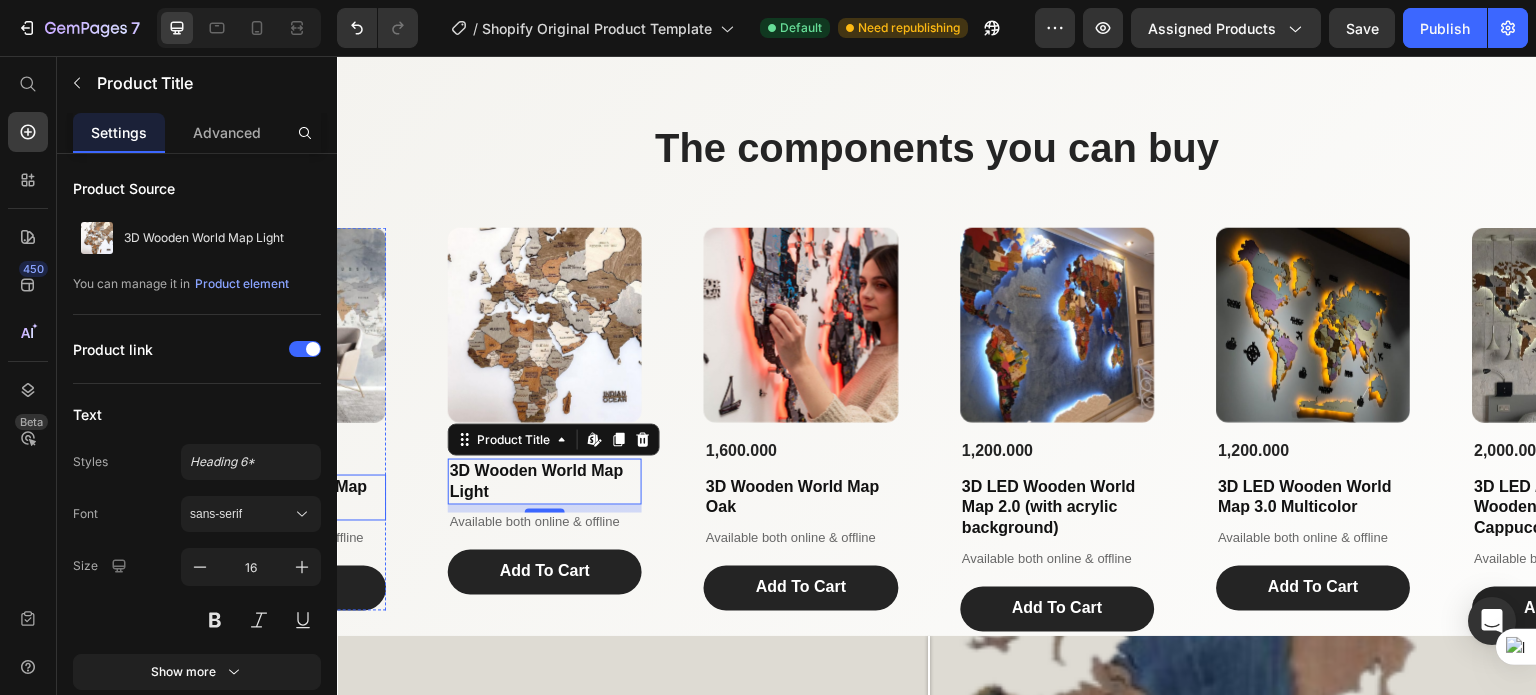 click on "3D Wooden World Map Cappuccino" at bounding box center (289, 498) 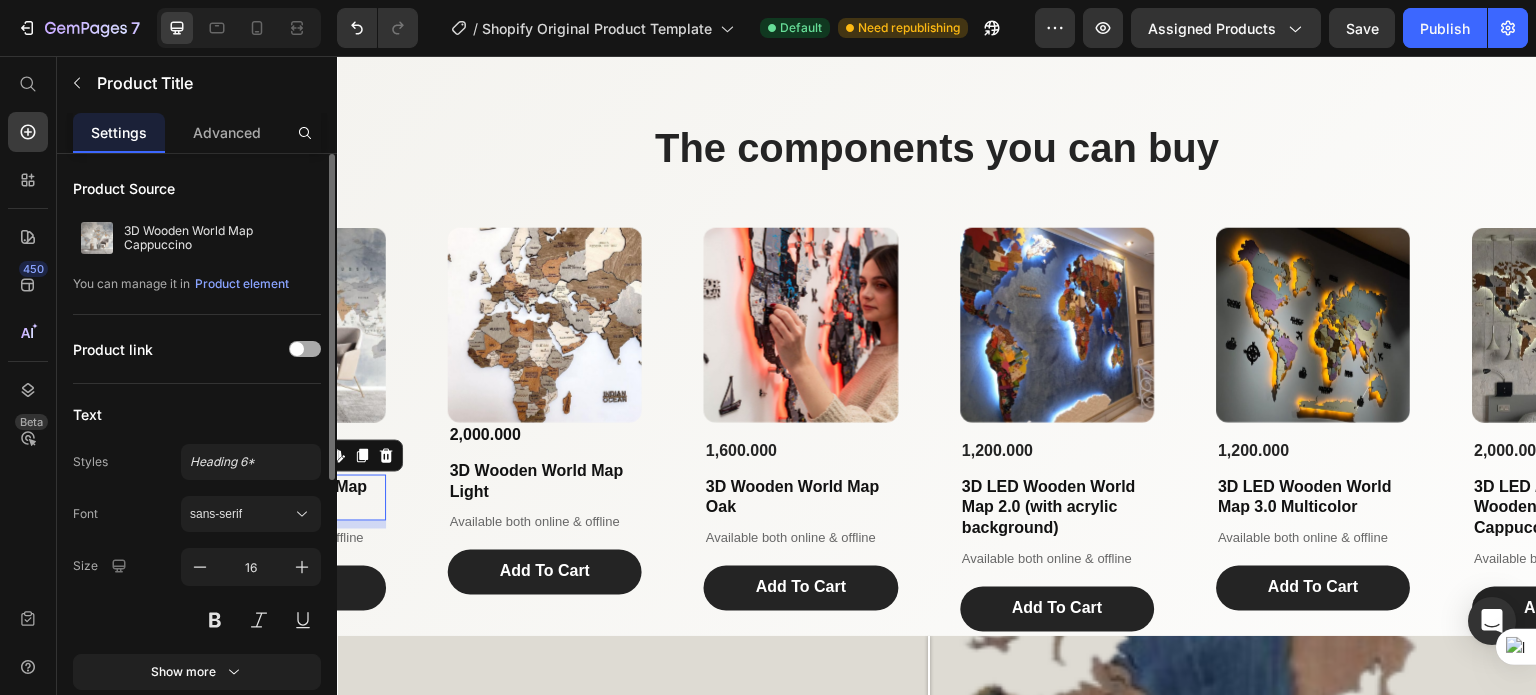 scroll, scrollTop: 100, scrollLeft: 0, axis: vertical 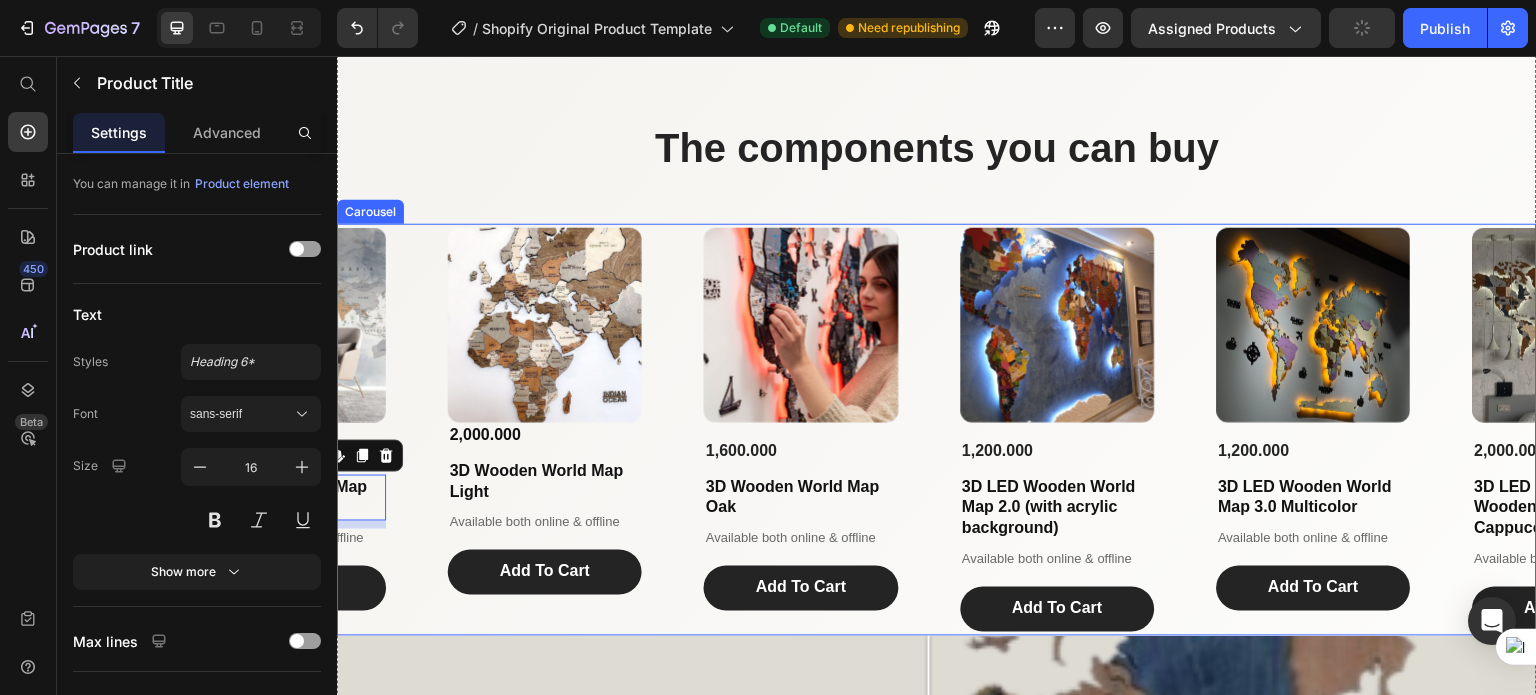 click on "Product Images 2,000.000 Product Price 3D Wooden World Map Light Product Title Available both online & offline Text Block Add To Cart Add to Cart Product Product Images 1,600.000 Product Price 3D Wooden World Map Oak Product Title Available both online & offline Text Block Add To Cart Add to Cart Product Product Images 1,200.000 Product Price 3D LED Wooden World Map 2.0 (with acrylic background) Product Title Available both online & offline Text Block Add To Cart Add to Cart Product Product Images 1,200.000 Product Price 3D LED Wooden World Map 3.0 Multicolor Product Title Available both online & offline Text Block Add To Cart Add to Cart Product Product Images 2,000.000 Product Price 3D LED / LUMINOUS Wooden World Map 3.0 Cappuccino Product Title Available both online & offline Text Block Add To Cart Add to Cart Product Product Images 1,200.000 Product Price 3D Wooden World Map Cappuccino Product Title   Edit content in Shopify 8 Available both online & offline Text Block Add To Cart Add to Cart Product" at bounding box center (937, 429) 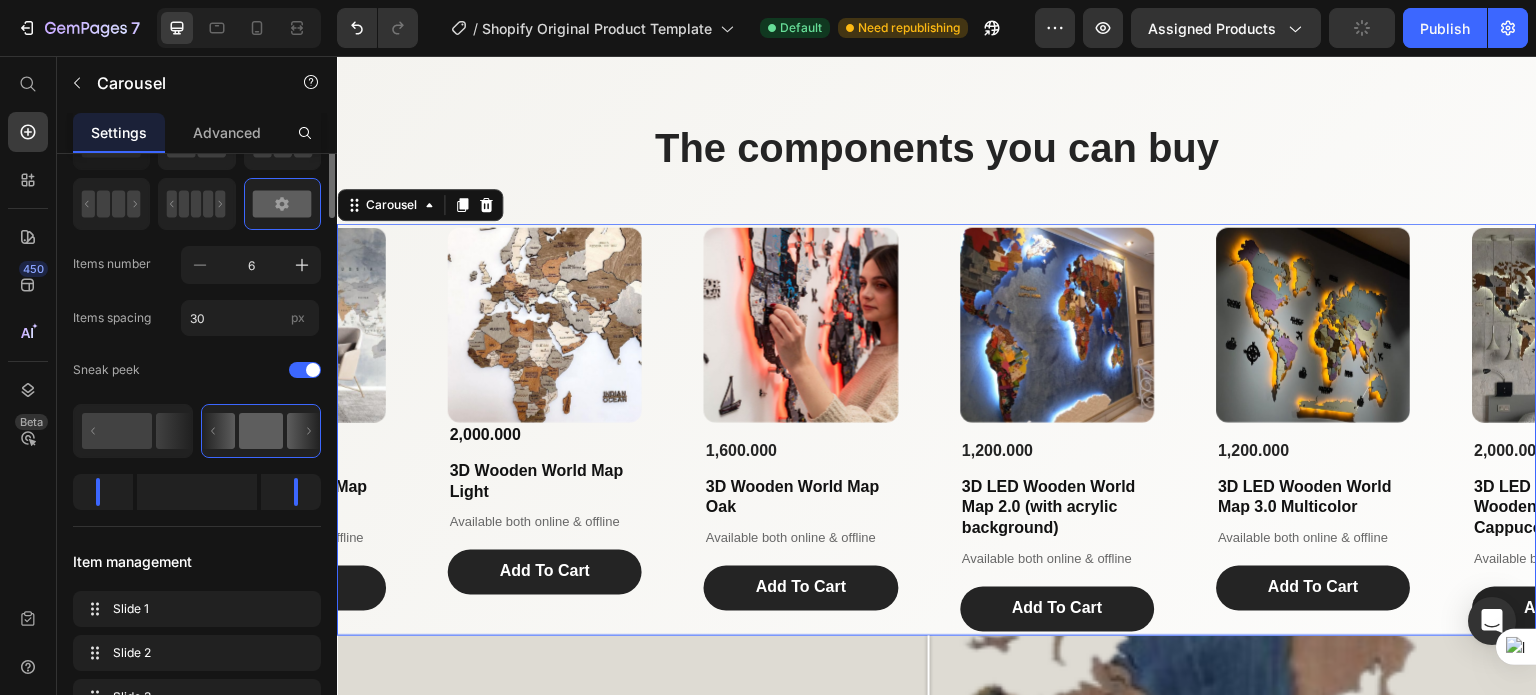 scroll, scrollTop: 0, scrollLeft: 0, axis: both 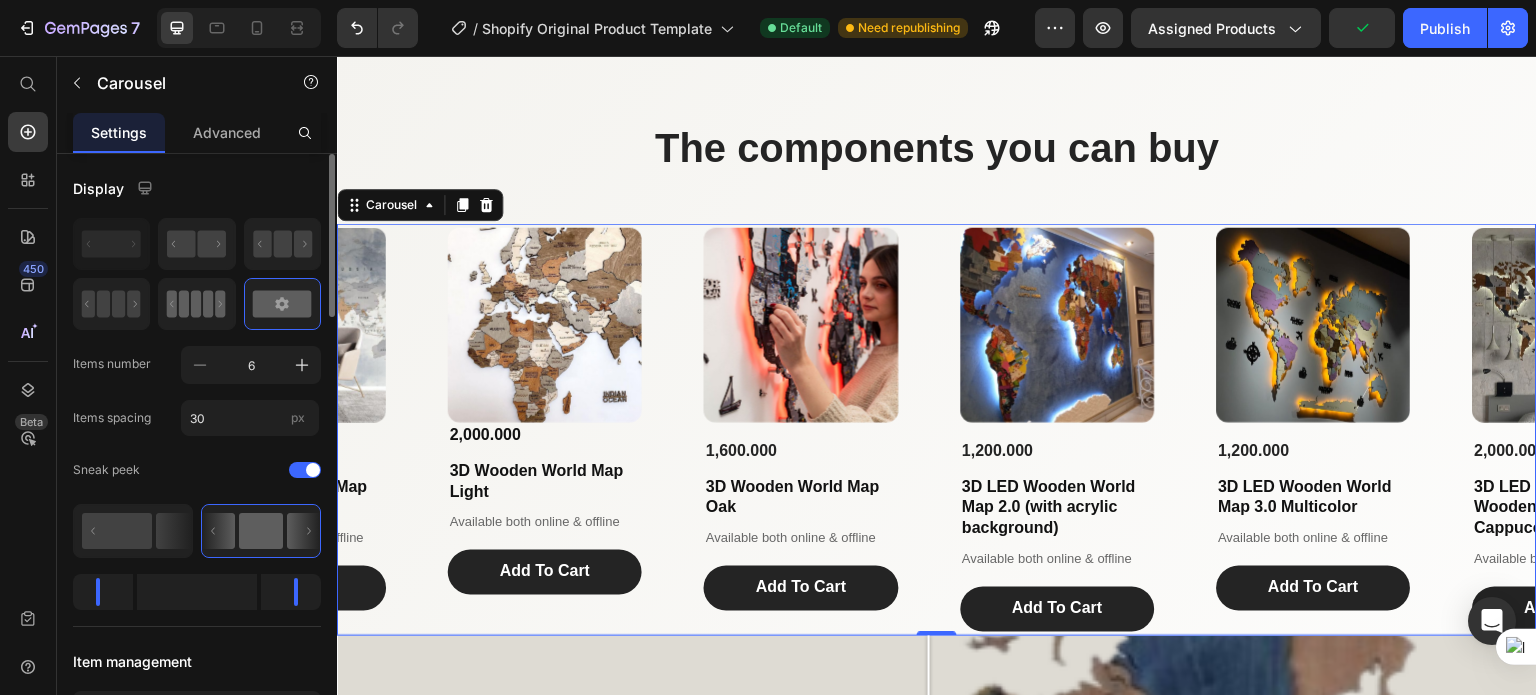 click 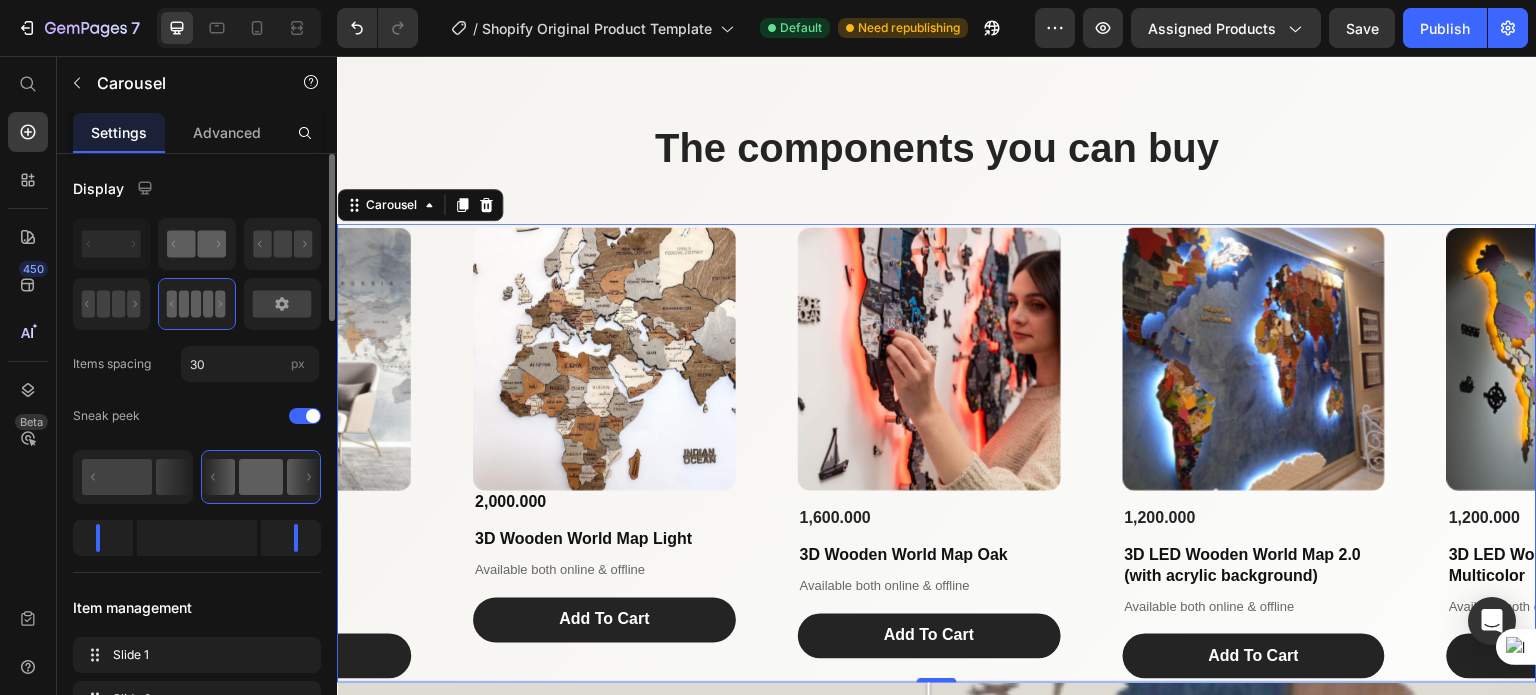 click 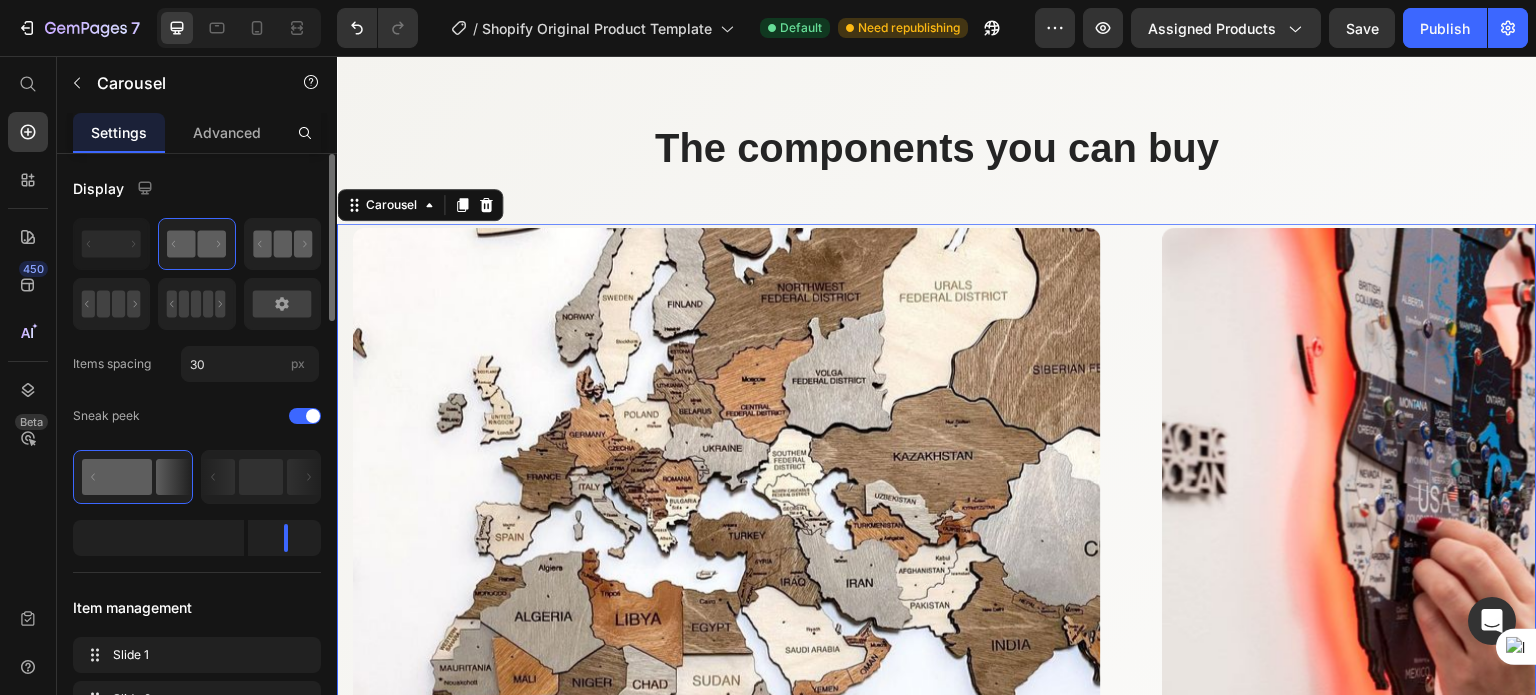click 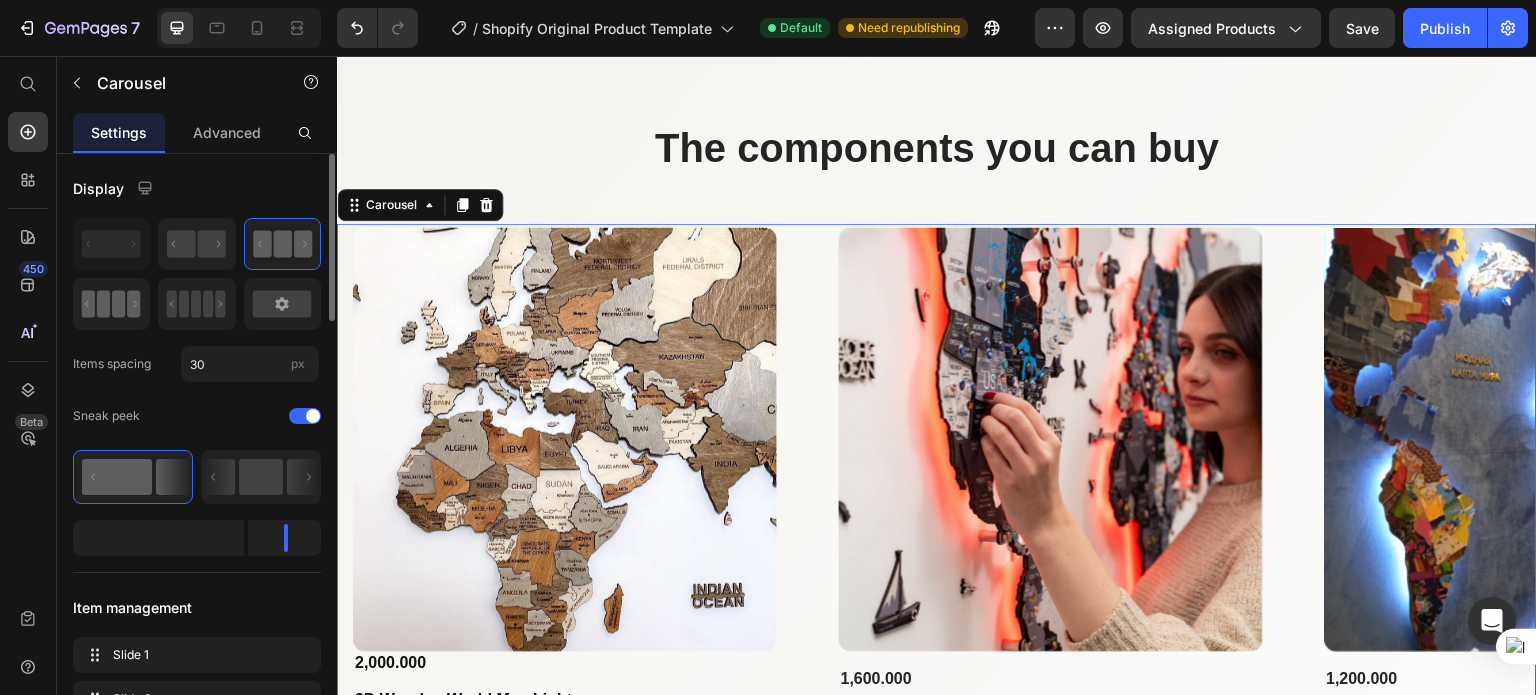 click 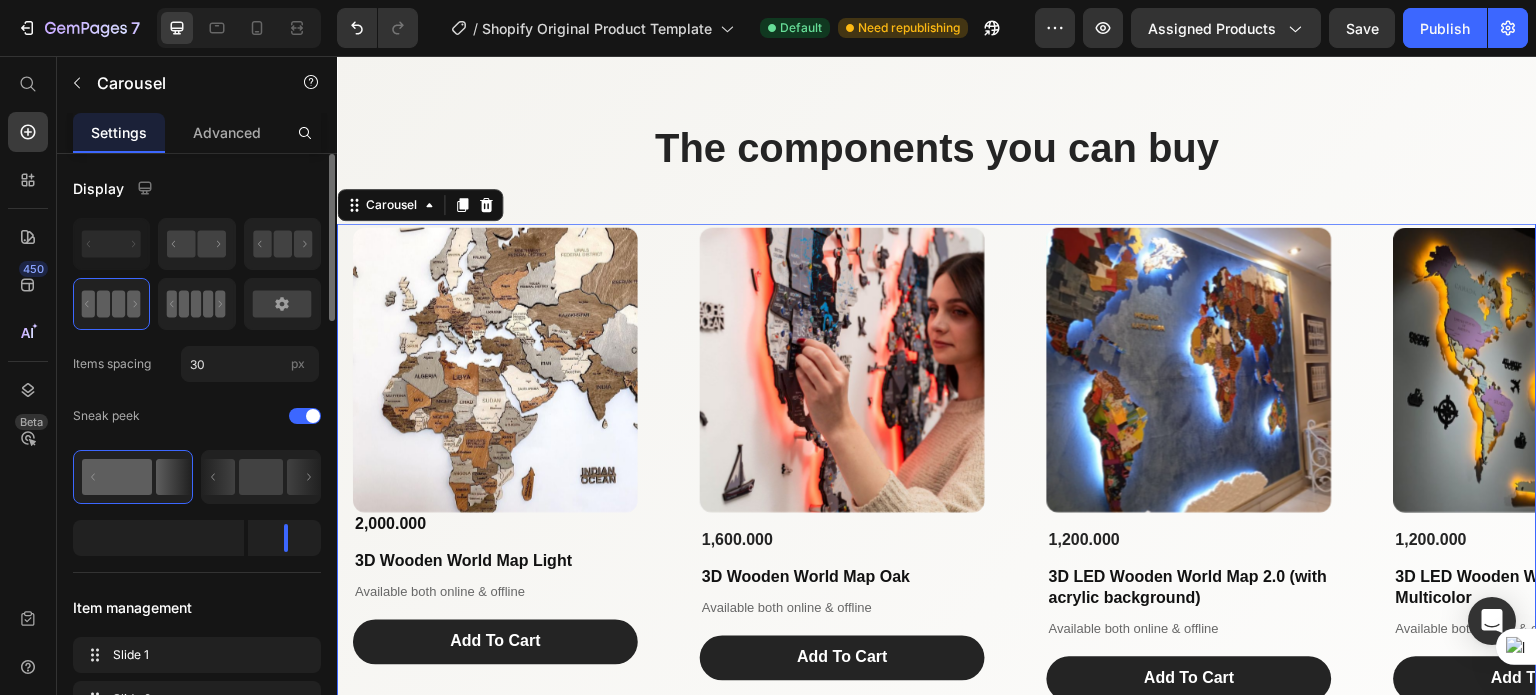 click 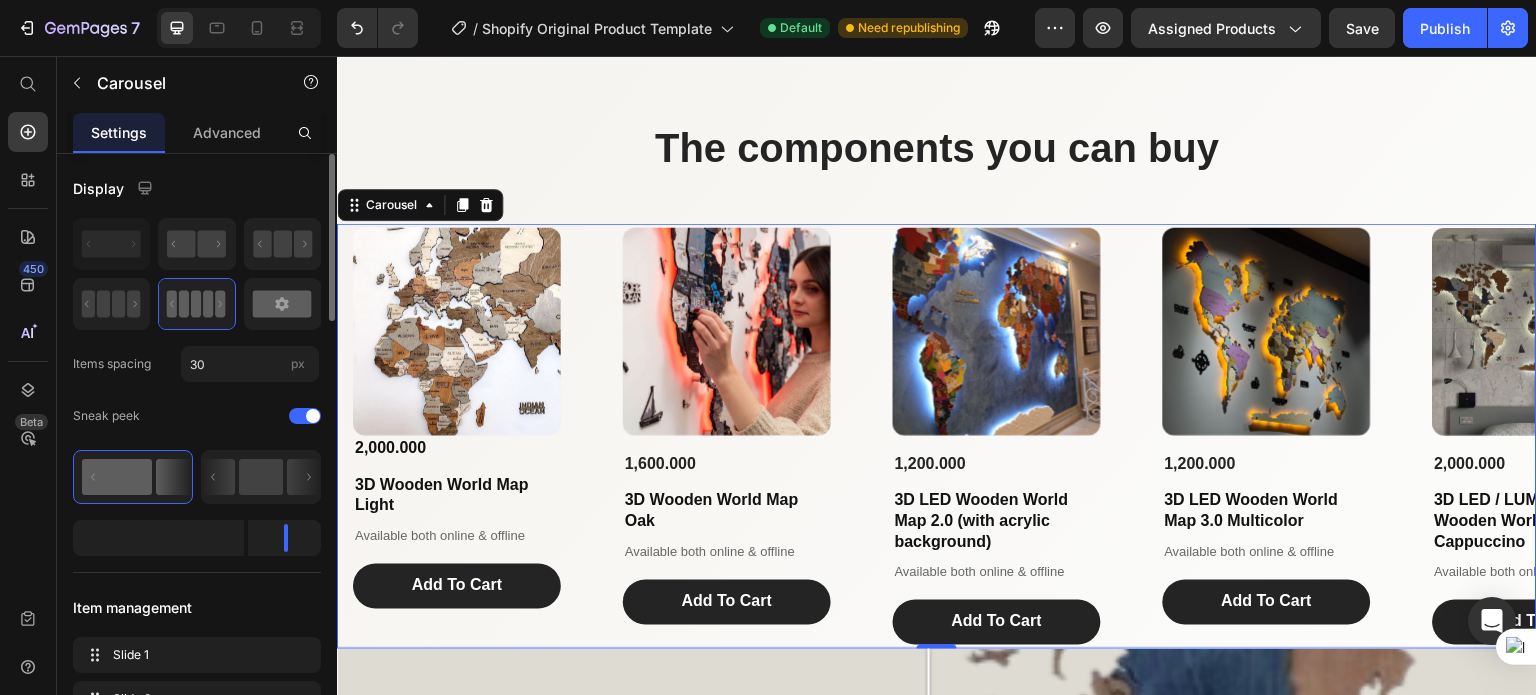 click 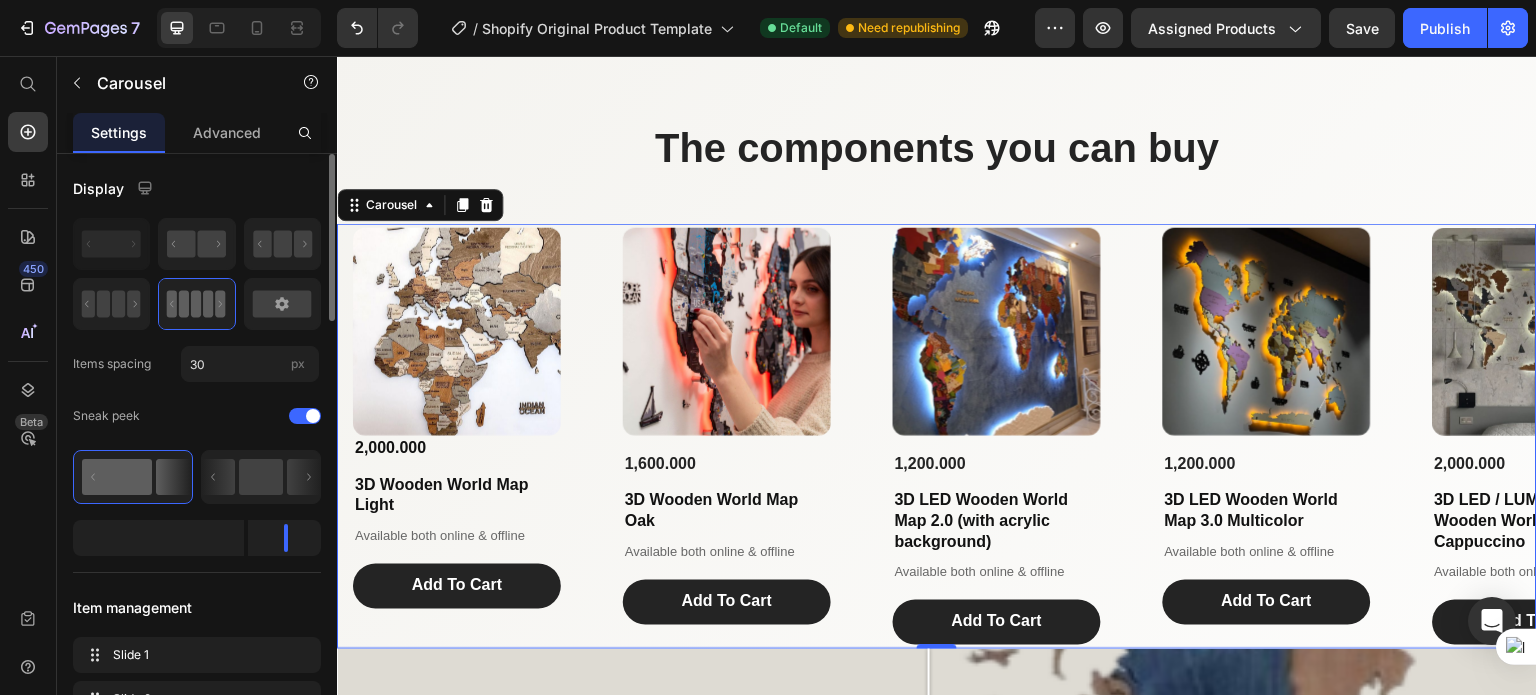 click 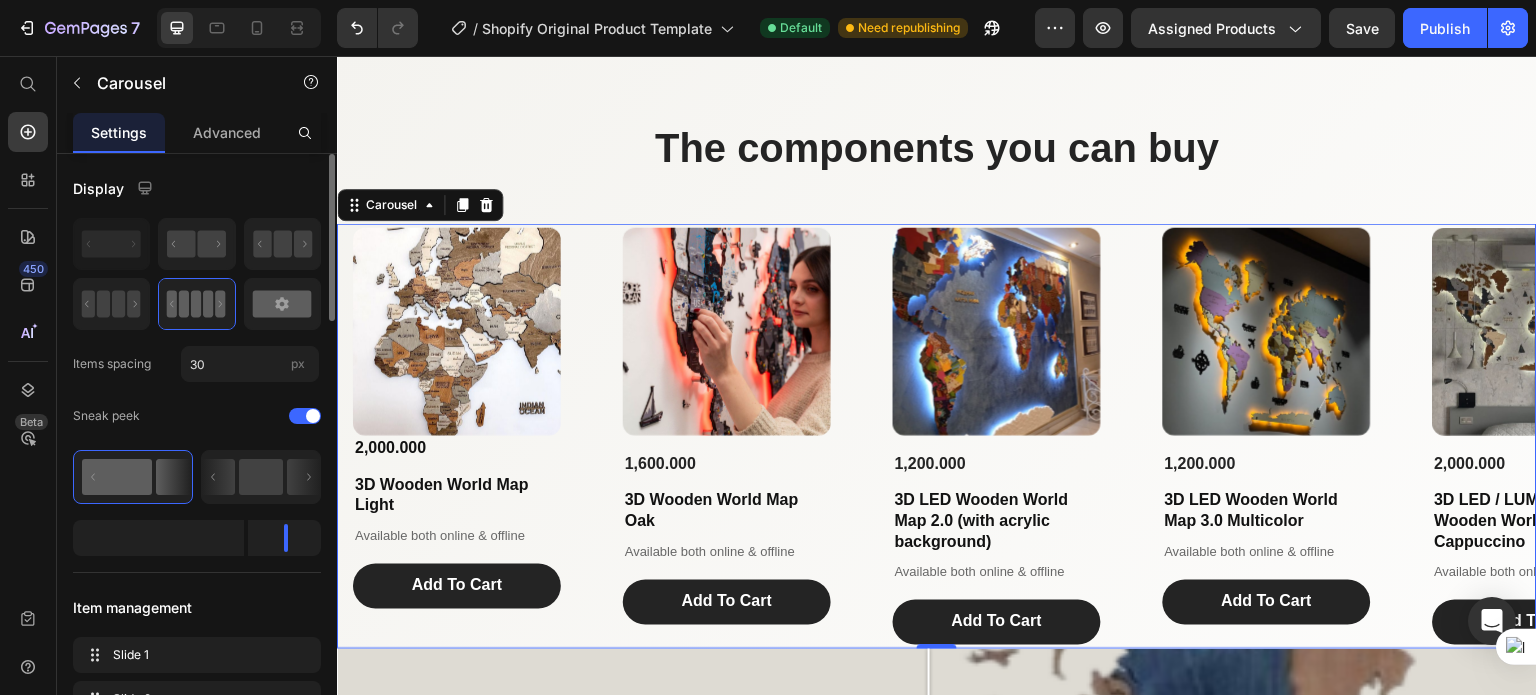click 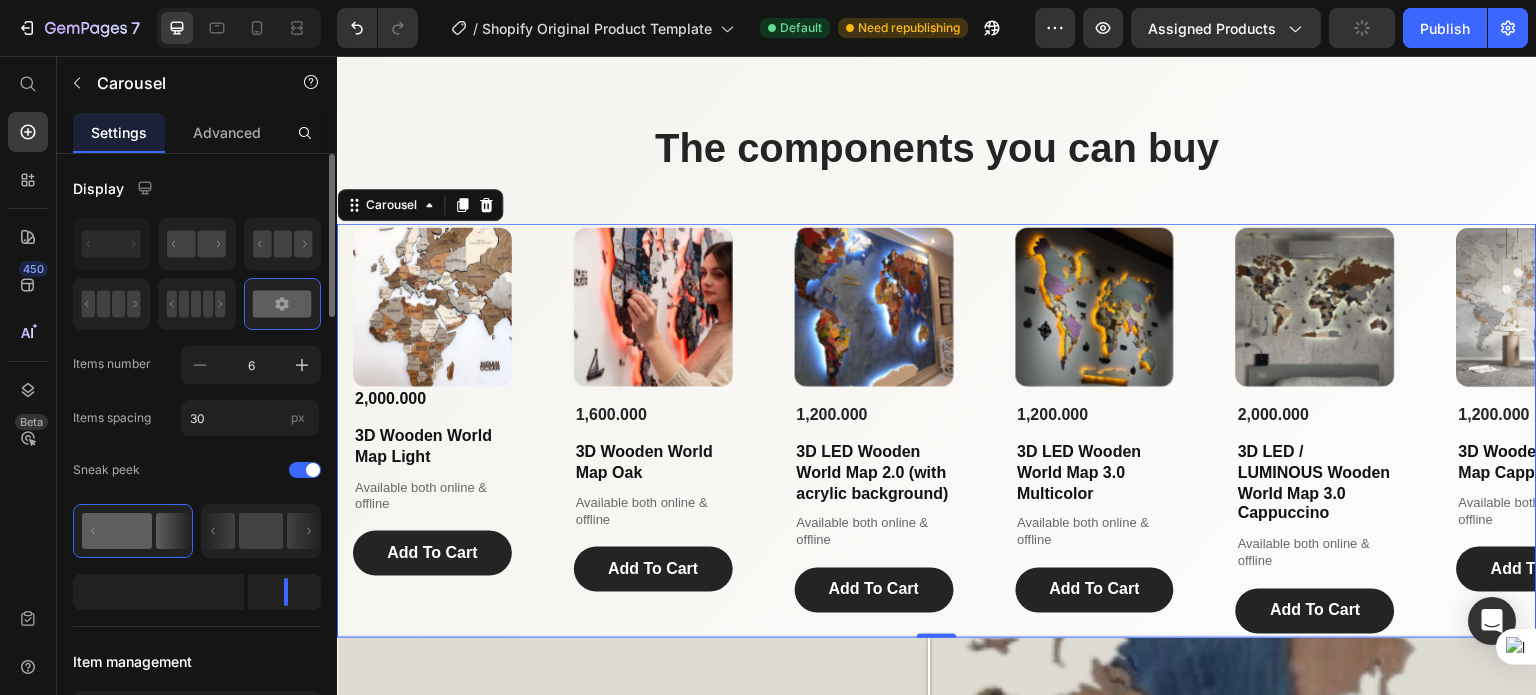 click 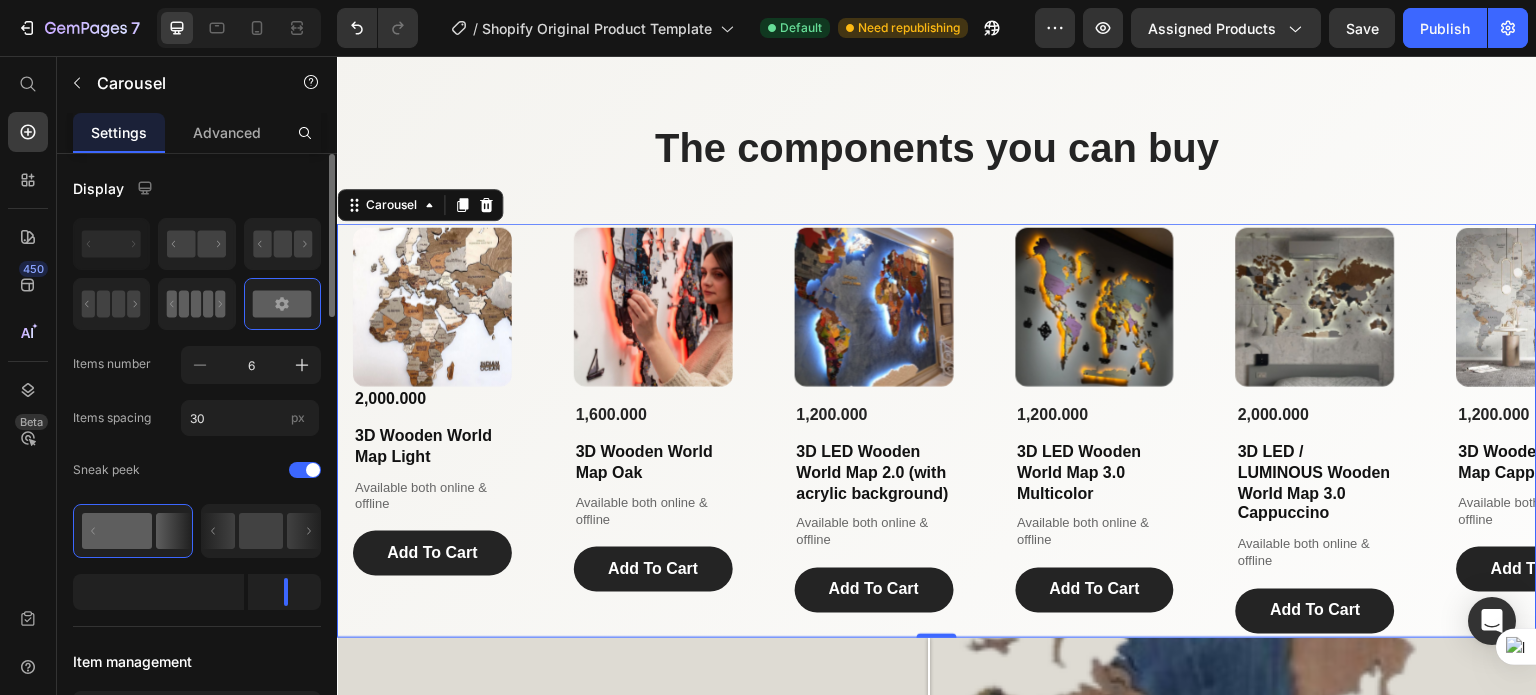 click 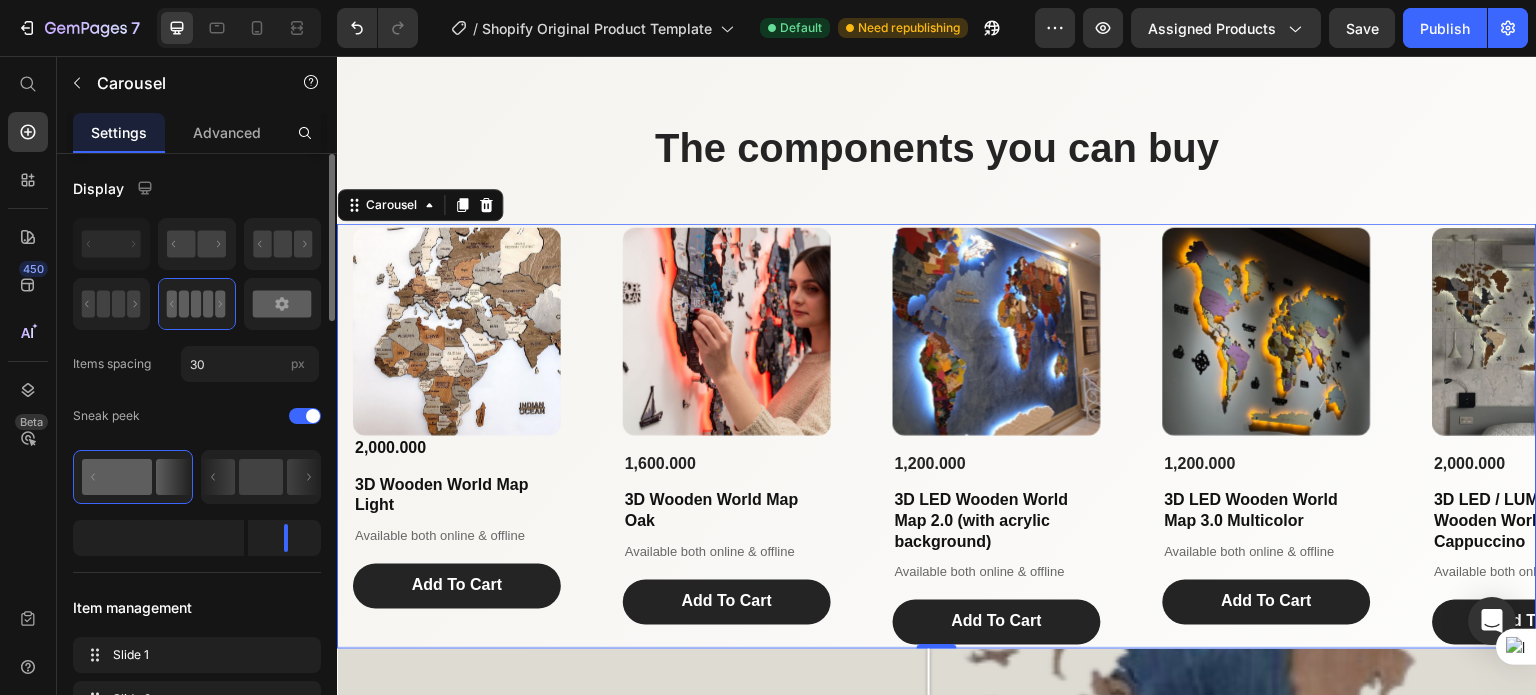 click 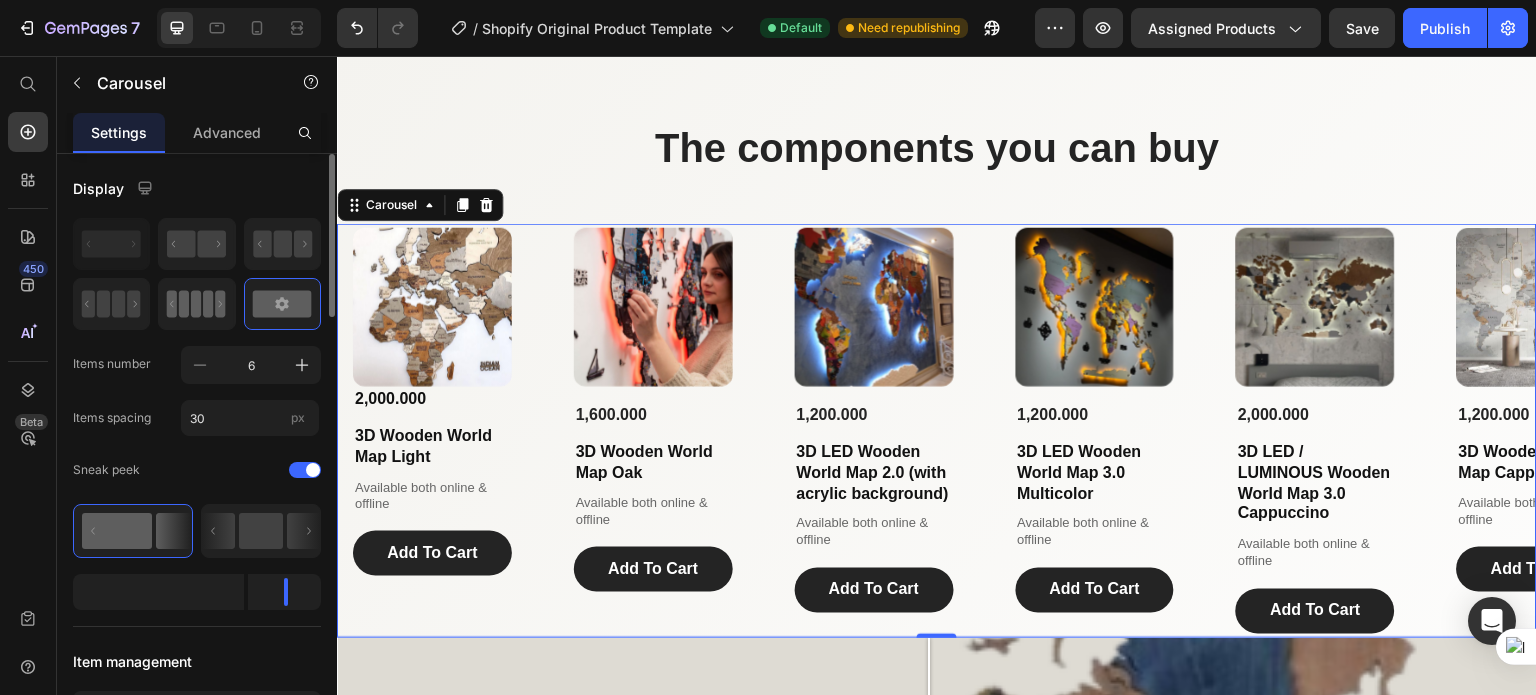 click 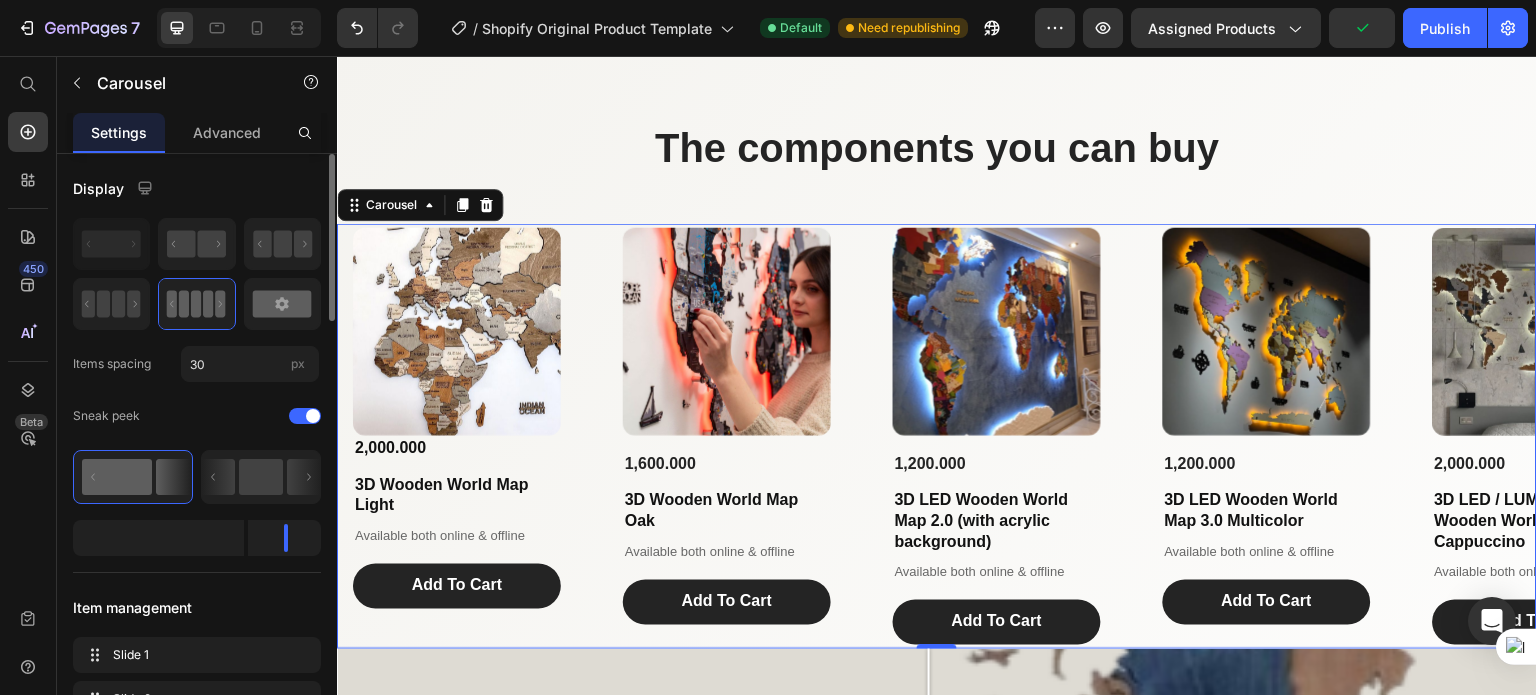click 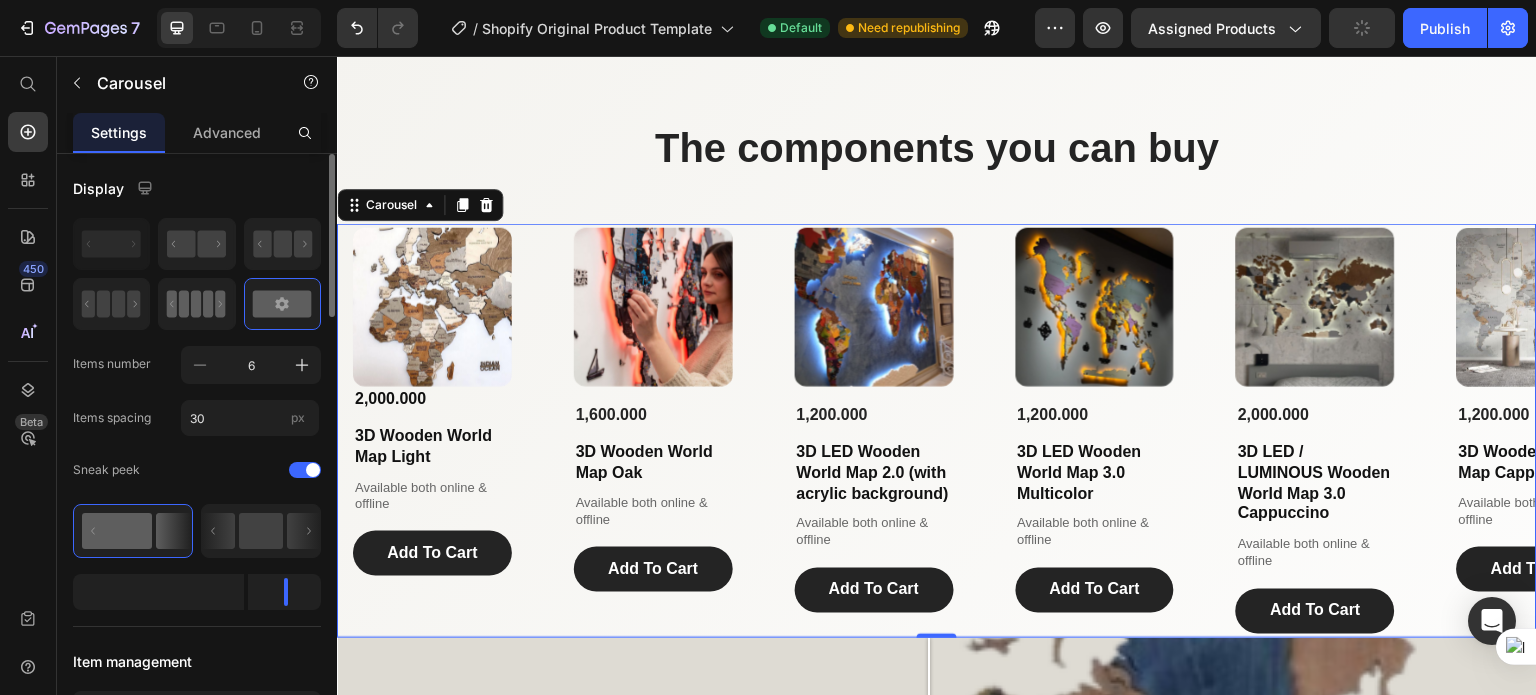 click 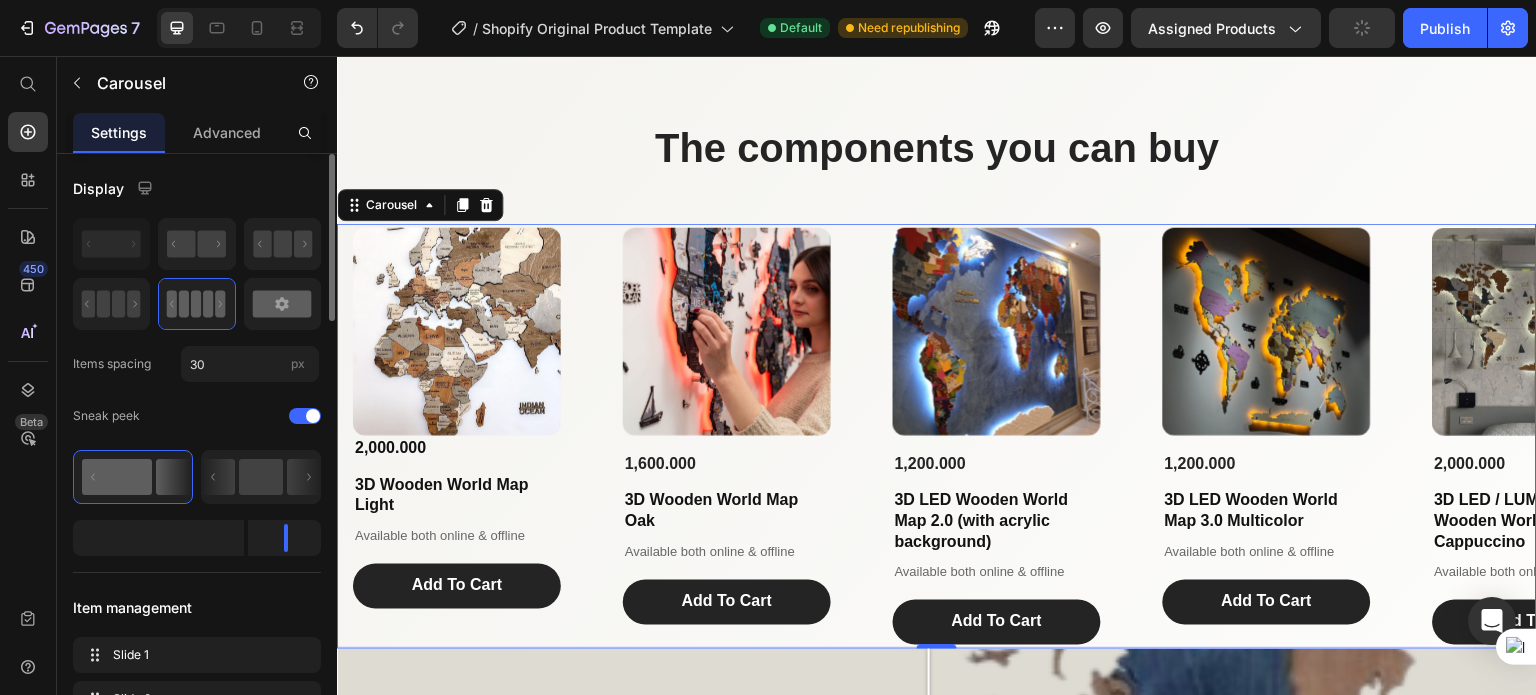 click 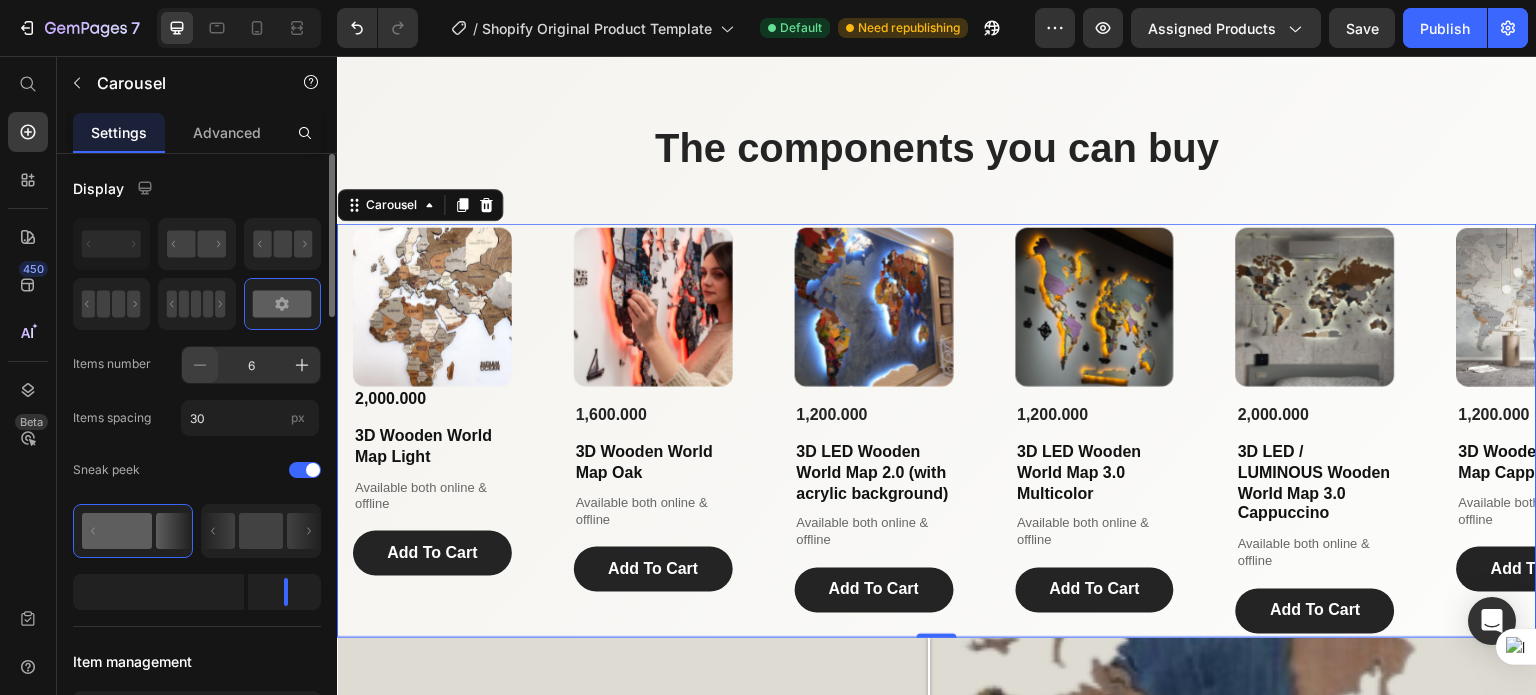 click 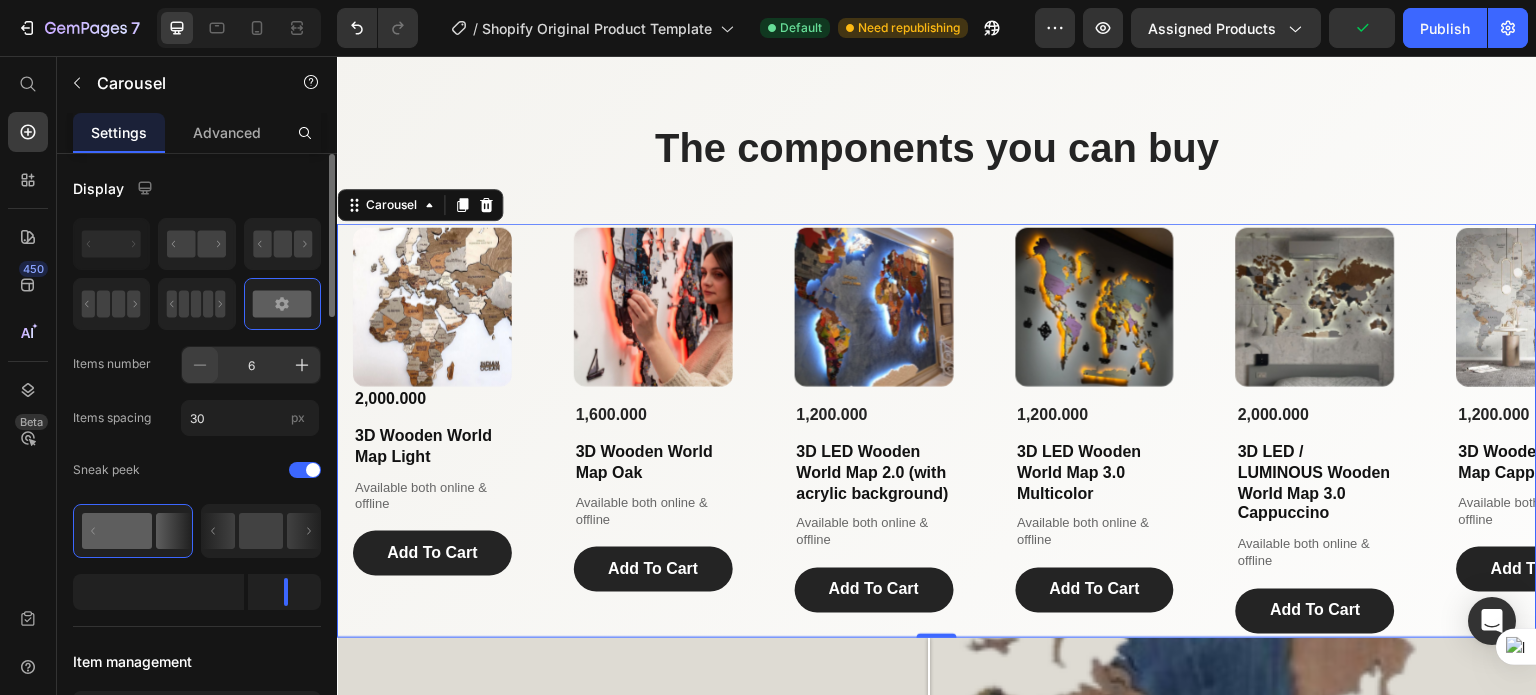 click 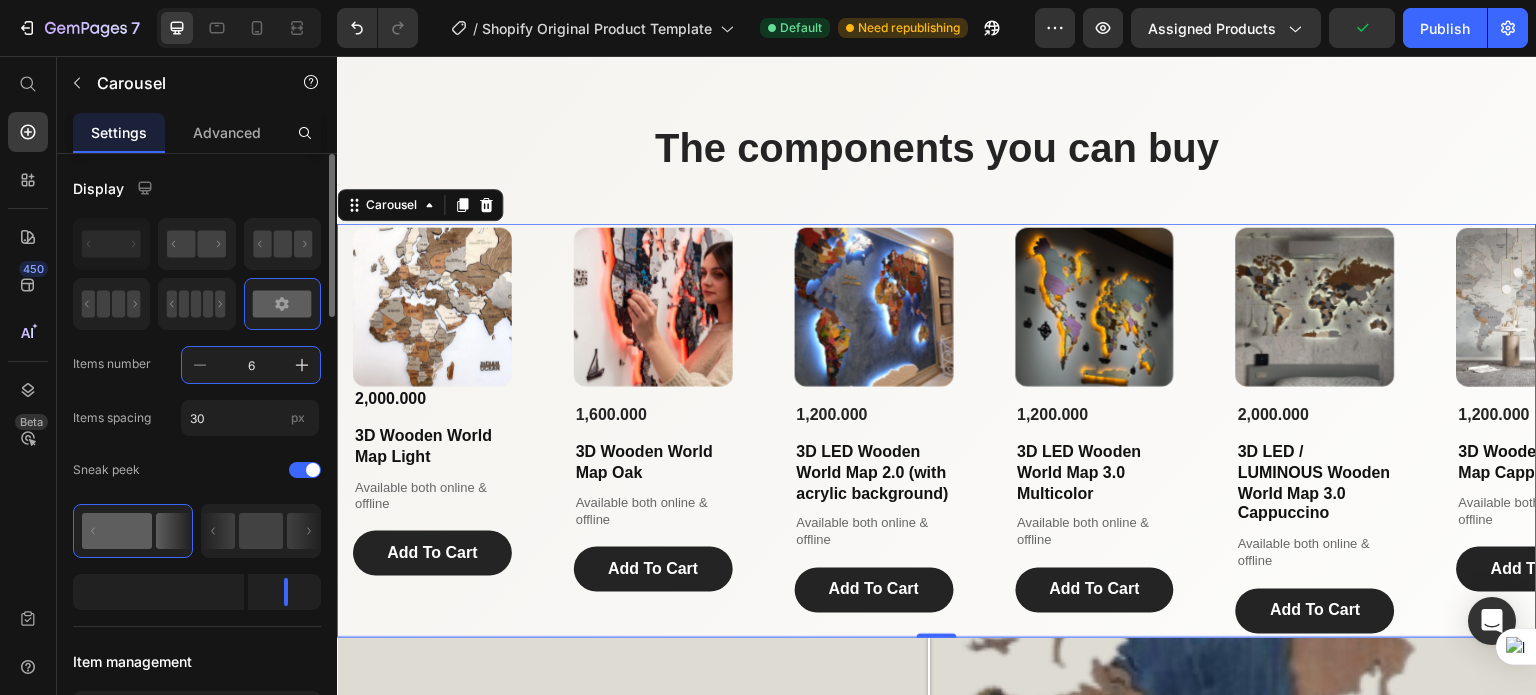 click on "6" at bounding box center (251, 365) 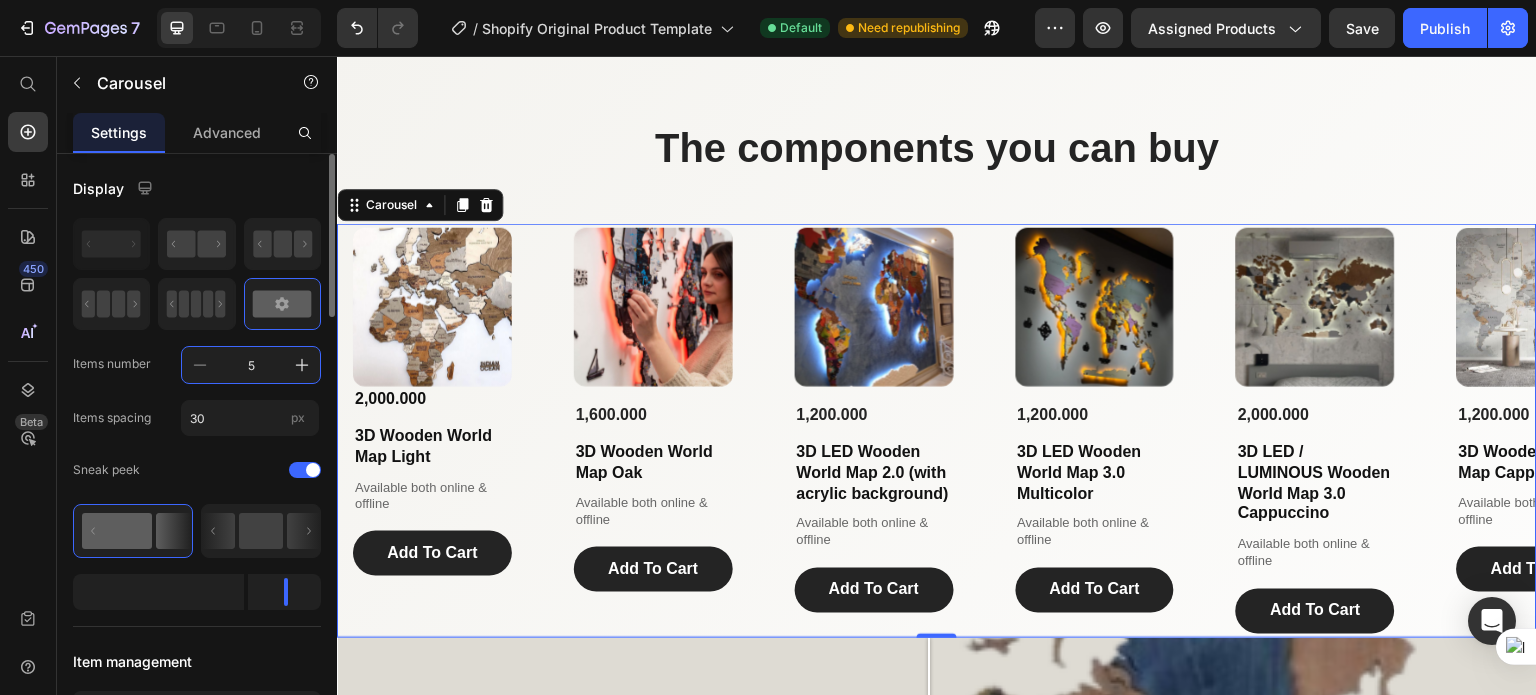 type on "6" 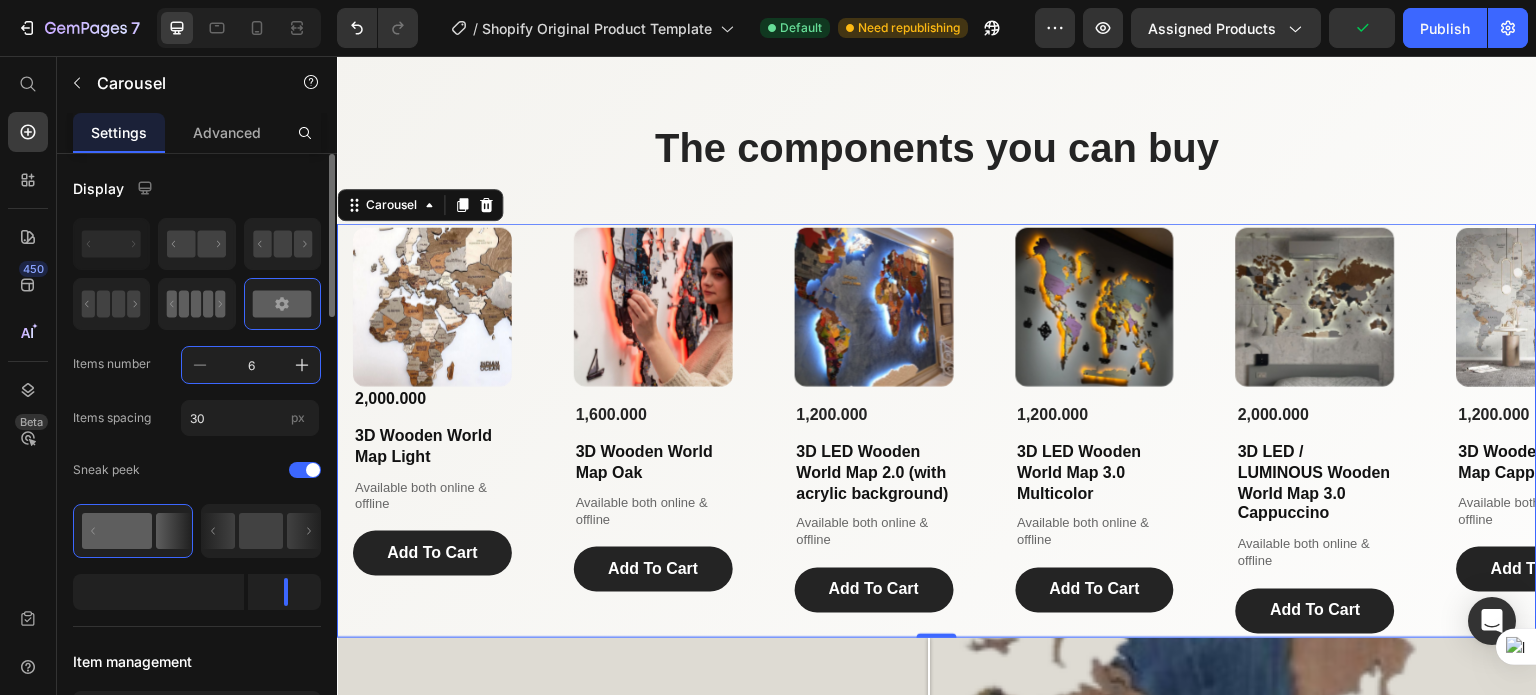 click 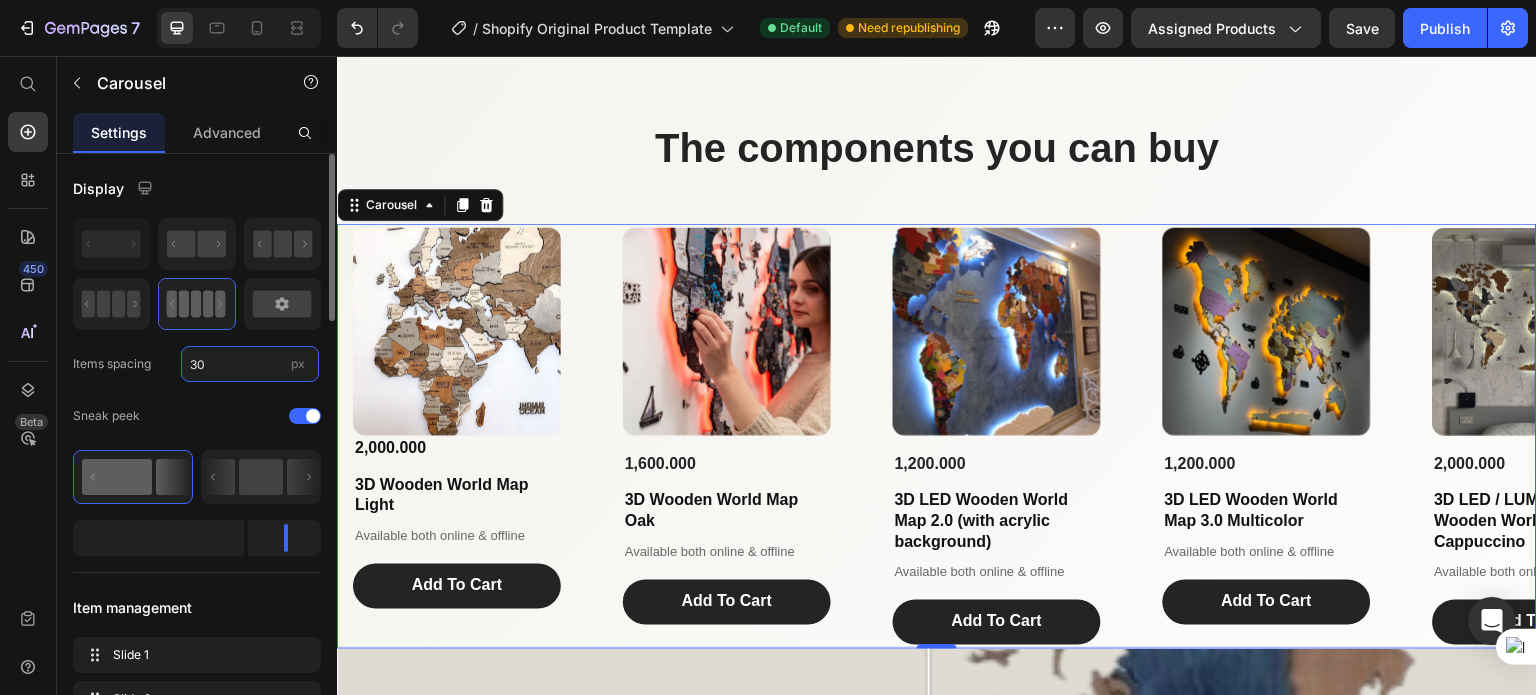 click on "30" at bounding box center [250, 364] 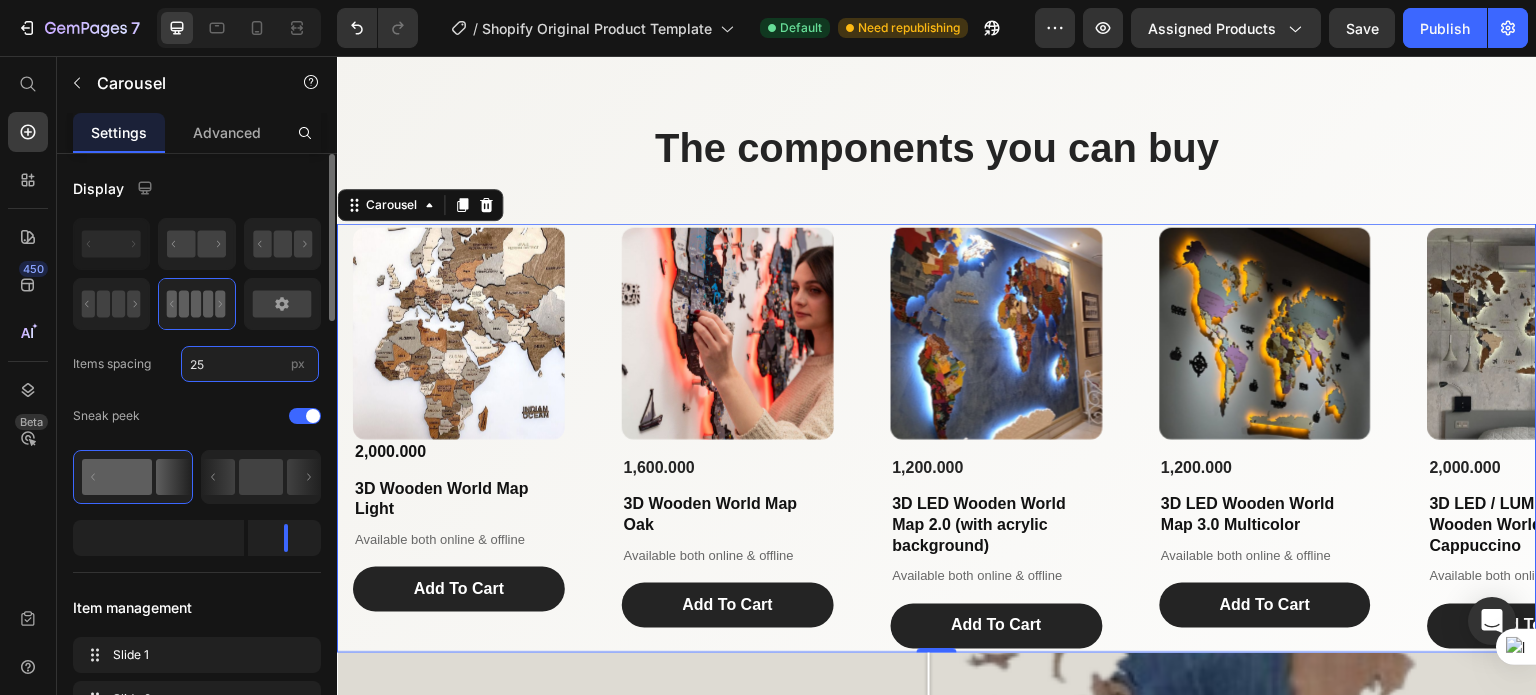 type on "2" 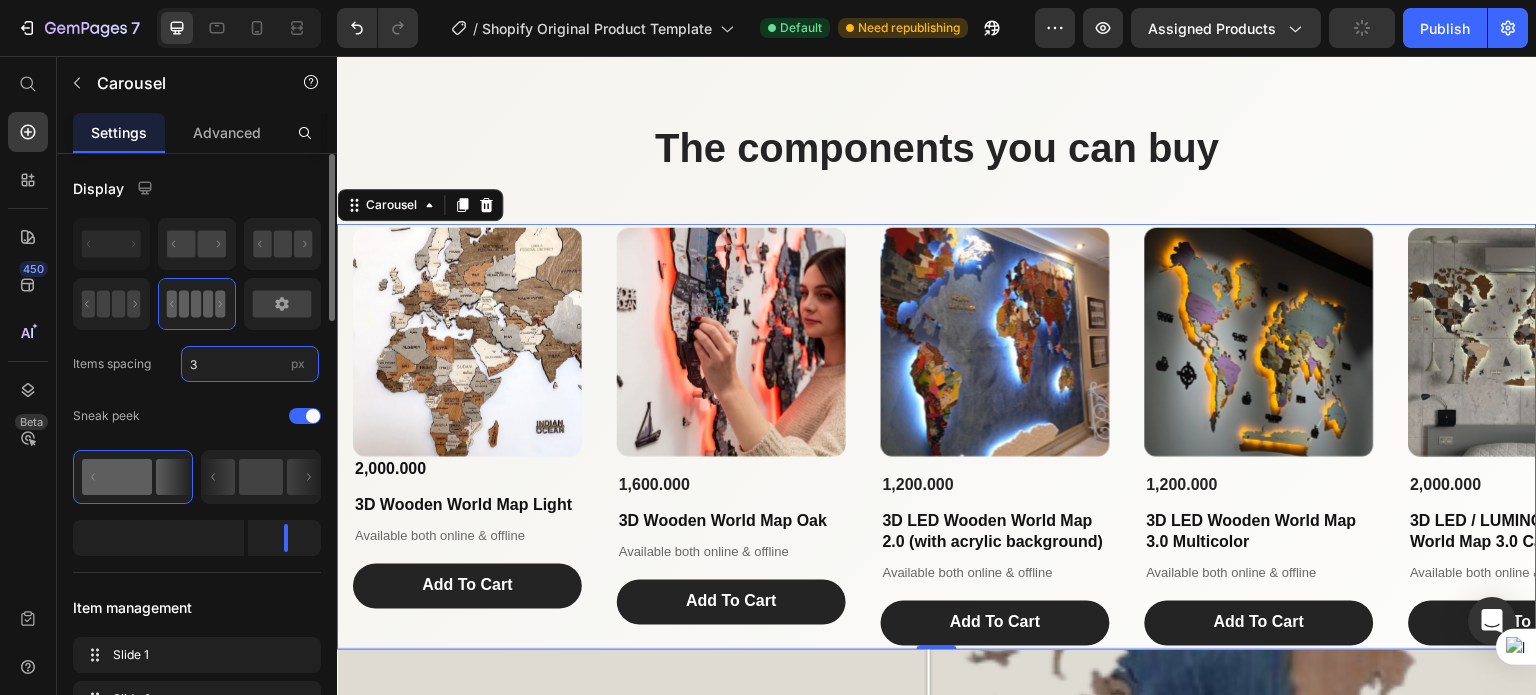 type on "30" 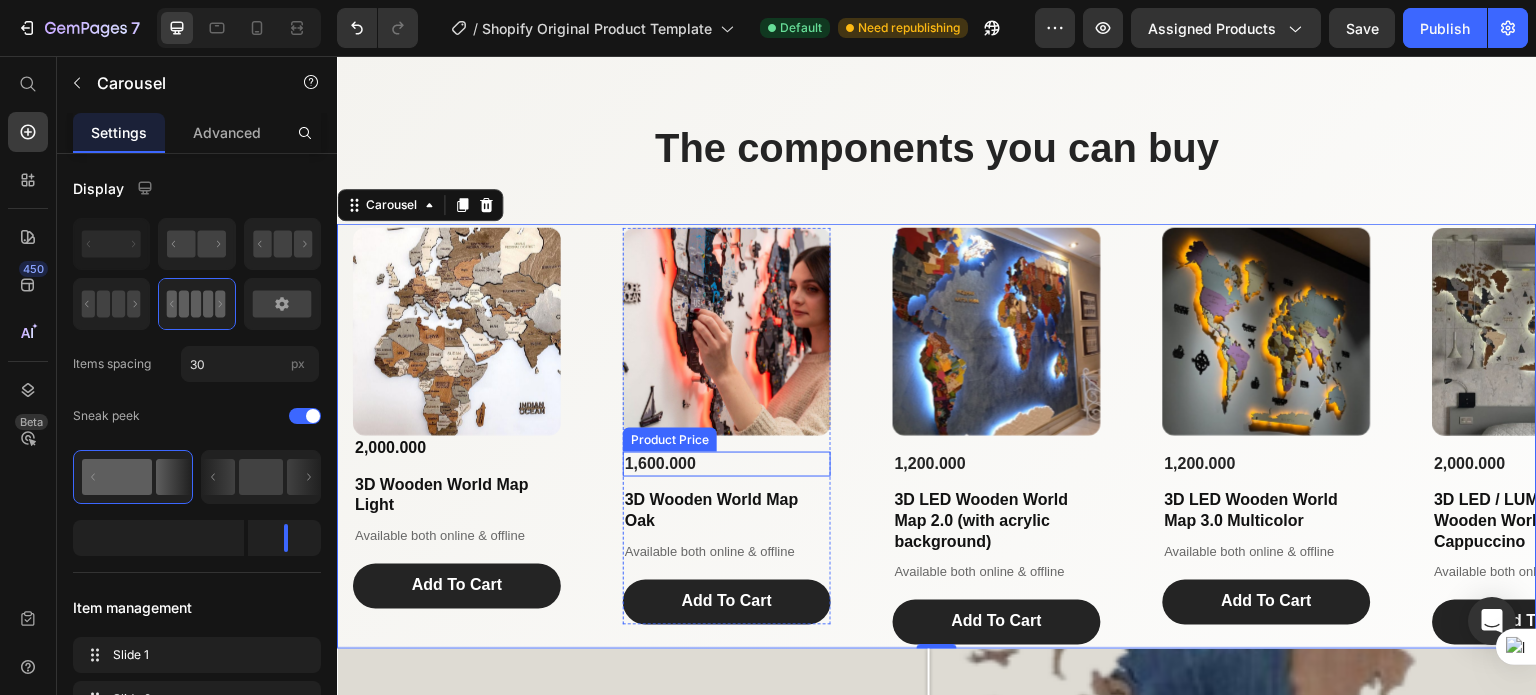 click on "1,600.000" at bounding box center (727, 464) 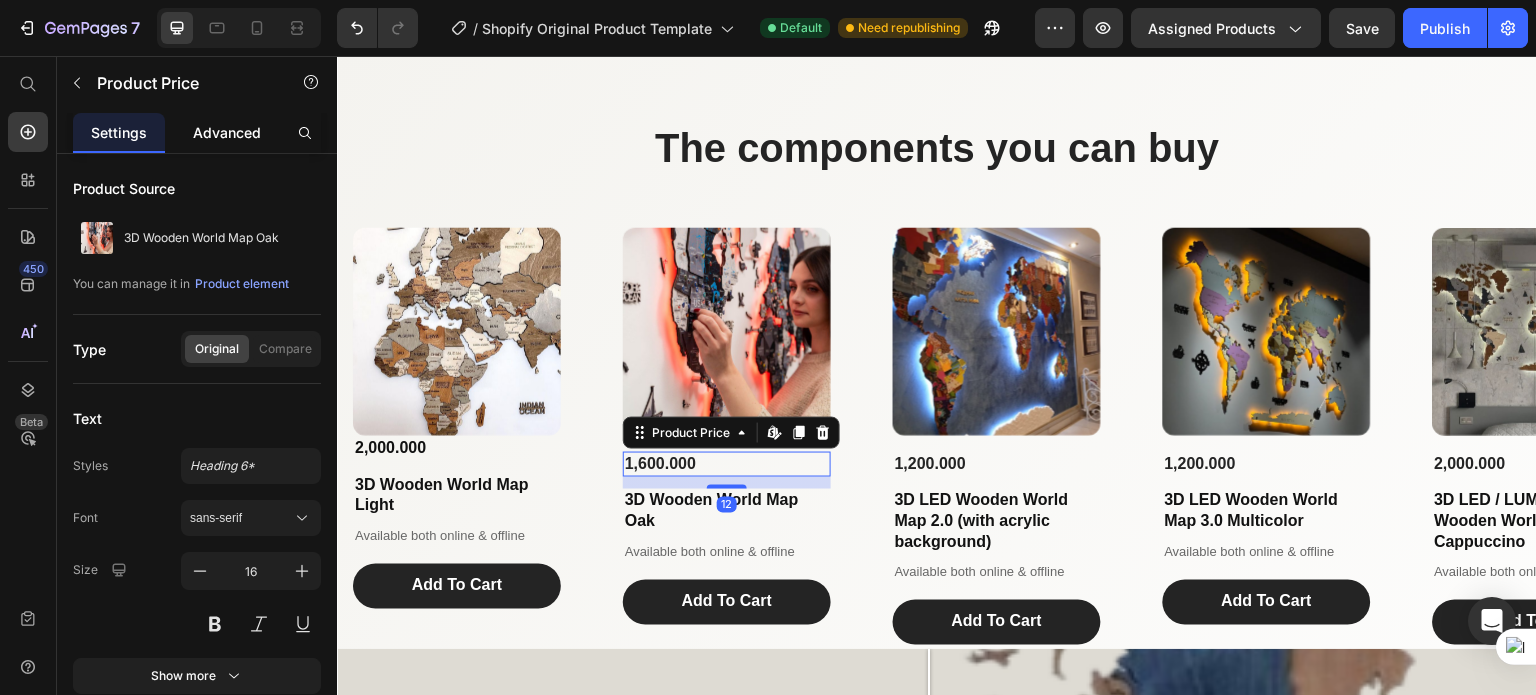 click on "Advanced" at bounding box center (227, 132) 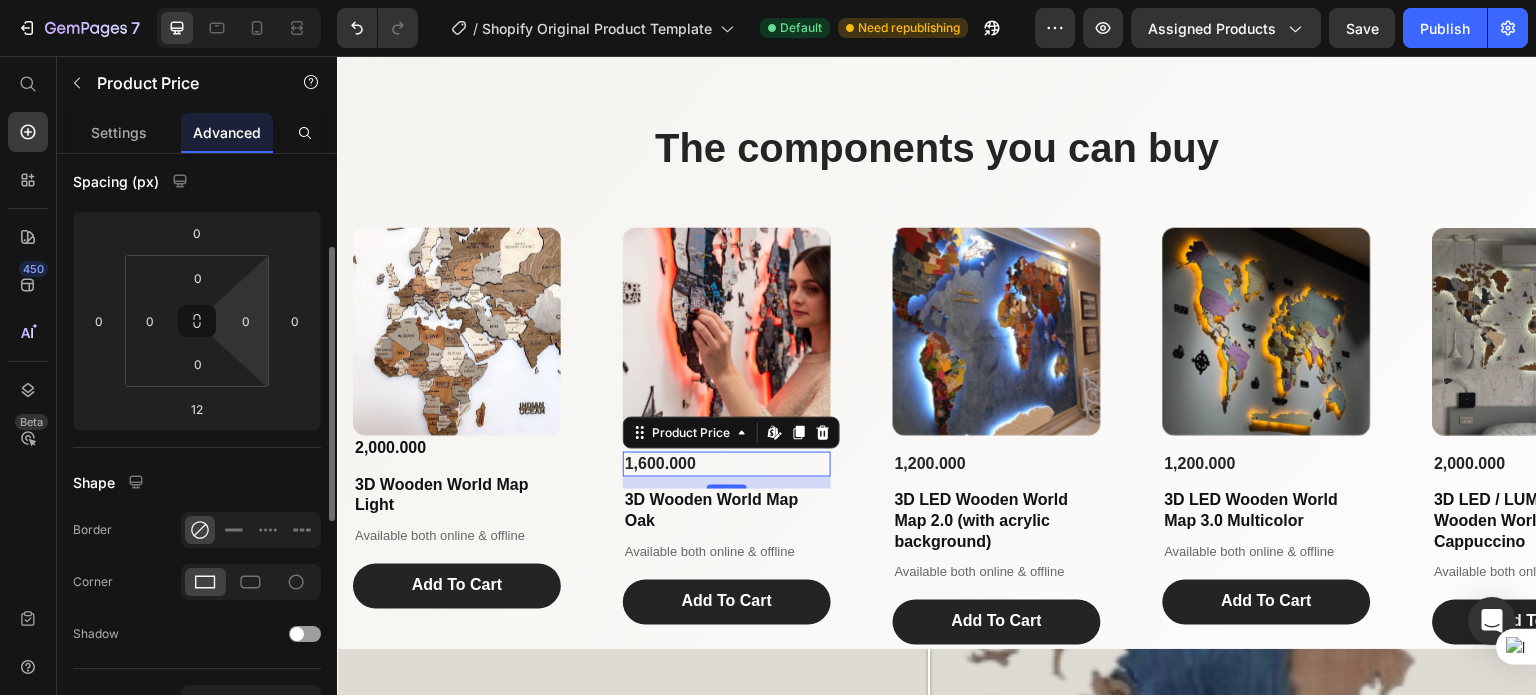 scroll, scrollTop: 0, scrollLeft: 0, axis: both 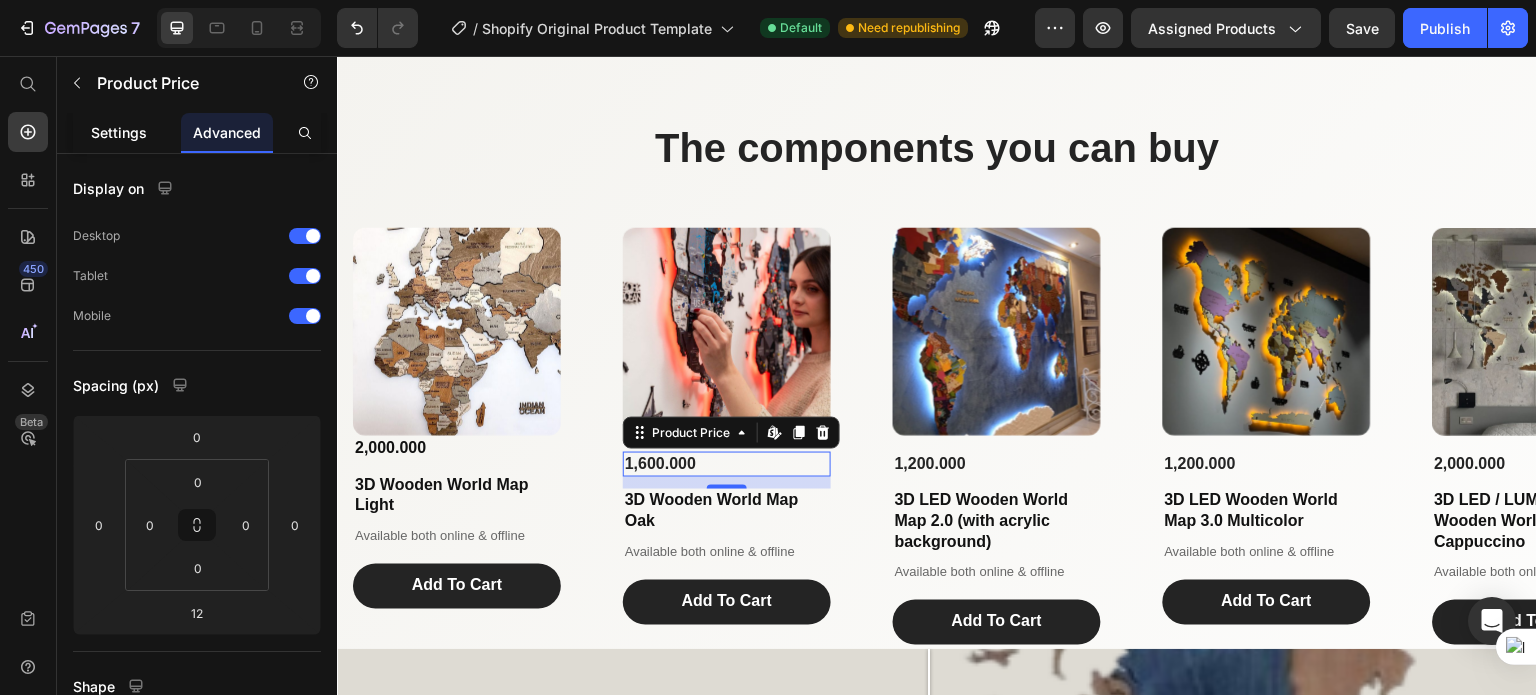 click on "Settings" at bounding box center [119, 132] 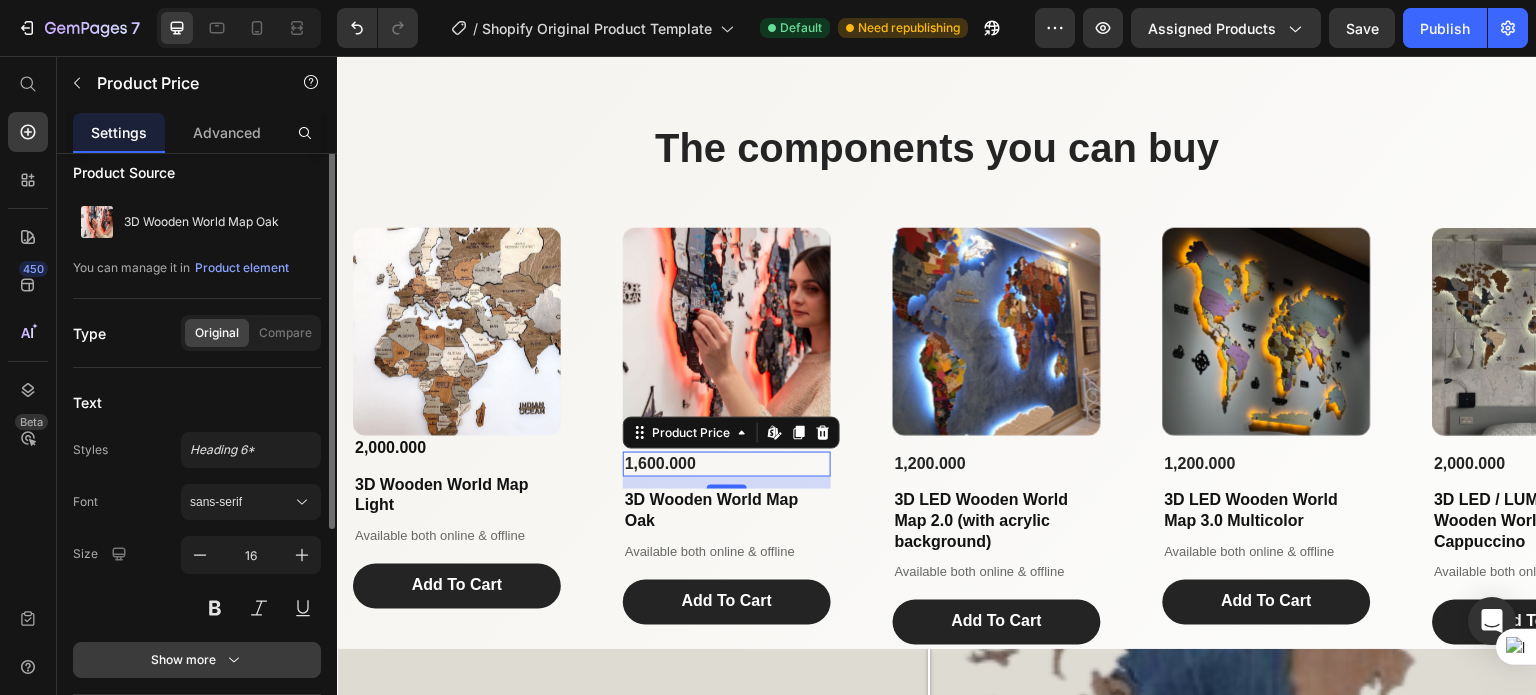 scroll, scrollTop: 0, scrollLeft: 0, axis: both 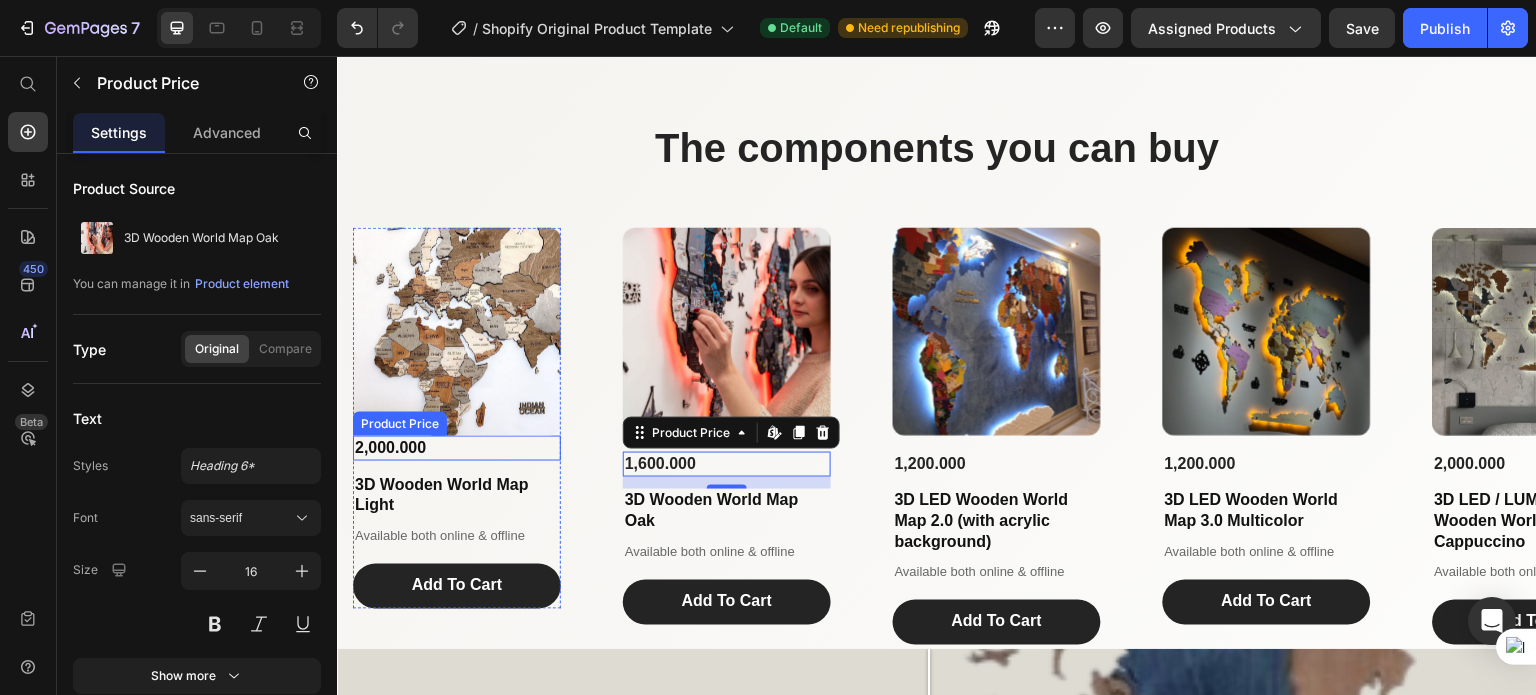 click on "2,000.000" at bounding box center (457, 448) 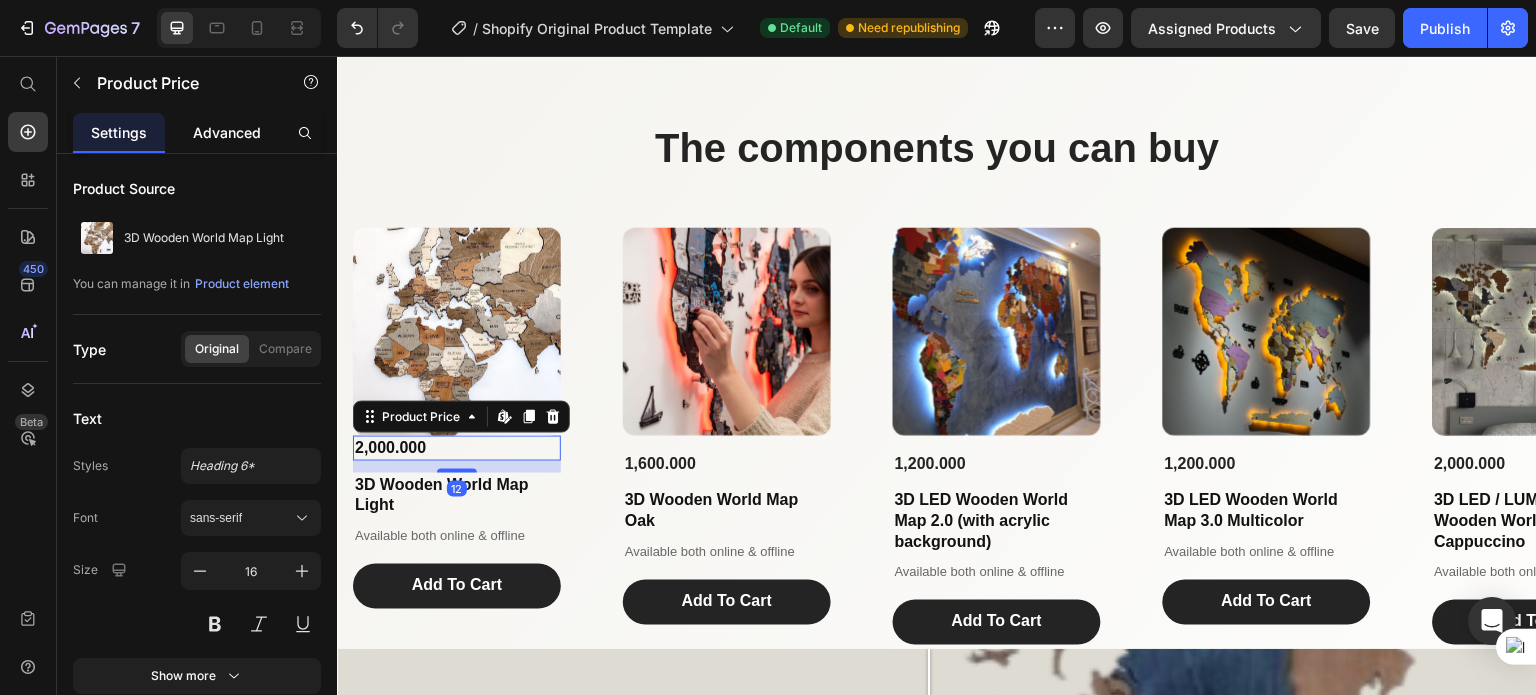 click on "Advanced" at bounding box center [227, 132] 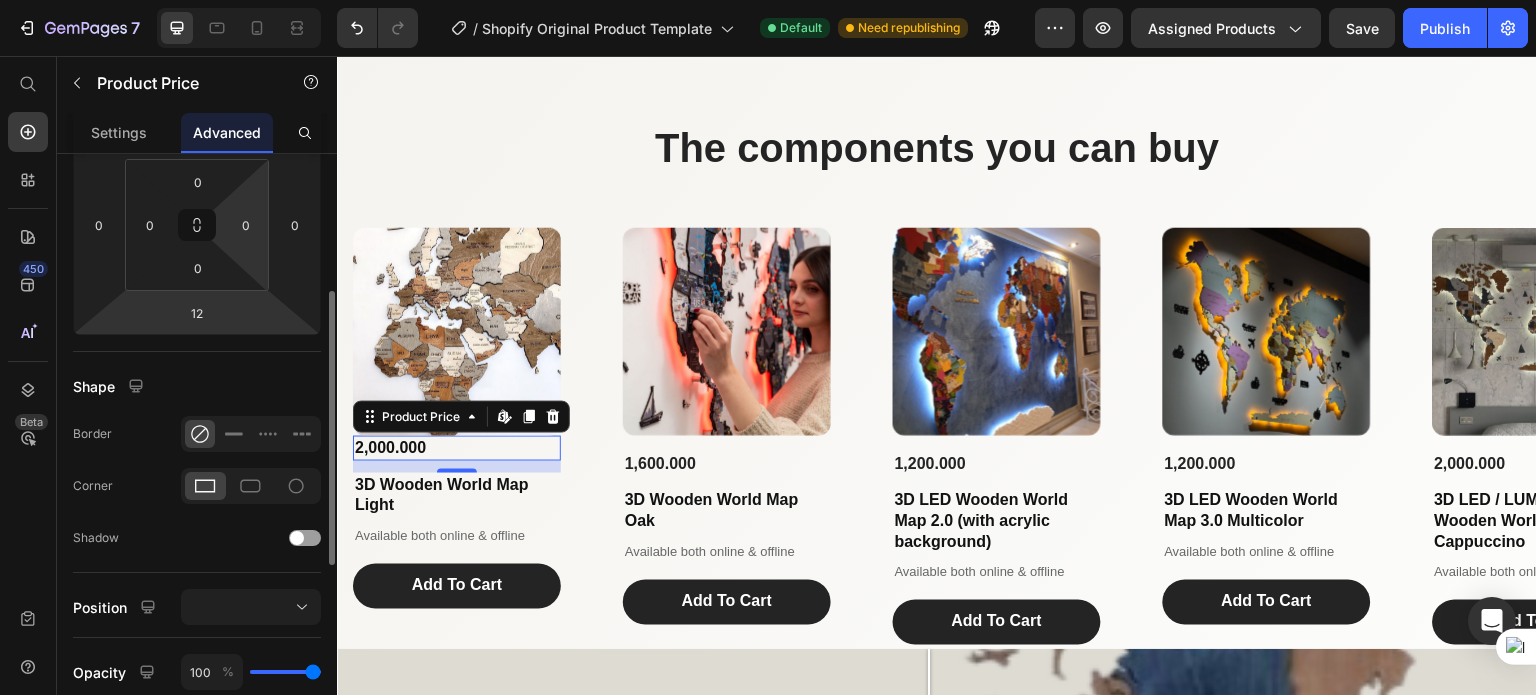 scroll, scrollTop: 200, scrollLeft: 0, axis: vertical 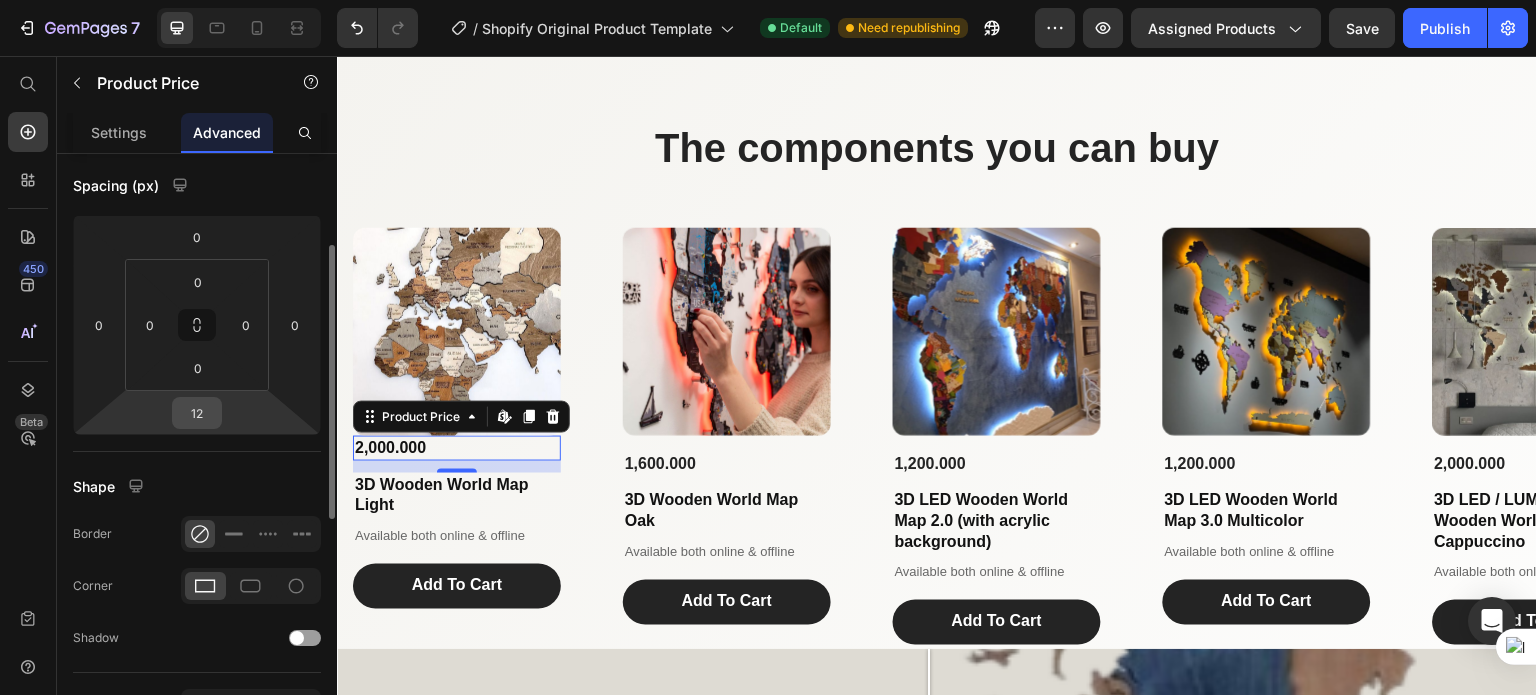 click on "12" at bounding box center [197, 413] 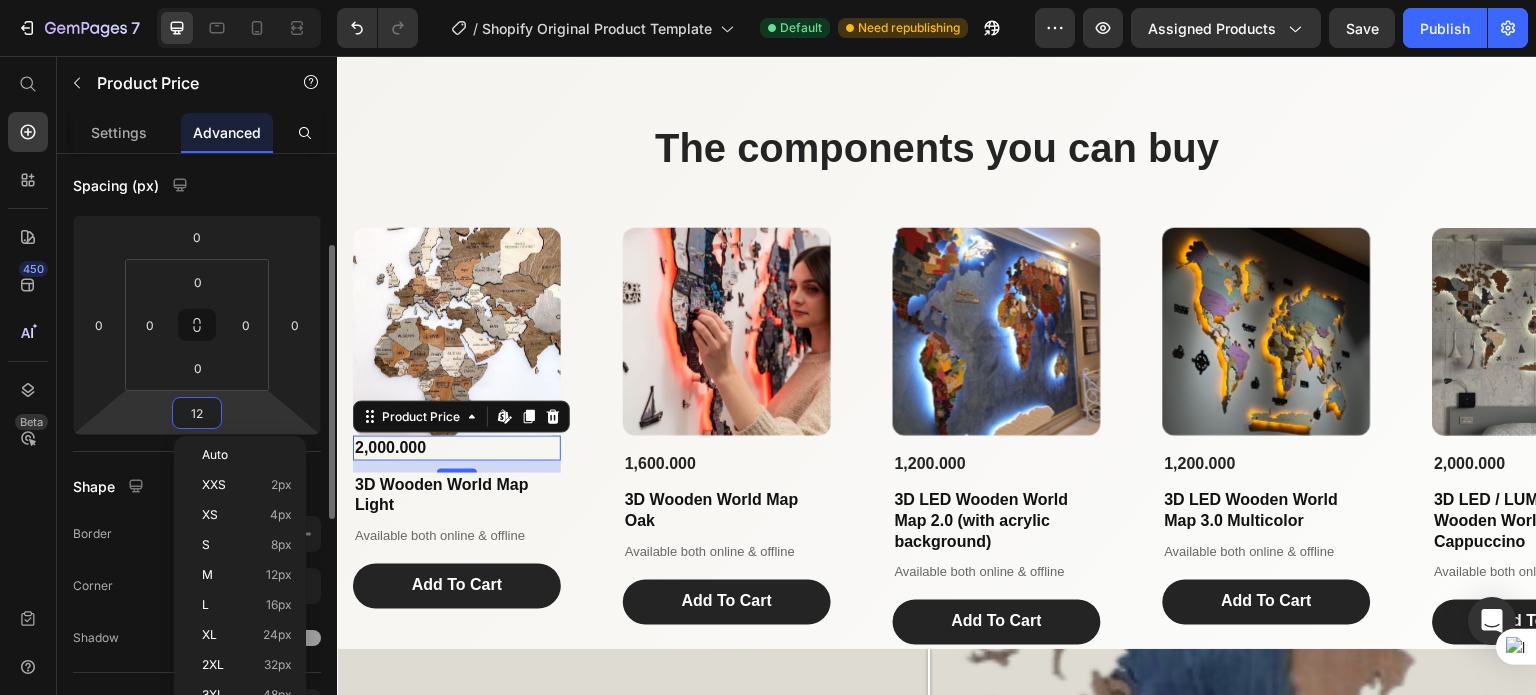 type on "0" 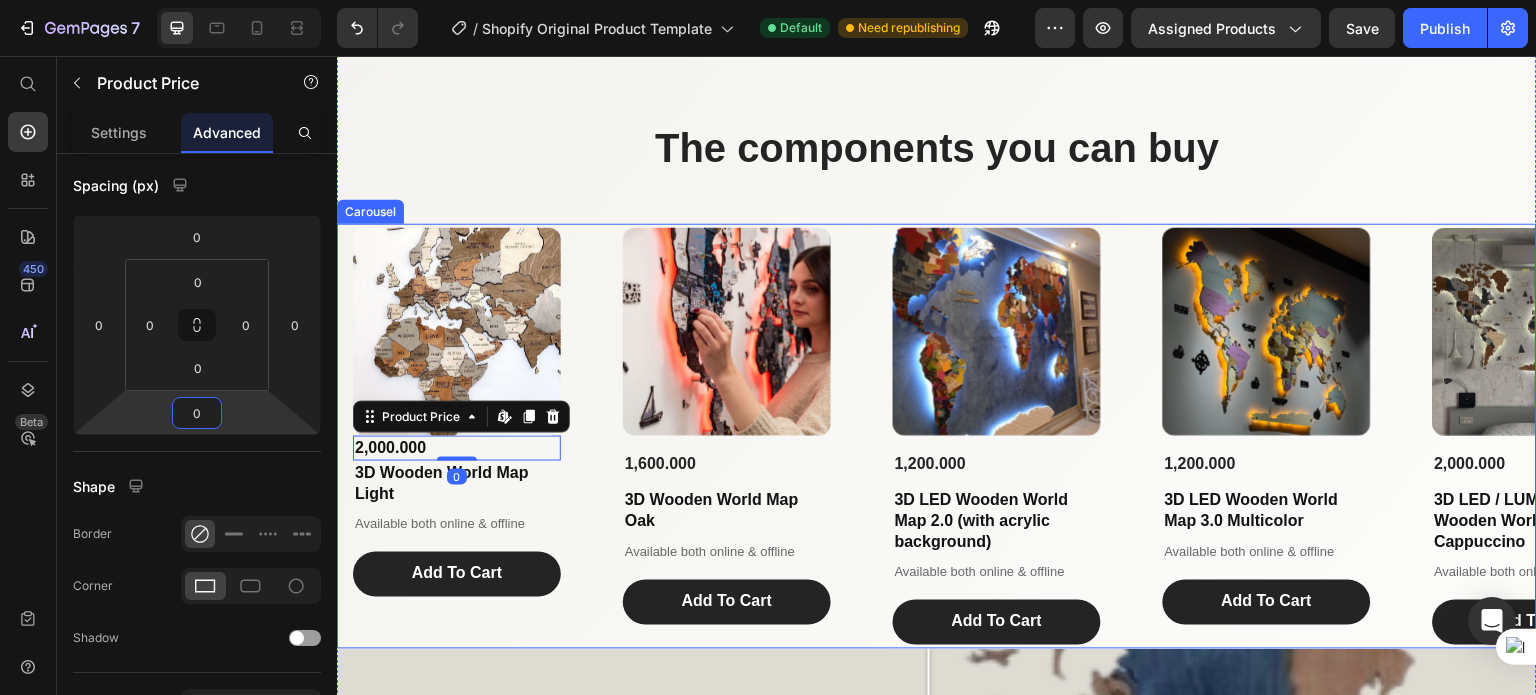 click on "Product Images 2,000.000 Product Price   Edit content in Shopify 0 3D Wooden World Map Light Product Title Available both online & offline Text Block Add To Cart Add to Cart Product Product Images 1,600.000 Product Price 3D Wooden World Map Oak Product Title Available both online & offline Text Block Add To Cart Add to Cart Product Product Images 1,200.000 Product Price 3D LED Wooden World Map 2.0 (with acrylic background) Product Title Available both online & offline Text Block Add To Cart Add to Cart Product Product Images 1,200.000 Product Price 3D LED Wooden World Map 3.0 Multicolor Product Title Available both online & offline Text Block Add To Cart Add to Cart Product Product Images 2,000.000 Product Price 3D LED / LUMINOUS Wooden World Map 3.0 Cappuccino Product Title Available both online & offline Text Block Add To Cart Add to Cart Product Product Images 1,200.000 Product Price 3D Wooden World Map Cappuccino Product Title Available both online & offline Text Block Add To Cart Add to Cart Product" at bounding box center [937, 436] 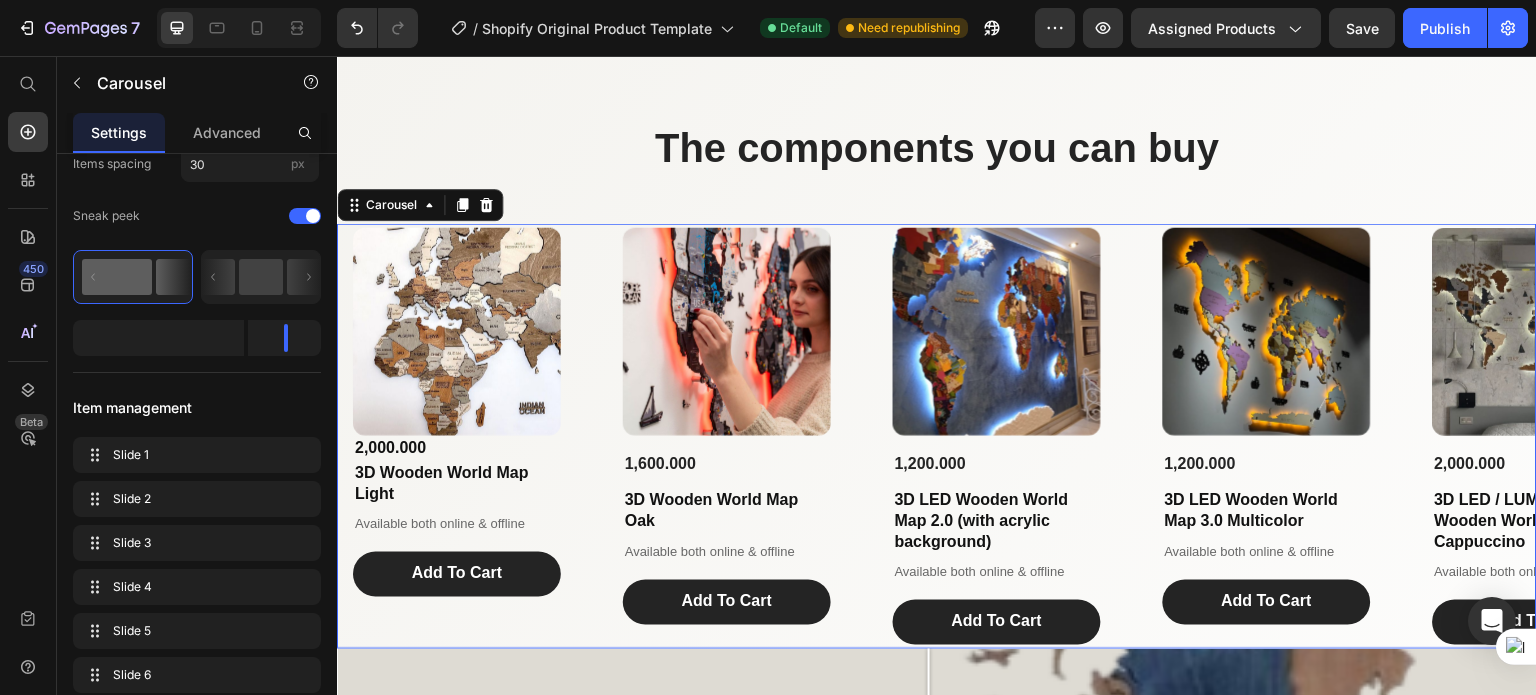 scroll, scrollTop: 0, scrollLeft: 0, axis: both 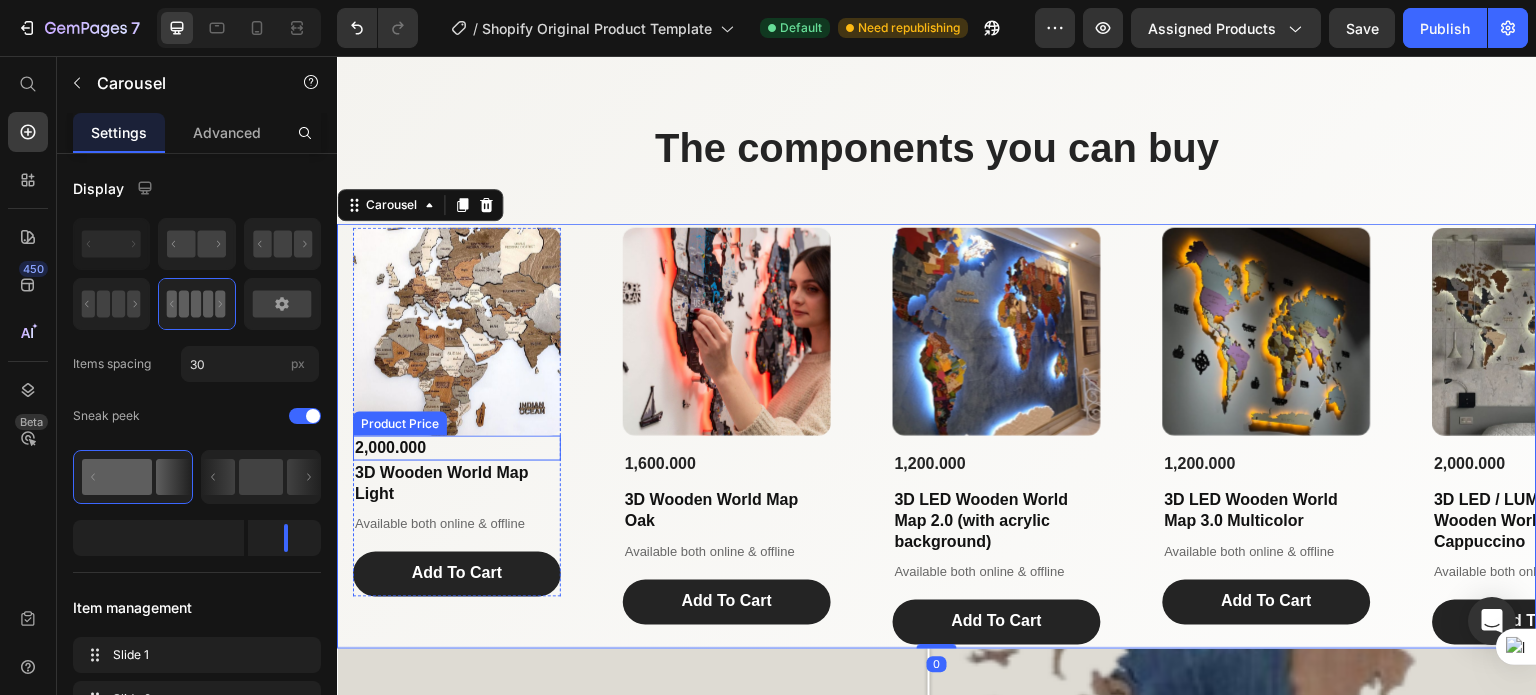 click on "Product Images 2,000.000 Product Price 3D Wooden World Map Light Product Title Available both online & offline Text Block Add To Cart Add to Cart Product" at bounding box center (457, 412) 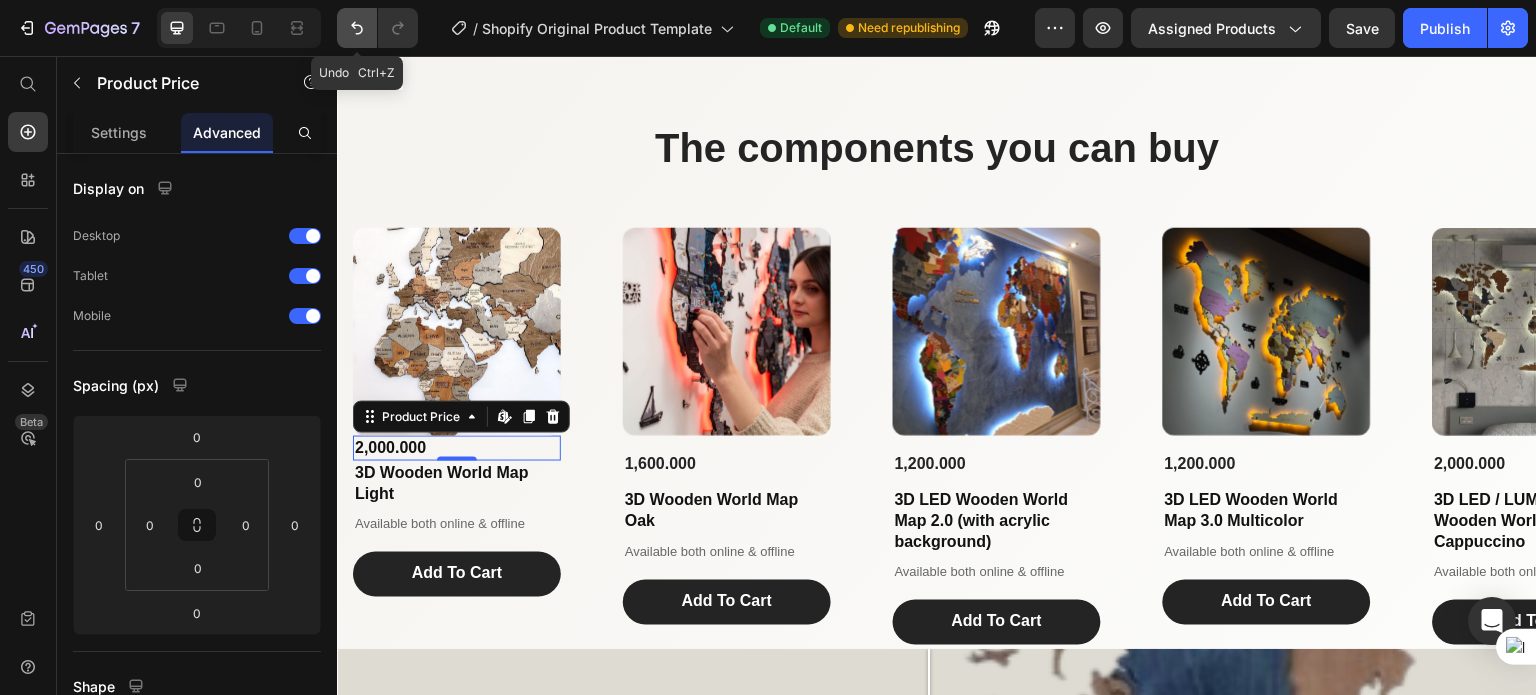 click 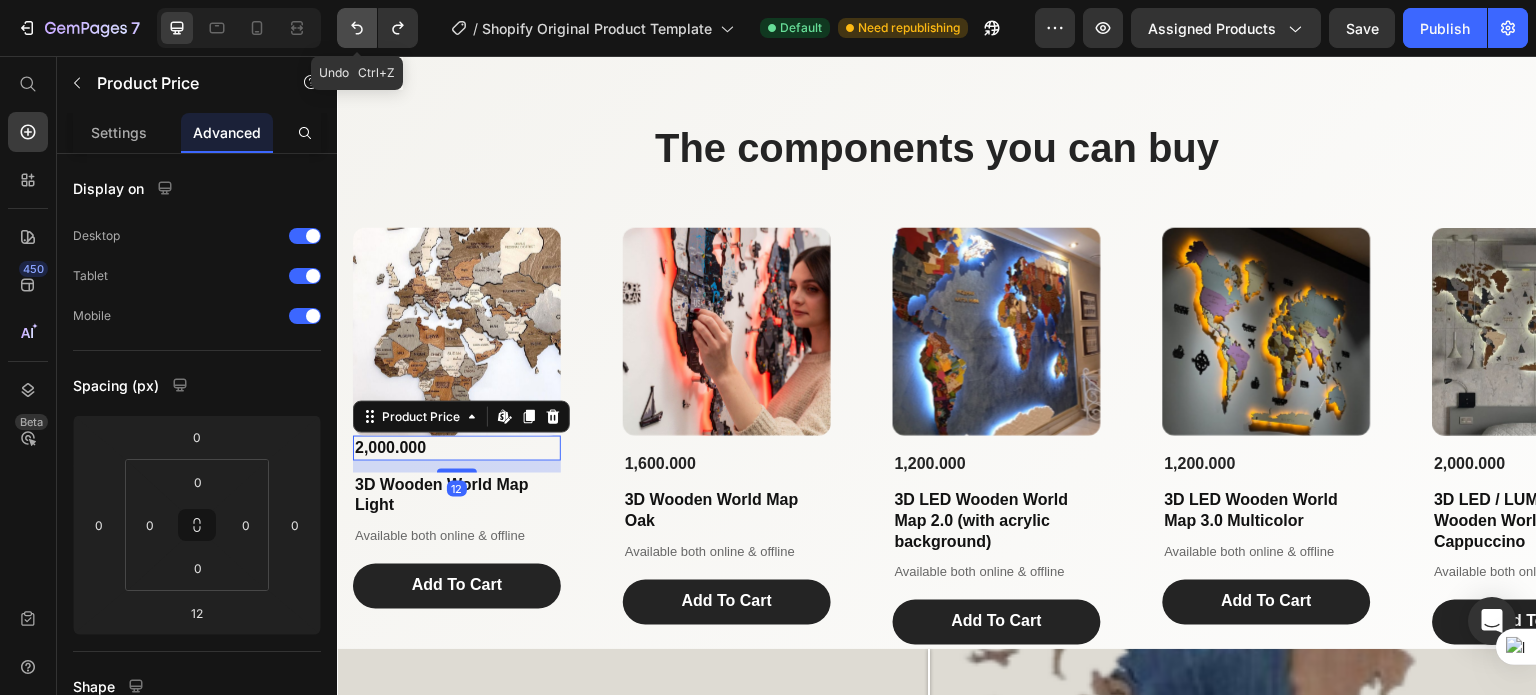 click 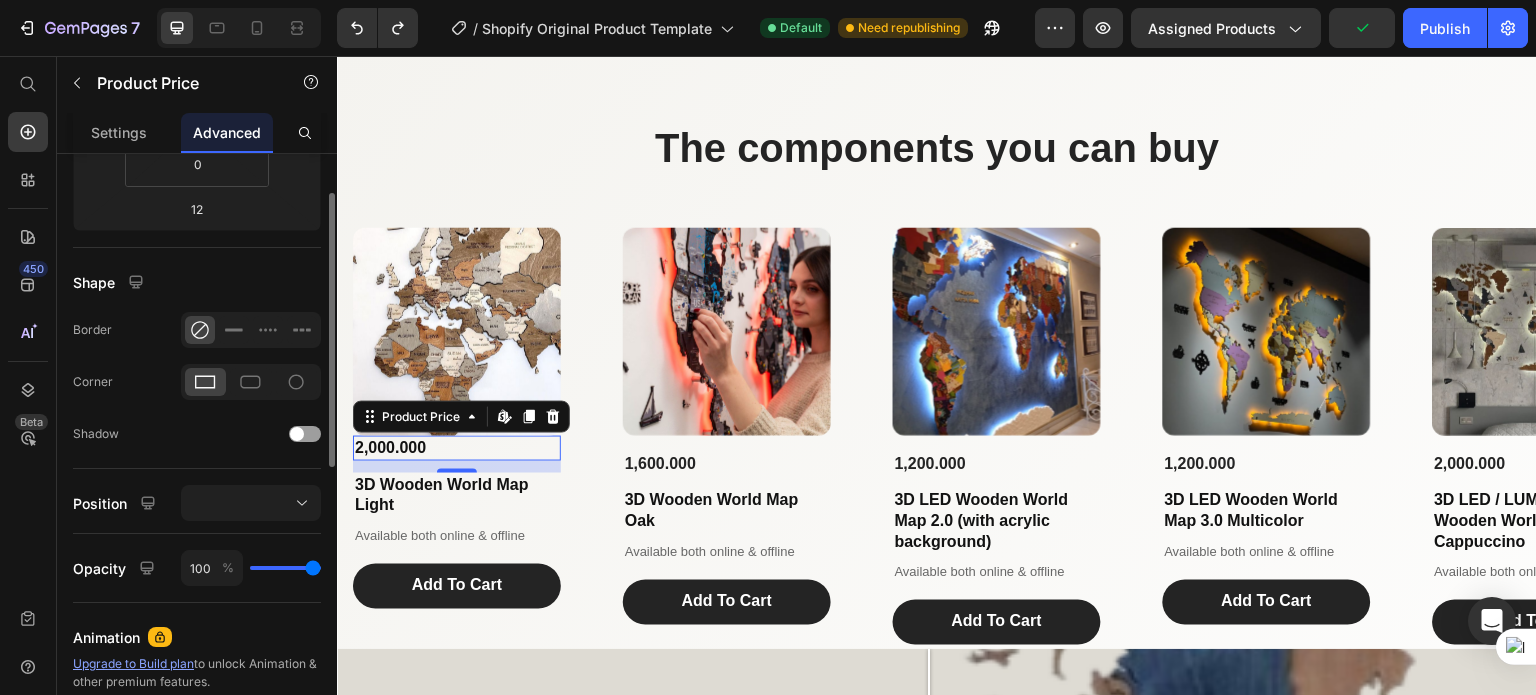 scroll, scrollTop: 304, scrollLeft: 0, axis: vertical 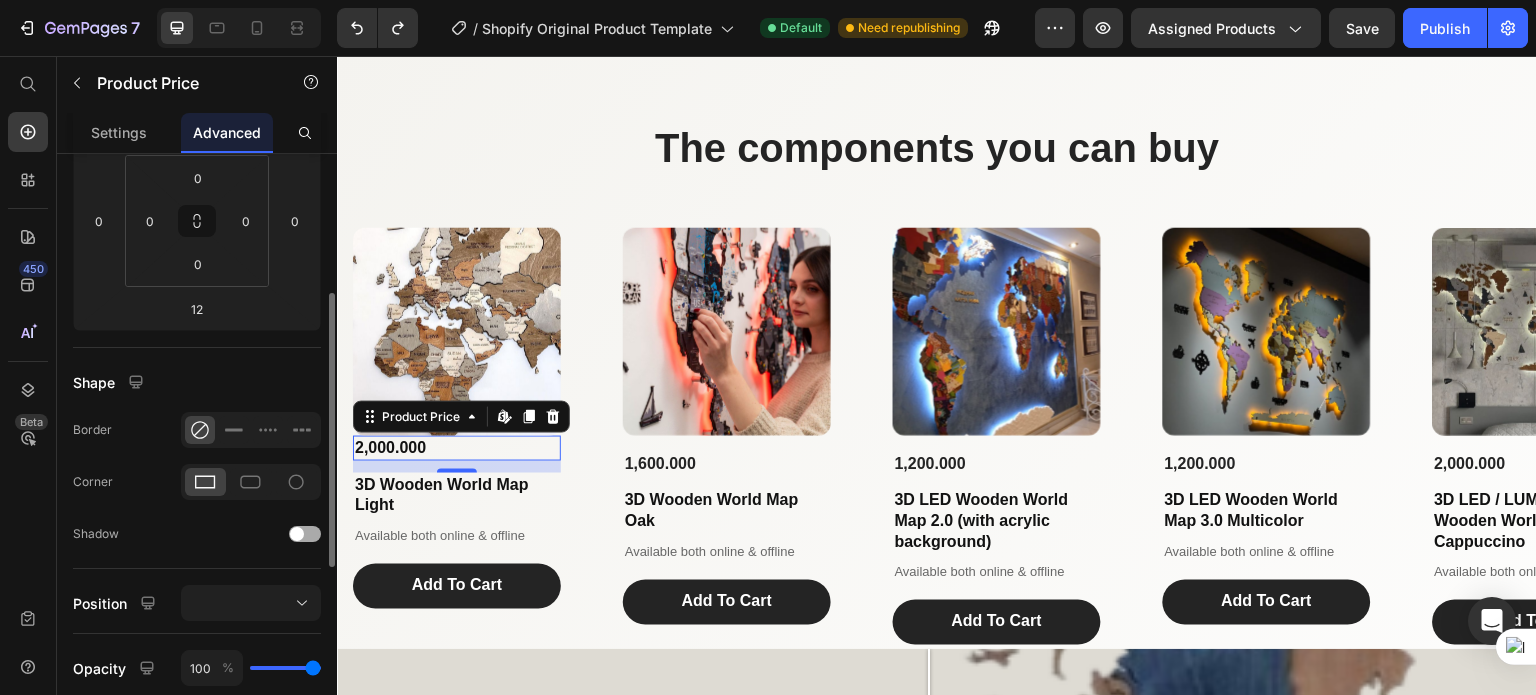 click at bounding box center (305, 534) 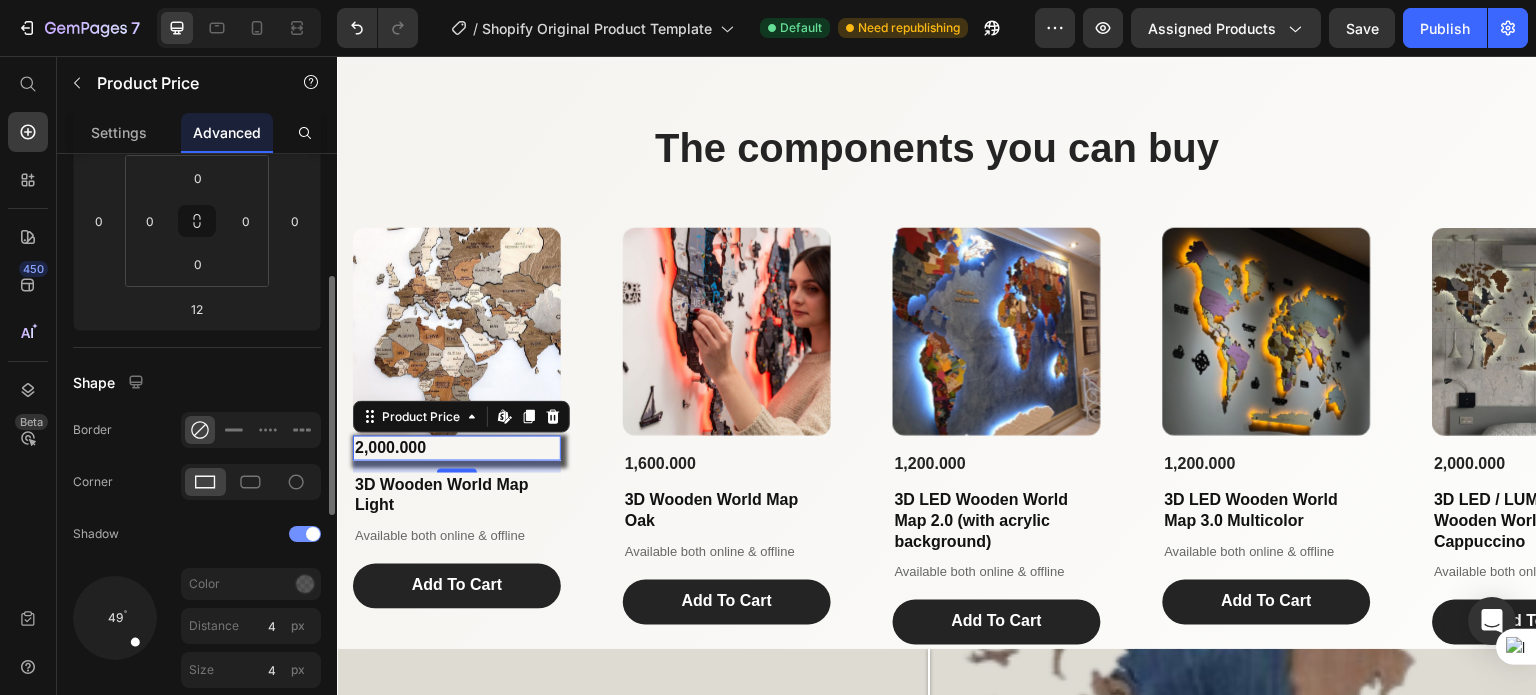 click at bounding box center [305, 534] 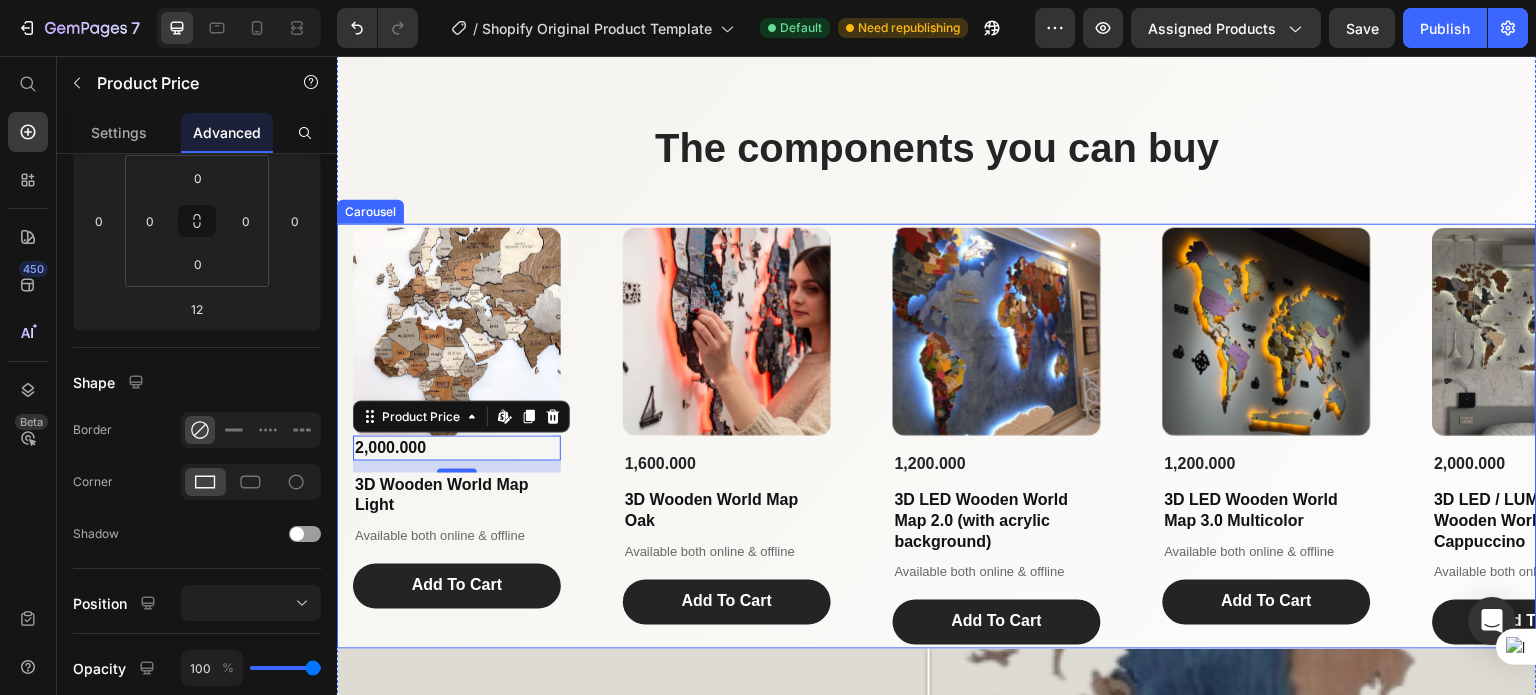 click on "Product Images 2,000.000 Product Price   Edit content in Shopify 12 3D Wooden World Map Light Product Title Available both online & offline Text Block Add To Cart Add to Cart Product Product Images 1,600.000 Product Price 3D Wooden World Map Oak Product Title Available both online & offline Text Block Add To Cart Add to Cart Product Product Images 1,200.000 Product Price 3D LED Wooden World Map 2.0 (with acrylic background) Product Title Available both online & offline Text Block Add To Cart Add to Cart Product Product Images 1,200.000 Product Price 3D LED Wooden World Map 3.0 Multicolor Product Title Available both online & offline Text Block Add To Cart Add to Cart Product Product Images 2,000.000 Product Price 3D LED / LUMINOUS Wooden World Map 3.0 Cappuccino Product Title Available both online & offline Text Block Add To Cart Add to Cart Product Product Images 1,200.000 Product Price 3D Wooden World Map Cappuccino Product Title Available both online & offline Text Block Add To Cart Add to Cart Product" at bounding box center [937, 436] 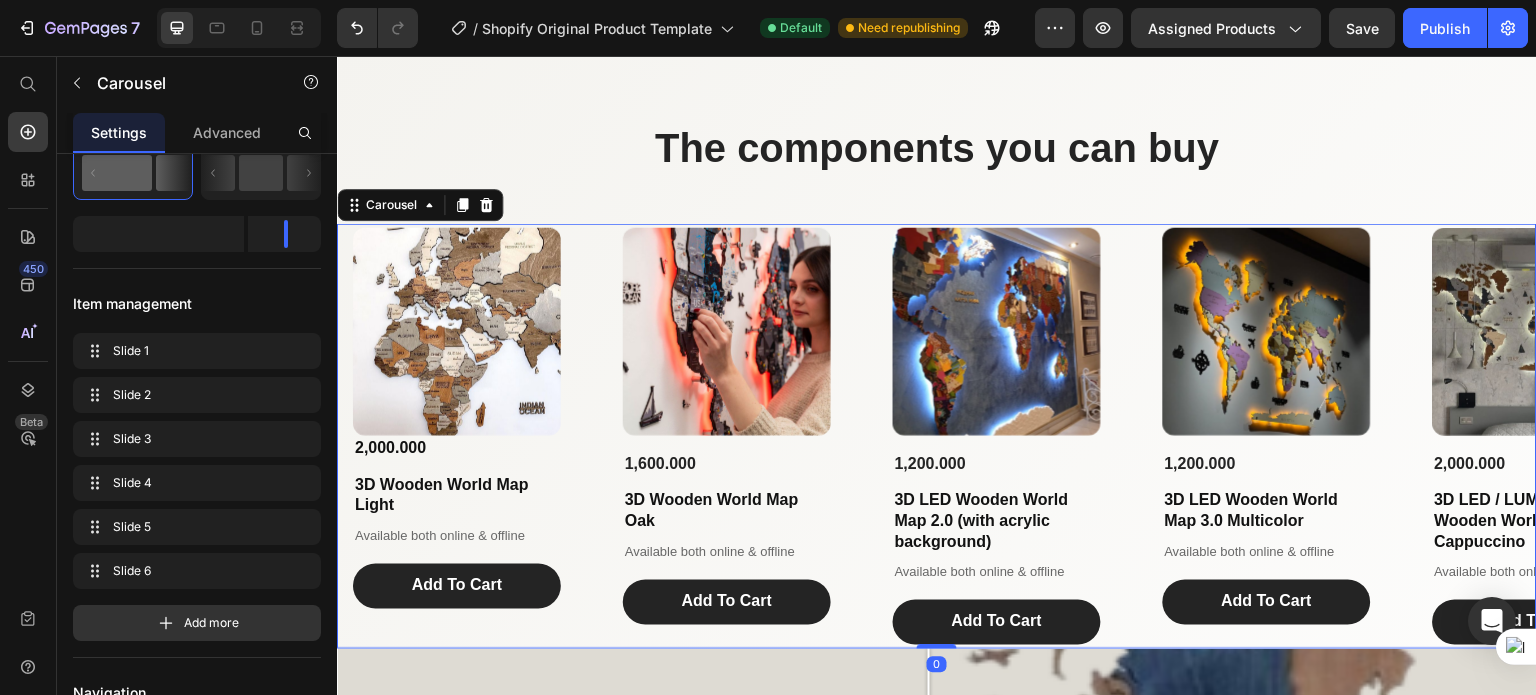 scroll, scrollTop: 0, scrollLeft: 0, axis: both 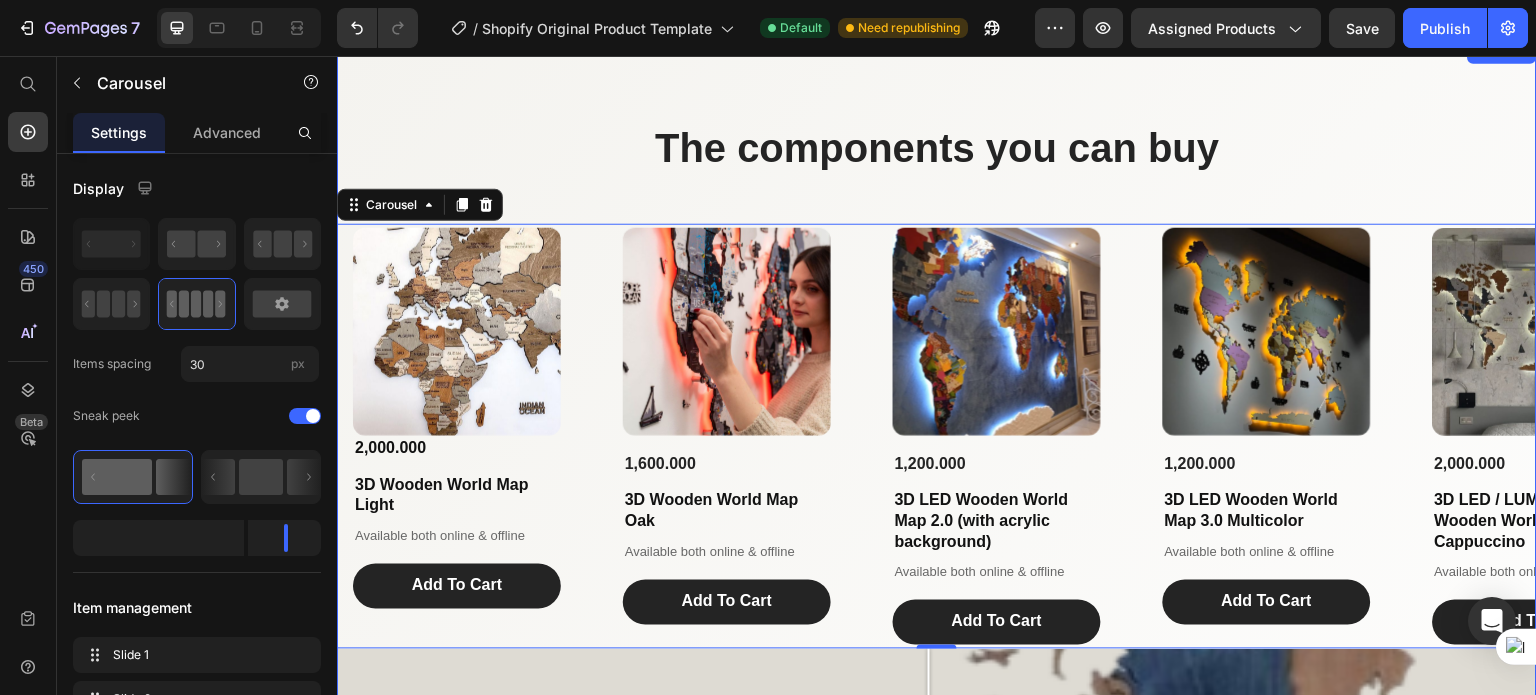 click on "The components you can buy Heading Product Images 2,000.000 Product Price 3D Wooden World Map Light Product Title Available both online & offline Text Block Add To Cart Add to Cart Product Product Images 1,600.000 Product Price 3D Wooden World Map Oak Product Title Available both online & offline Text Block Add To Cart Add to Cart Product Product Images 1,200.000 Product Price 3D LED Wooden World Map 2.0 (with acrylic background) Product Title Available both online & offline Text Block Add To Cart Add to Cart Product Product Images 1,200.000 Product Price 3D LED Wooden World Map 3.0 Multicolor Product Title Available both online & offline Text Block Add To Cart Add to Cart Product Product Images 2,000.000 Product Price 3D LED / LUMINOUS Wooden World Map 3.0 Cappuccino Product Title Available both online & offline Text Block Add To Cart Add to Cart Product Product Images 1,200.000 Product Price 3D Wooden World Map Cappuccino Product Title Available both online & offline Text Block Add To Cart Add to Cart   0" at bounding box center [937, 641] 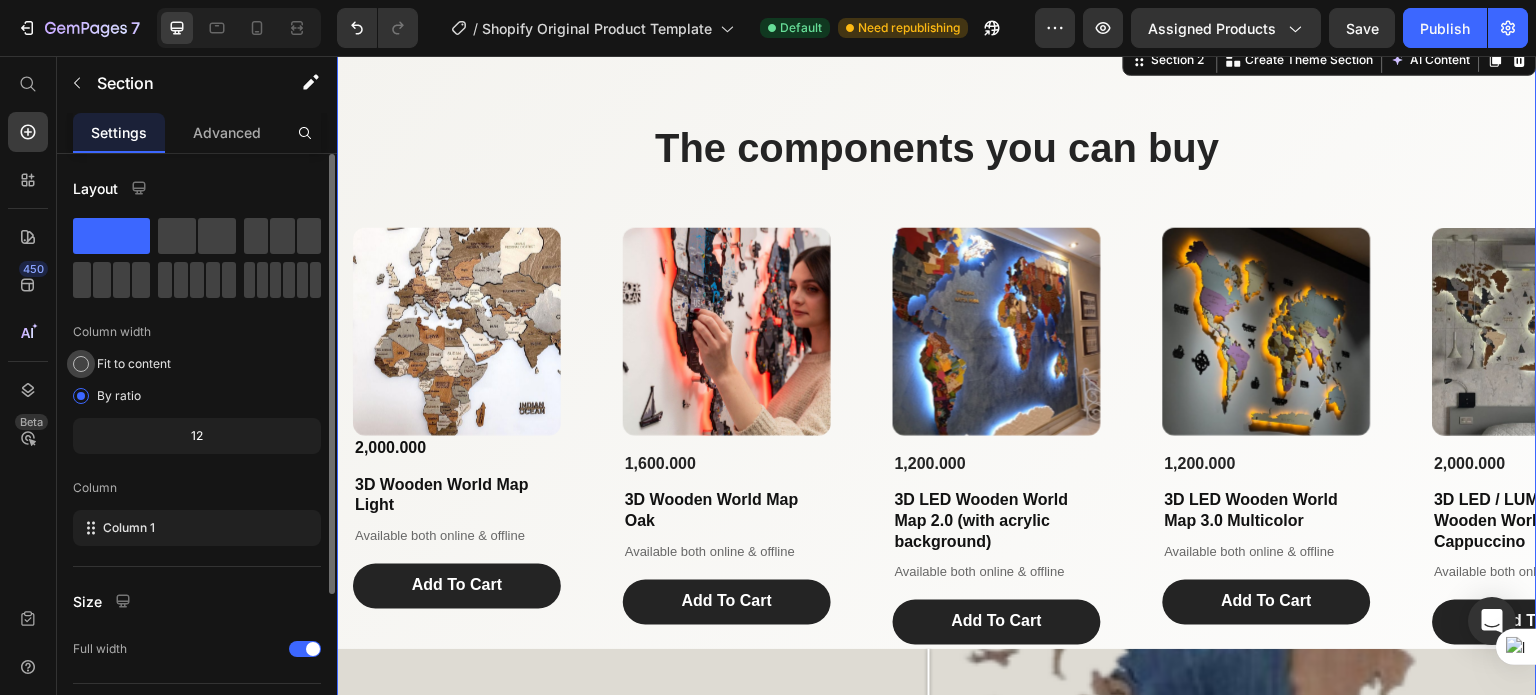 click on "Fit to content" 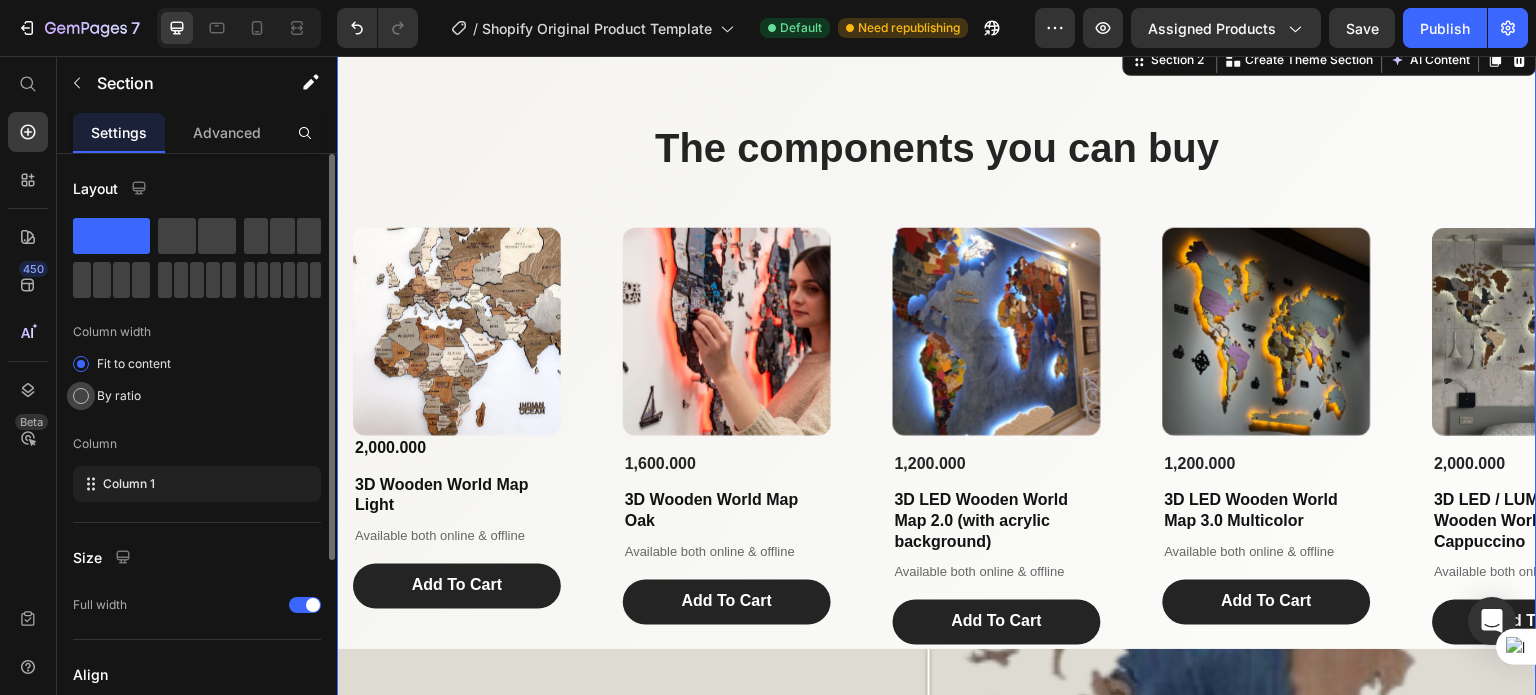 click at bounding box center [81, 396] 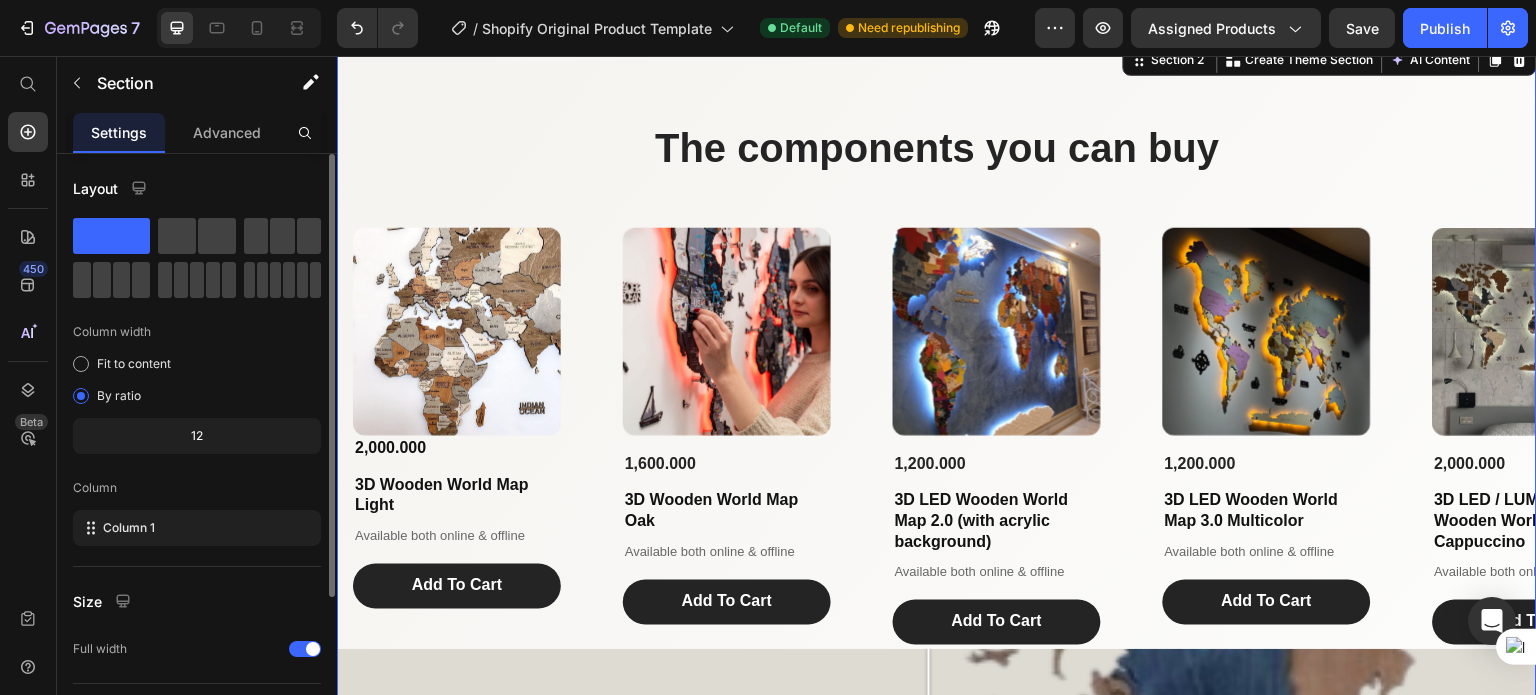 click on "12" 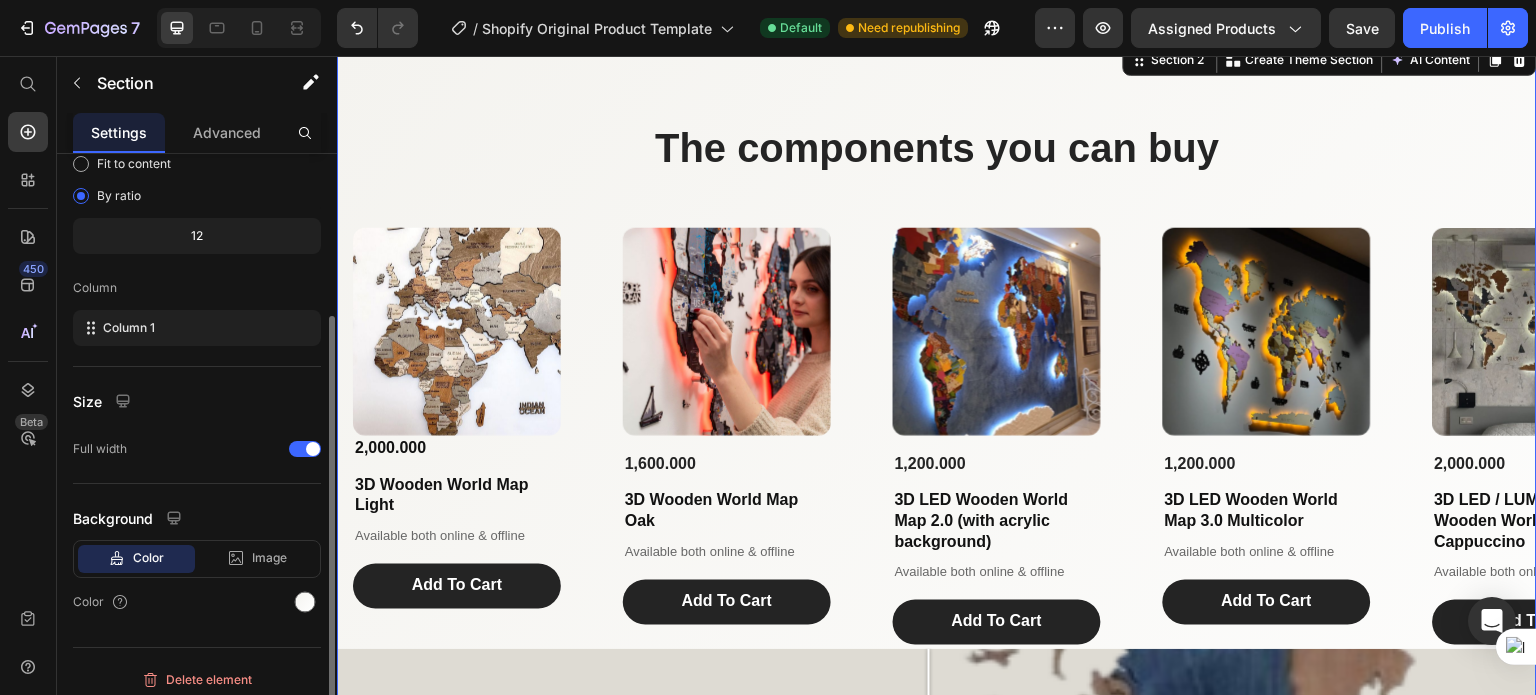 scroll, scrollTop: 208, scrollLeft: 0, axis: vertical 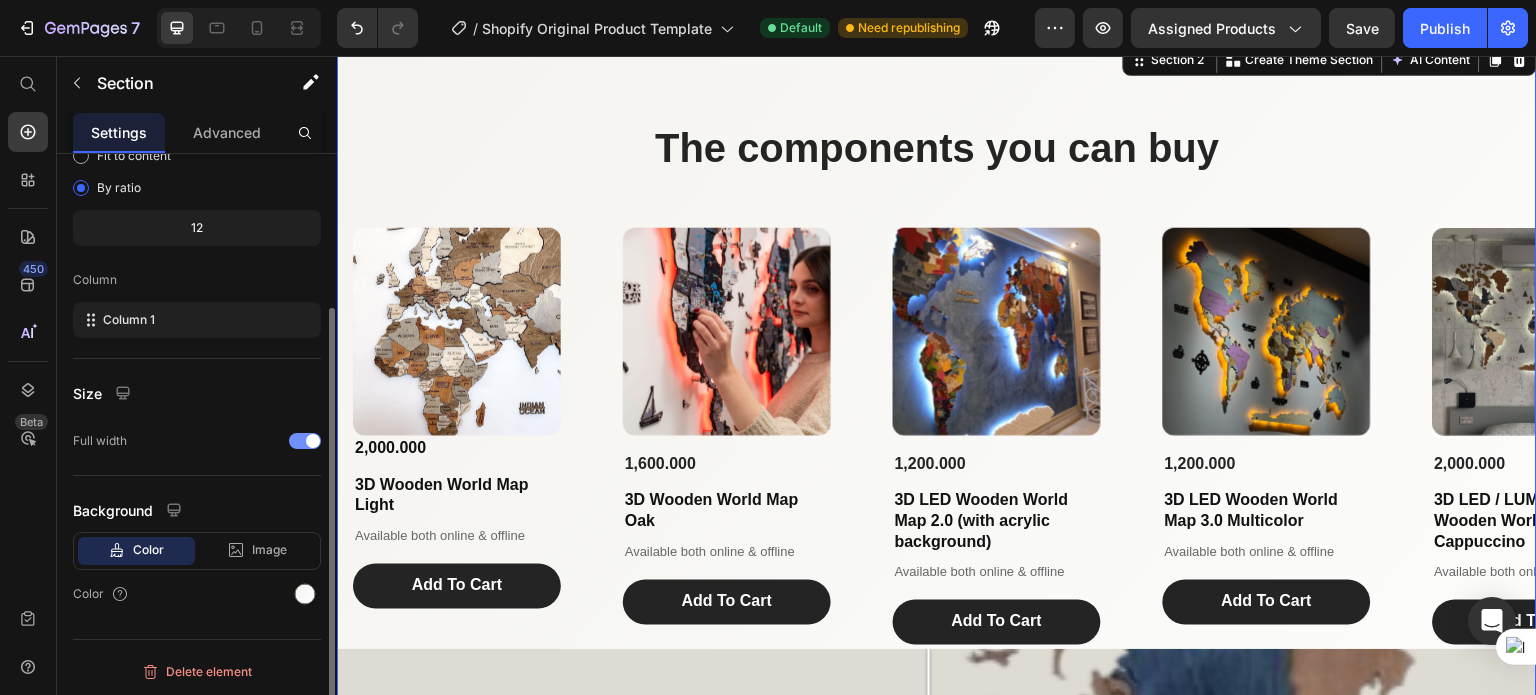 click at bounding box center (305, 441) 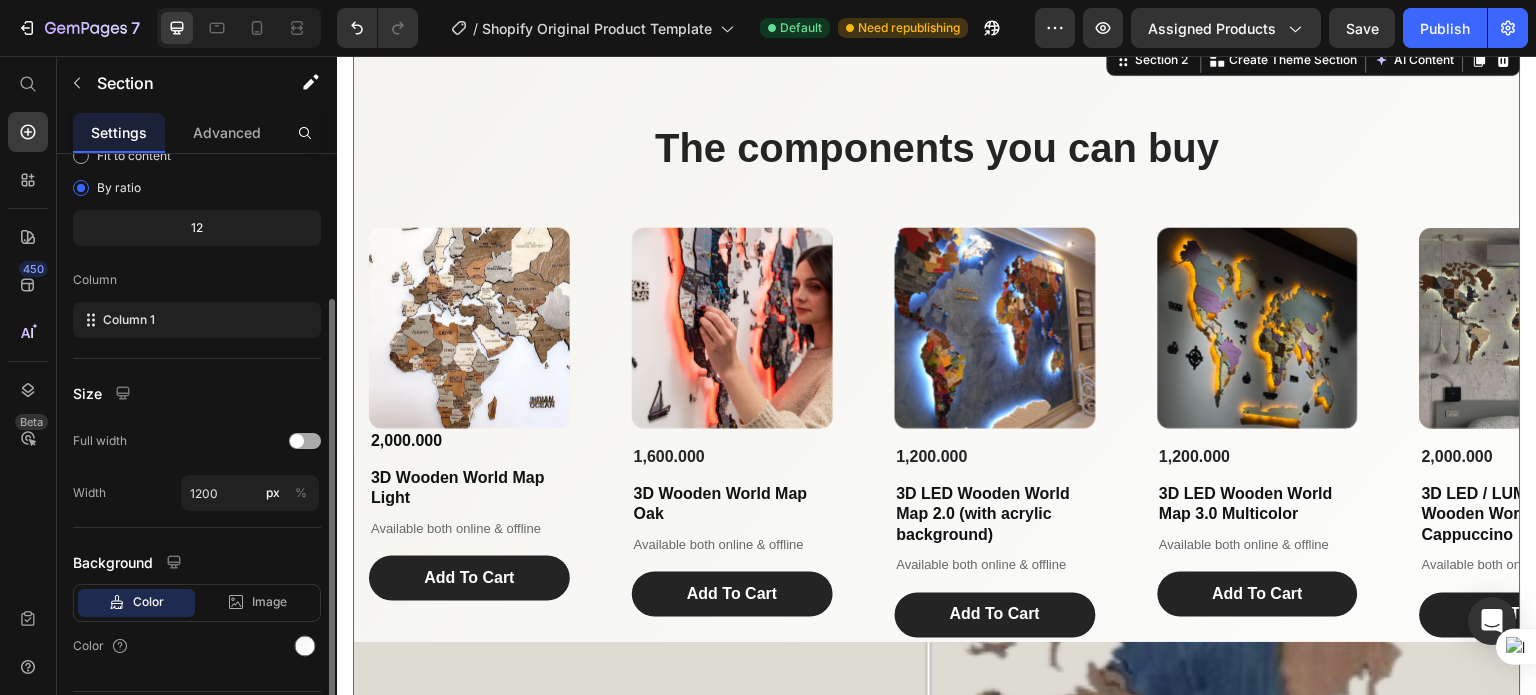click at bounding box center (297, 441) 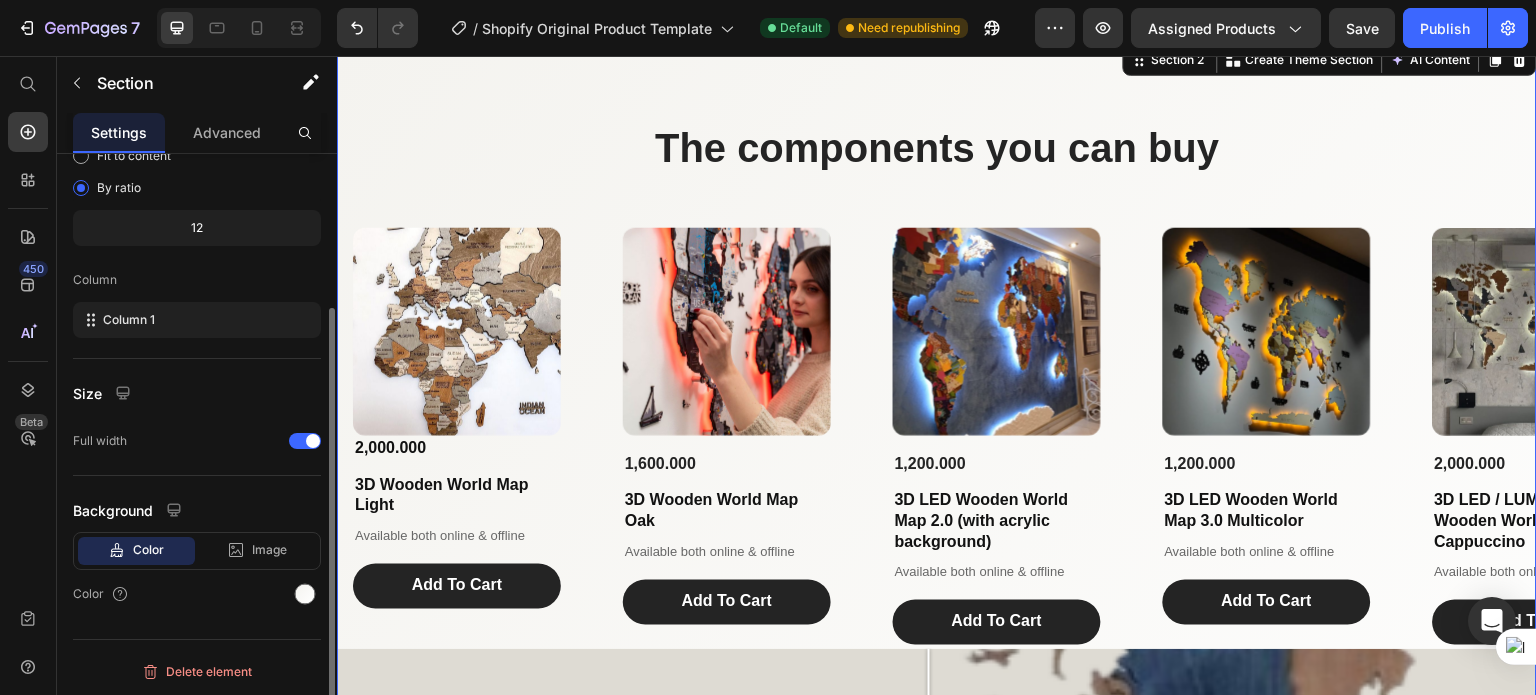 scroll, scrollTop: 108, scrollLeft: 0, axis: vertical 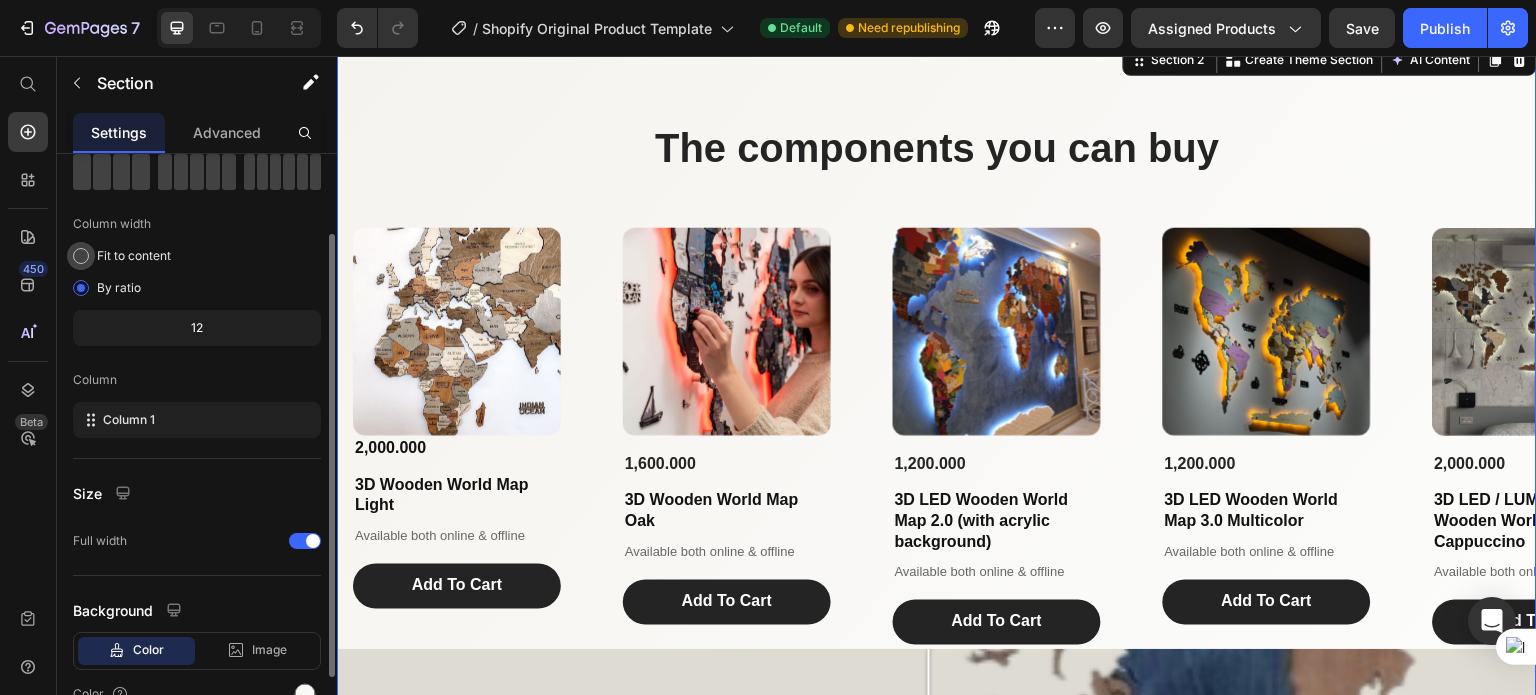 click at bounding box center [81, 256] 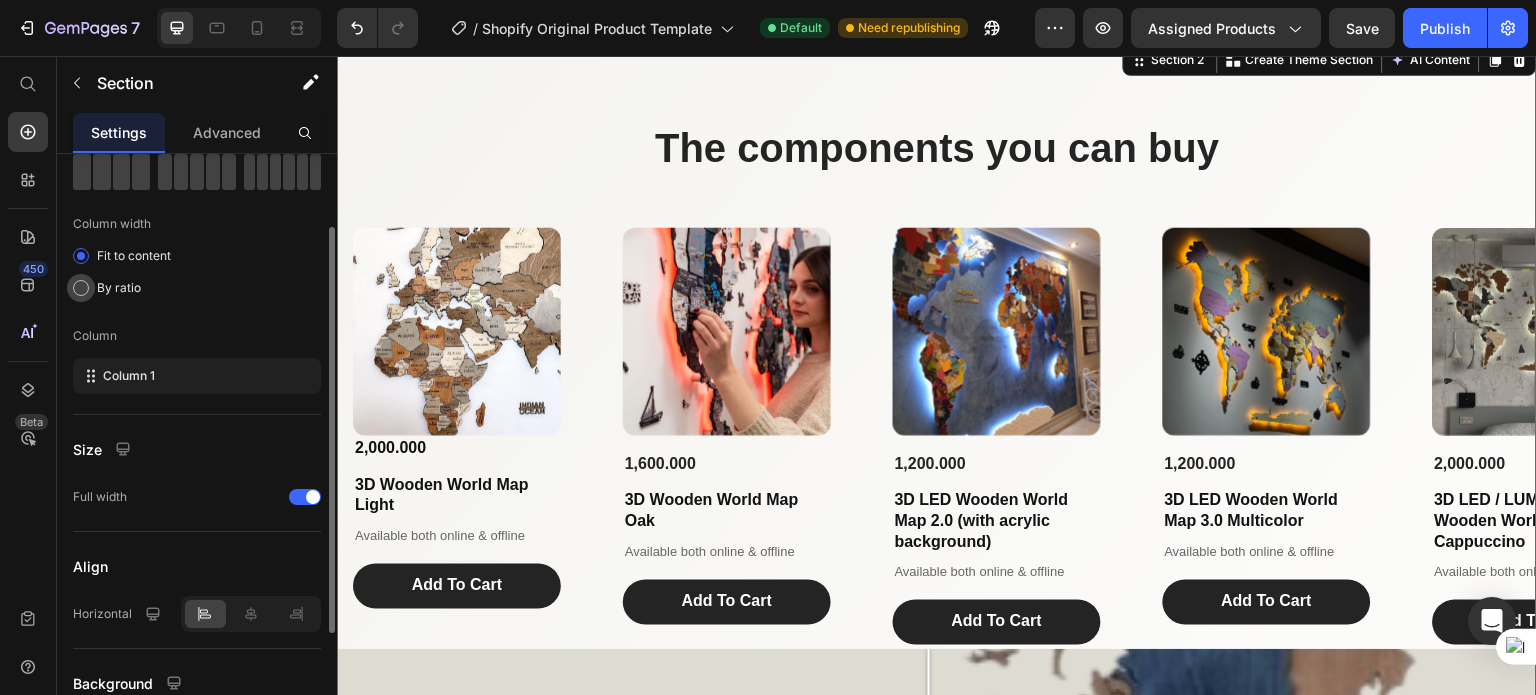 click at bounding box center [81, 288] 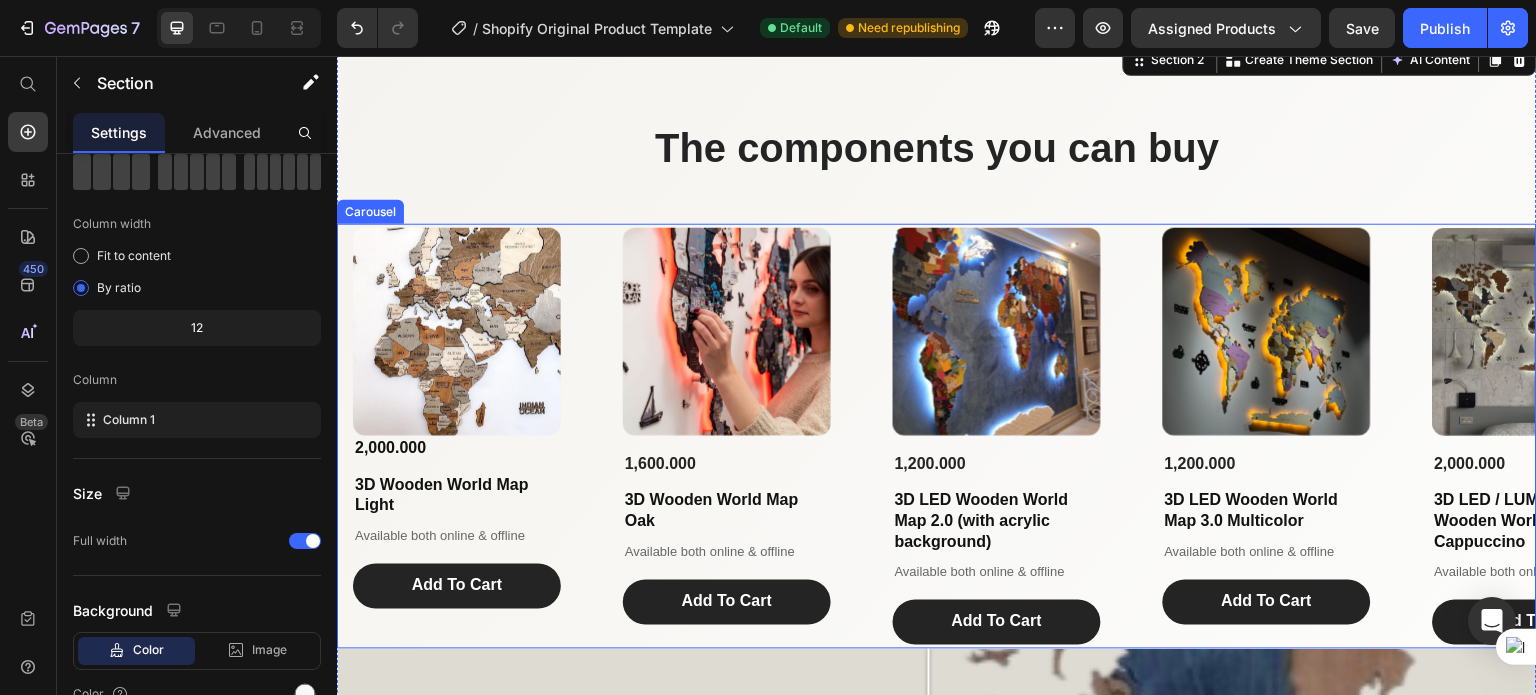 click on "Product Images 2,000.000 Product Price 3D Wooden World Map Light Product Title Available both online & offline Text Block Add To Cart Add to Cart Product" at bounding box center (457, 436) 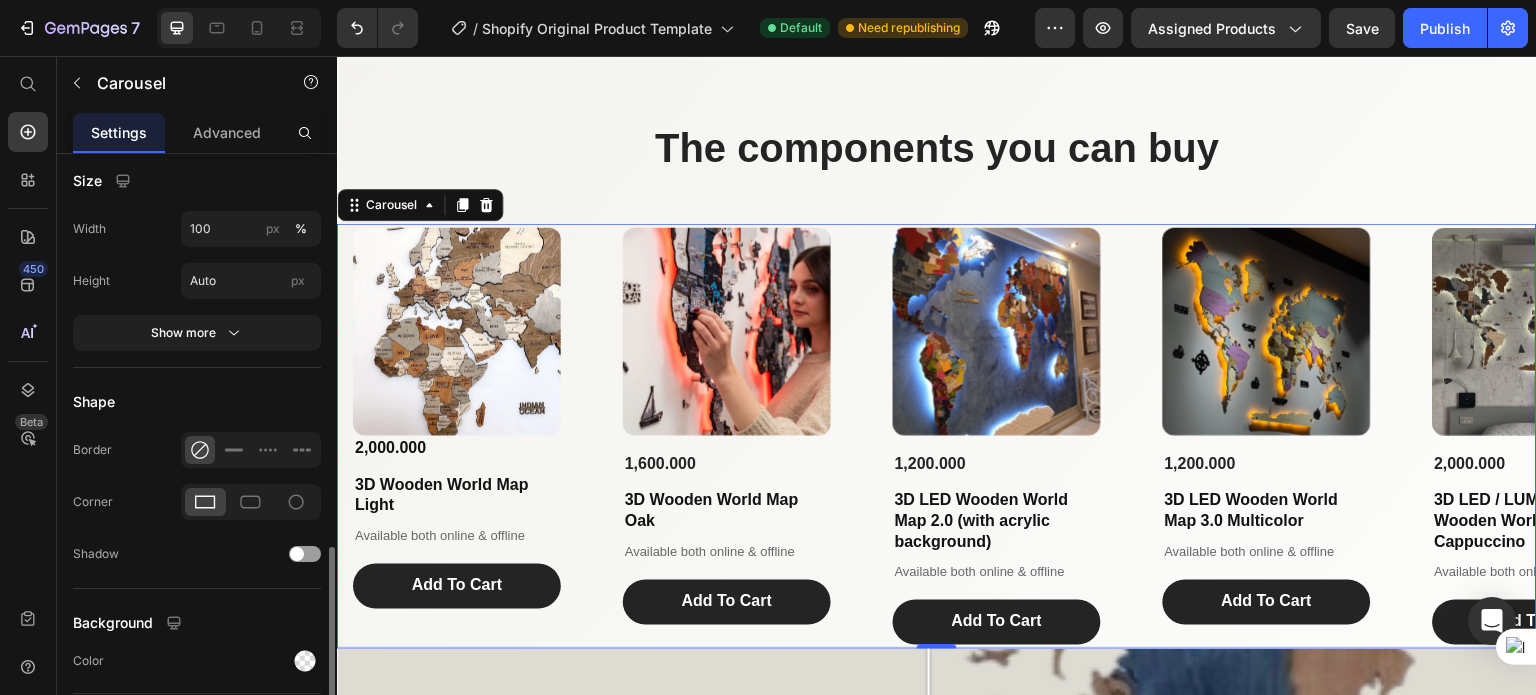 scroll, scrollTop: 1500, scrollLeft: 0, axis: vertical 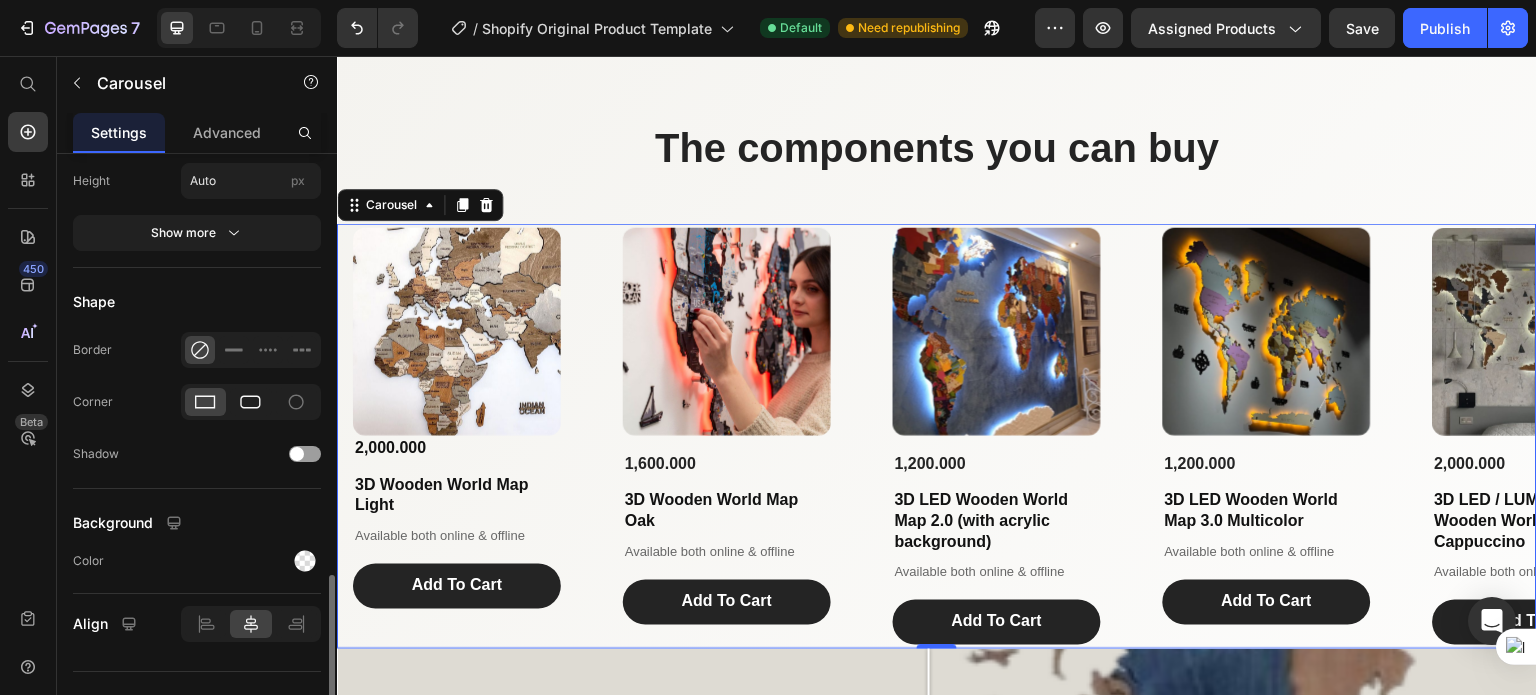 click 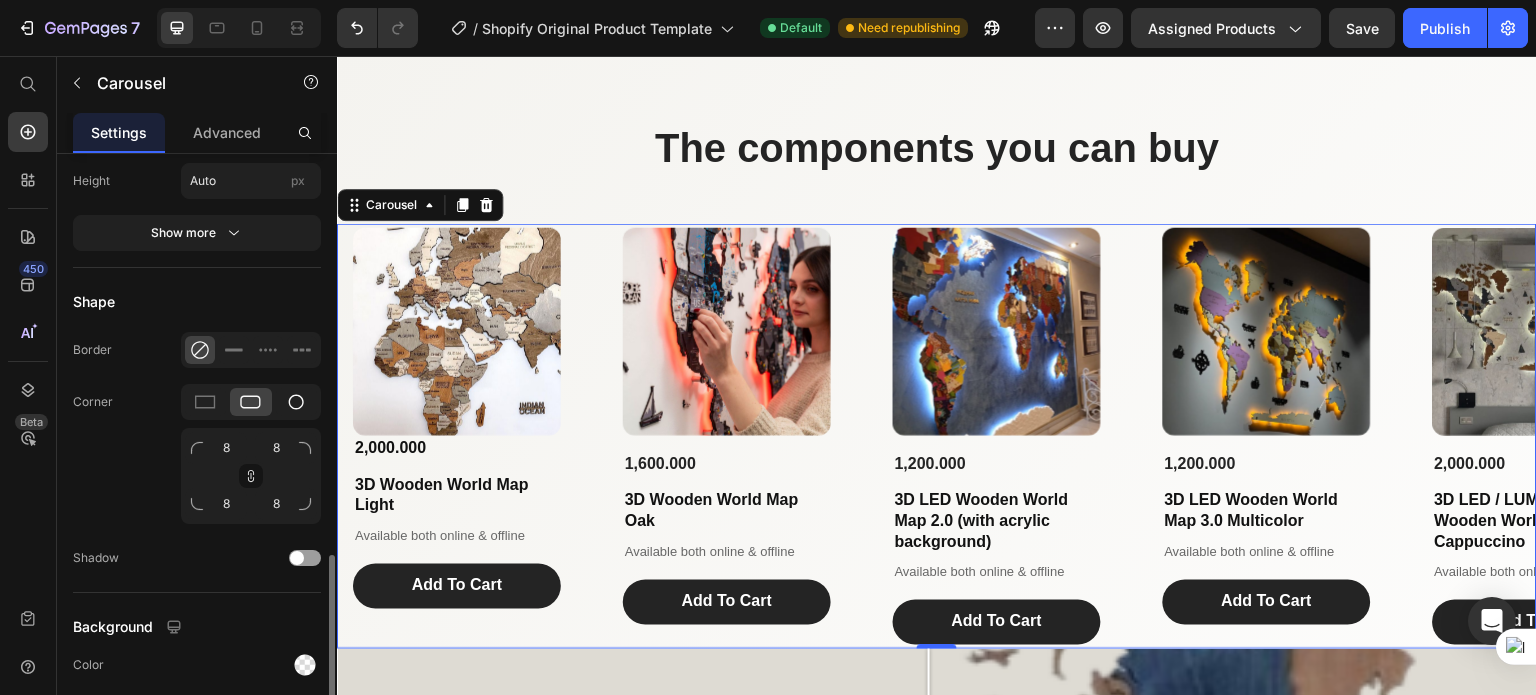 click 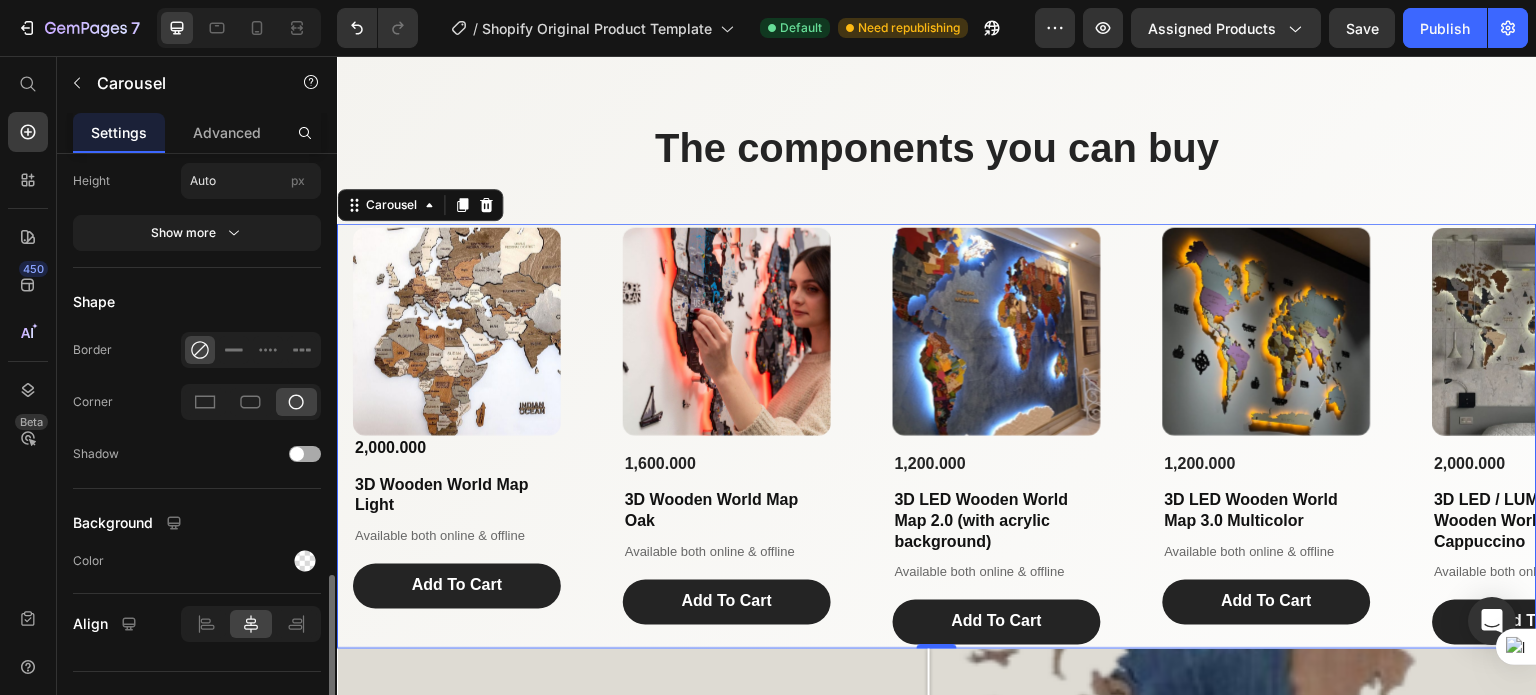 click at bounding box center [297, 454] 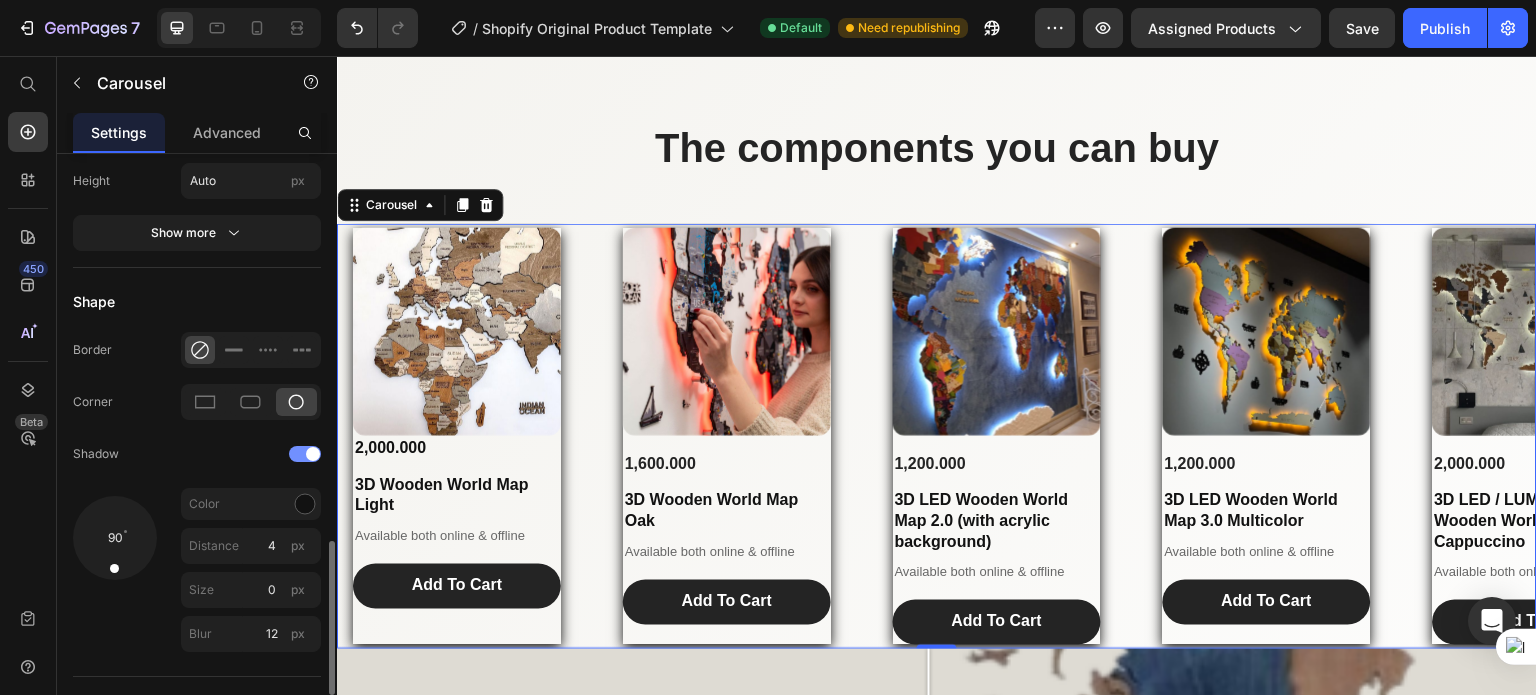 click at bounding box center [305, 454] 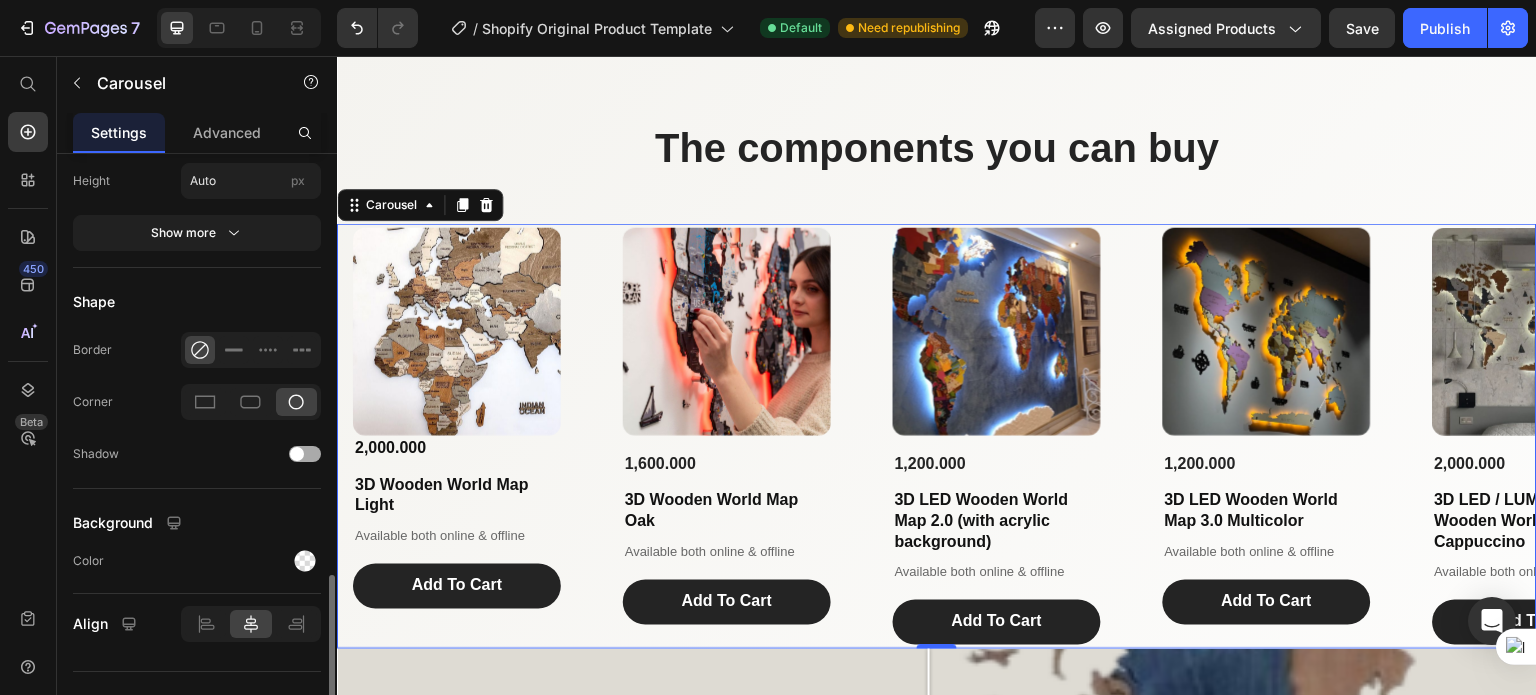 click at bounding box center [297, 454] 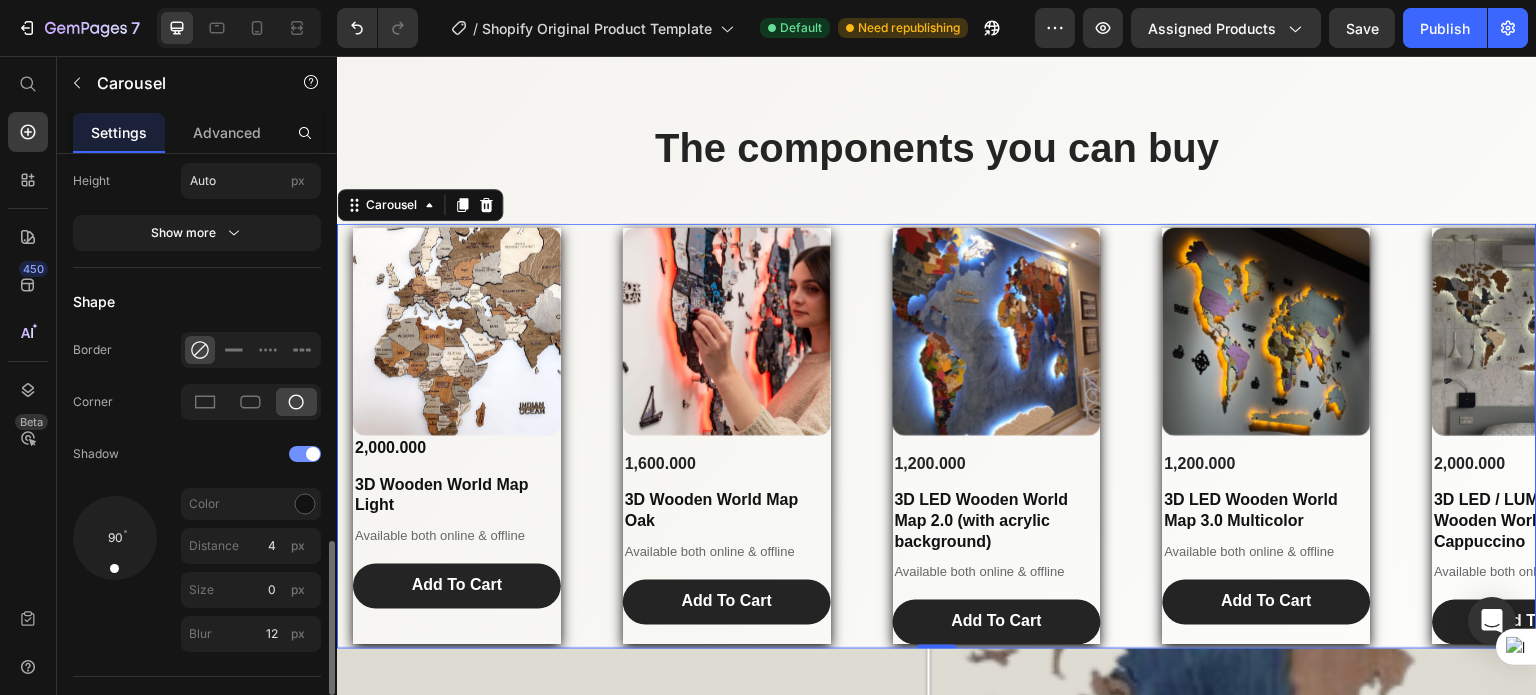 click at bounding box center [305, 454] 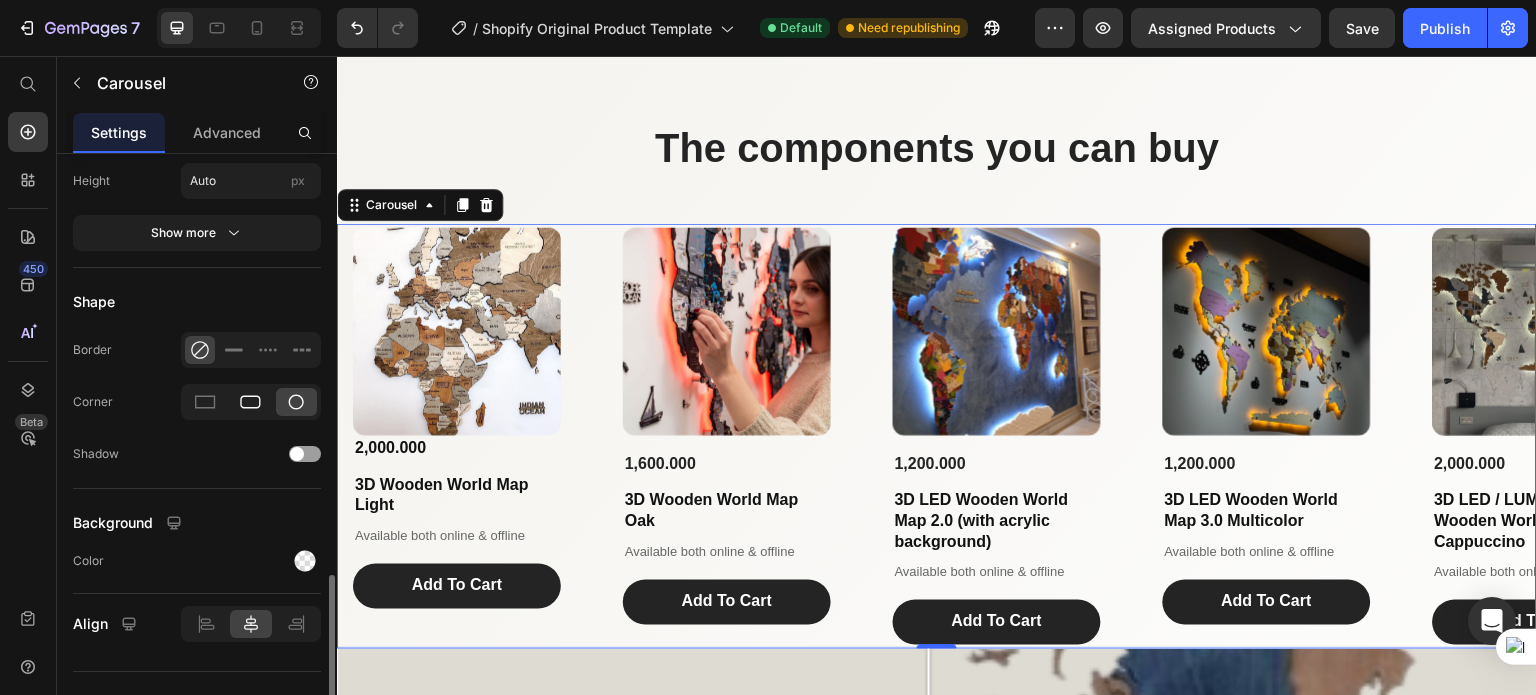 click 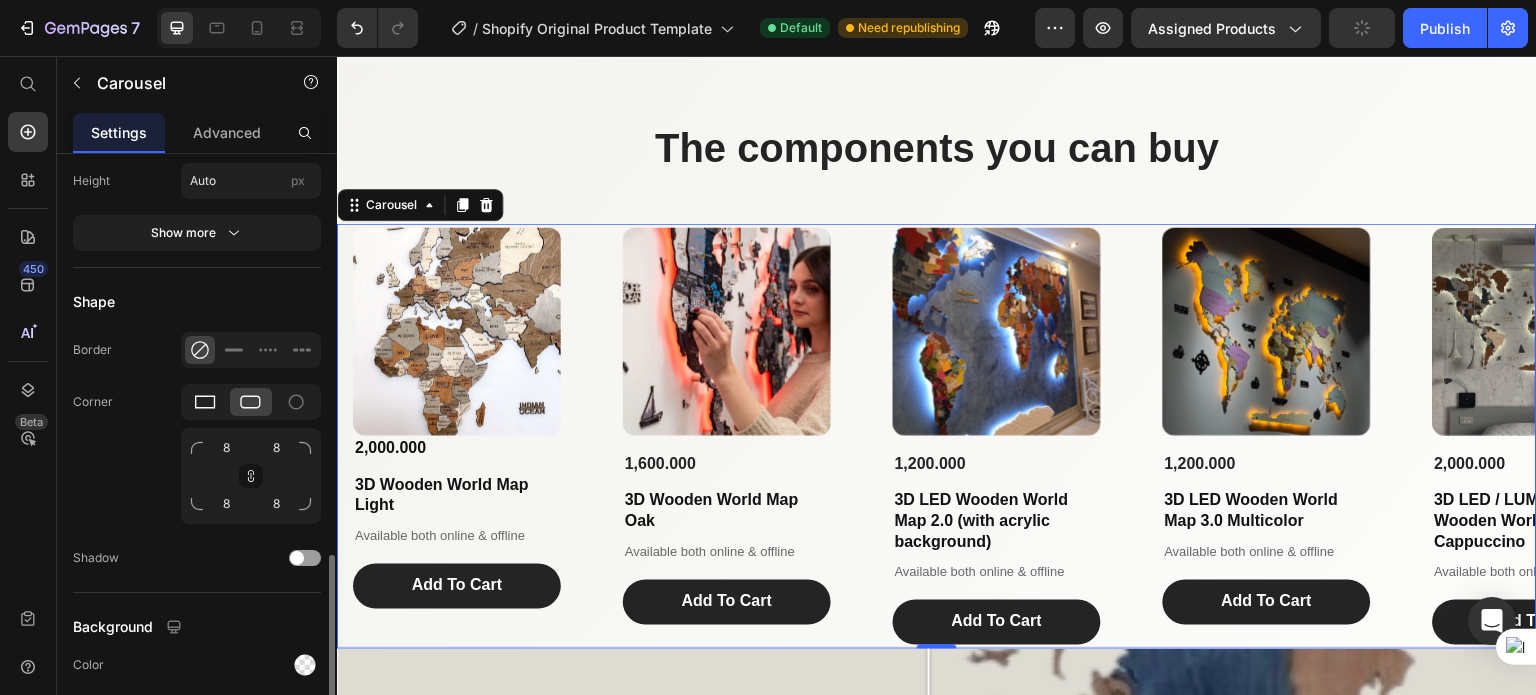 click 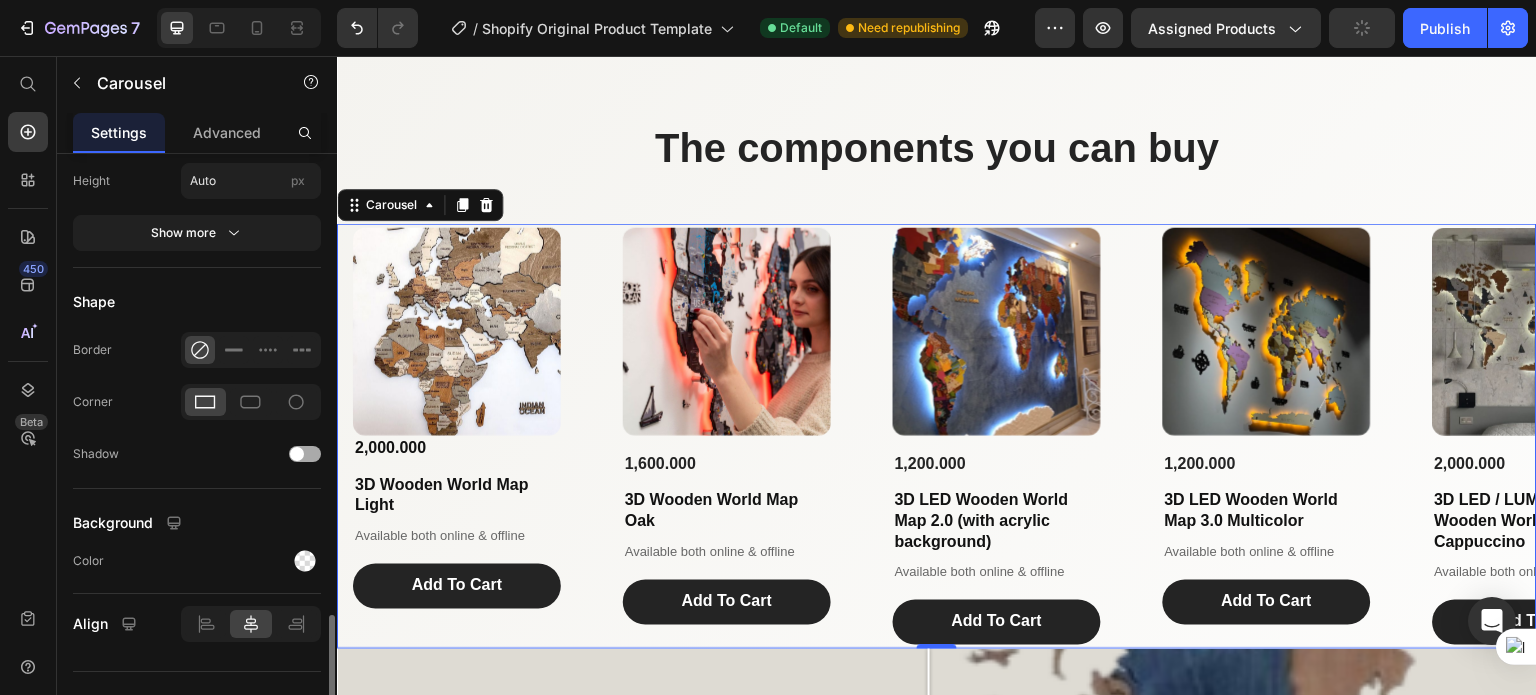 scroll, scrollTop: 1531, scrollLeft: 0, axis: vertical 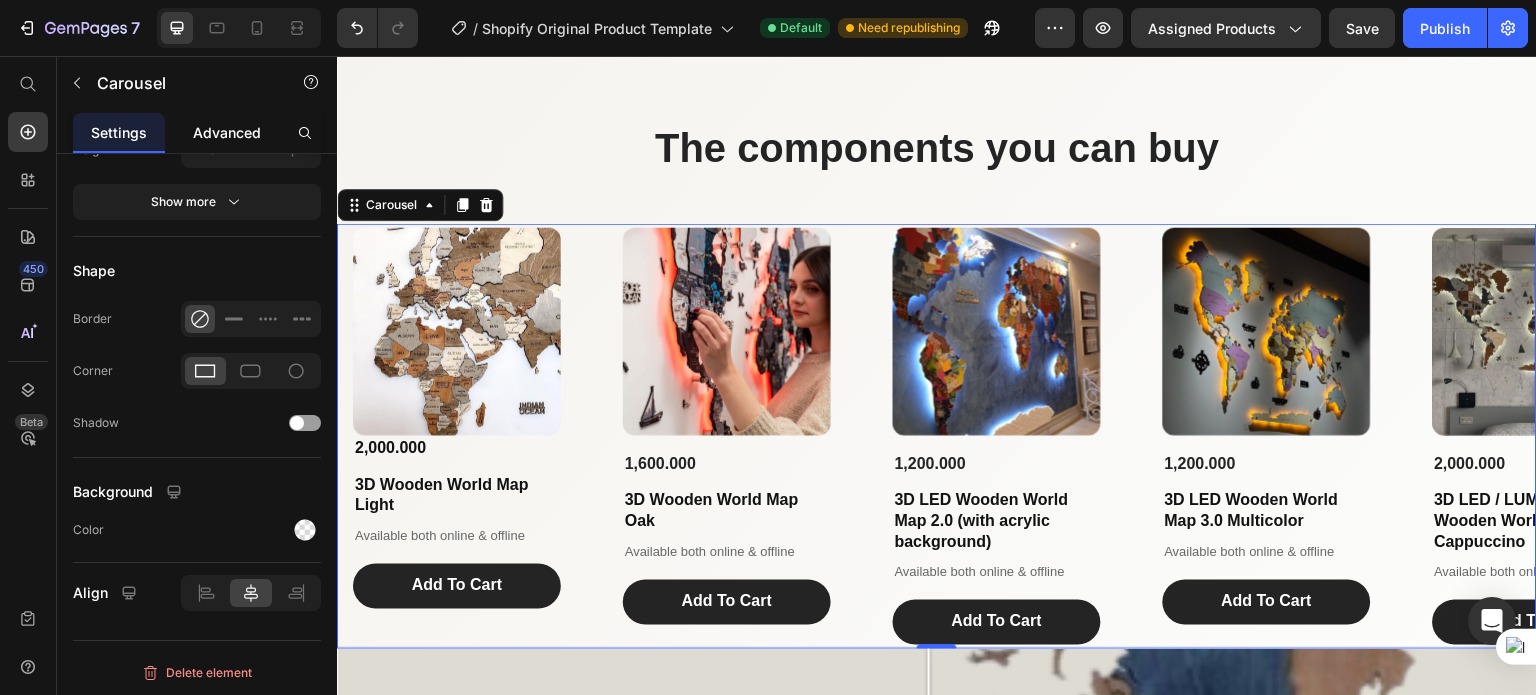 click on "Advanced" at bounding box center [227, 132] 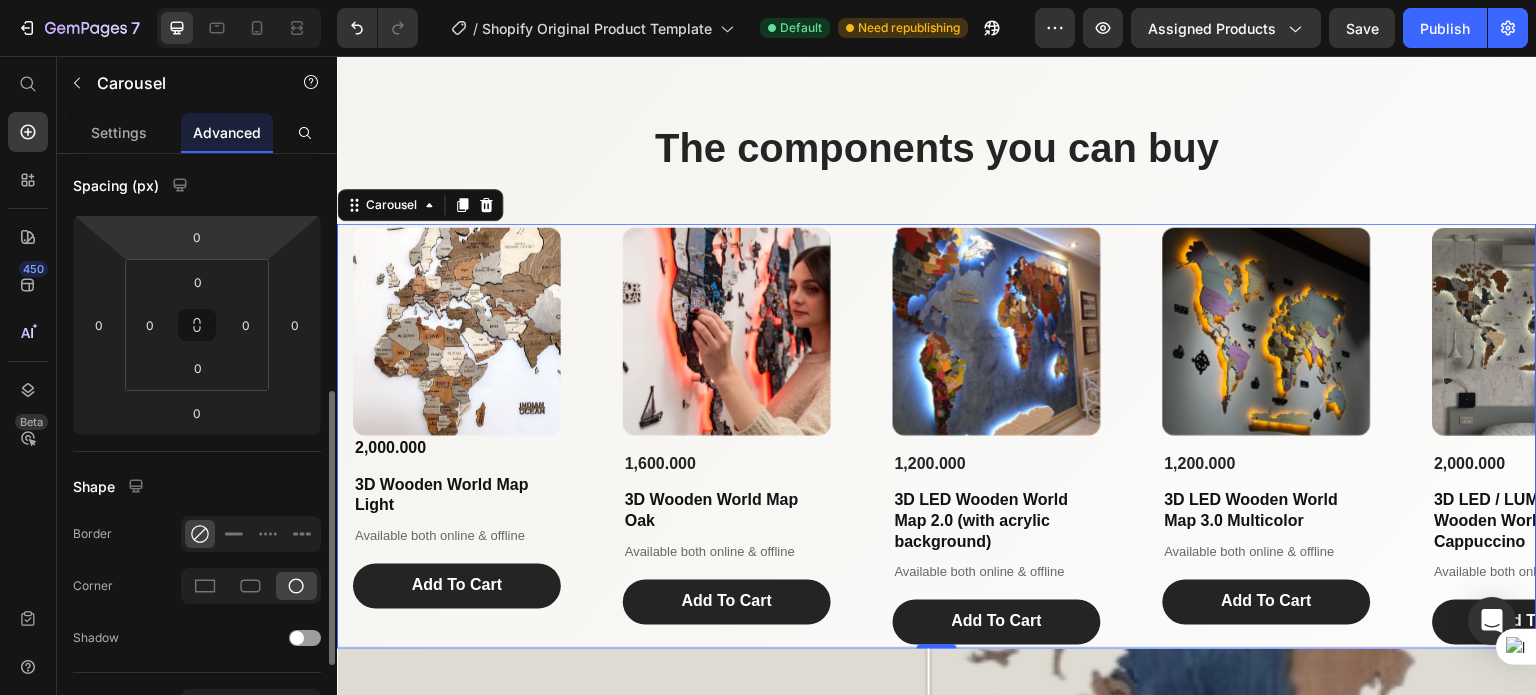scroll, scrollTop: 300, scrollLeft: 0, axis: vertical 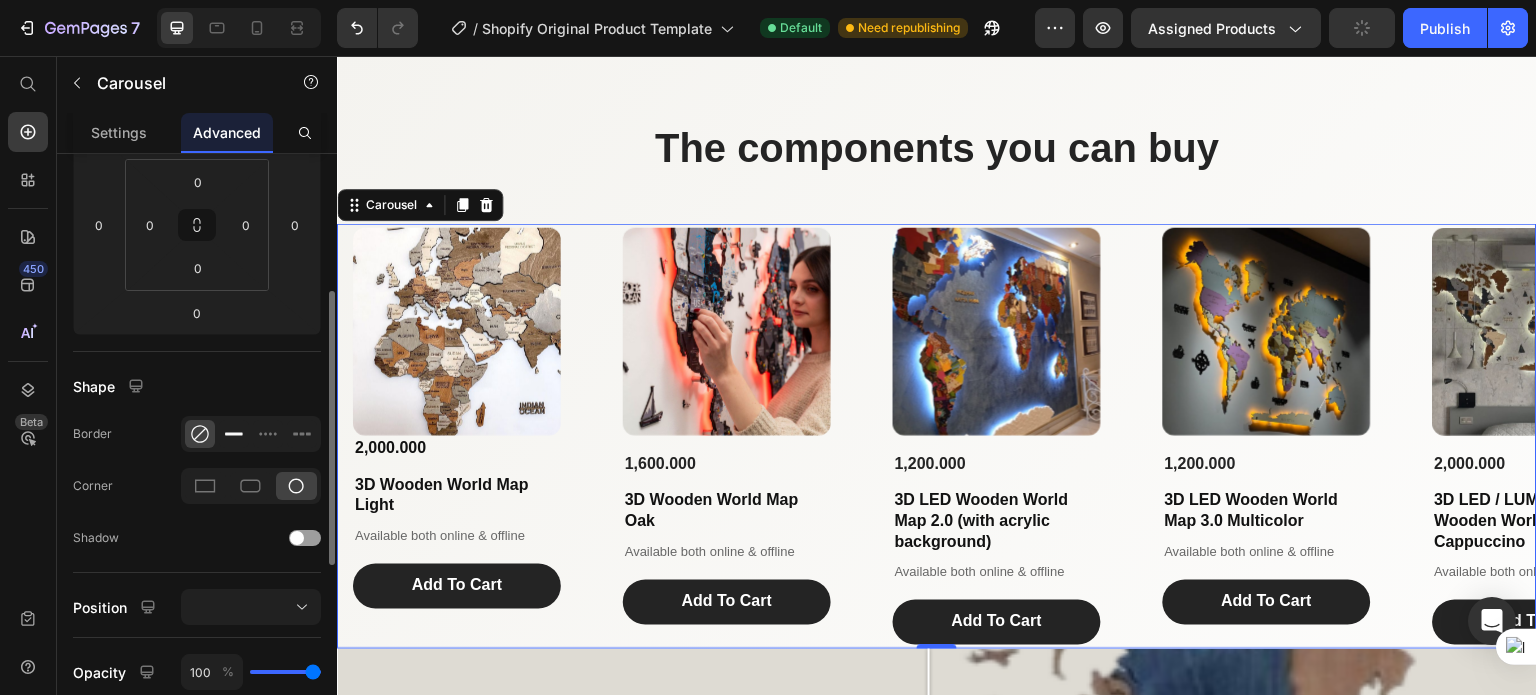 click 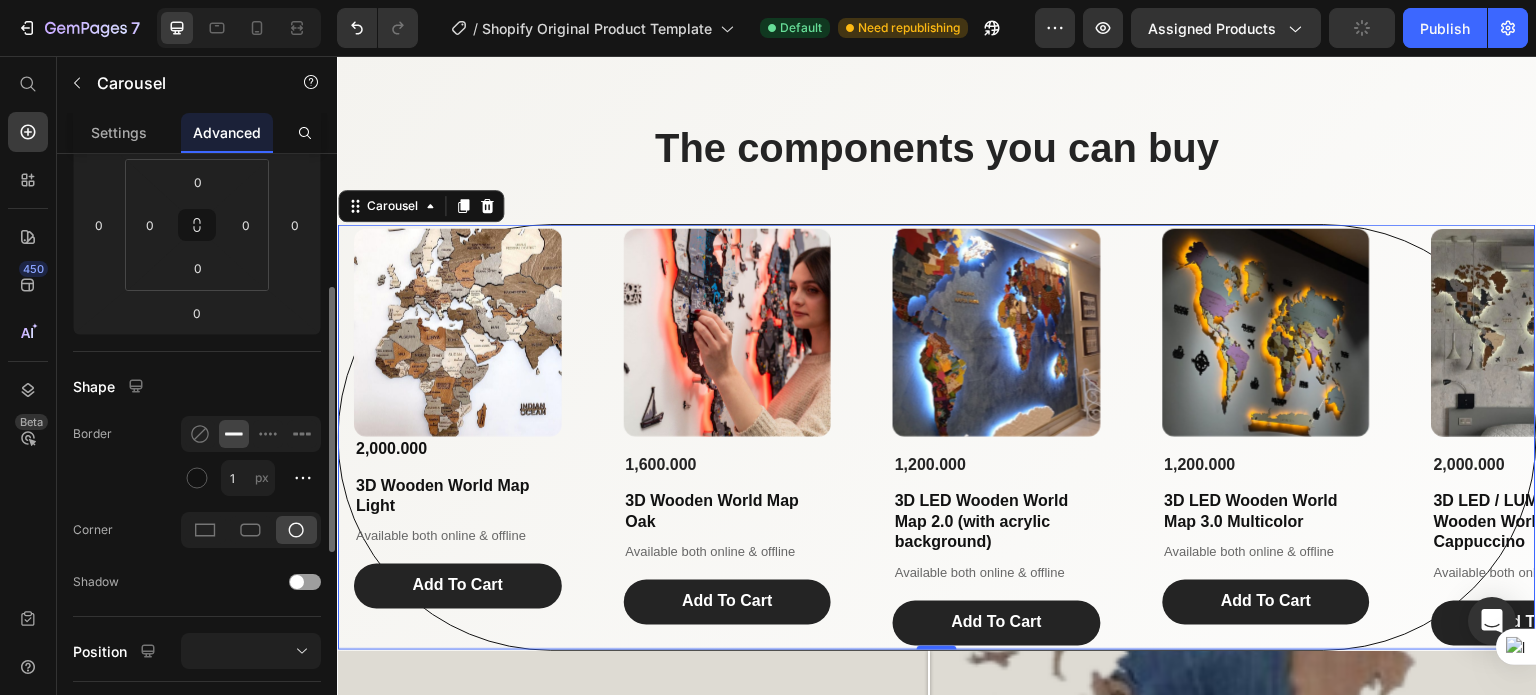 click 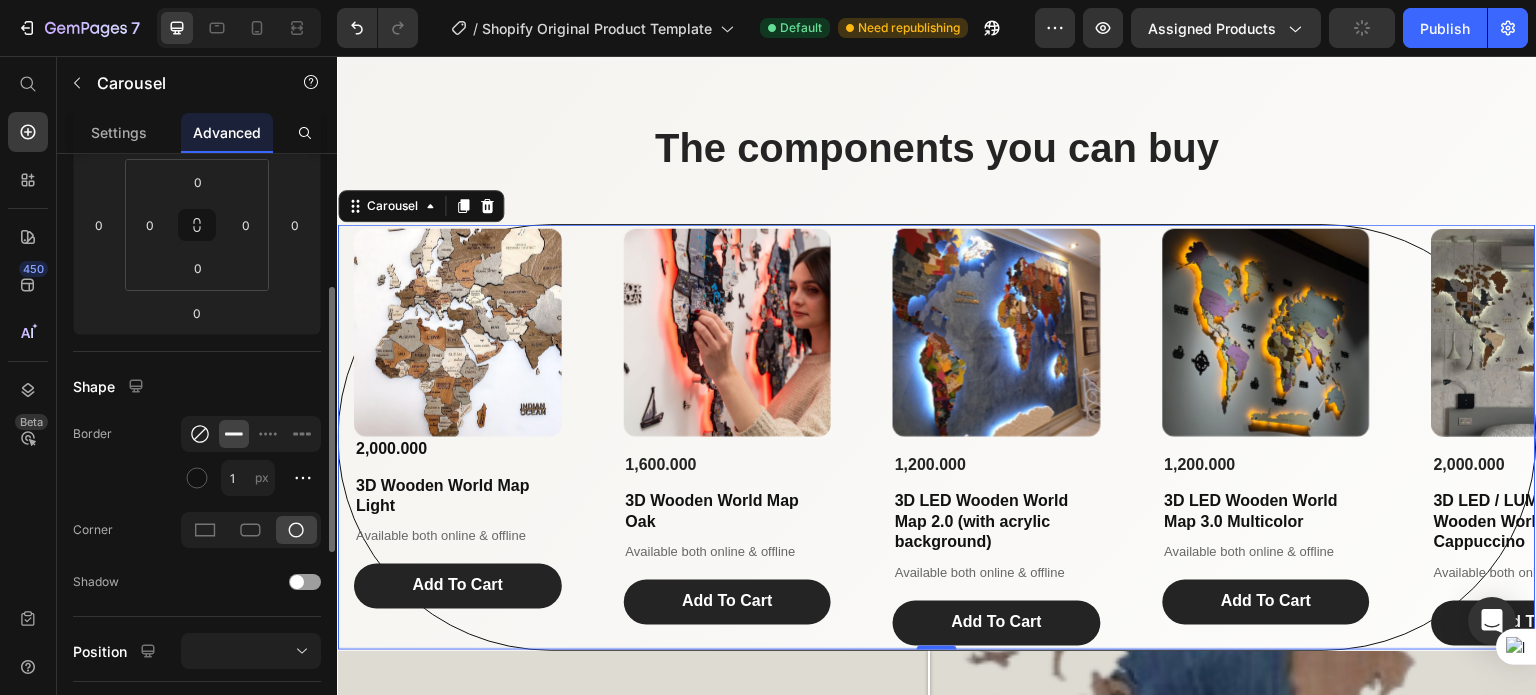 click 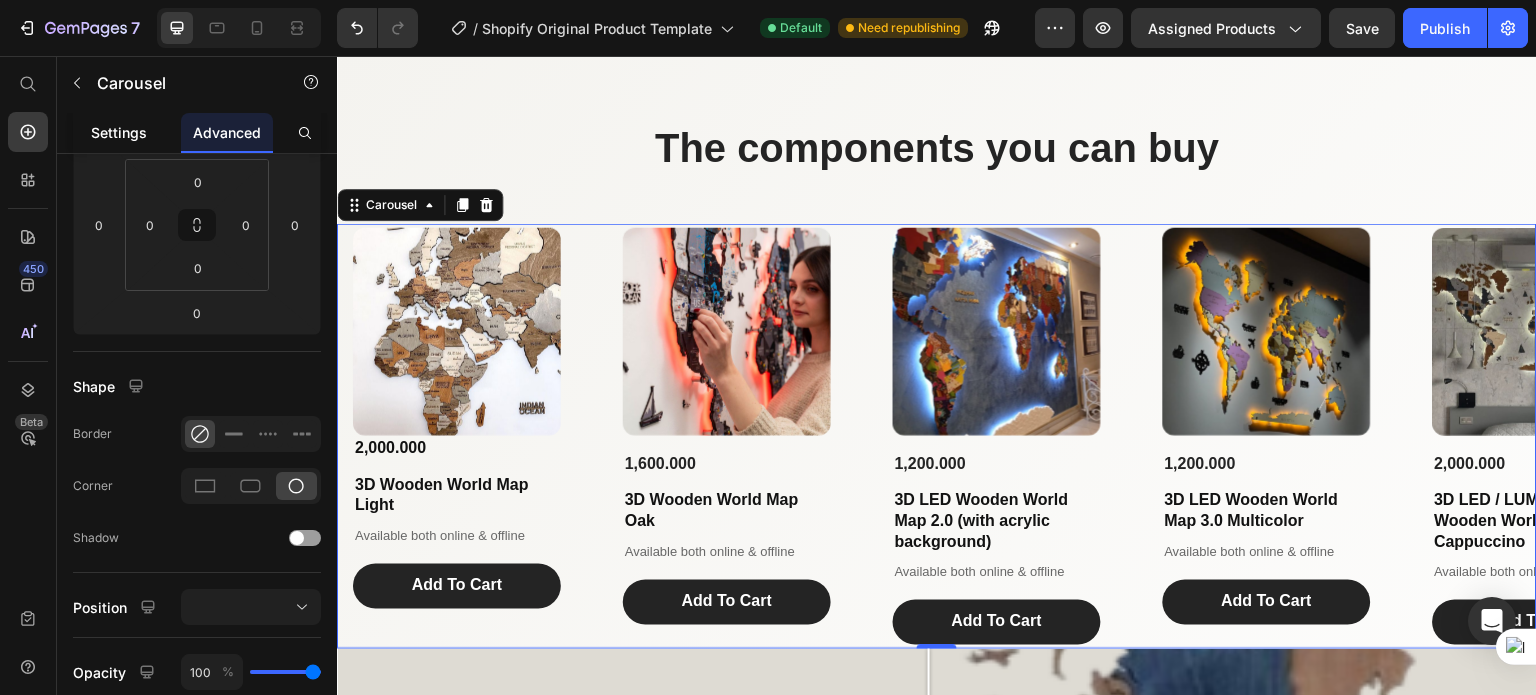 click on "Settings" at bounding box center (119, 132) 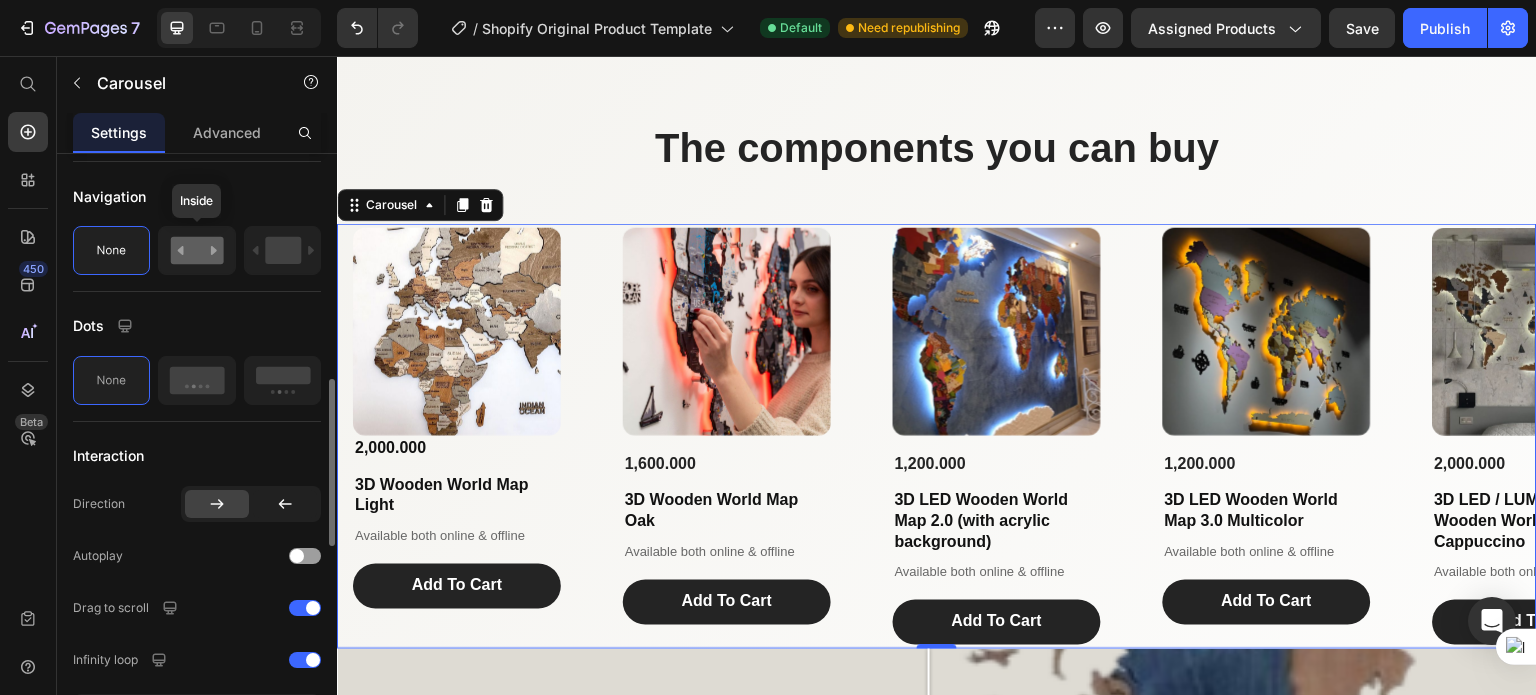 scroll, scrollTop: 400, scrollLeft: 0, axis: vertical 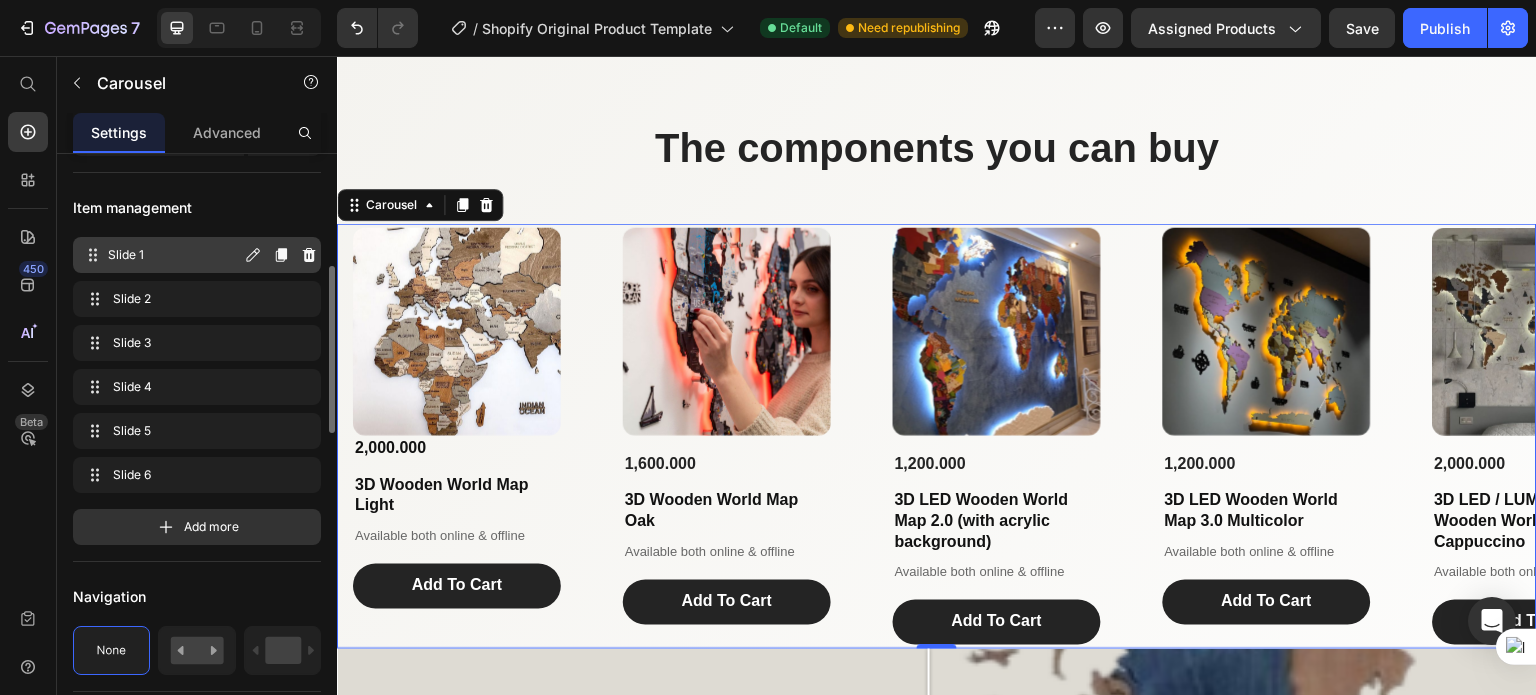 click on "Slide 1" at bounding box center [174, 255] 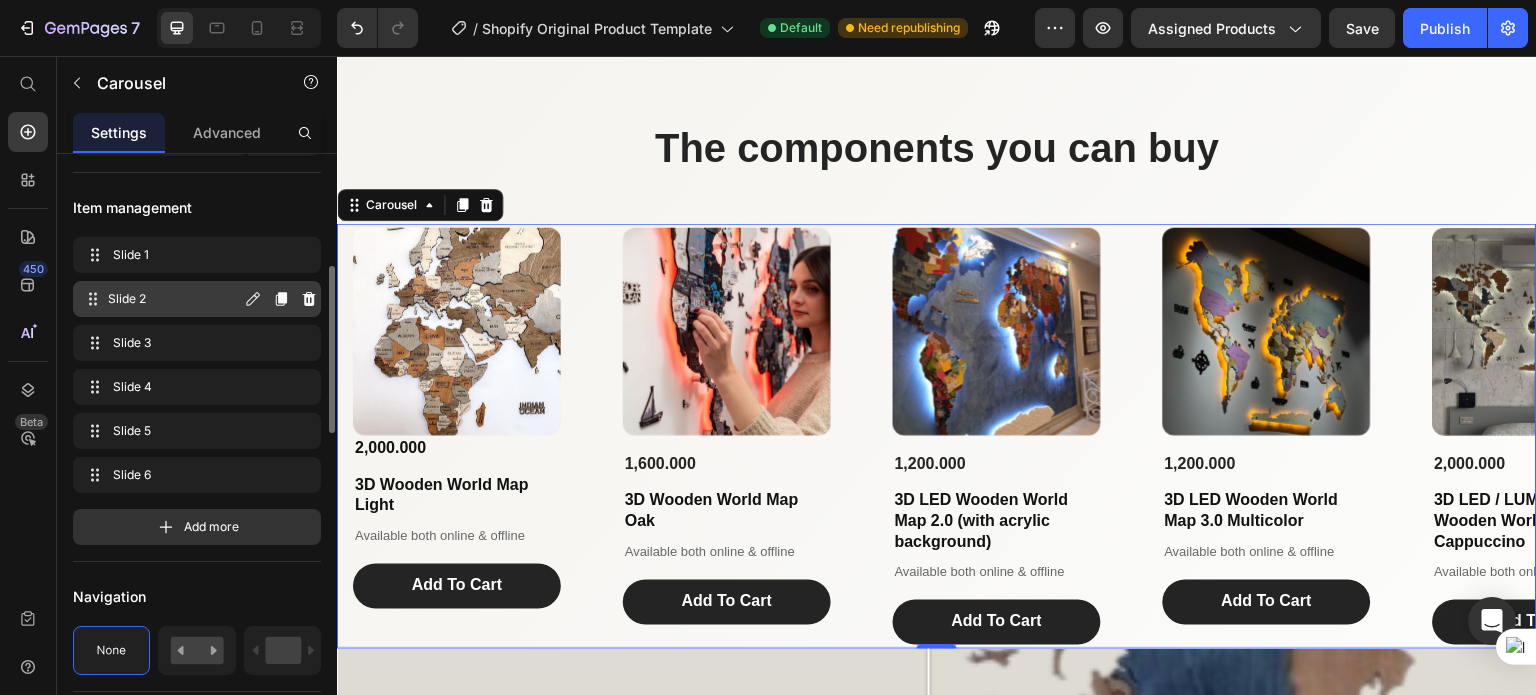 click on "Slide 2" at bounding box center (174, 299) 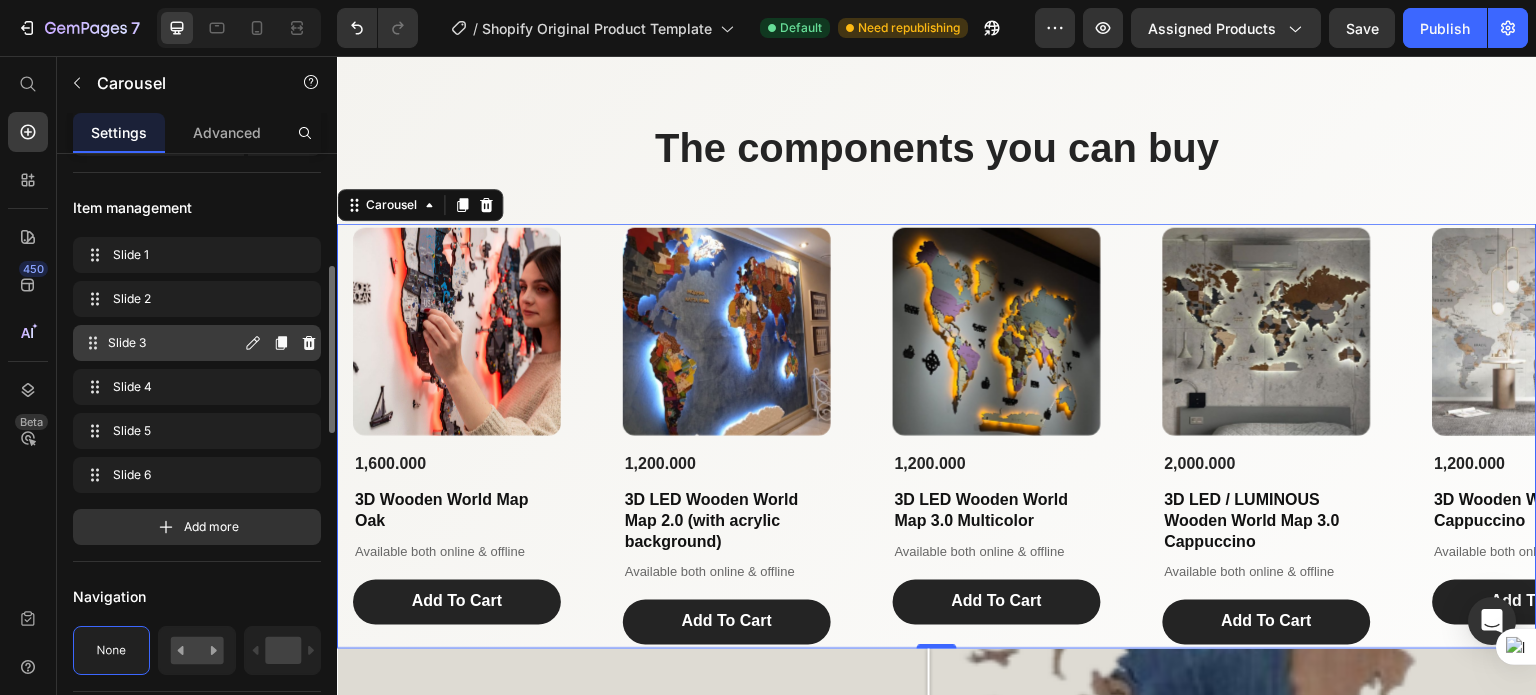 click on "Slide 3" at bounding box center (174, 343) 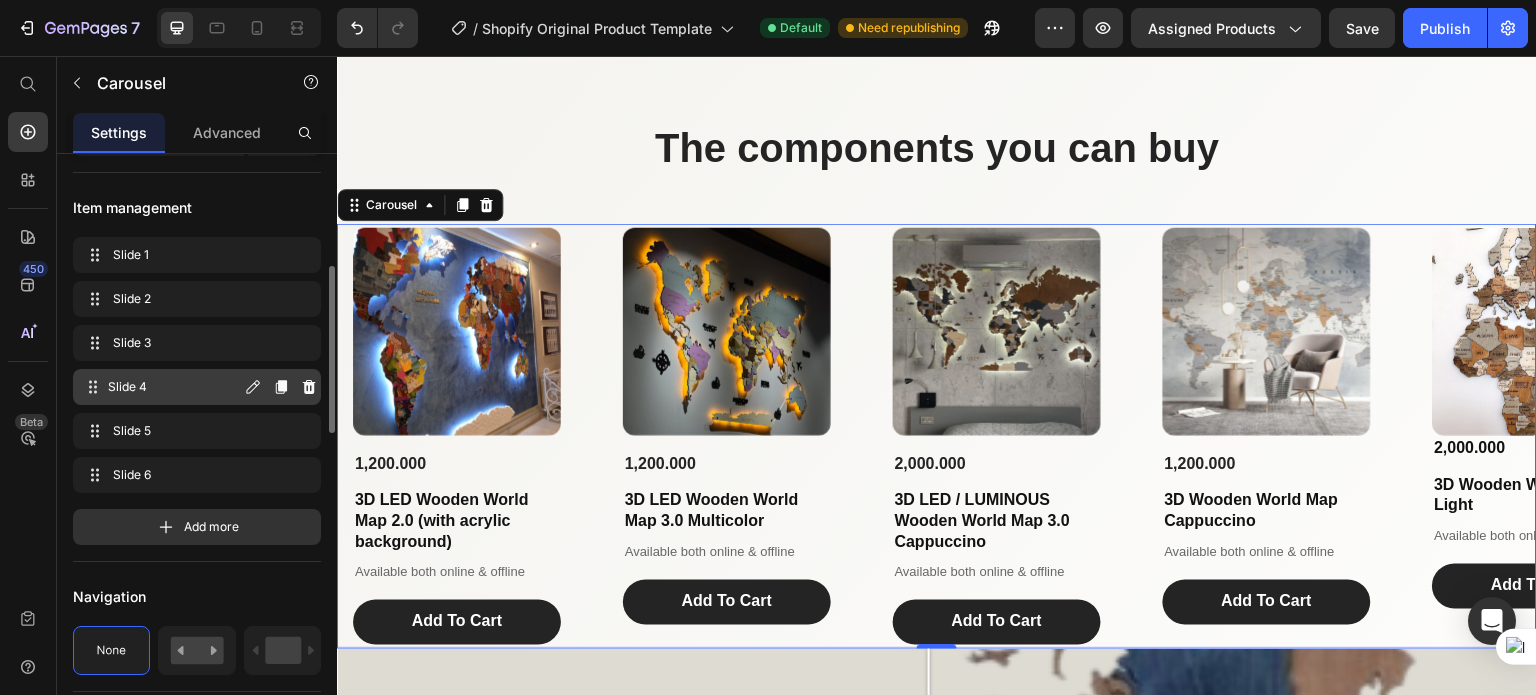 click on "Slide 4 Slide 4" at bounding box center (161, 387) 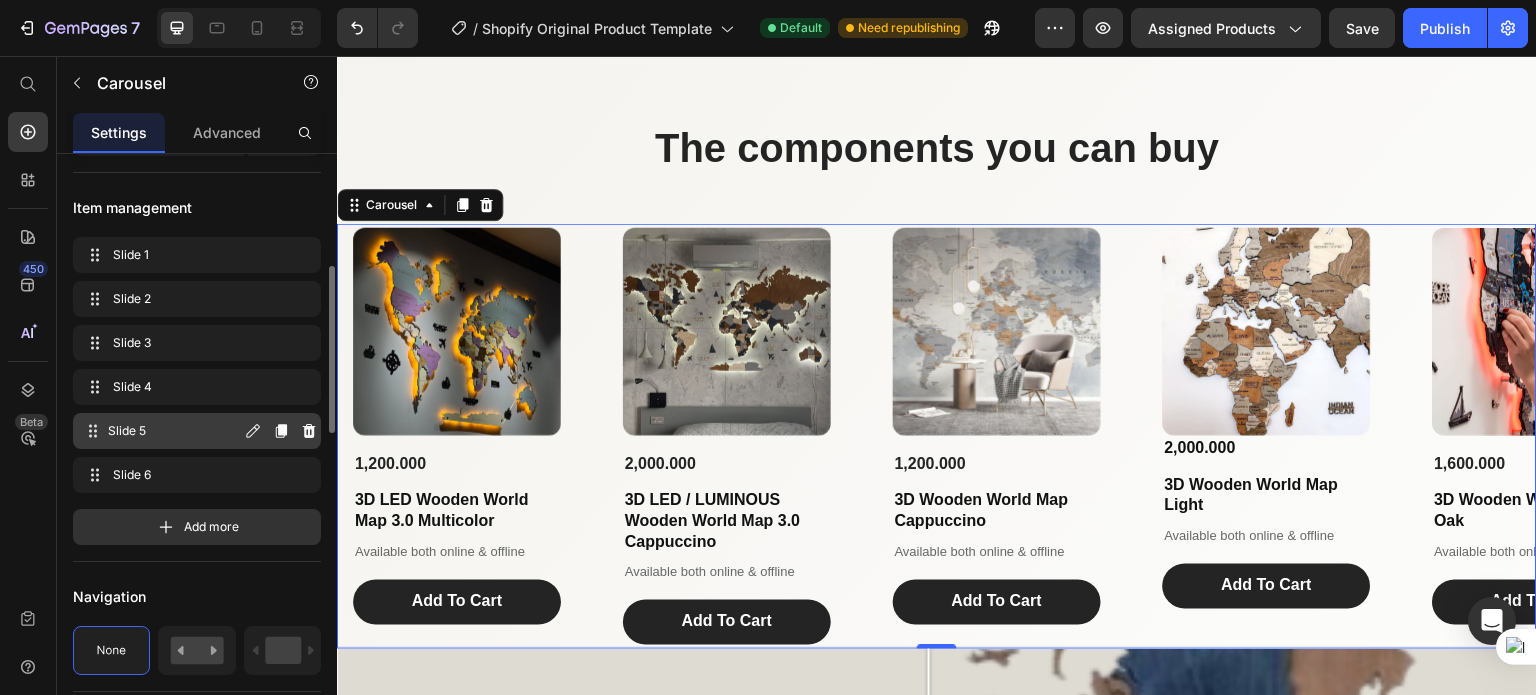 click on "Slide 5" at bounding box center [174, 431] 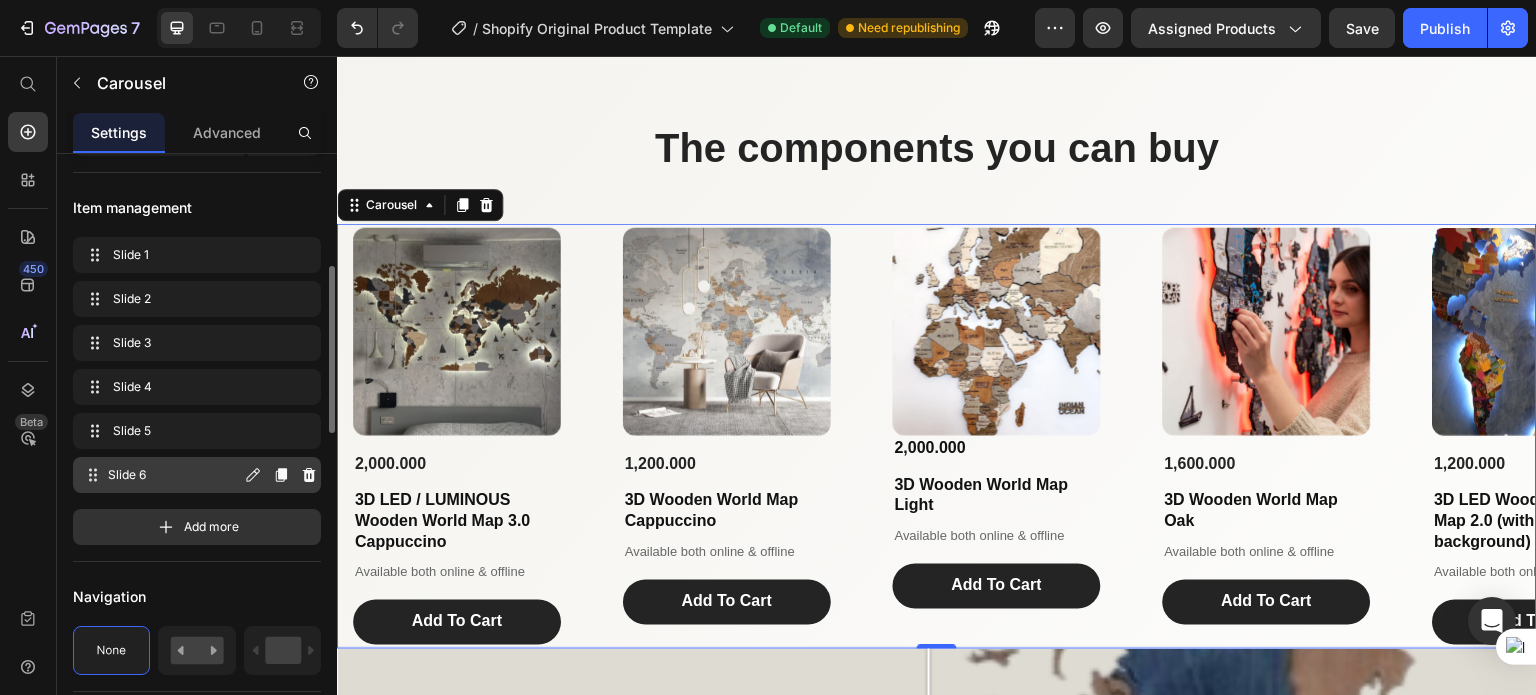 click on "Slide 6 Slide 6" at bounding box center [161, 475] 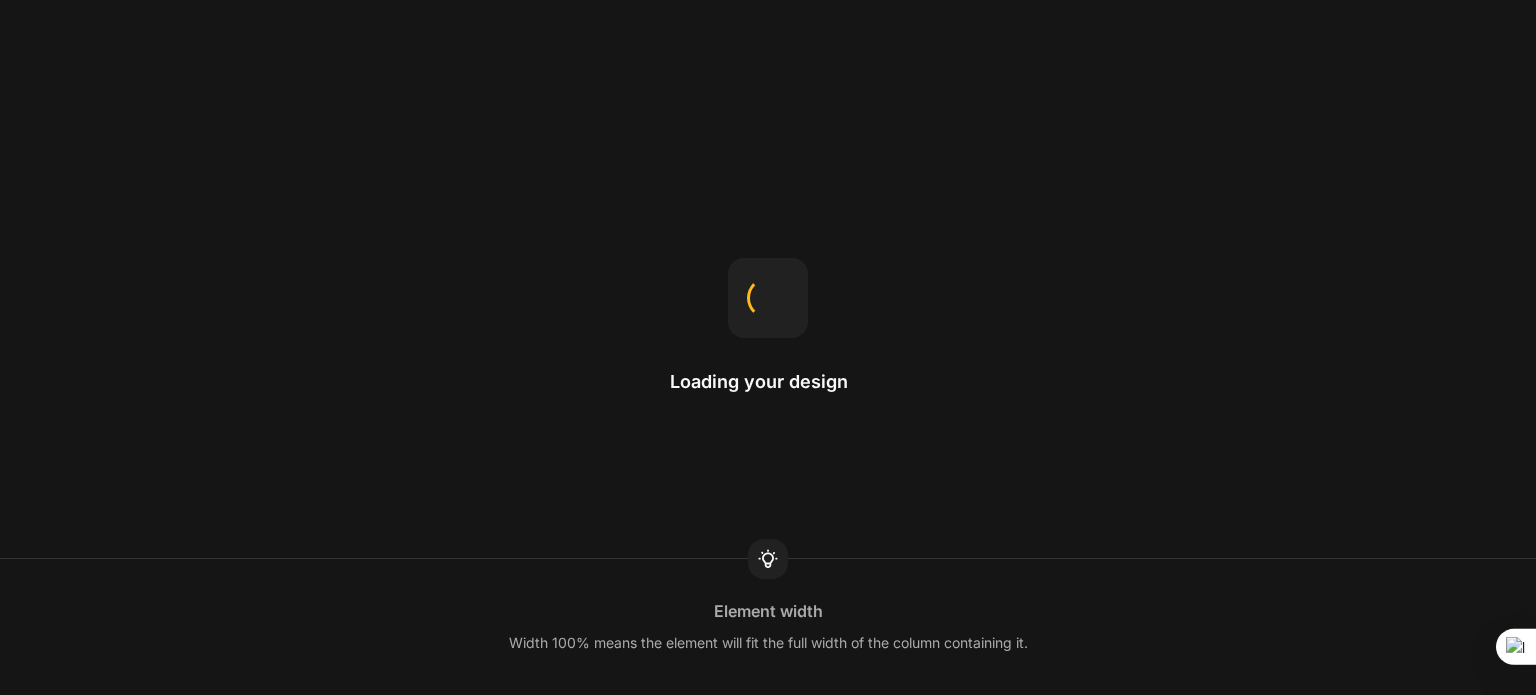 scroll, scrollTop: 0, scrollLeft: 0, axis: both 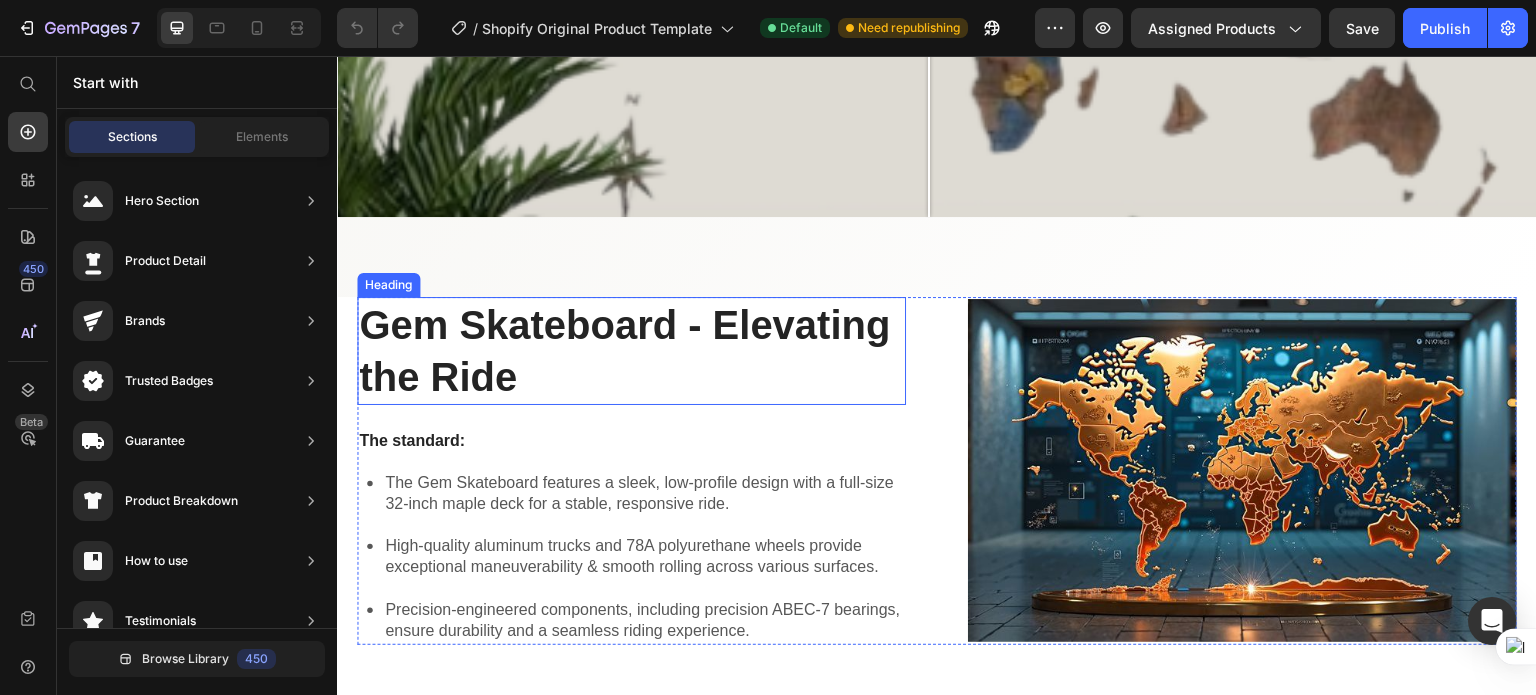click on "Gem Skateboard - Elevating the Ride" at bounding box center (631, 351) 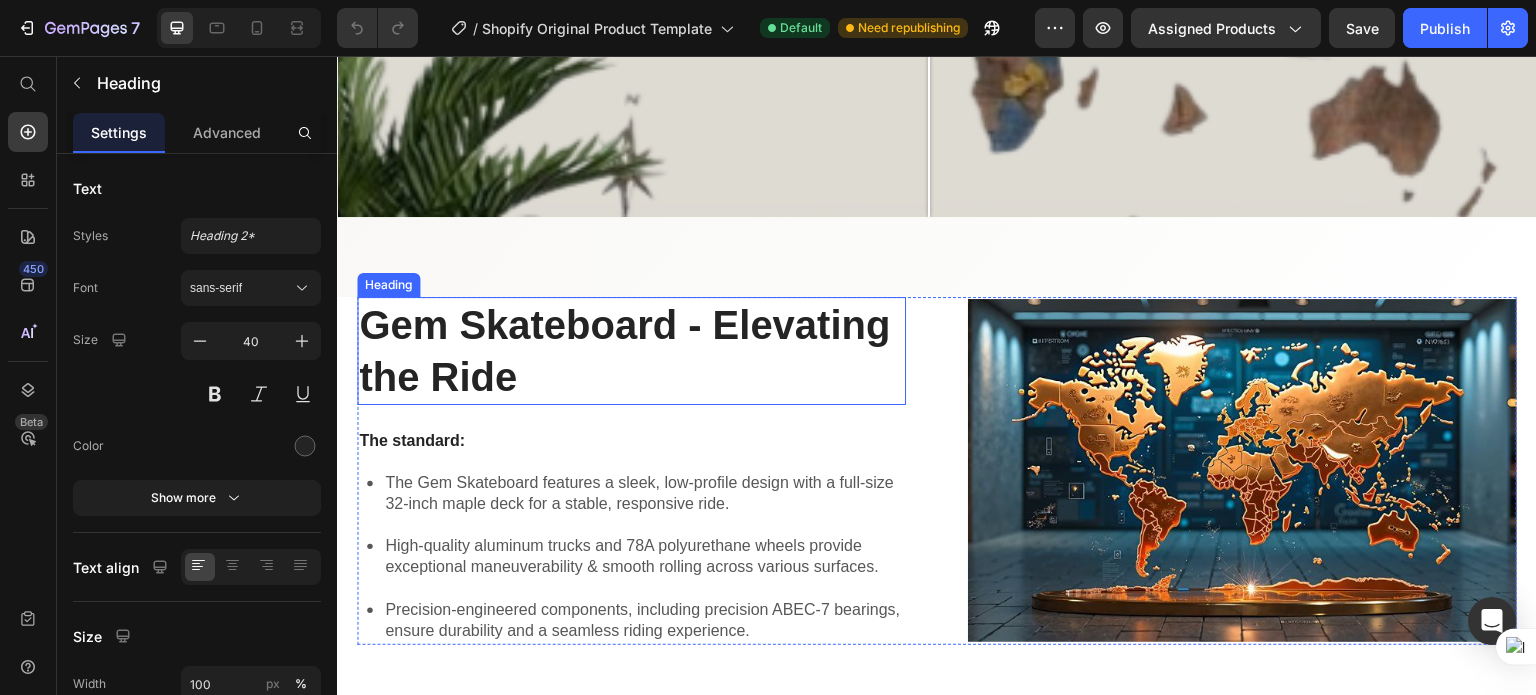 click on "Gem Skateboard - Elevating the Ride" at bounding box center (631, 351) 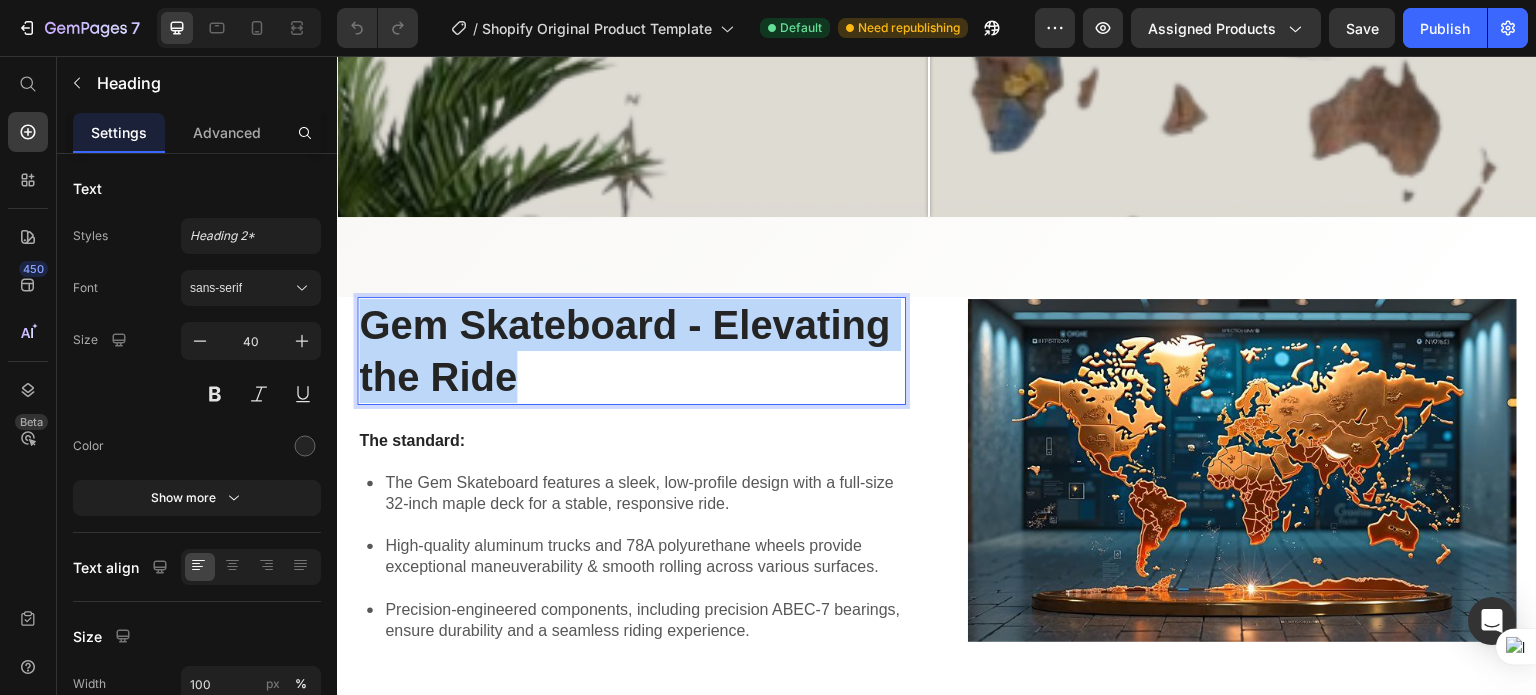 click on "Gem Skateboard - Elevating the Ride" at bounding box center (631, 351) 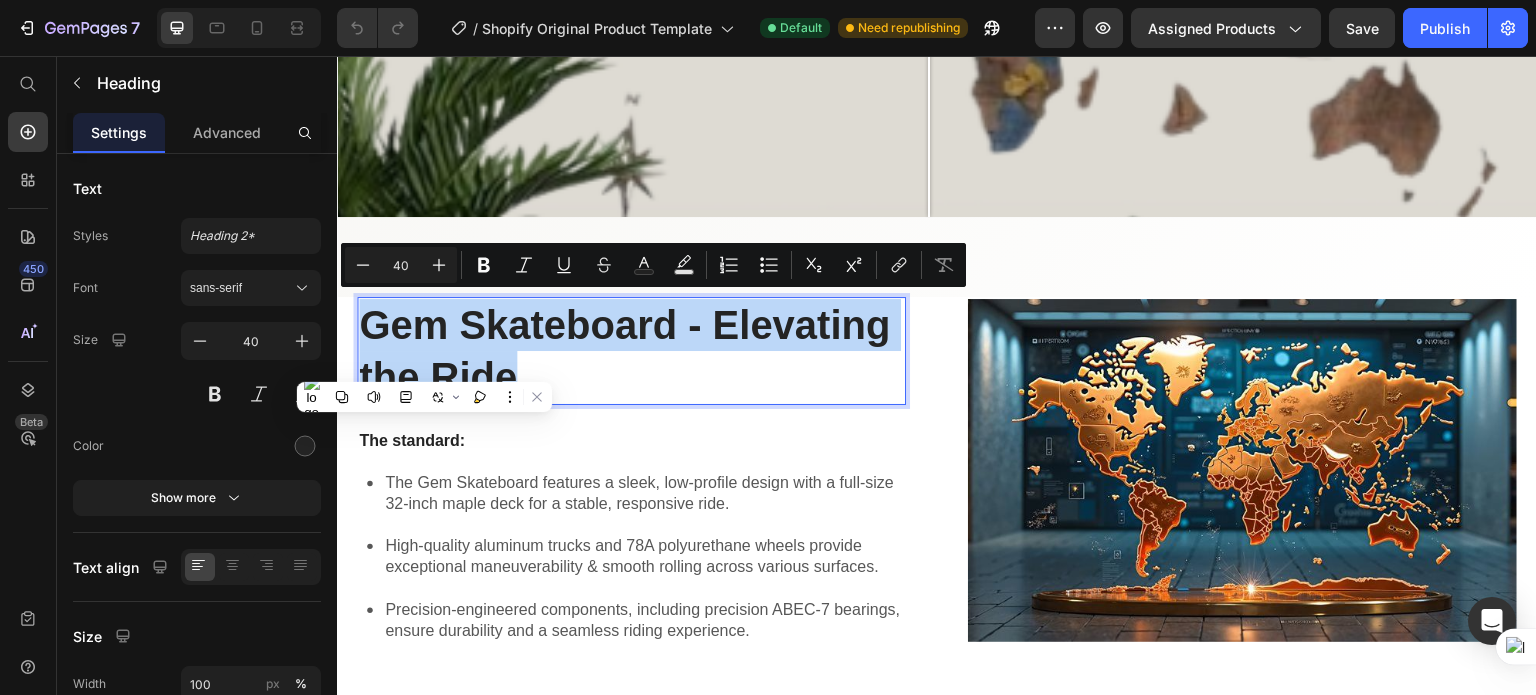 click on "Gem Skateboard - Elevating the Ride" at bounding box center [631, 351] 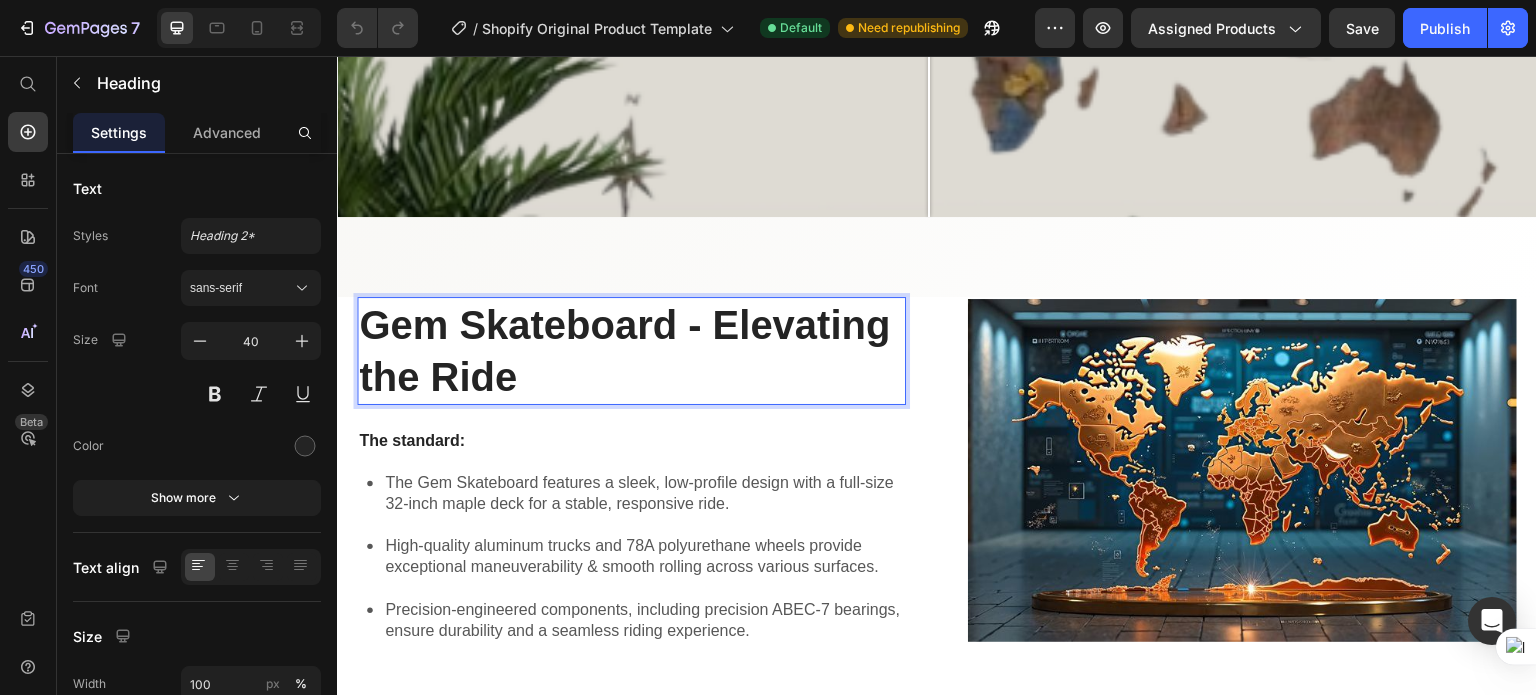 click on "Gem Skateboard - Elevating the Ride" at bounding box center [631, 351] 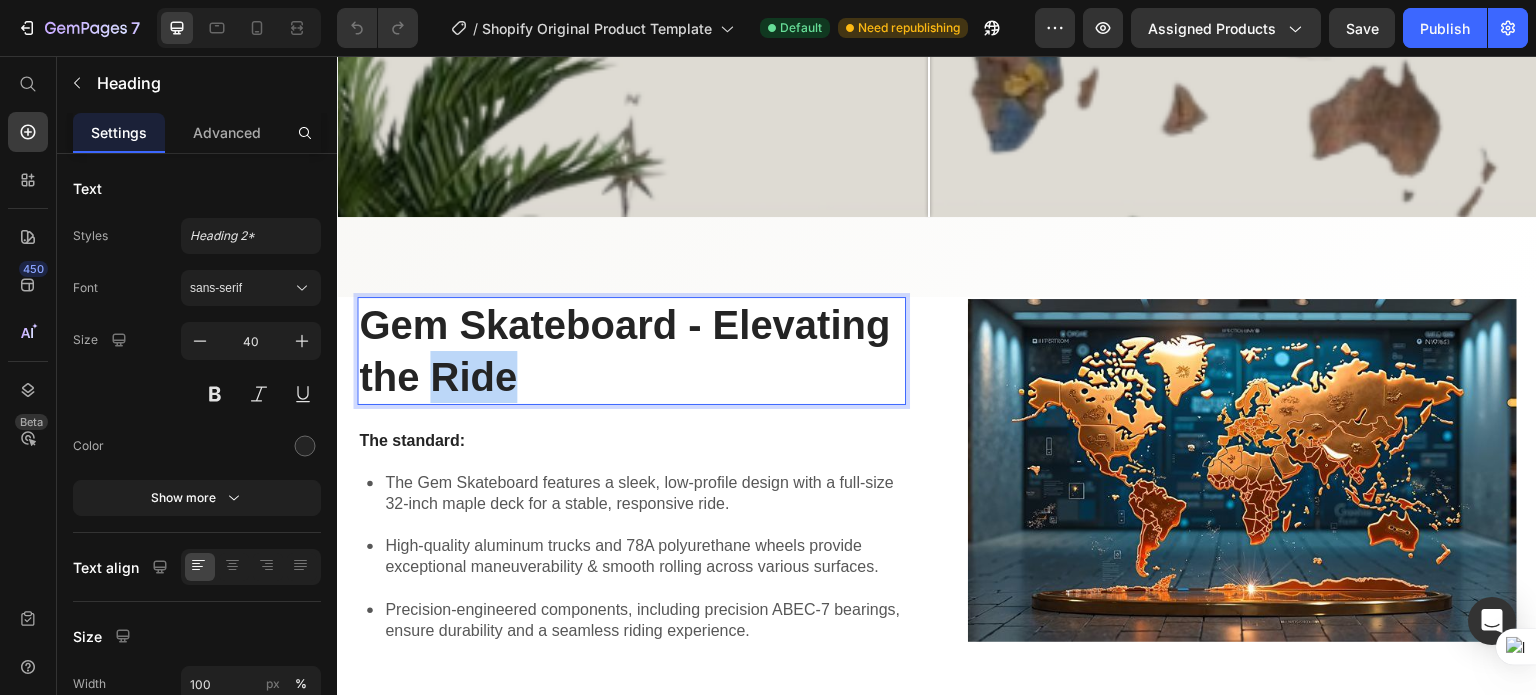 click on "Gem Skateboard - Elevating the Ride" at bounding box center [631, 351] 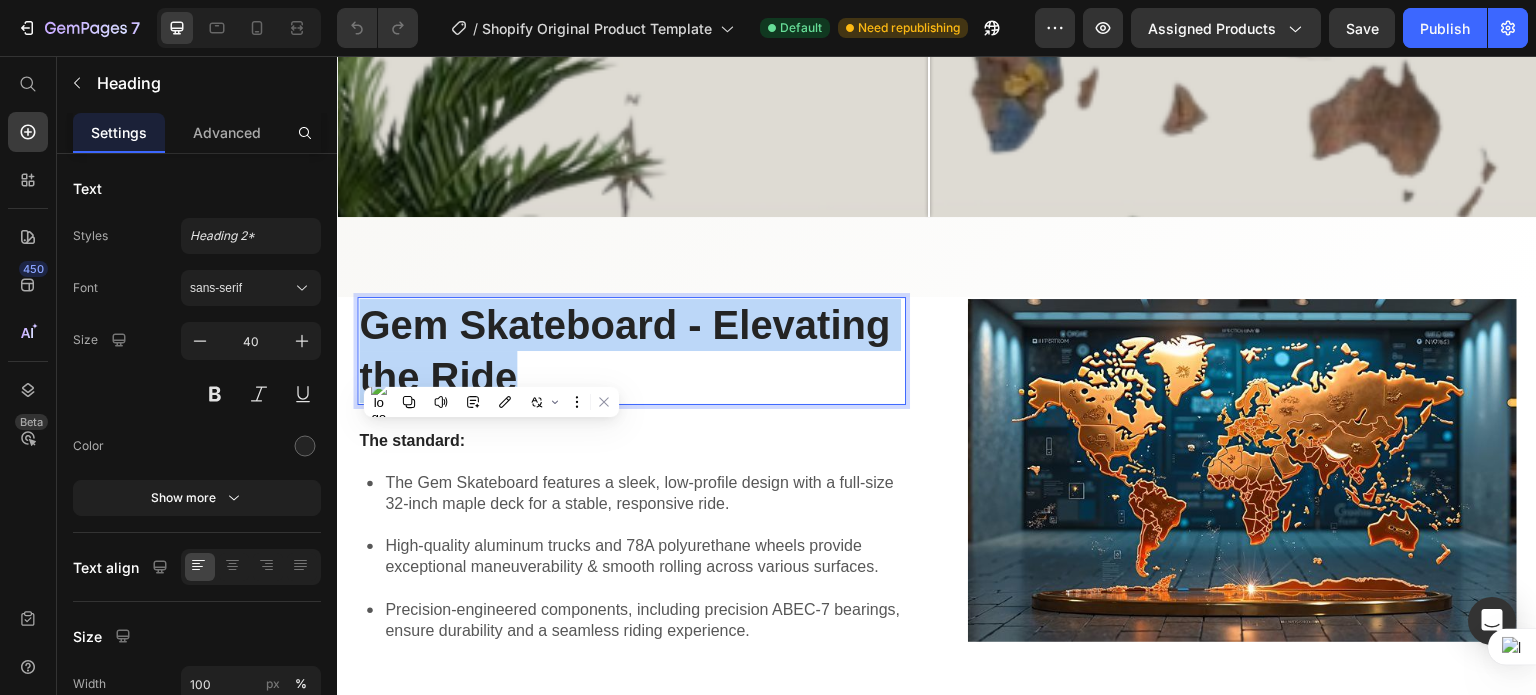 click on "Gem Skateboard - Elevating the Ride" at bounding box center (631, 351) 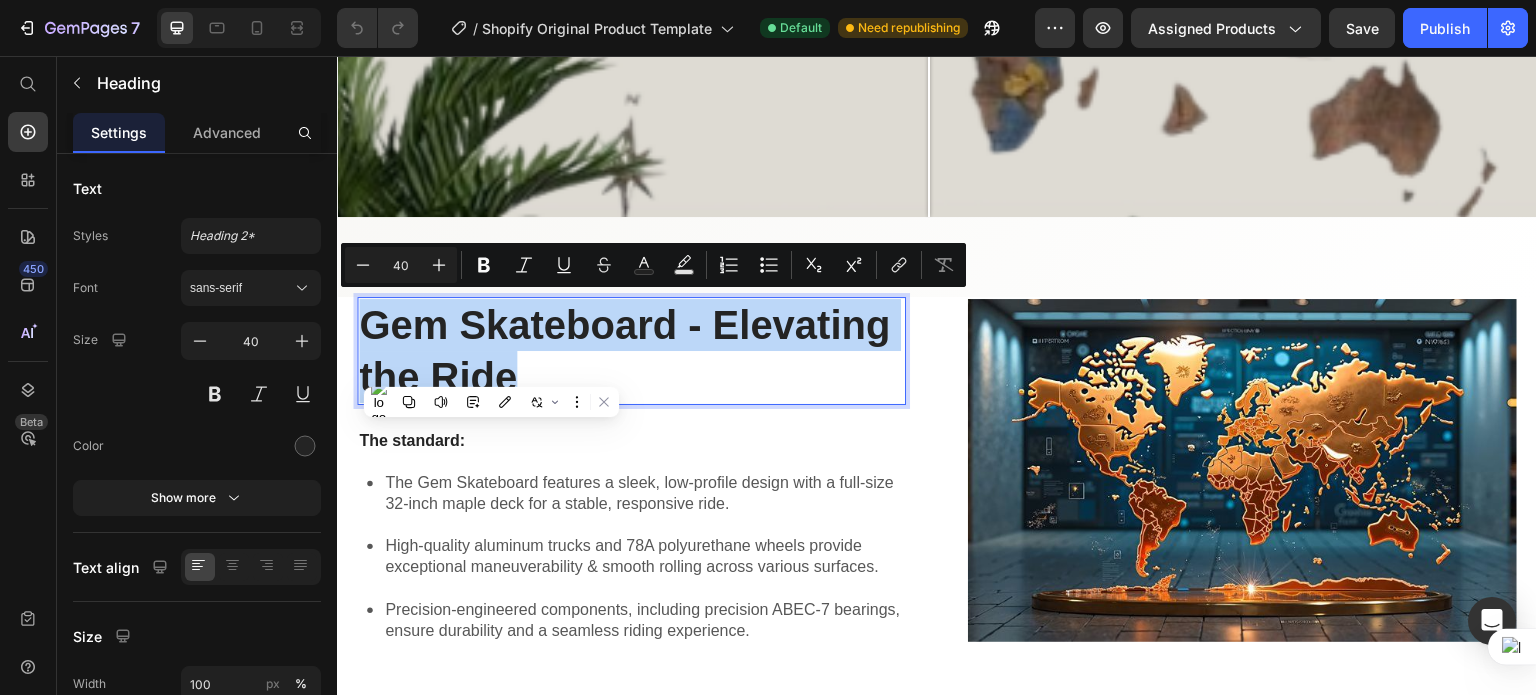 copy on "Gem Skateboard - Elevating the Ride" 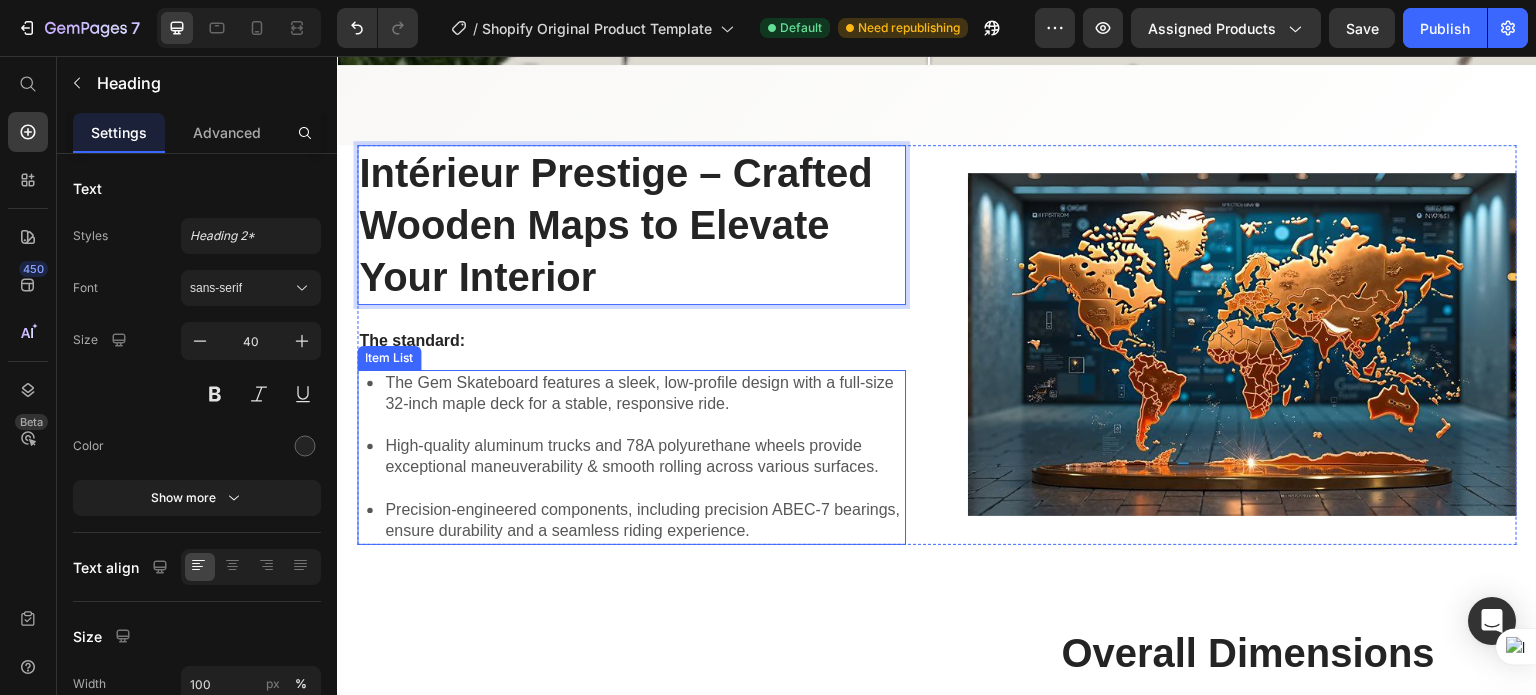 scroll, scrollTop: 2500, scrollLeft: 0, axis: vertical 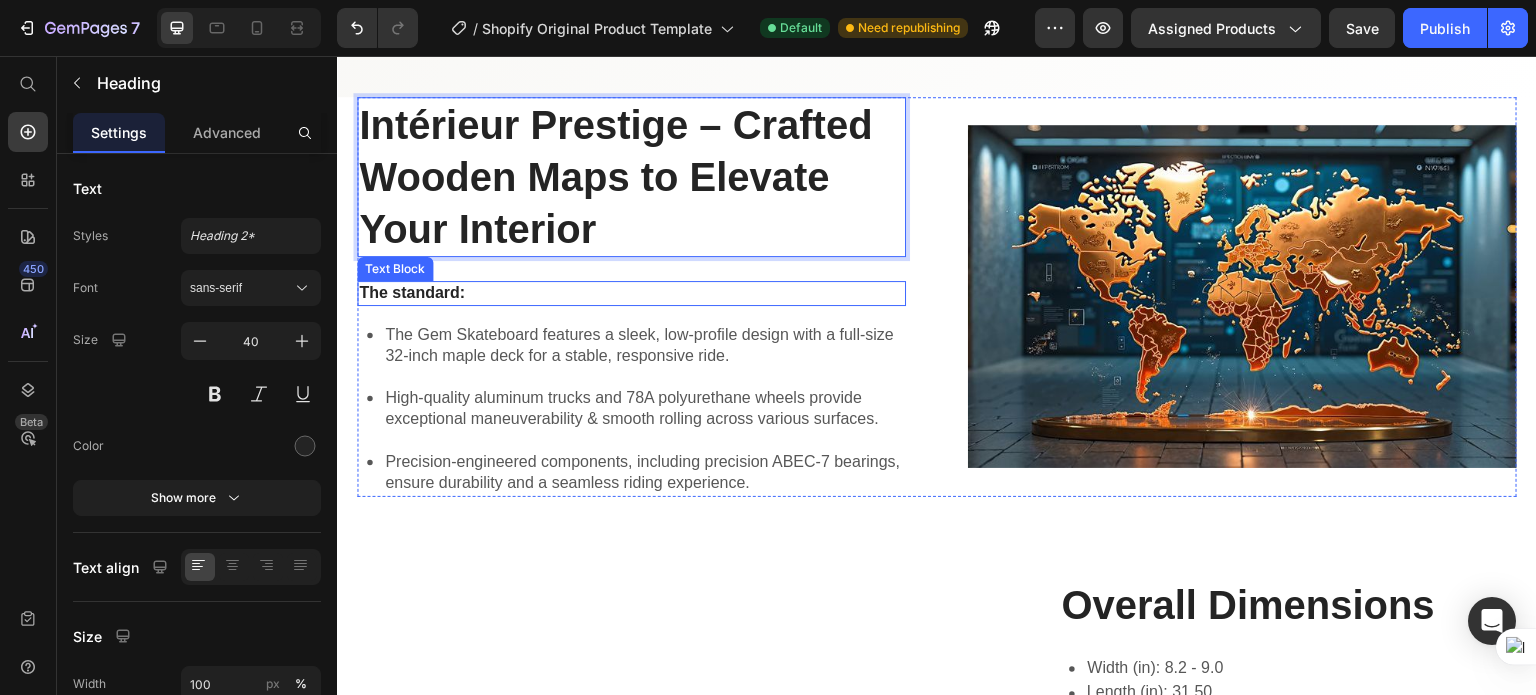 click on "The standard:" at bounding box center (631, 293) 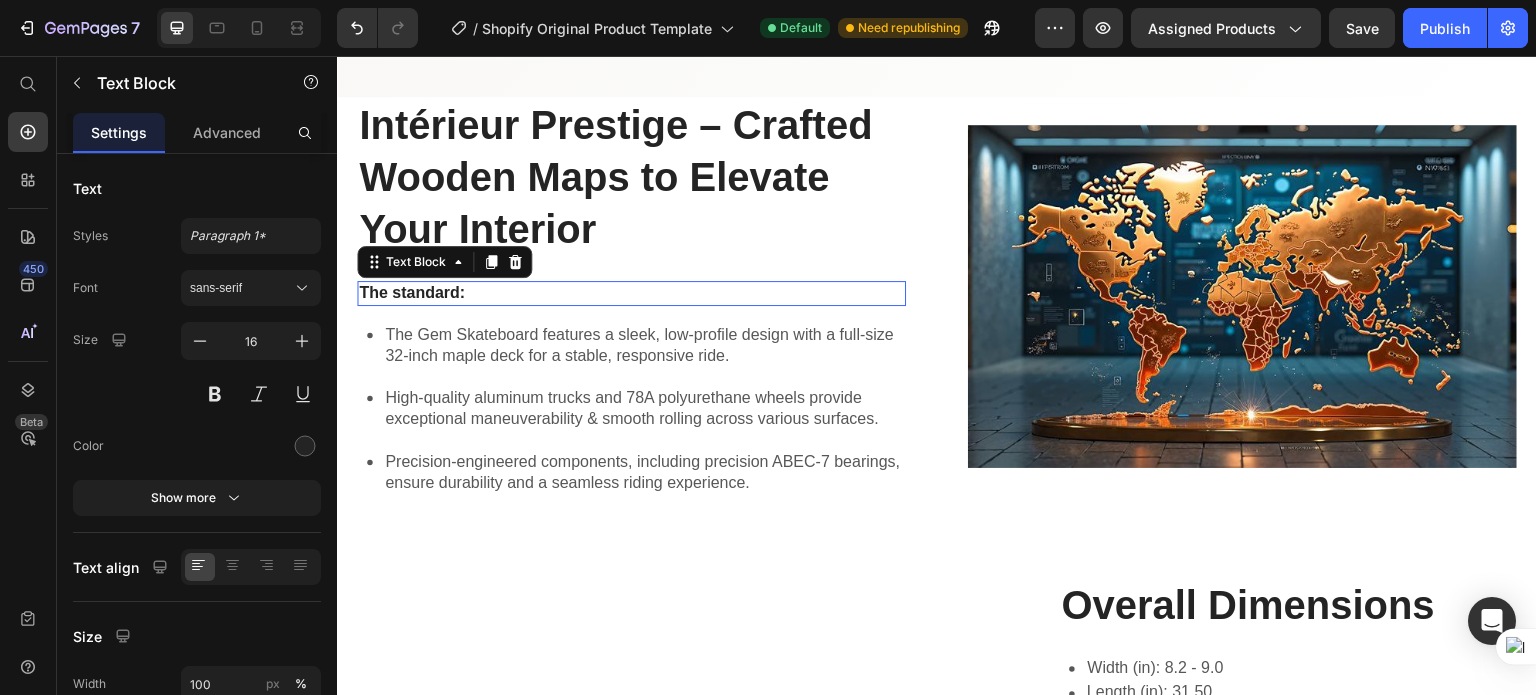 click on "The standard:" at bounding box center [631, 293] 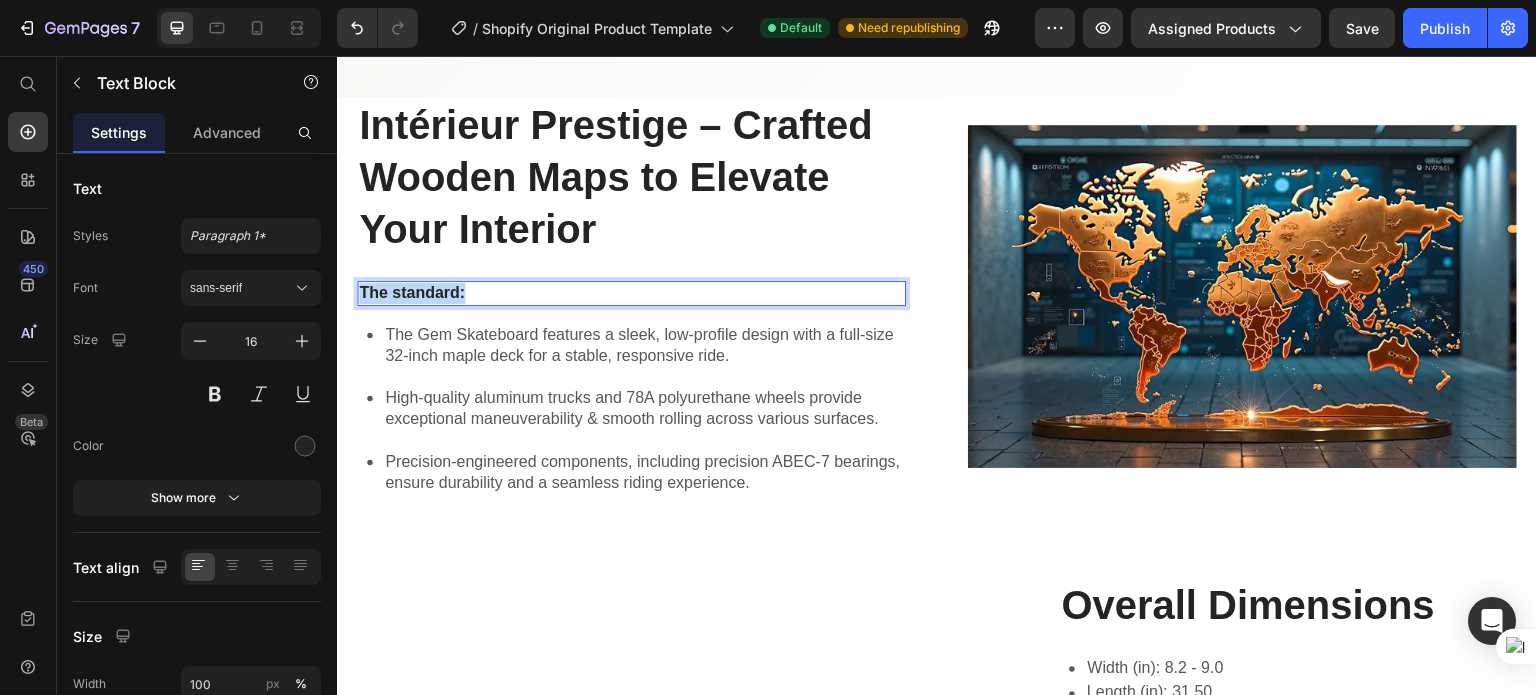click on "The standard:" at bounding box center (631, 293) 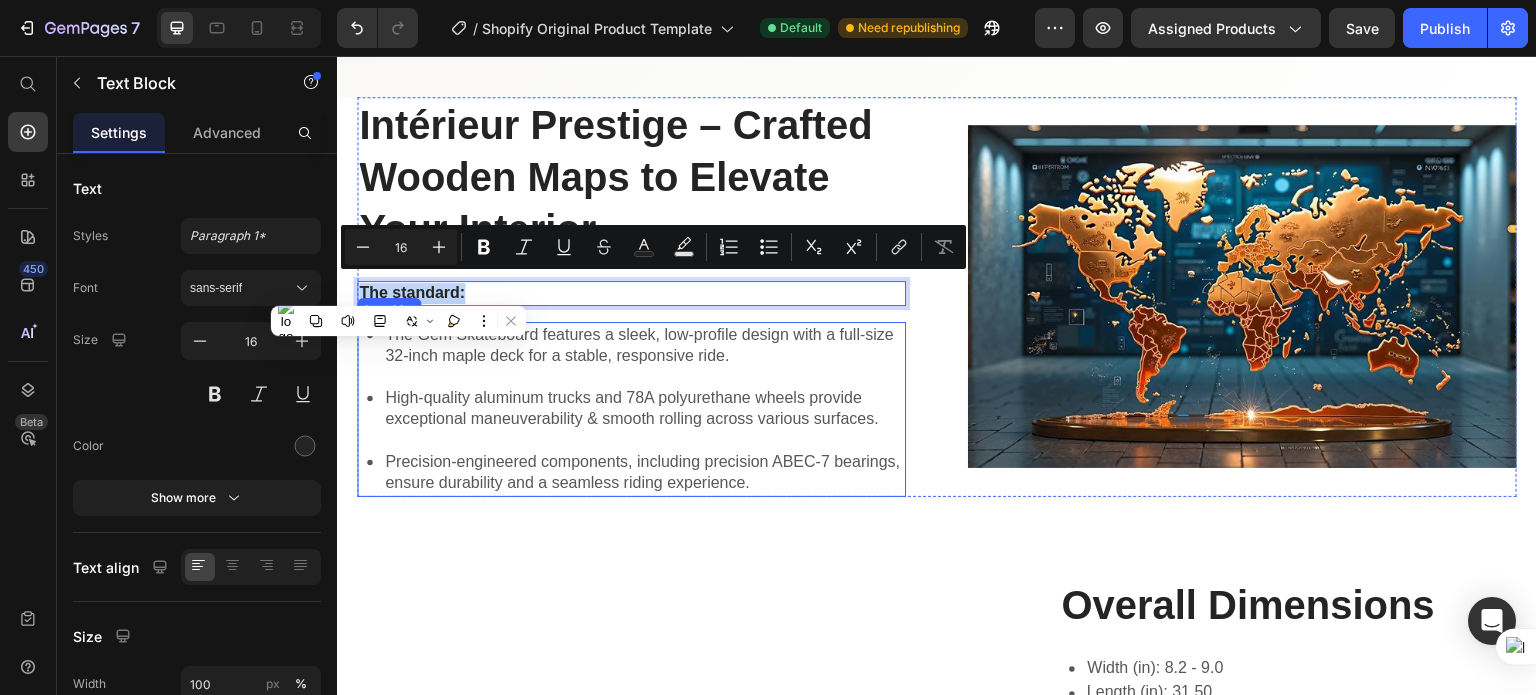 click on "The Gem Skateboard features a sleek, low-profile design with a full-size 32-inch maple deck for a stable, responsive ride." at bounding box center (644, 346) 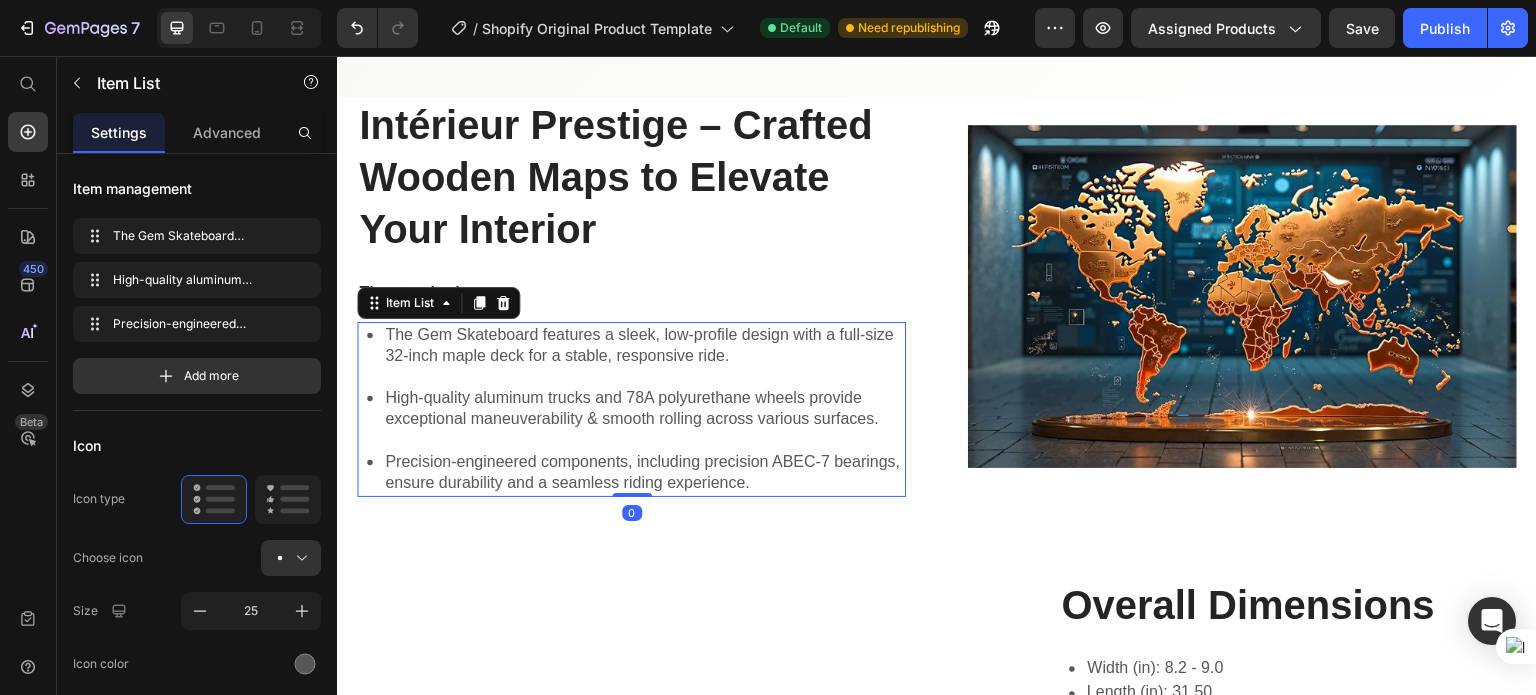 click on "The Gem Skateboard features a sleek, low-profile design with a full-size 32-inch maple deck for a stable, responsive ride." at bounding box center [644, 346] 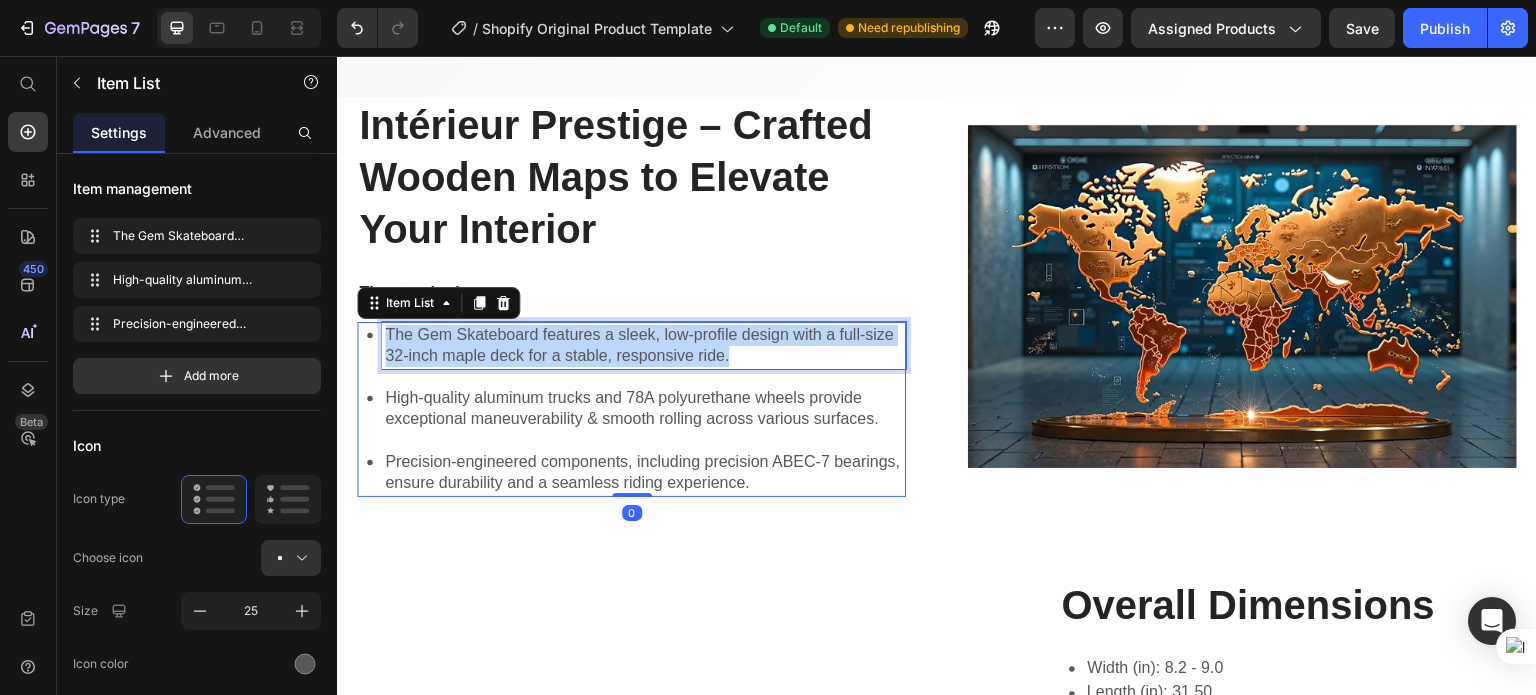 click on "The Gem Skateboard features a sleek, low-profile design with a full-size 32-inch maple deck for a stable, responsive ride." at bounding box center (644, 346) 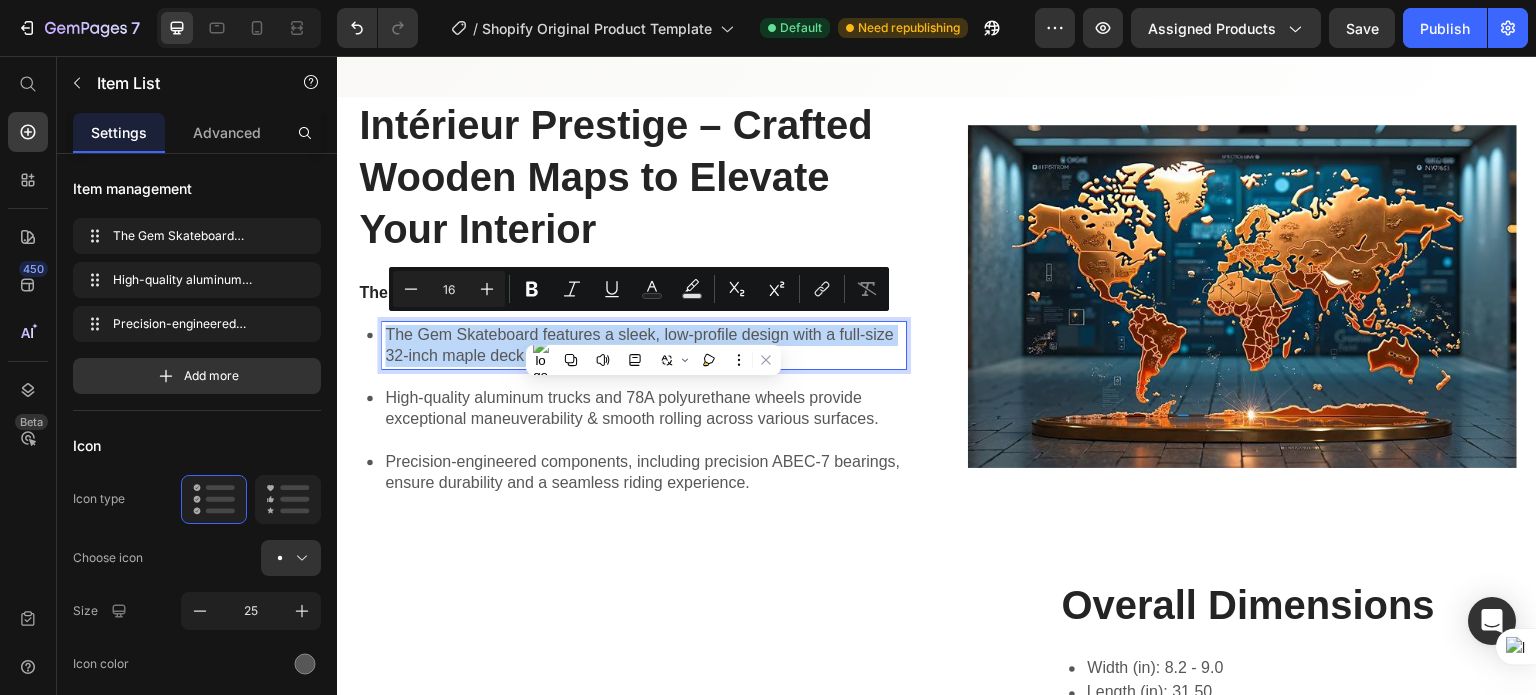 click on "The Gem Skateboard features a sleek, low-profile design with a full-size 32-inch maple deck for a stable, responsive ride." at bounding box center (644, 346) 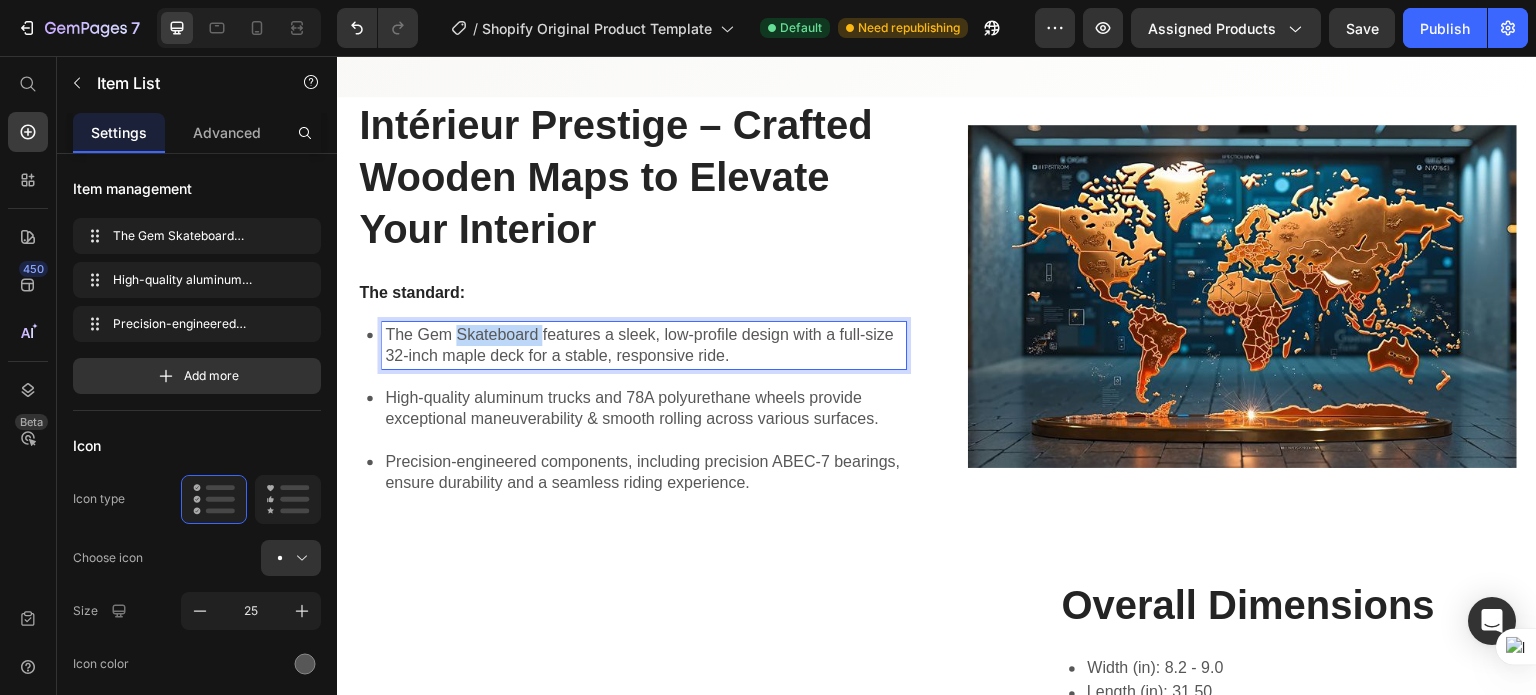 click on "The Gem Skateboard features a sleek, low-profile design with a full-size 32-inch maple deck for a stable, responsive ride." at bounding box center (644, 346) 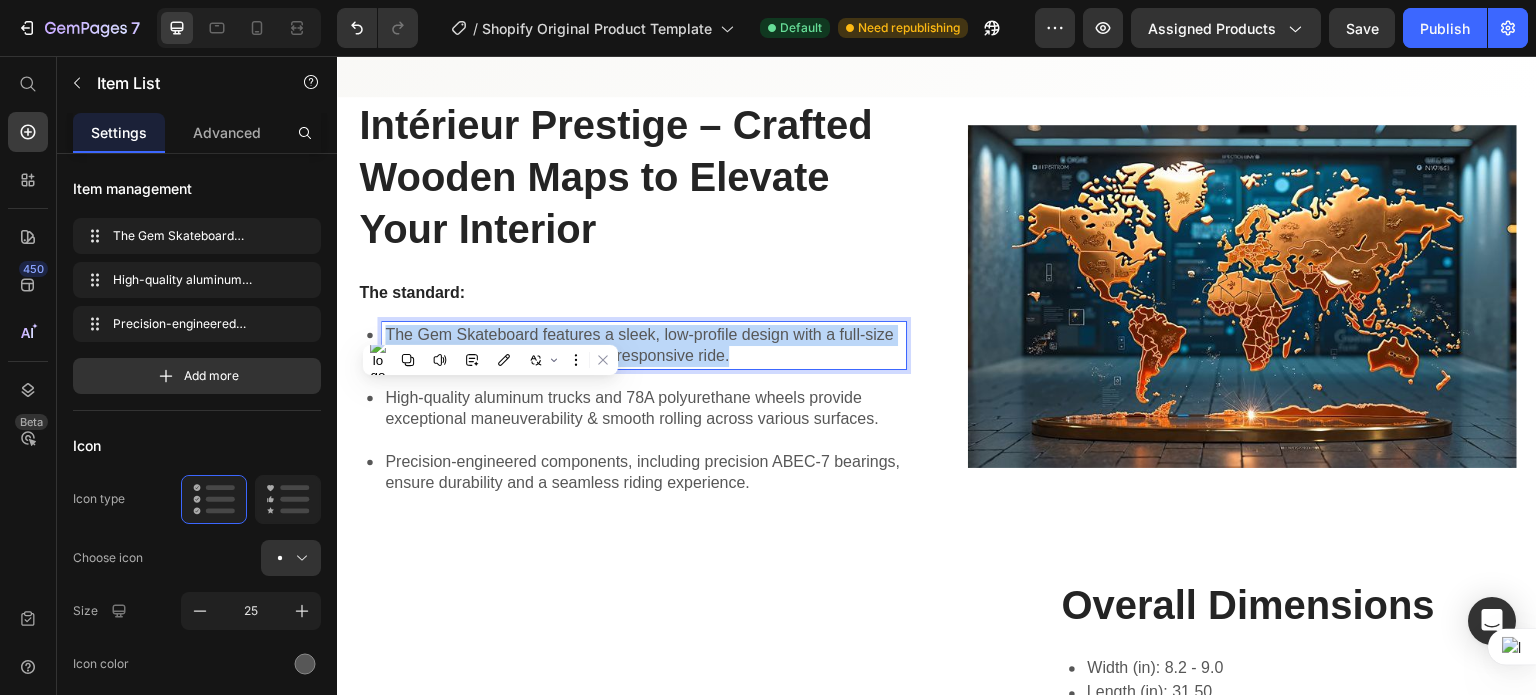 click on "The Gem Skateboard features a sleek, low-profile design with a full-size 32-inch maple deck for a stable, responsive ride." at bounding box center [644, 346] 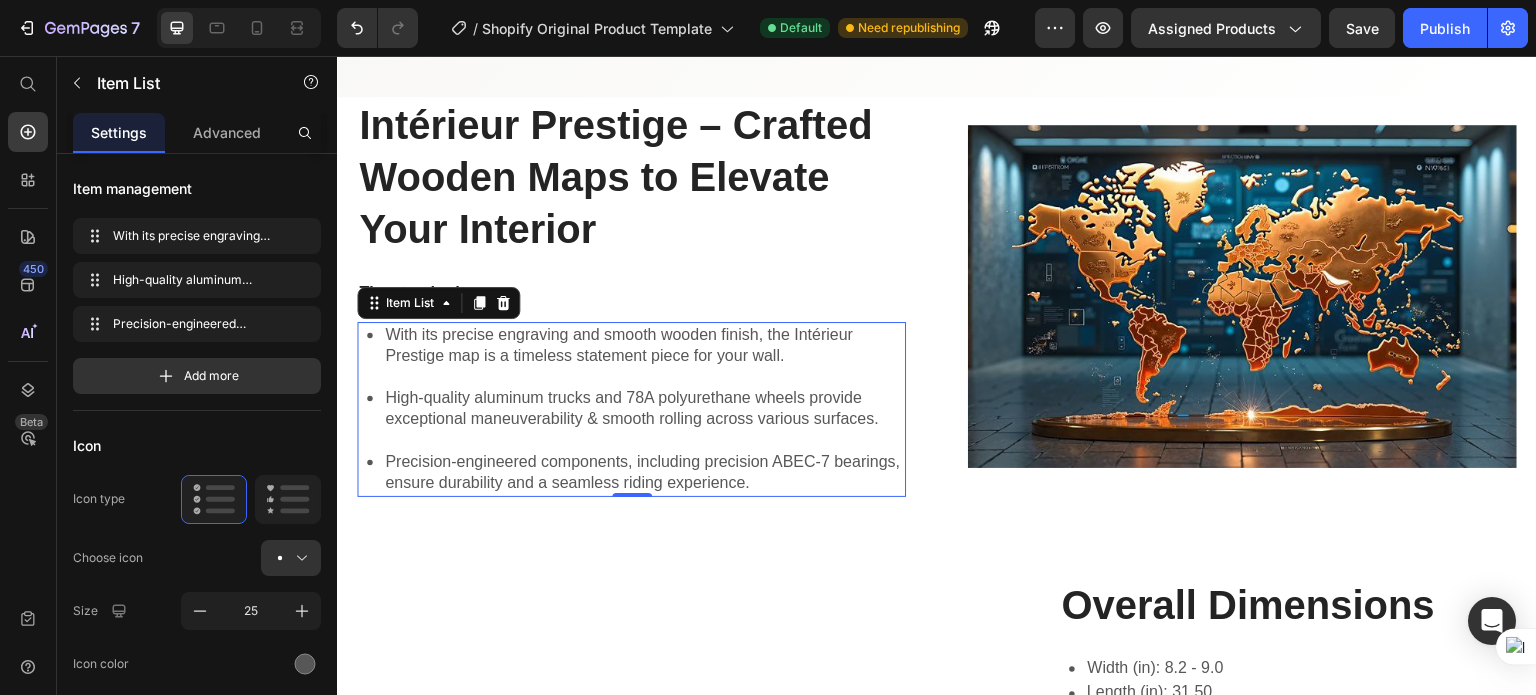 click on "High-quality aluminum trucks and 78A polyurethane wheels provide exceptional maneuverability & smooth rolling across various surfaces." at bounding box center (644, 409) 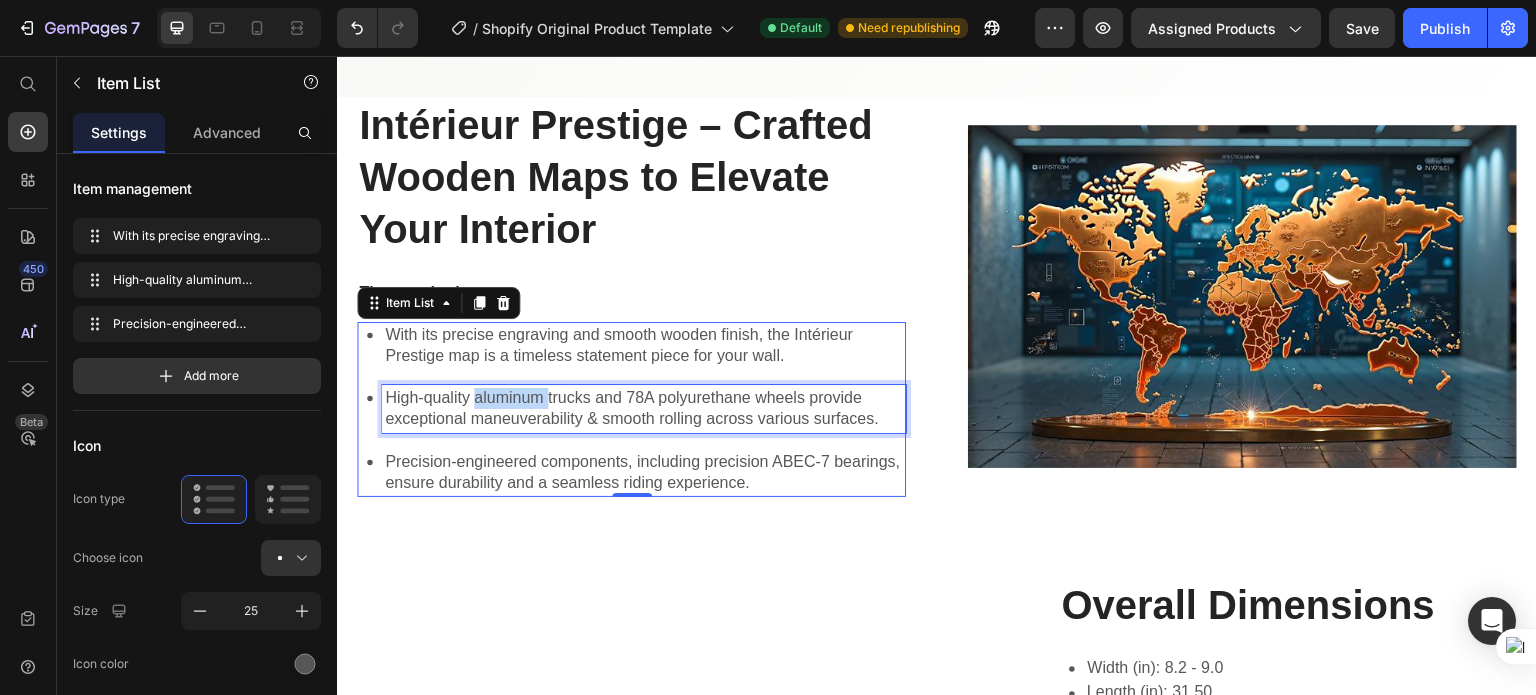 click on "High-quality aluminum trucks and 78A polyurethane wheels provide exceptional maneuverability & smooth rolling across various surfaces." at bounding box center [644, 409] 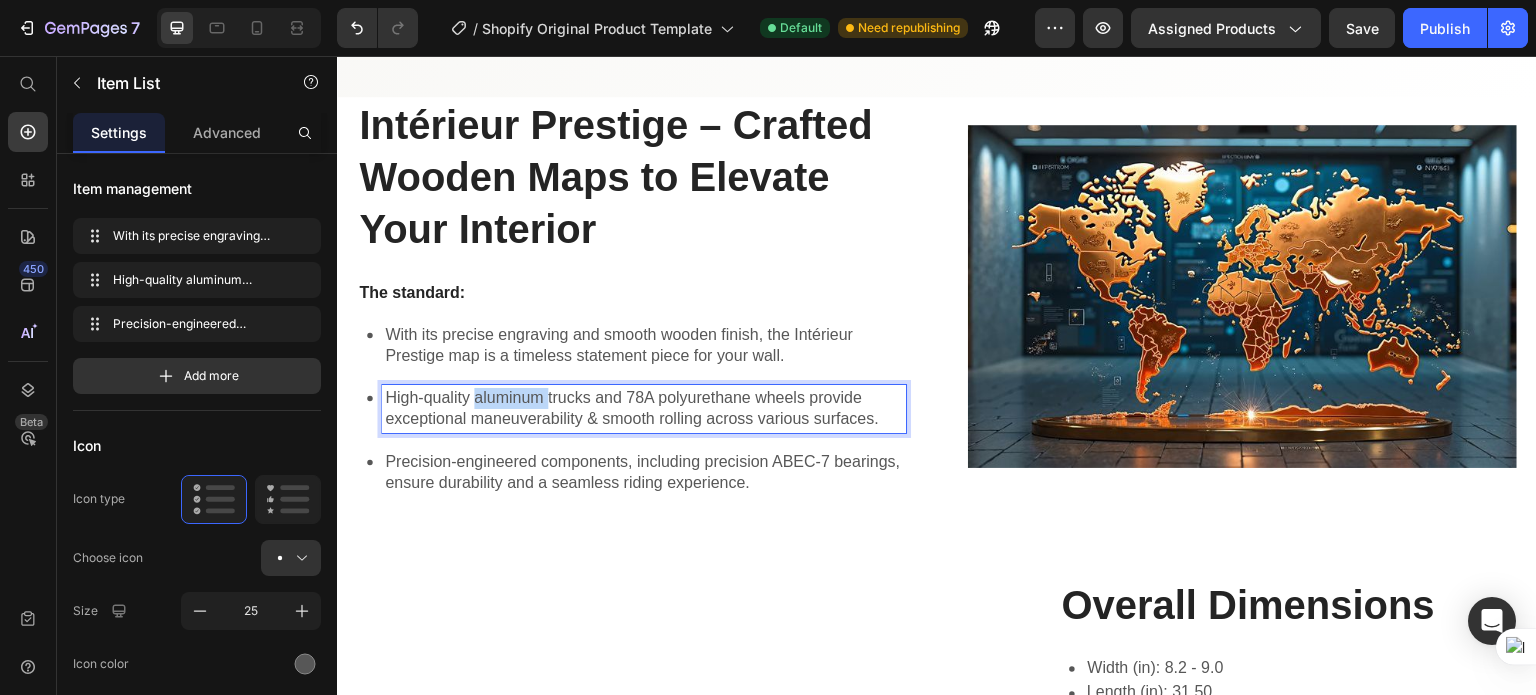 click on "High-quality aluminum trucks and 78A polyurethane wheels provide exceptional maneuverability & smooth rolling across various surfaces." at bounding box center (644, 409) 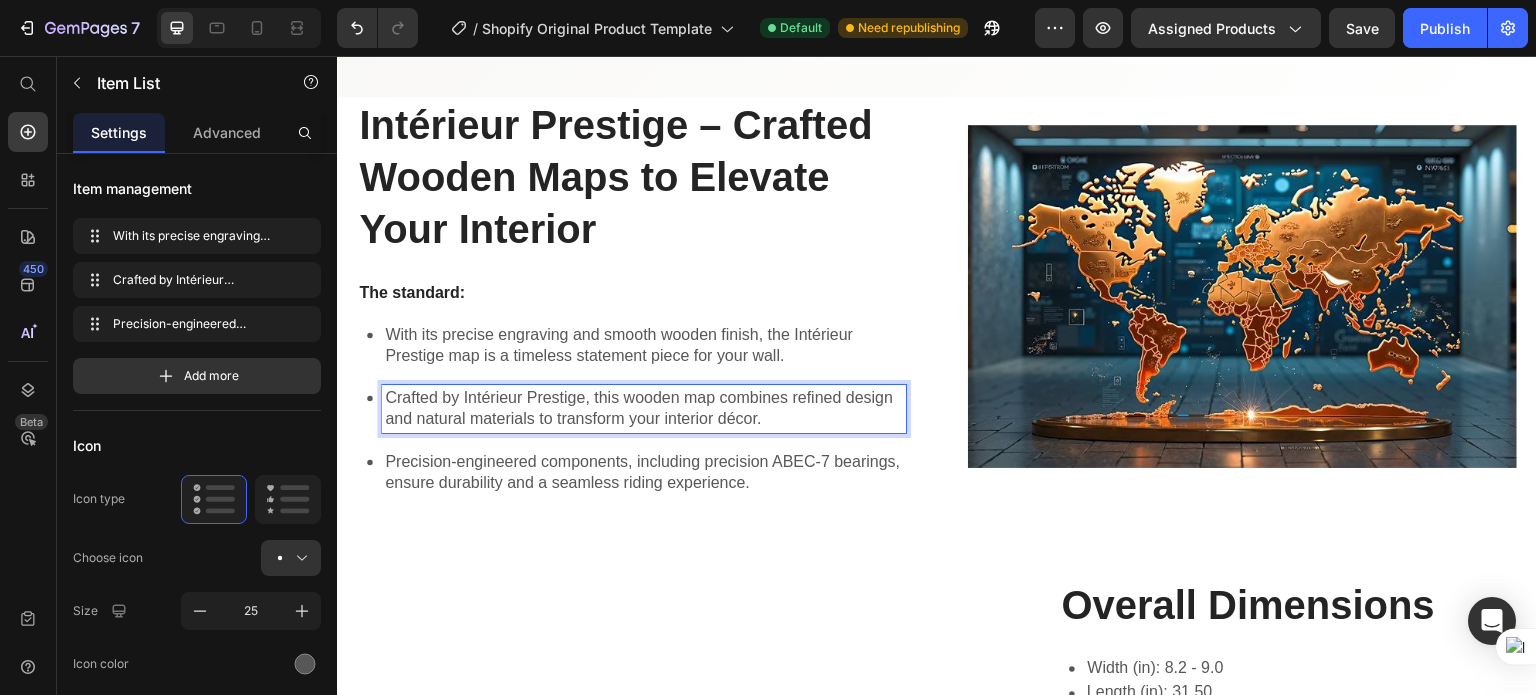 click on "Precision-engineered components, including precision ABEC-7 bearings, ensure durability and a seamless riding experience." at bounding box center (644, 473) 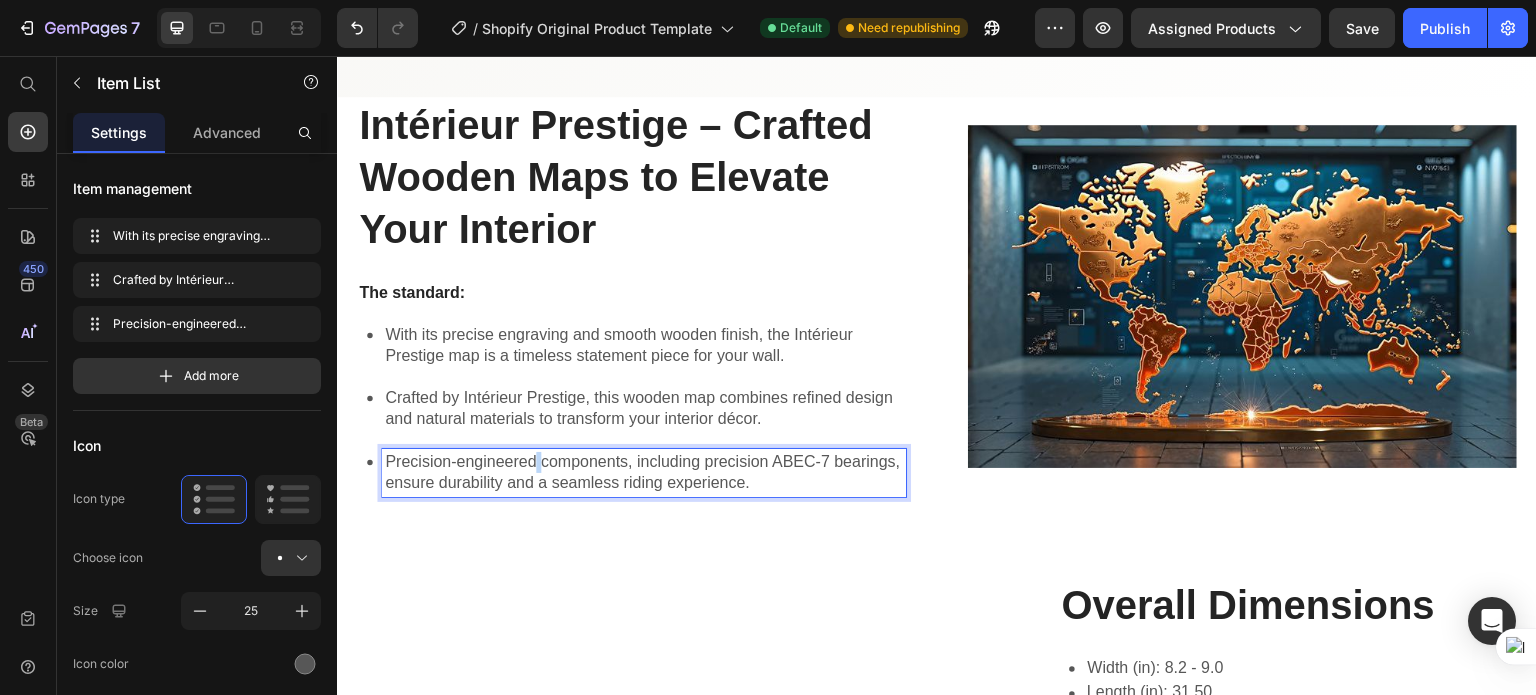 click on "Precision-engineered components, including precision ABEC-7 bearings, ensure durability and a seamless riding experience." at bounding box center (644, 473) 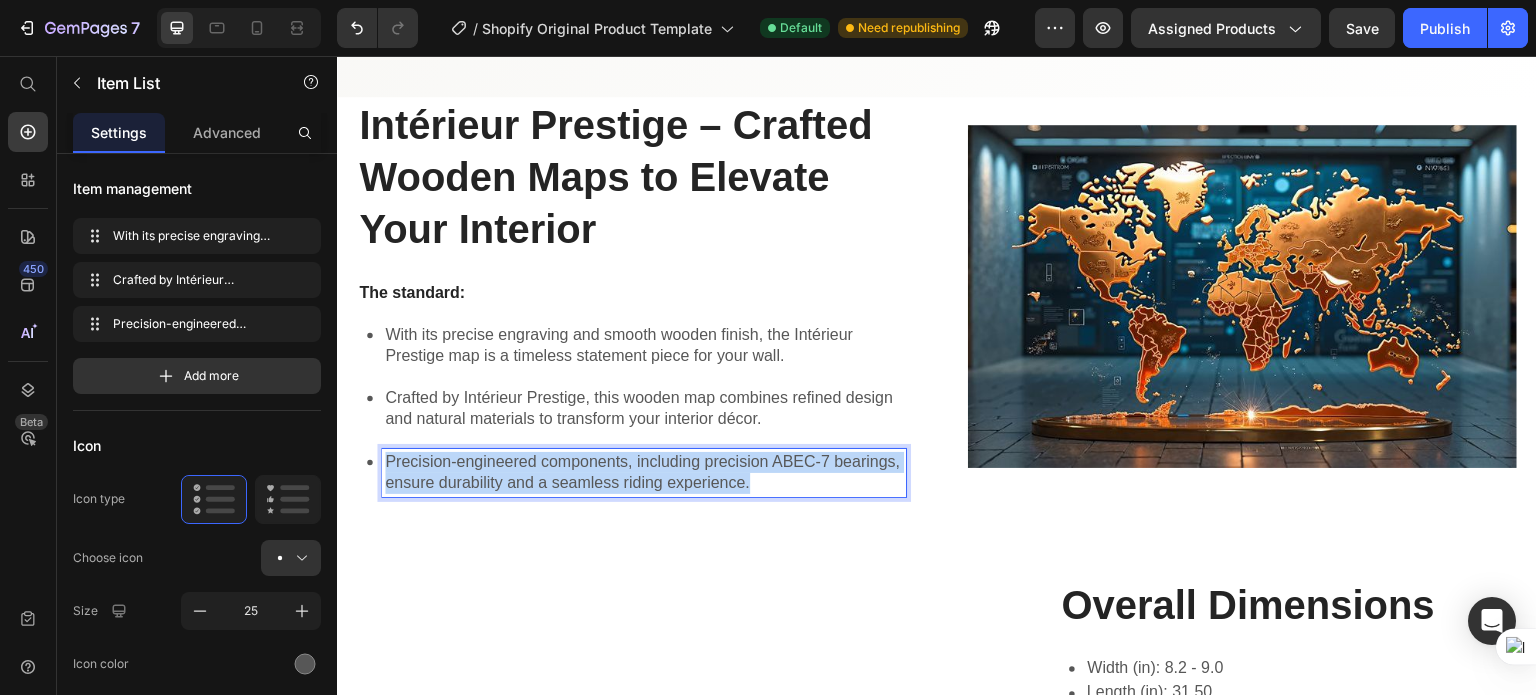 click on "Precision-engineered components, including precision ABEC-7 bearings, ensure durability and a seamless riding experience." at bounding box center [644, 473] 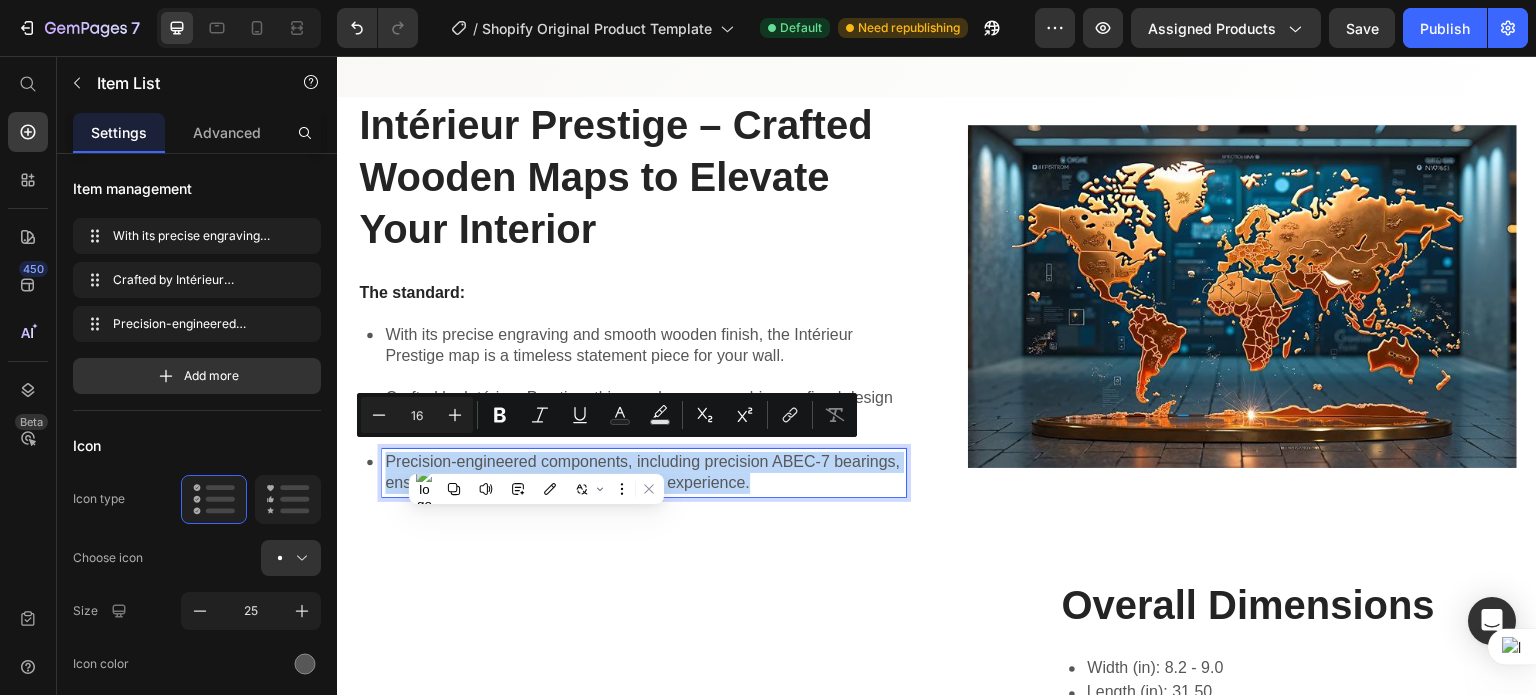 copy on "Precision-engineered components, including precision ABEC-7 bearings, ensure durability and a seamless riding experience." 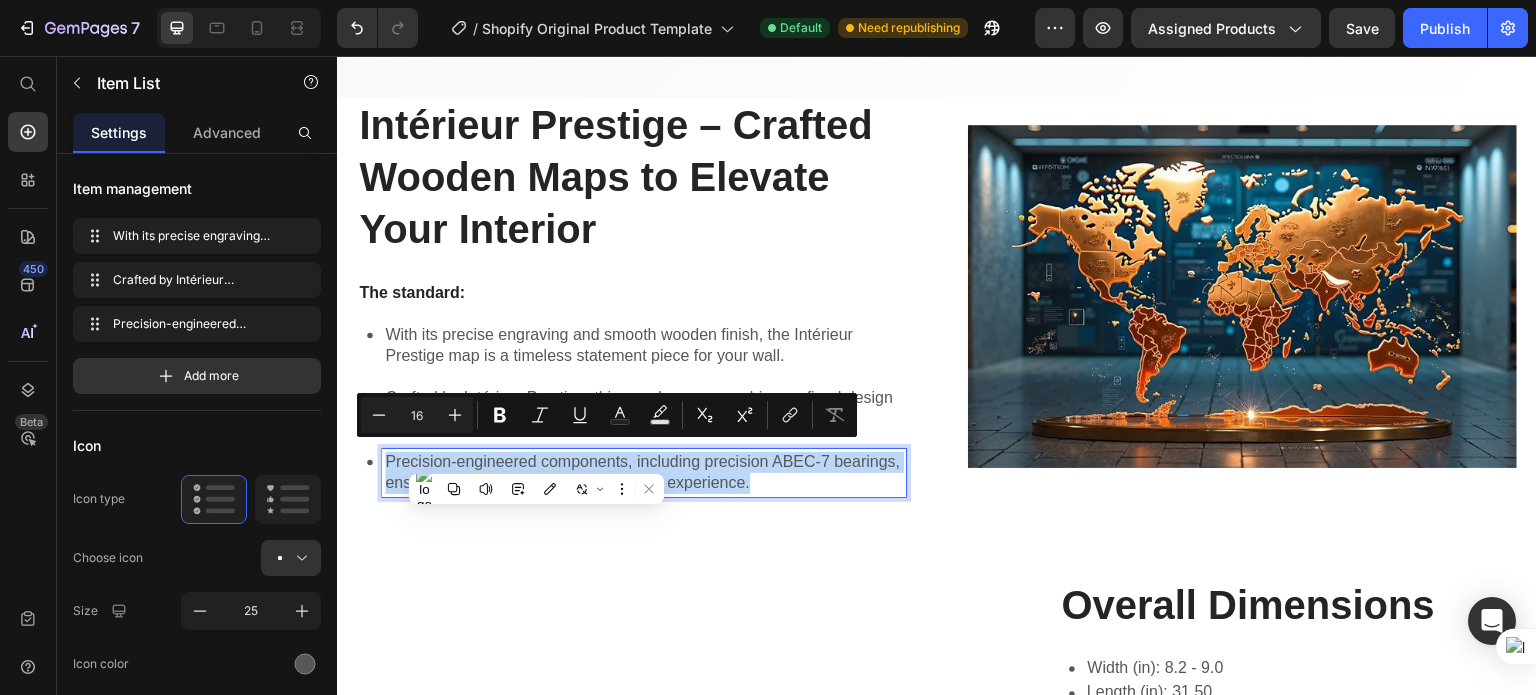 click on "Precision-engineered components, including precision ABEC-7 bearings, ensure durability and a seamless riding experience." at bounding box center (644, 473) 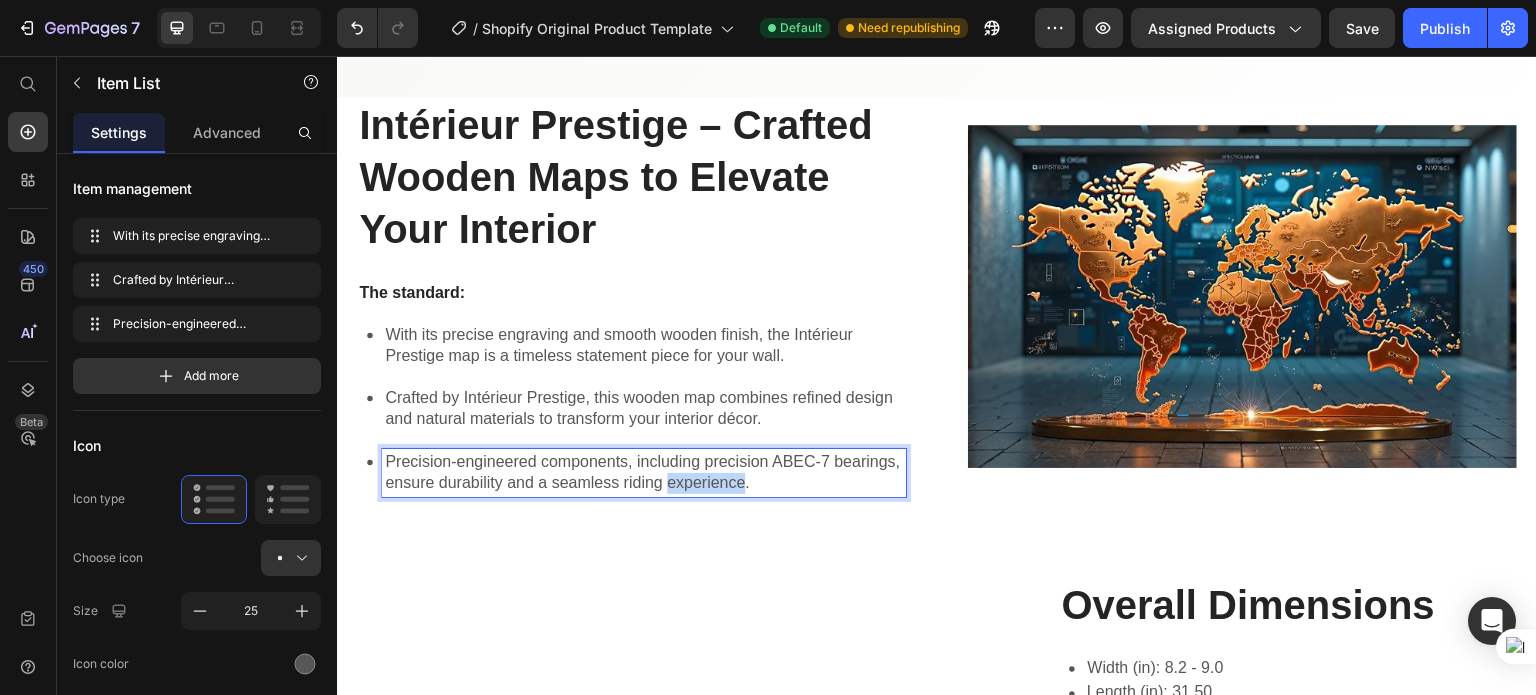 click on "Precision-engineered components, including precision ABEC-7 bearings, ensure durability and a seamless riding experience." at bounding box center [644, 473] 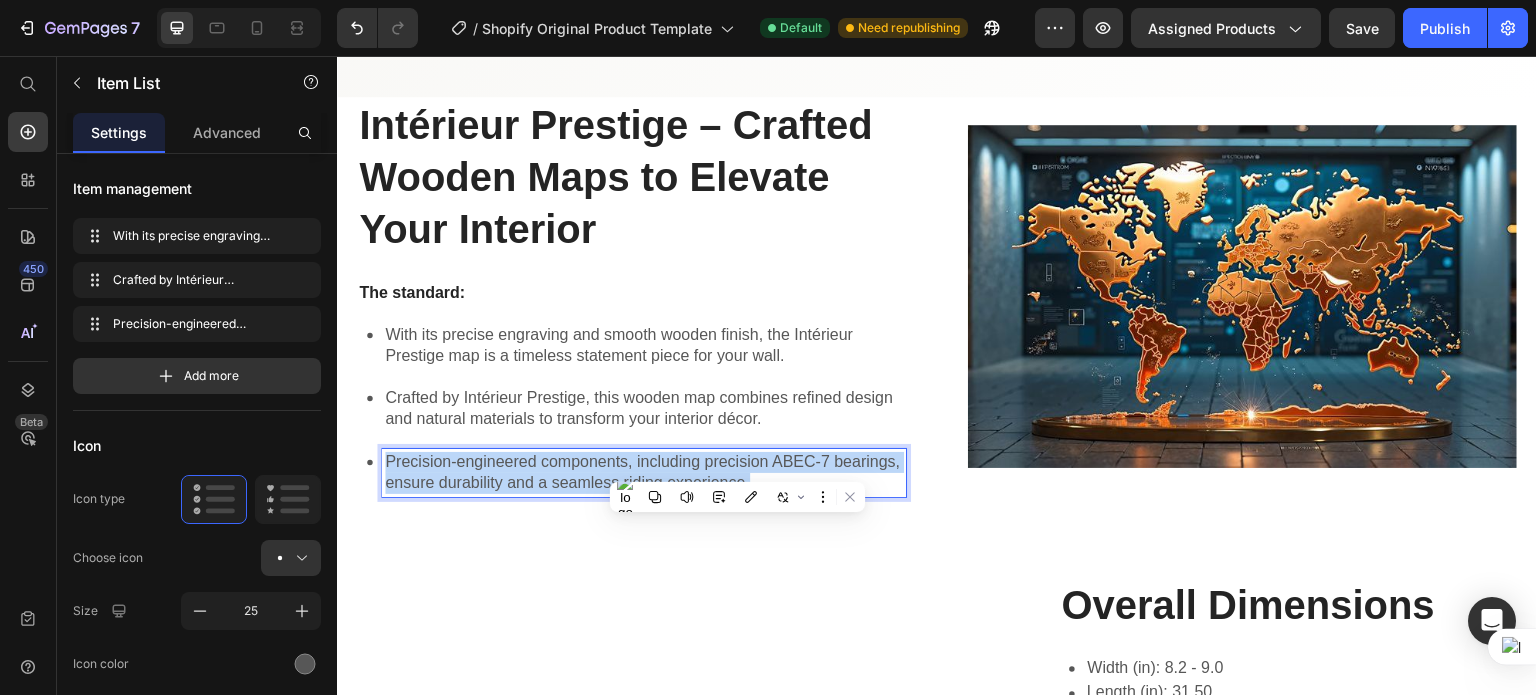 click on "Precision-engineered components, including precision ABEC-7 bearings, ensure durability and a seamless riding experience." at bounding box center (644, 473) 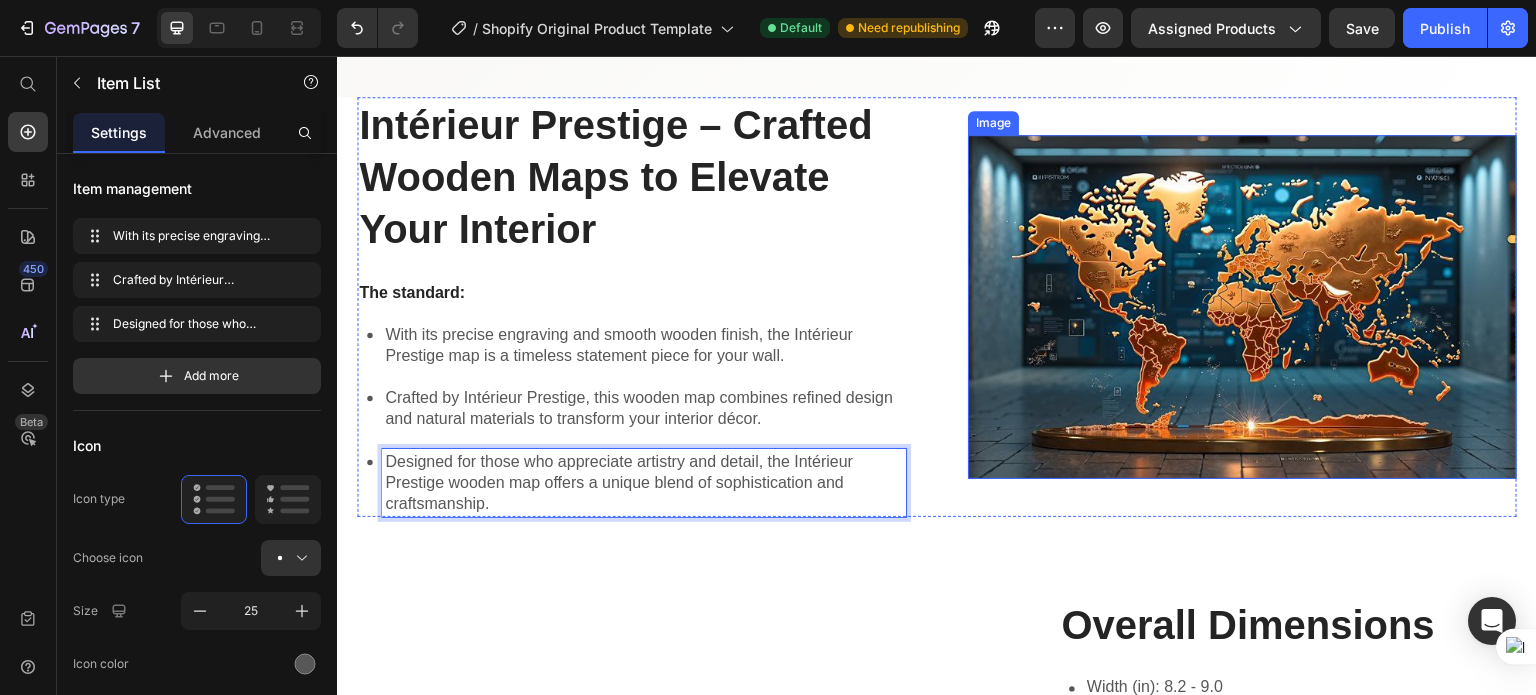 scroll, scrollTop: 2600, scrollLeft: 0, axis: vertical 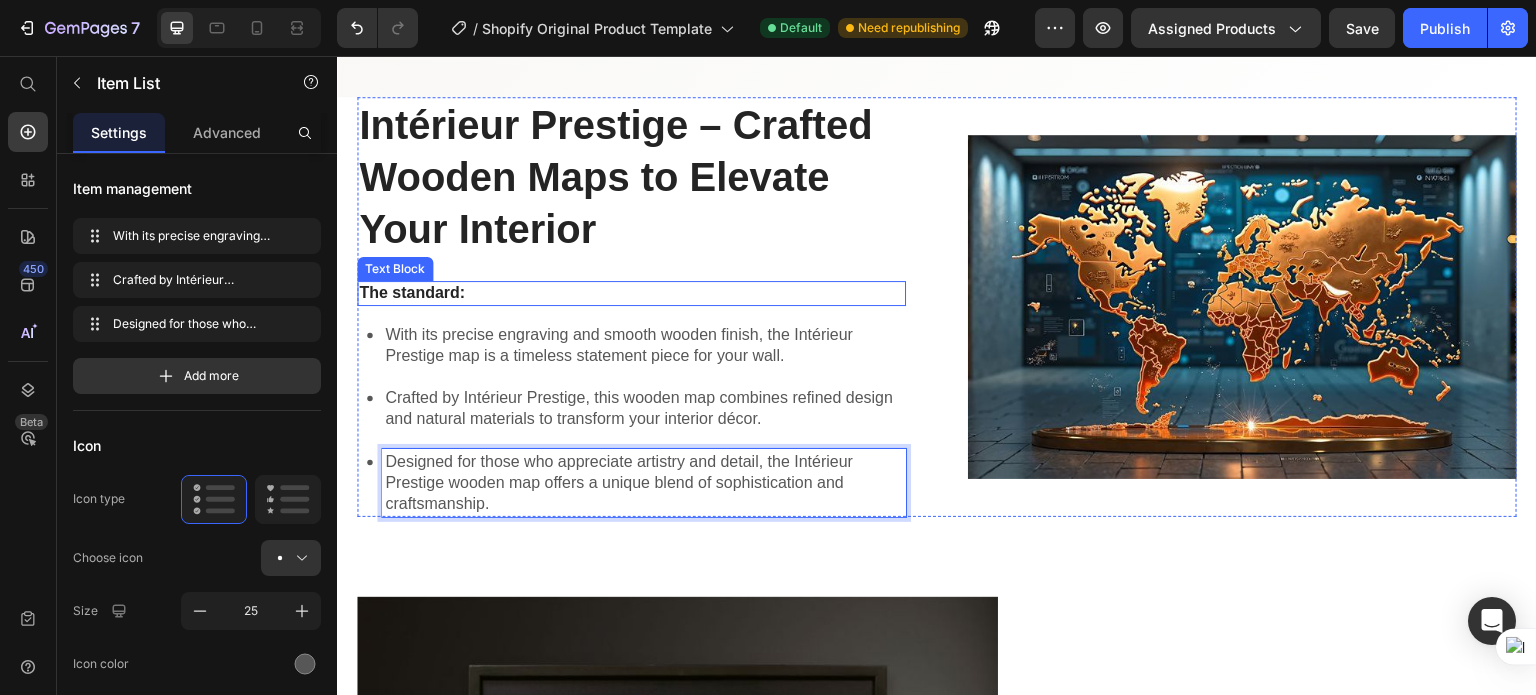 click on "The standard:" at bounding box center [631, 293] 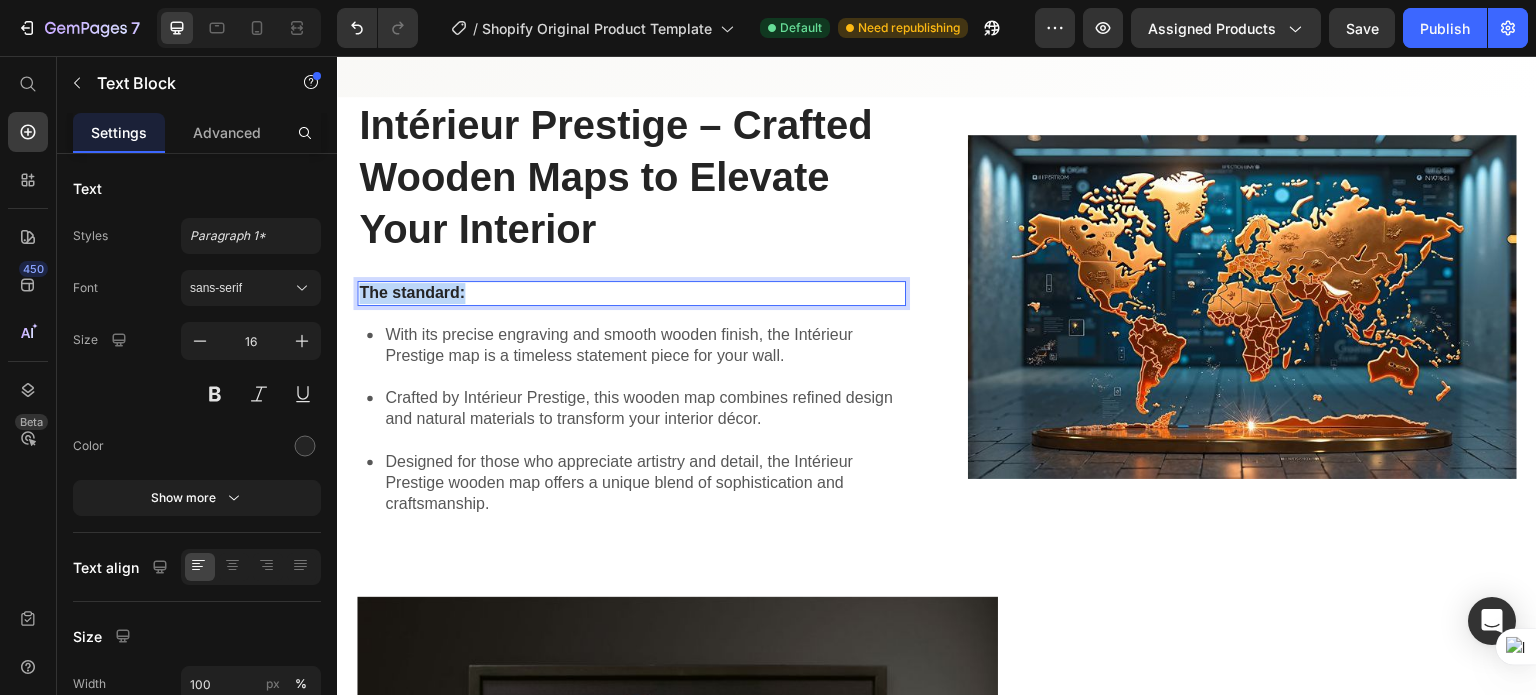 click on "The standard:" at bounding box center (631, 293) 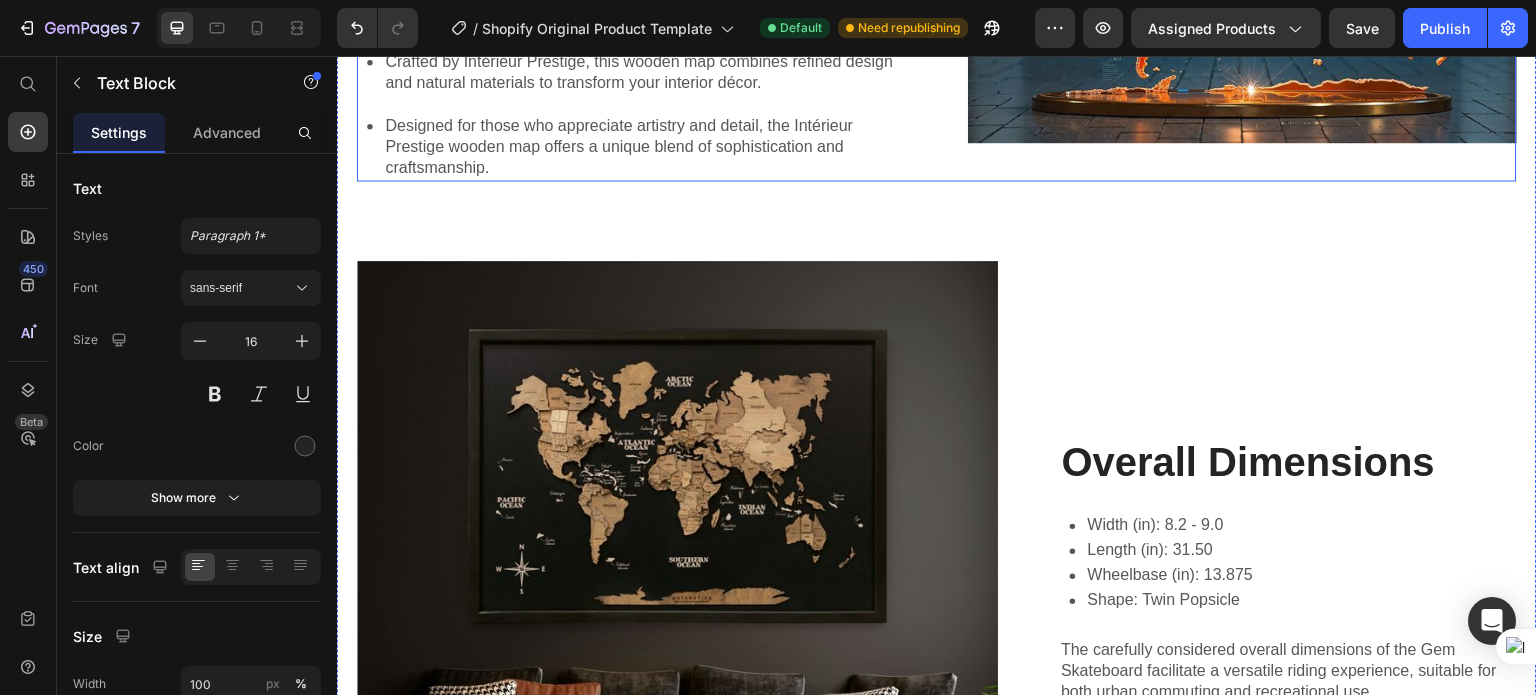 scroll, scrollTop: 2900, scrollLeft: 0, axis: vertical 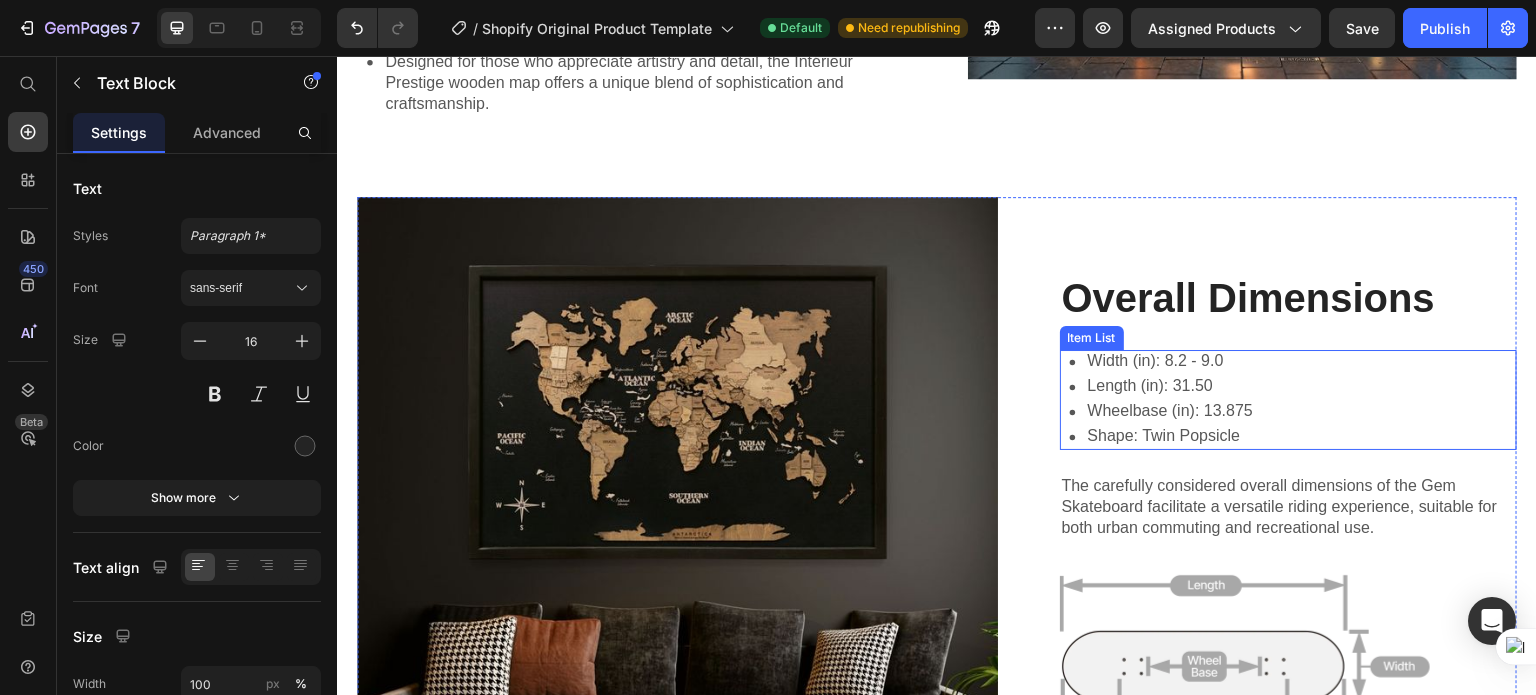 click on "Wheelbase (in): 13.875" at bounding box center [1170, 411] 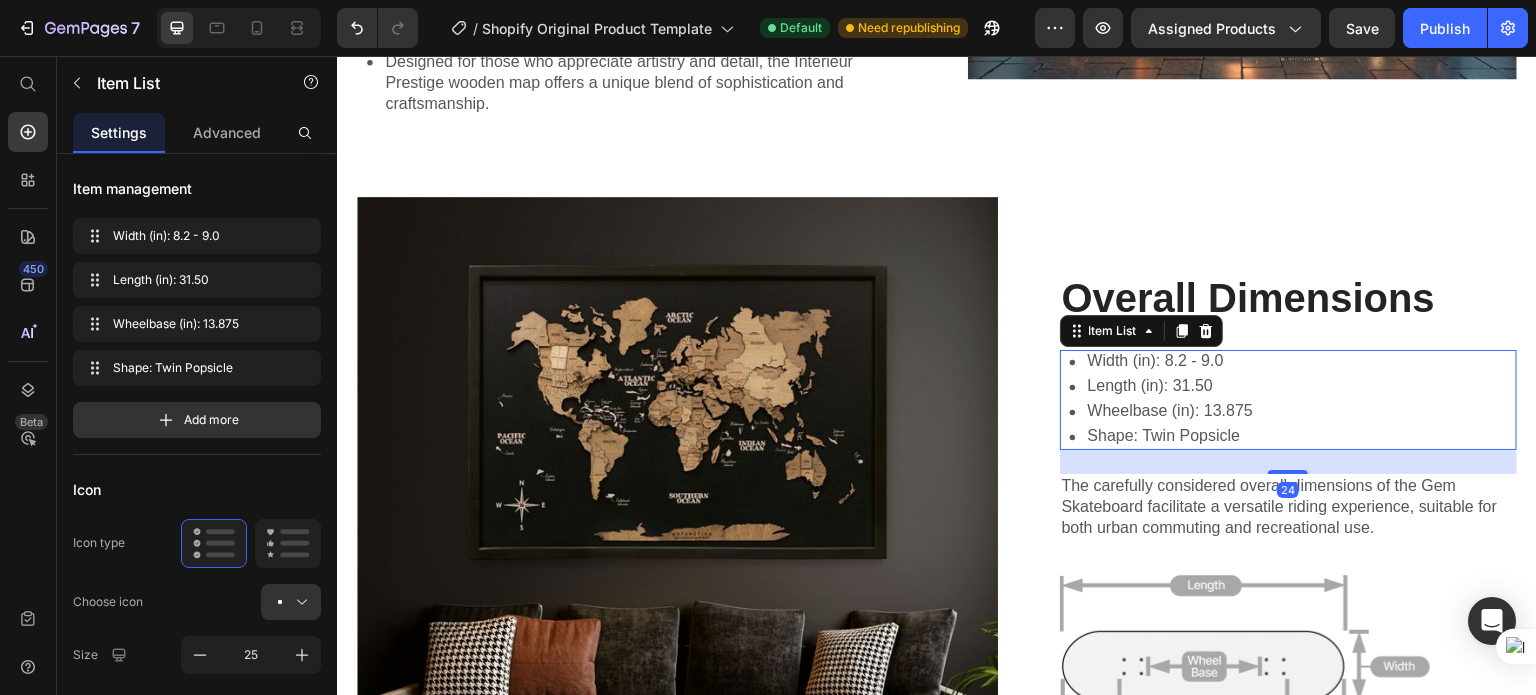 click on "Width (in): 8.2 - 9.0
Length (in): 31.50
Wheelbase (in): 13.875
Shape: Twin Popsicle" at bounding box center (1289, 400) 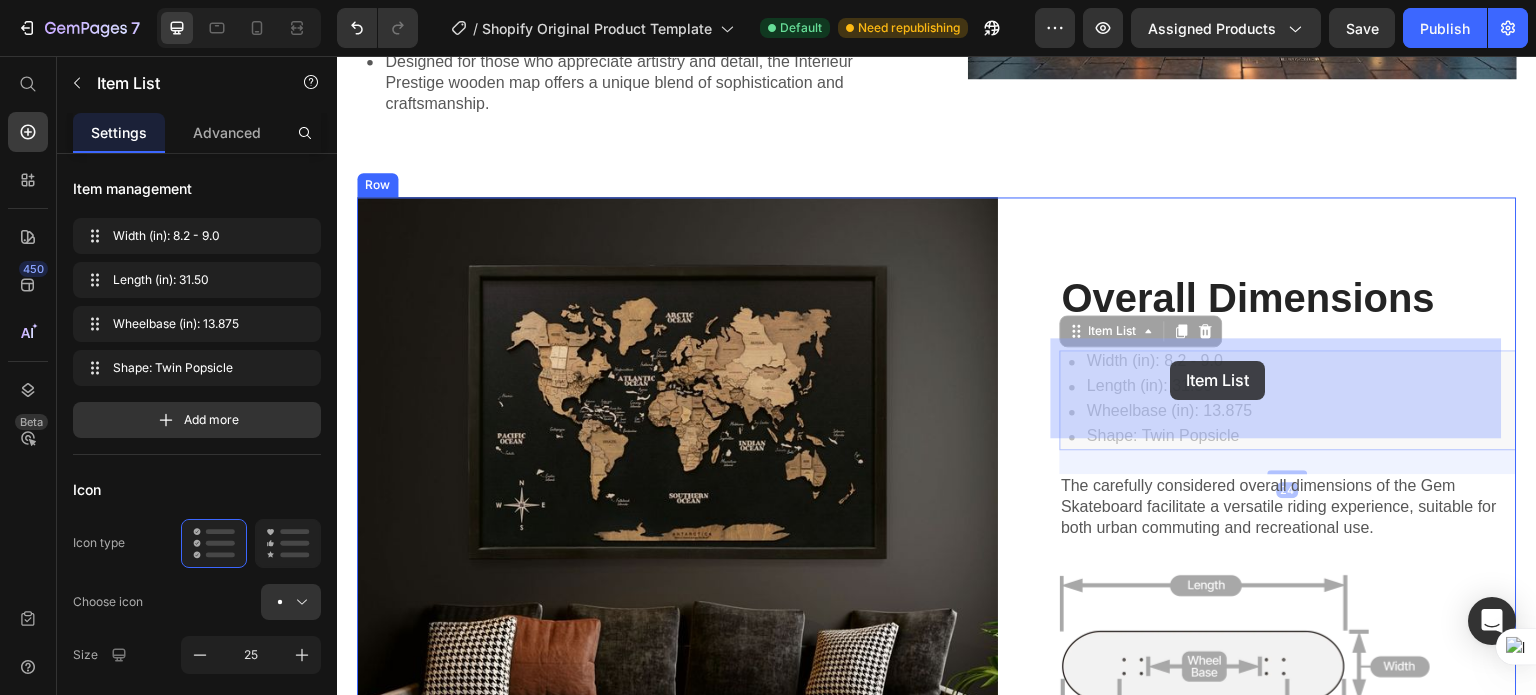 drag, startPoint x: 1248, startPoint y: 424, endPoint x: 1171, endPoint y: 361, distance: 99.48869 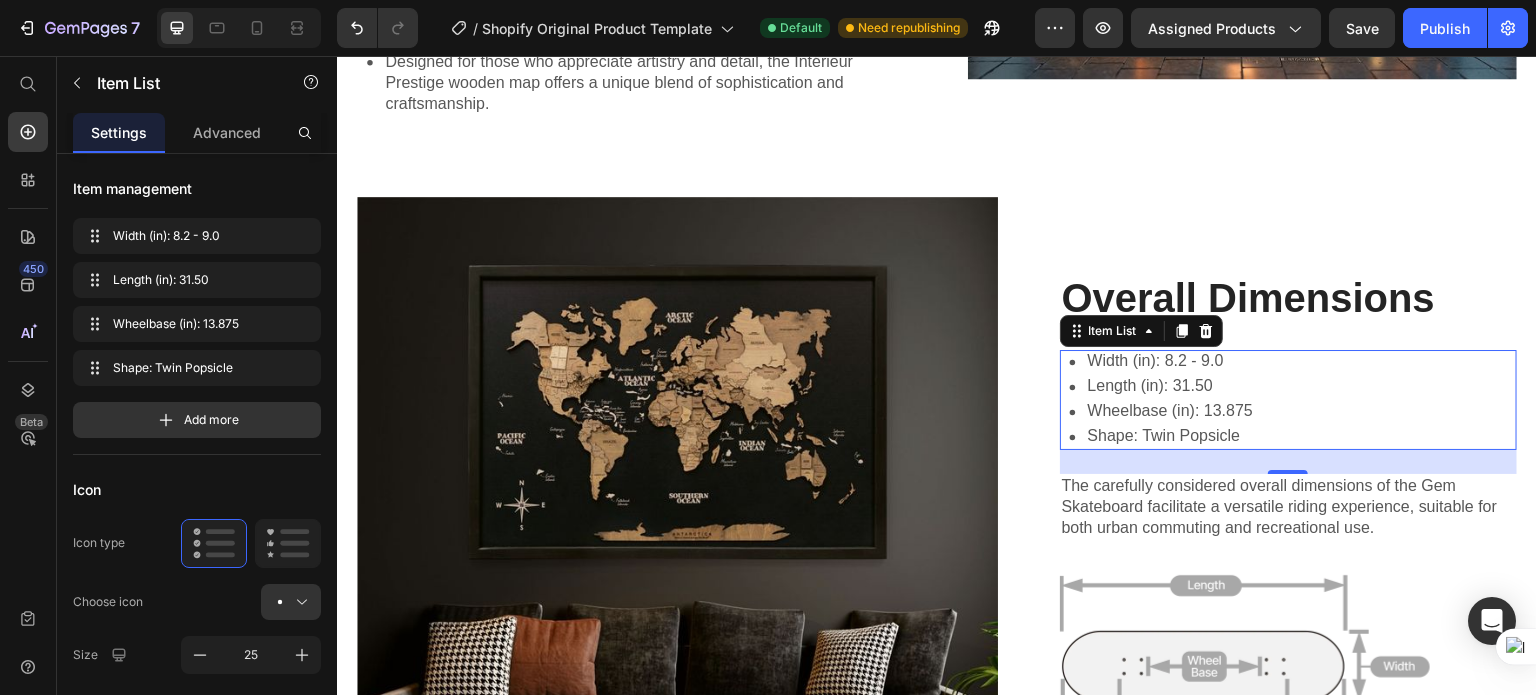 click on "Length (in): 31.50" at bounding box center (1170, 386) 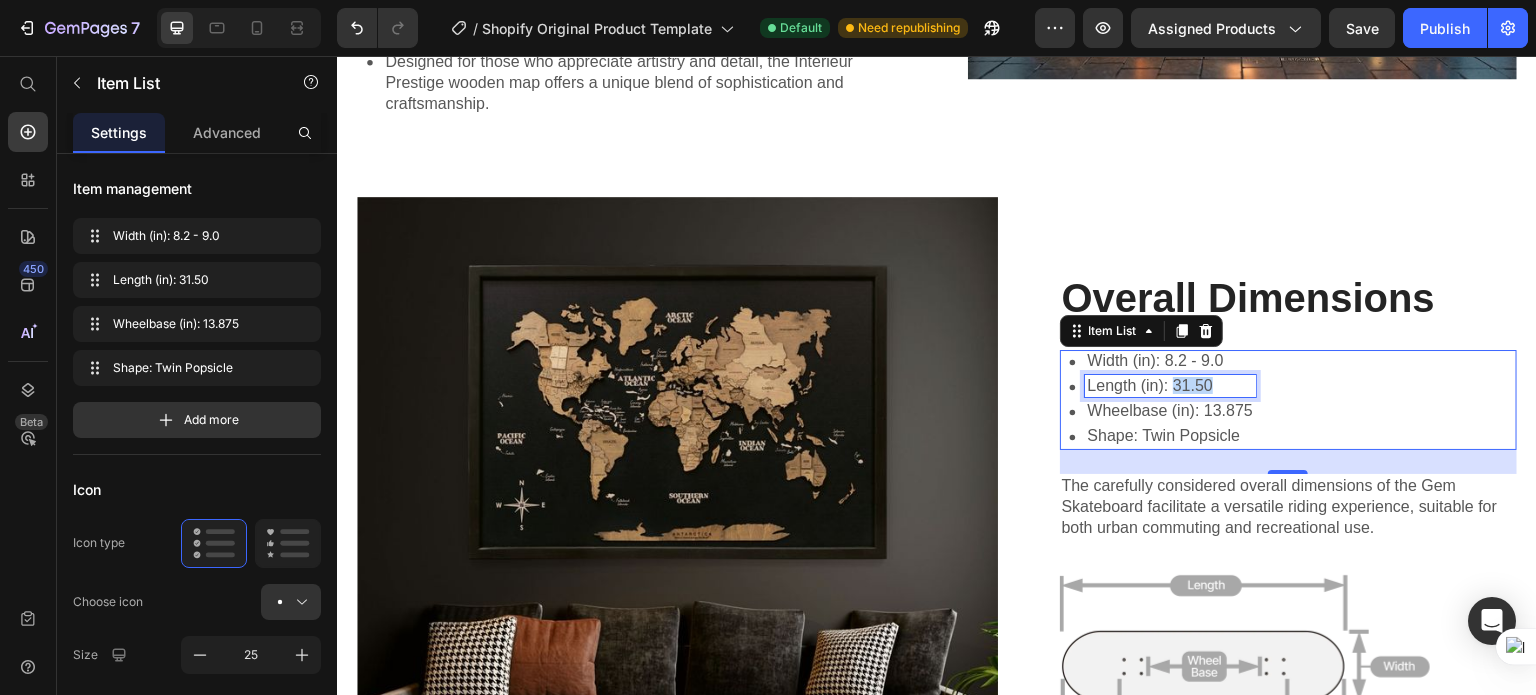 click on "Length (in): 31.50" at bounding box center [1170, 386] 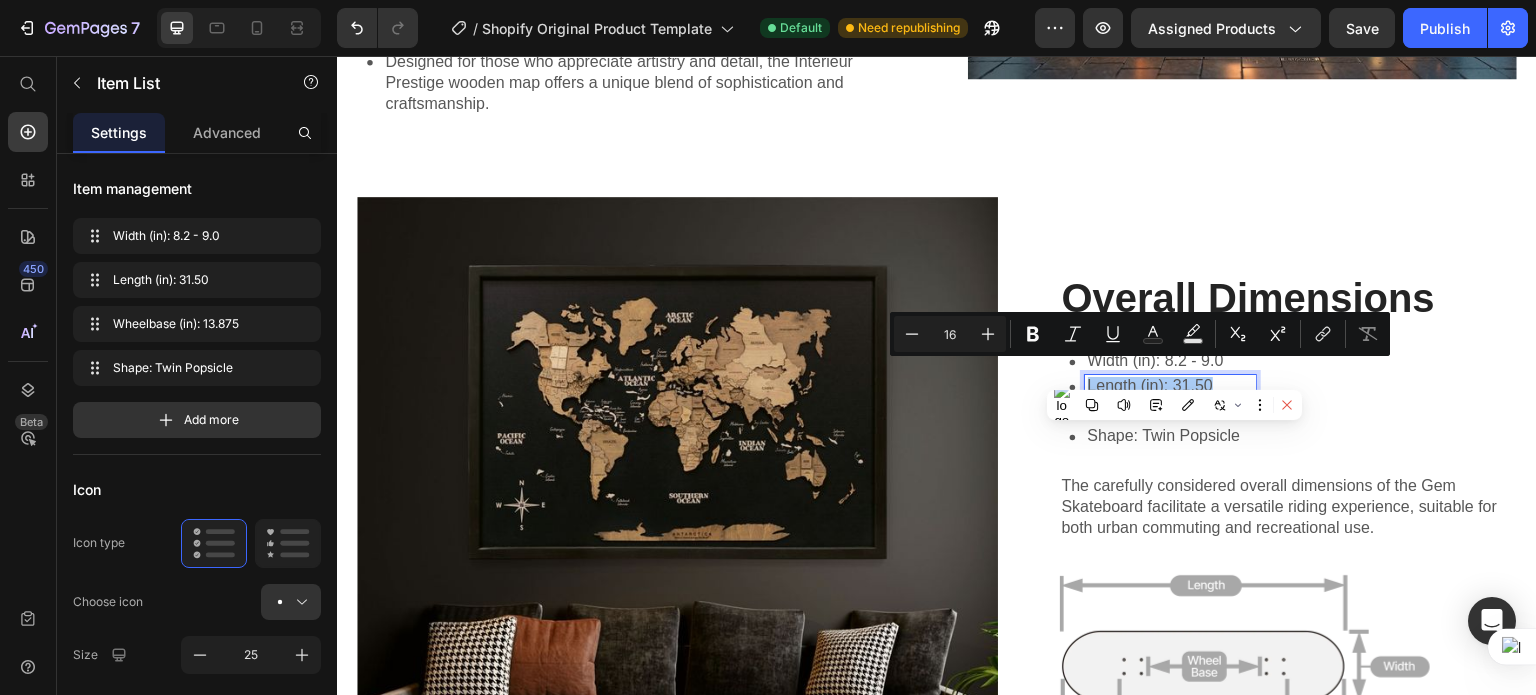 click 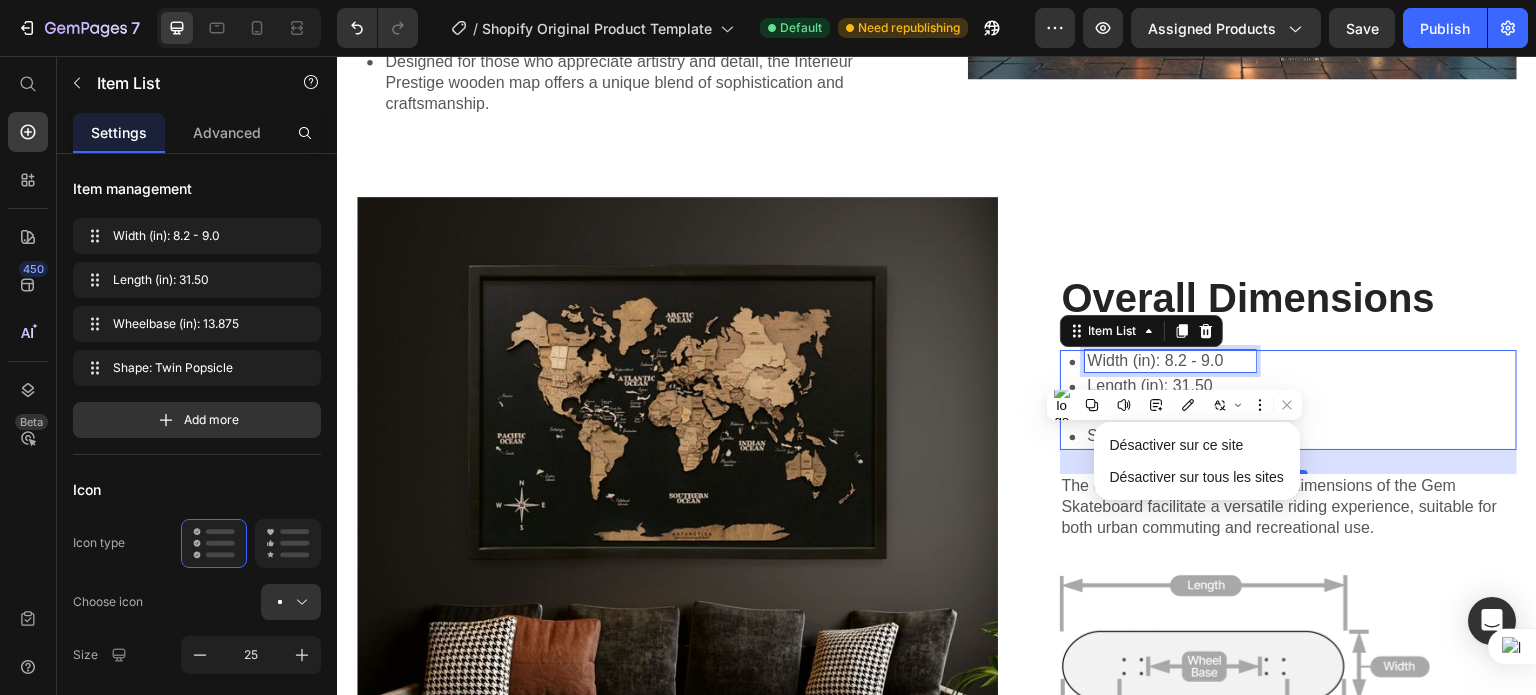 click on "Width (in): 8.2 - 9.0" at bounding box center [1170, 361] 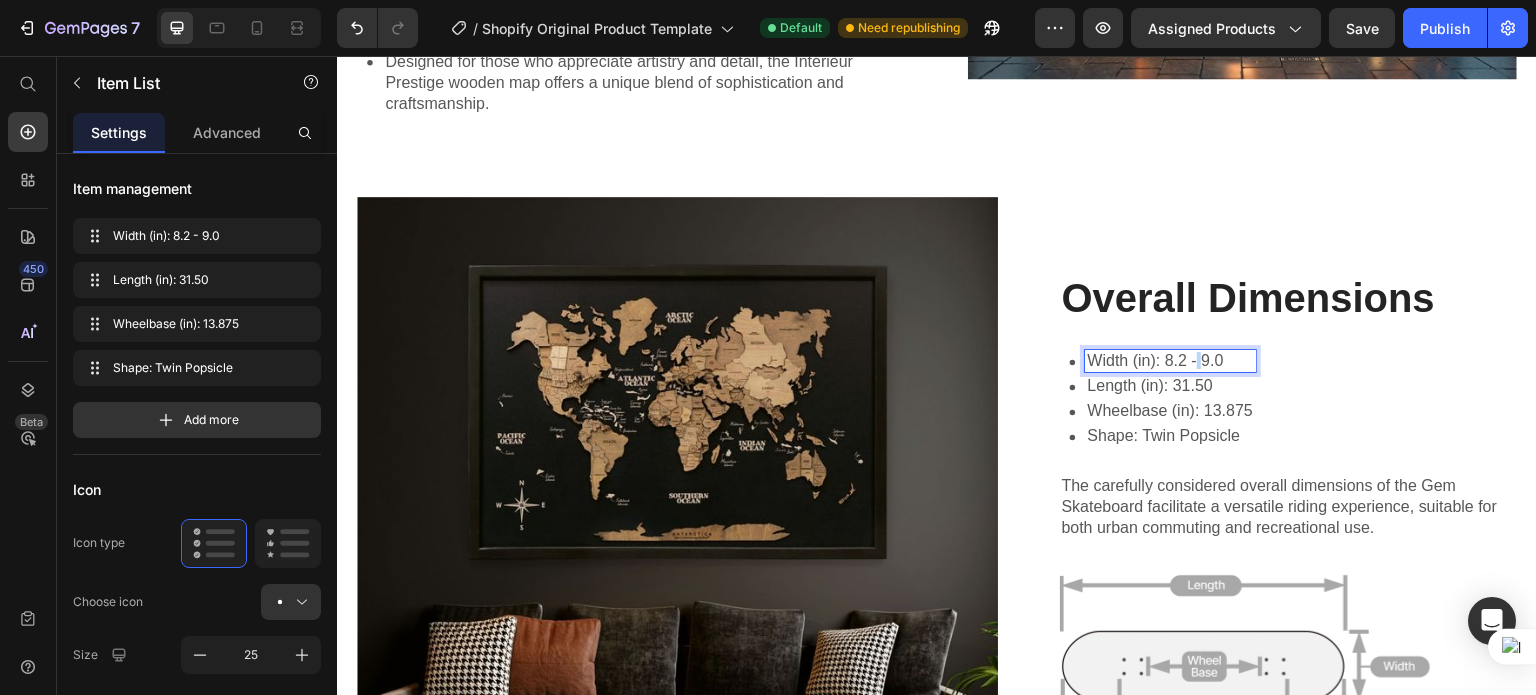 click on "Width (in): 8.2 - 9.0" at bounding box center (1170, 361) 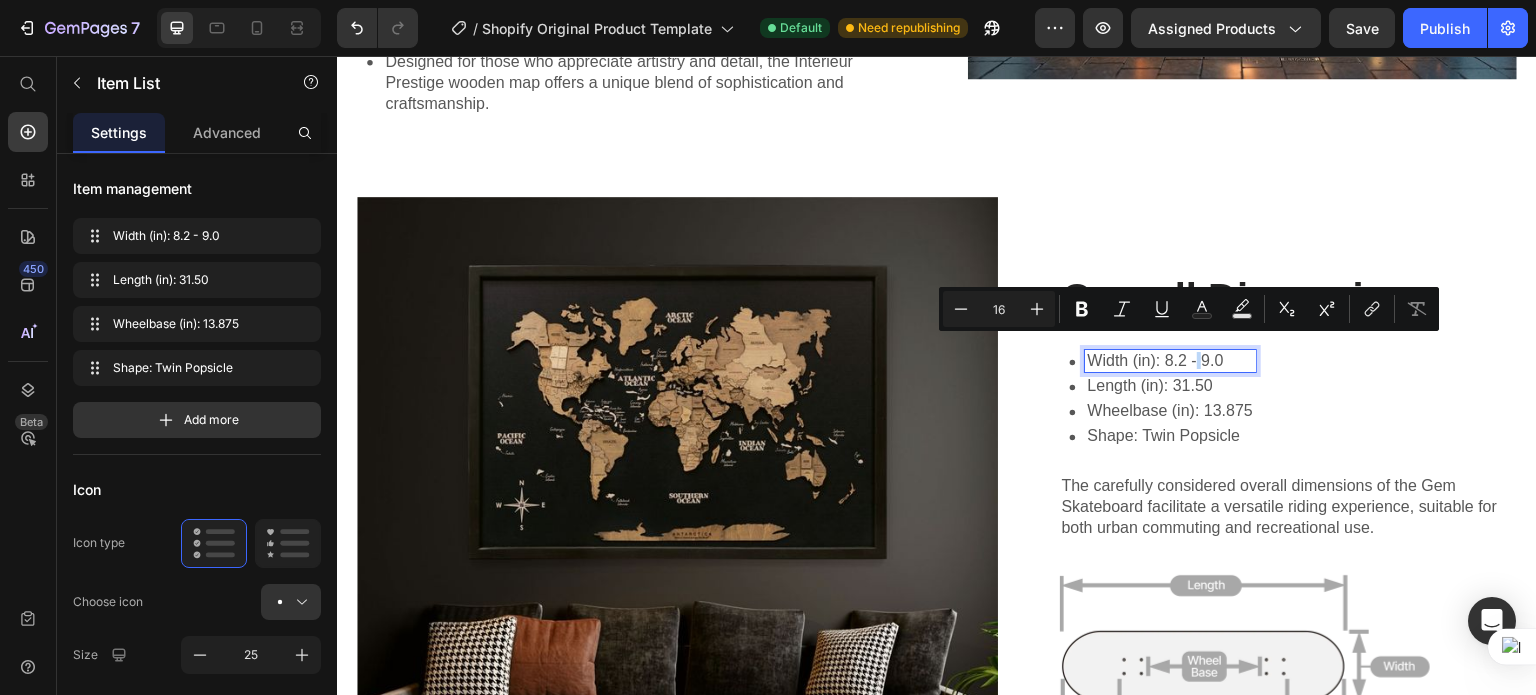 click on "Width (in): 8.2 - 9.0" at bounding box center (1170, 361) 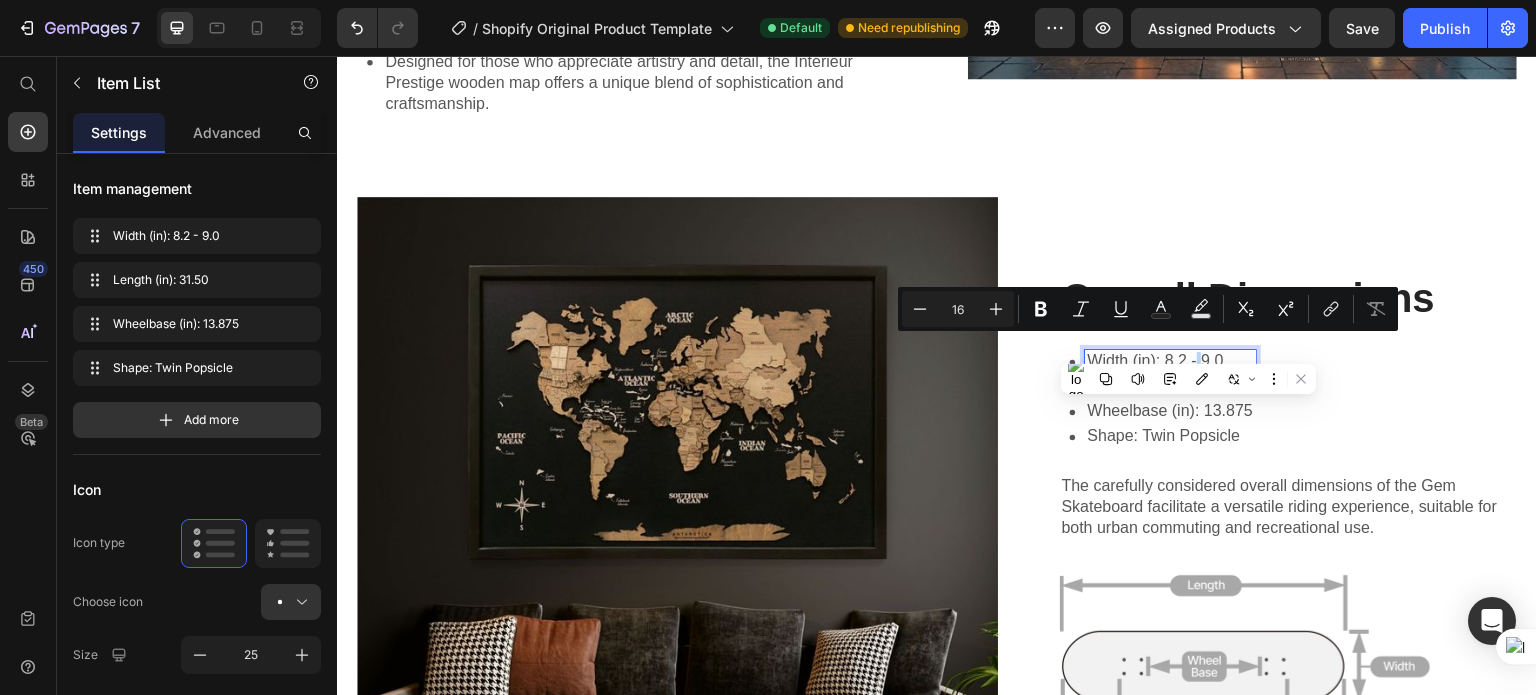 copy on "Width (in): 8.2 - 9.0" 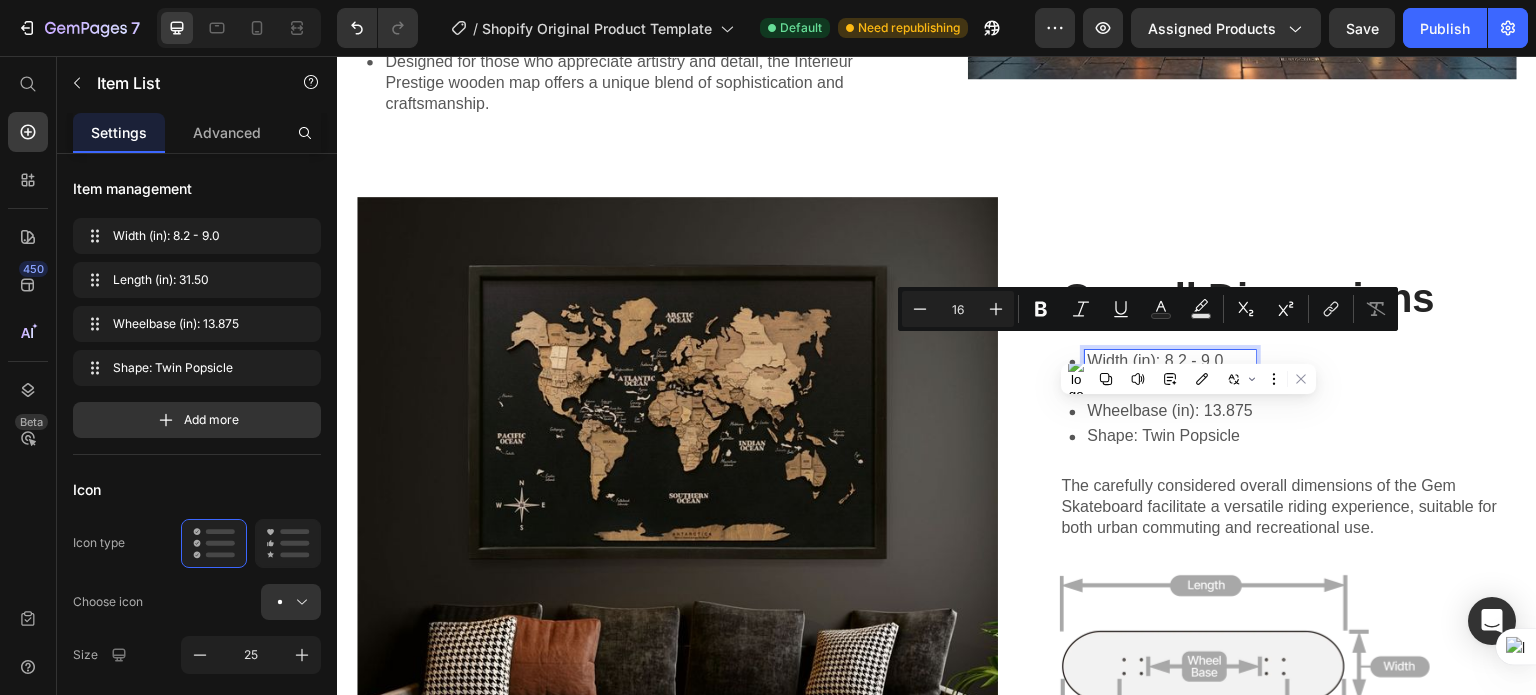 click on "Shape: Twin Popsicle" at bounding box center [1170, 436] 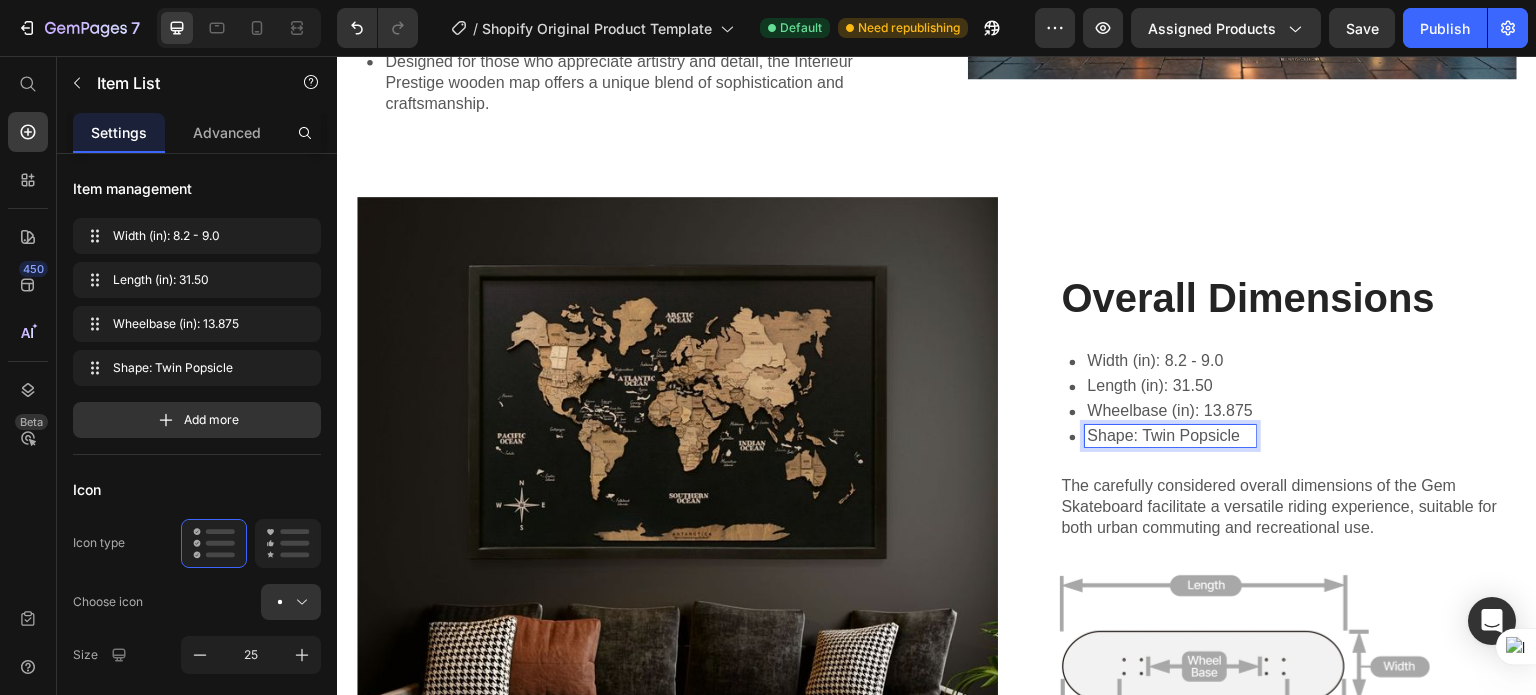 click on "Length (in): 31.50" at bounding box center (1170, 386) 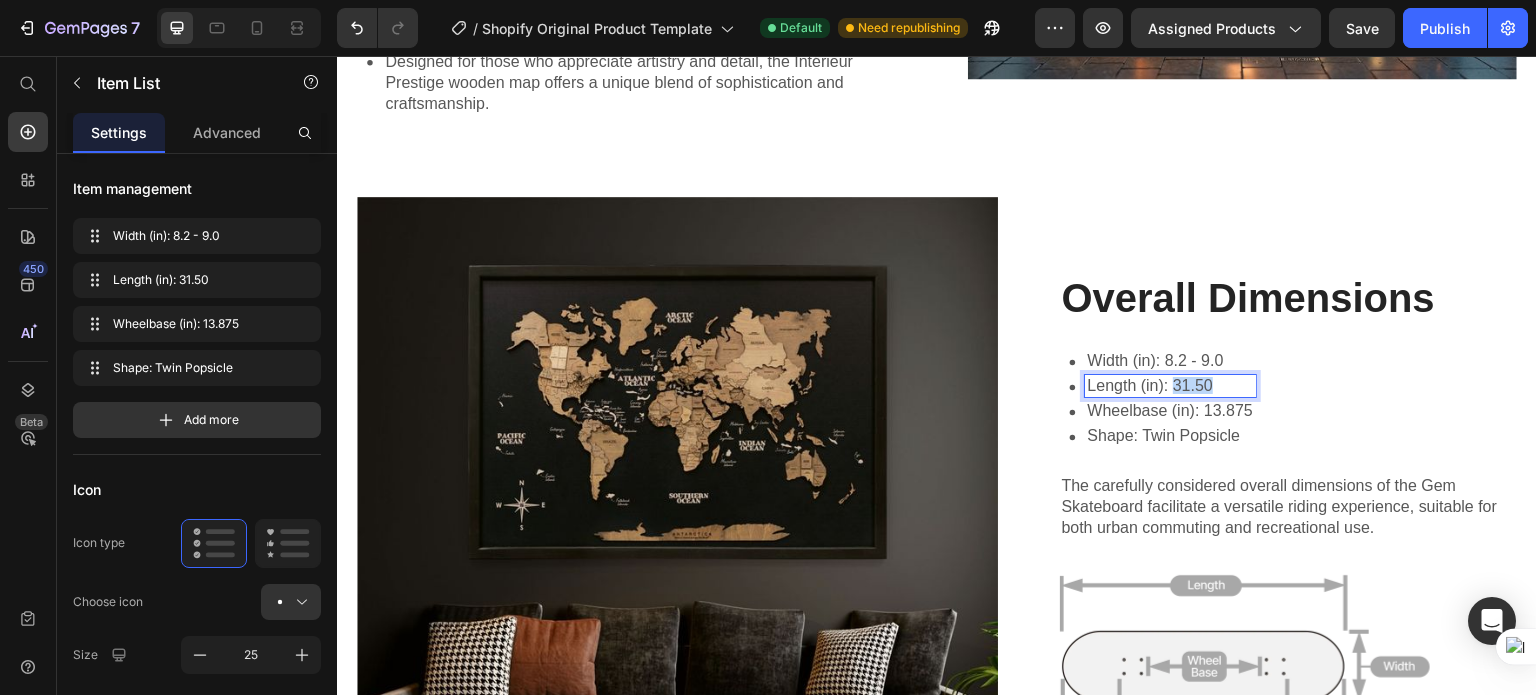 click on "Length (in): 31.50" at bounding box center [1170, 386] 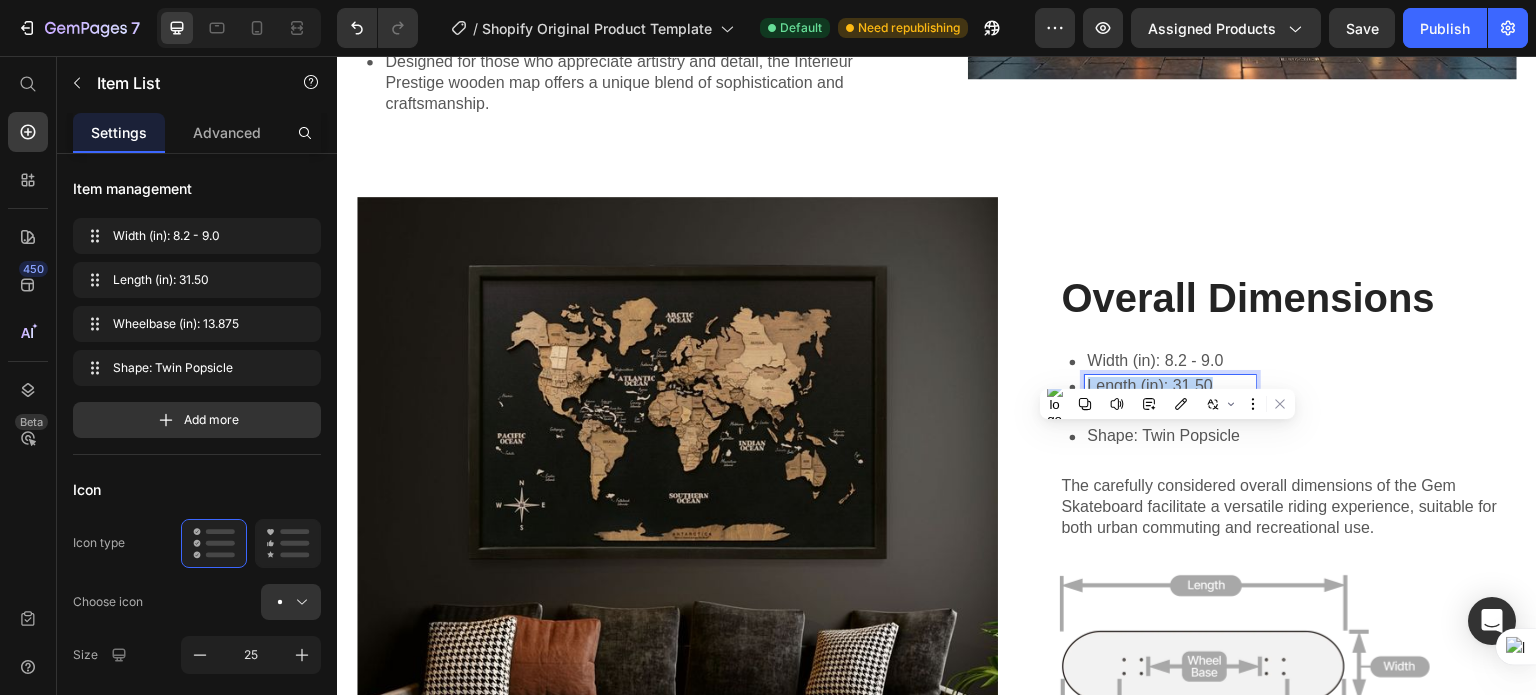 click on "Length (in): 31.50" at bounding box center [1170, 386] 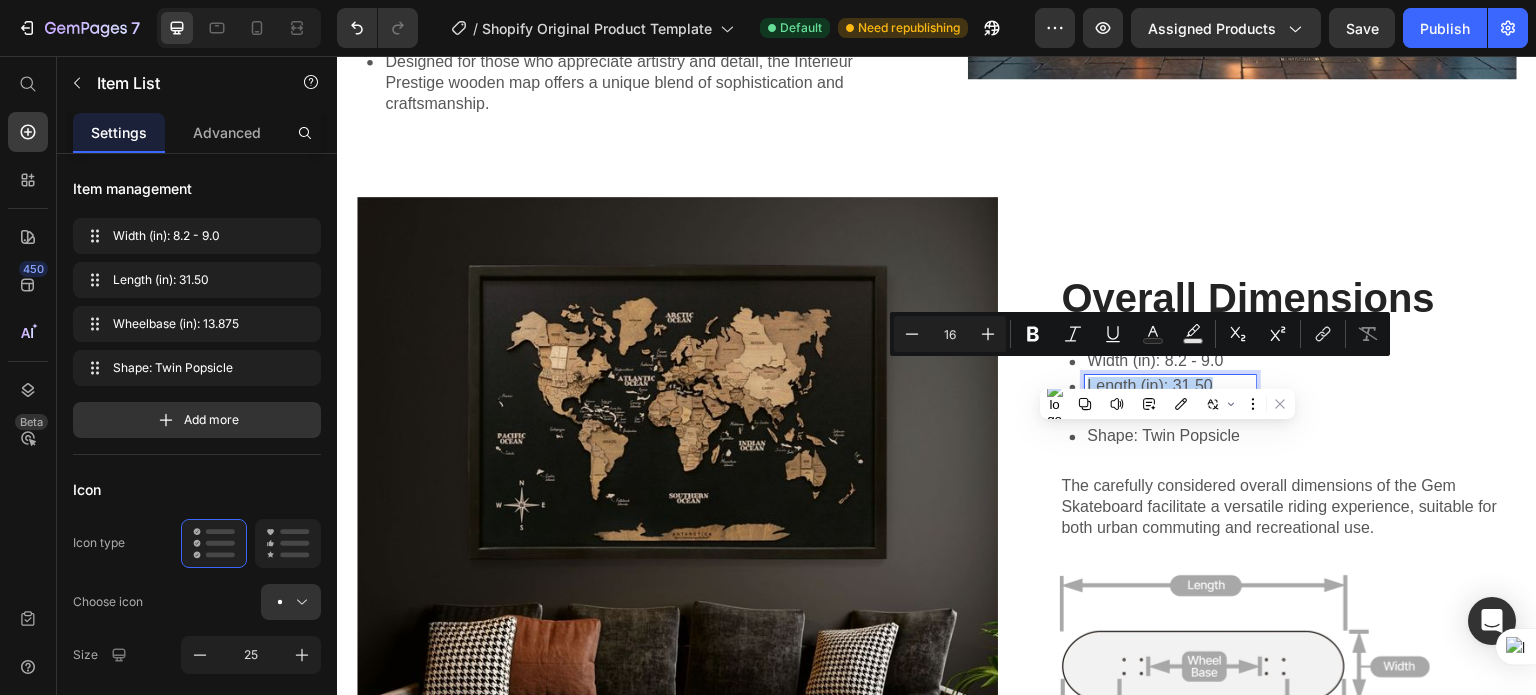 copy on "Length (in): 31.50" 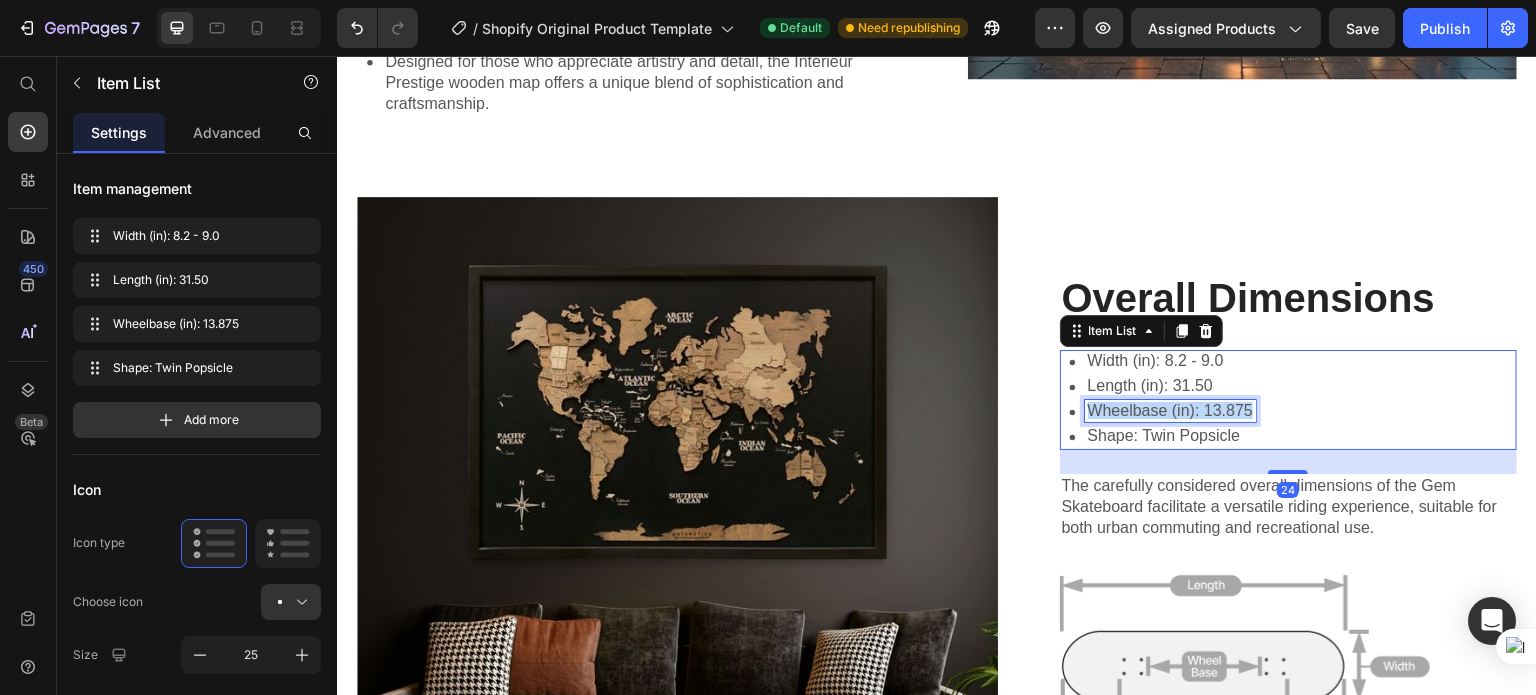 click on "Wheelbase (in): 13.875" at bounding box center (1170, 411) 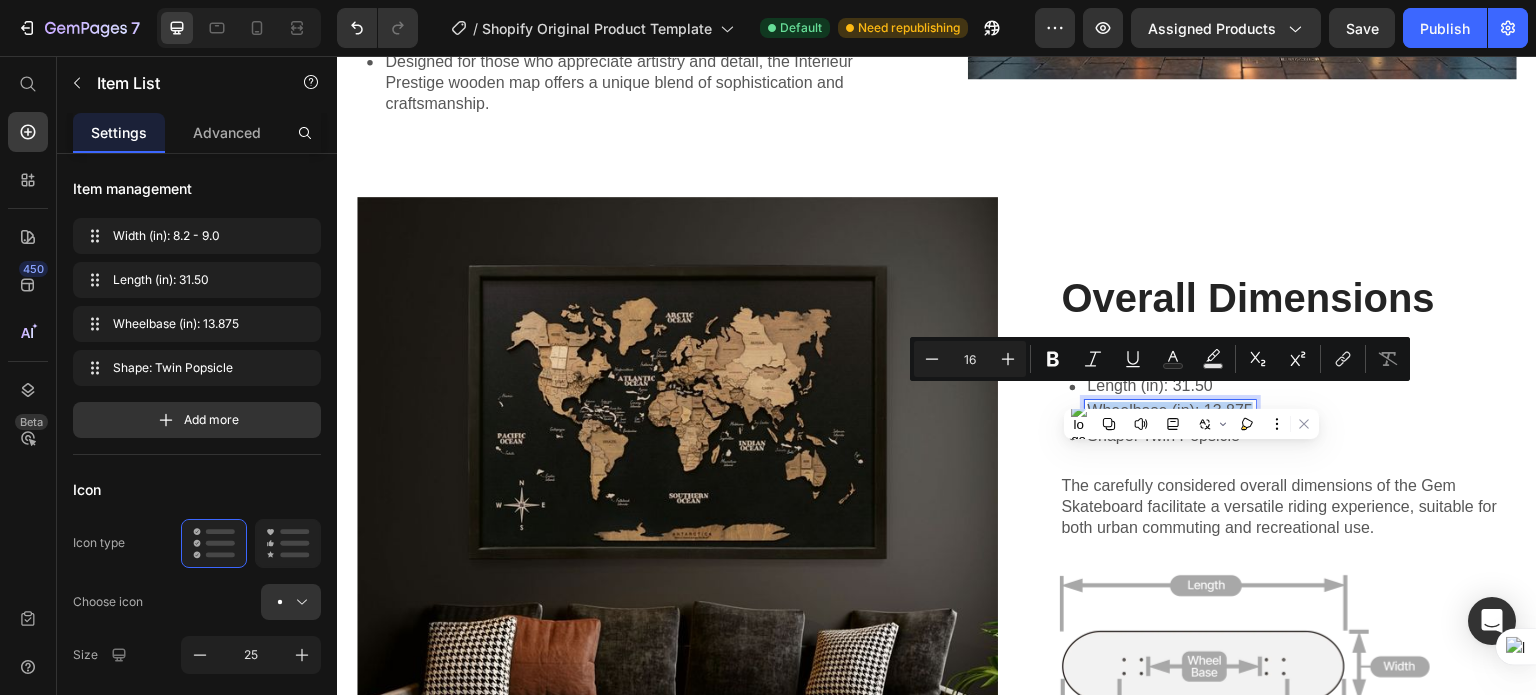 copy on "Wheelbase (in): 13.875" 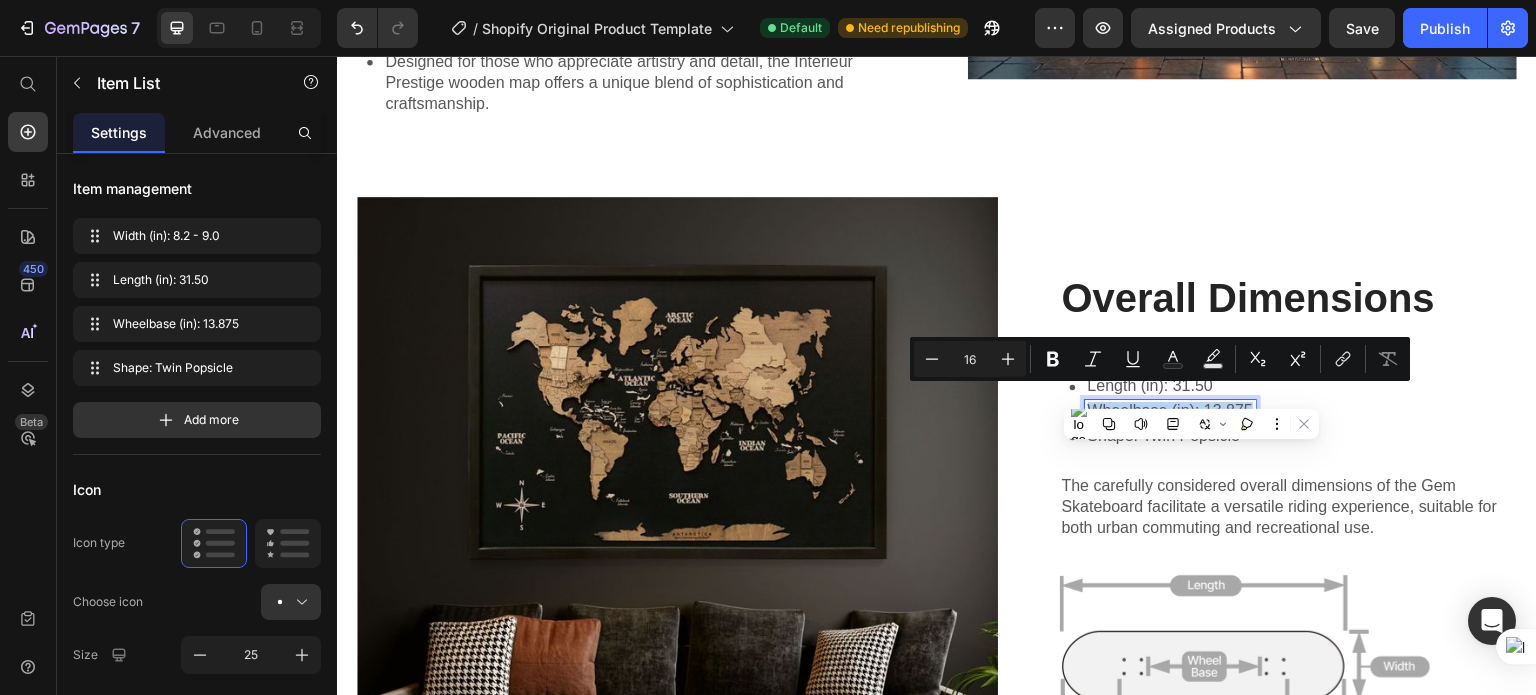 click on "Width (in): 8.2 - 9.0
Length (in): 31.50
Wheelbase (in): 13.875
Shape: Twin Popsicle" at bounding box center [1289, 400] 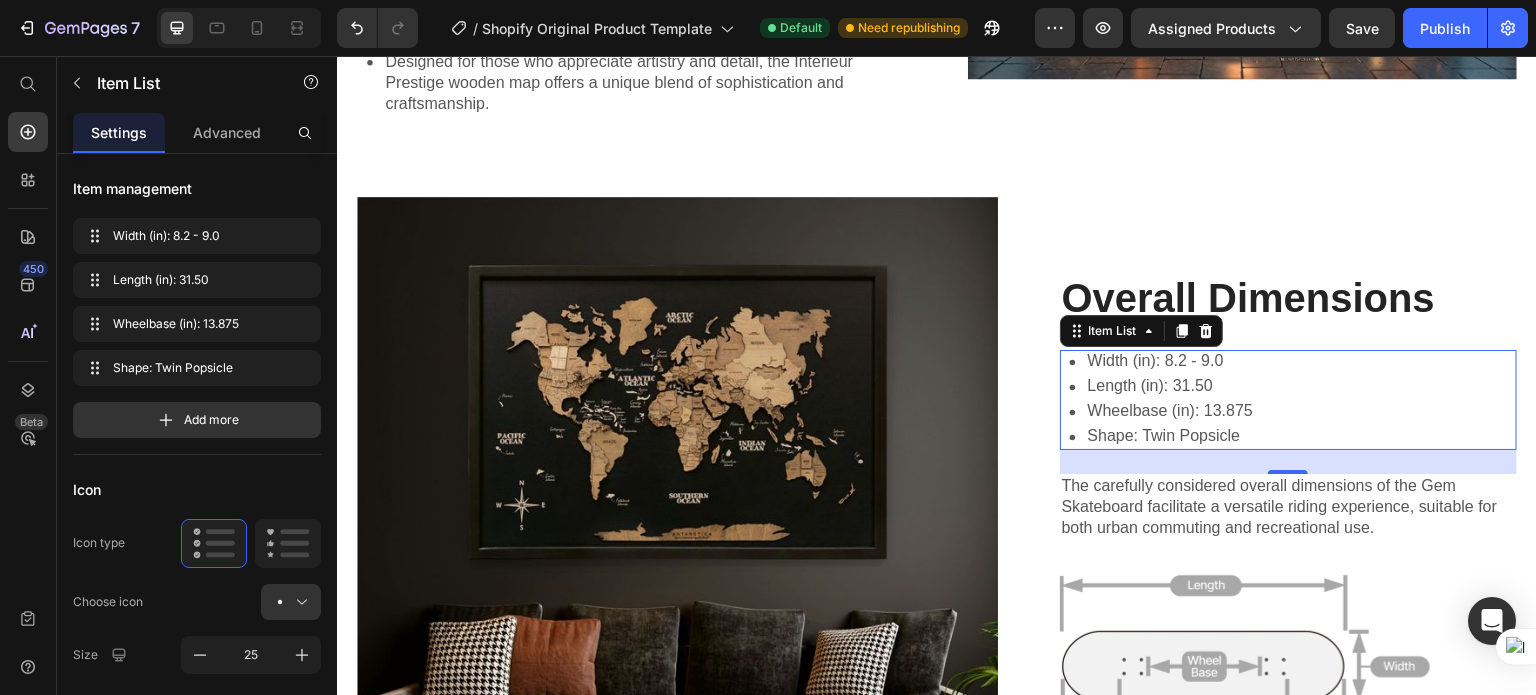 click on "Shape: Twin Popsicle" at bounding box center (1170, 436) 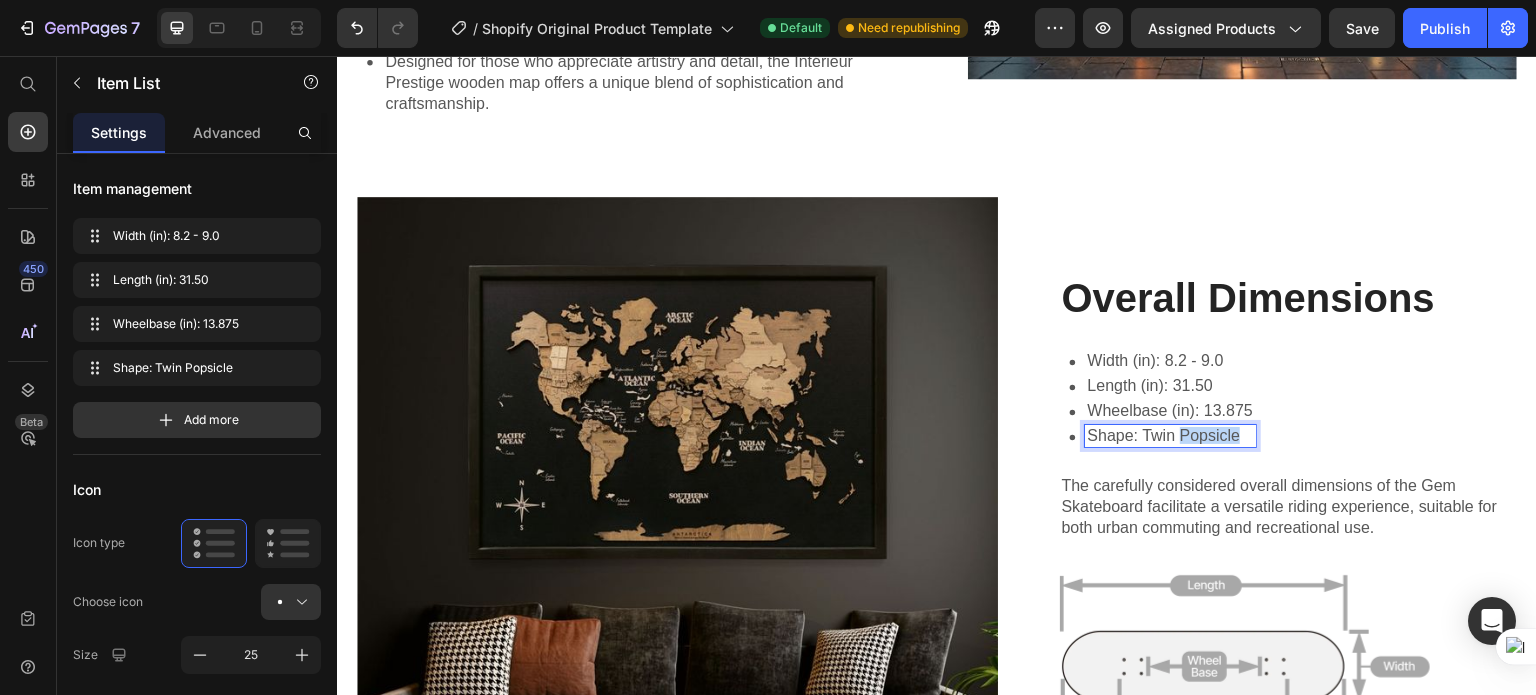 click on "Shape: Twin Popsicle" at bounding box center [1170, 436] 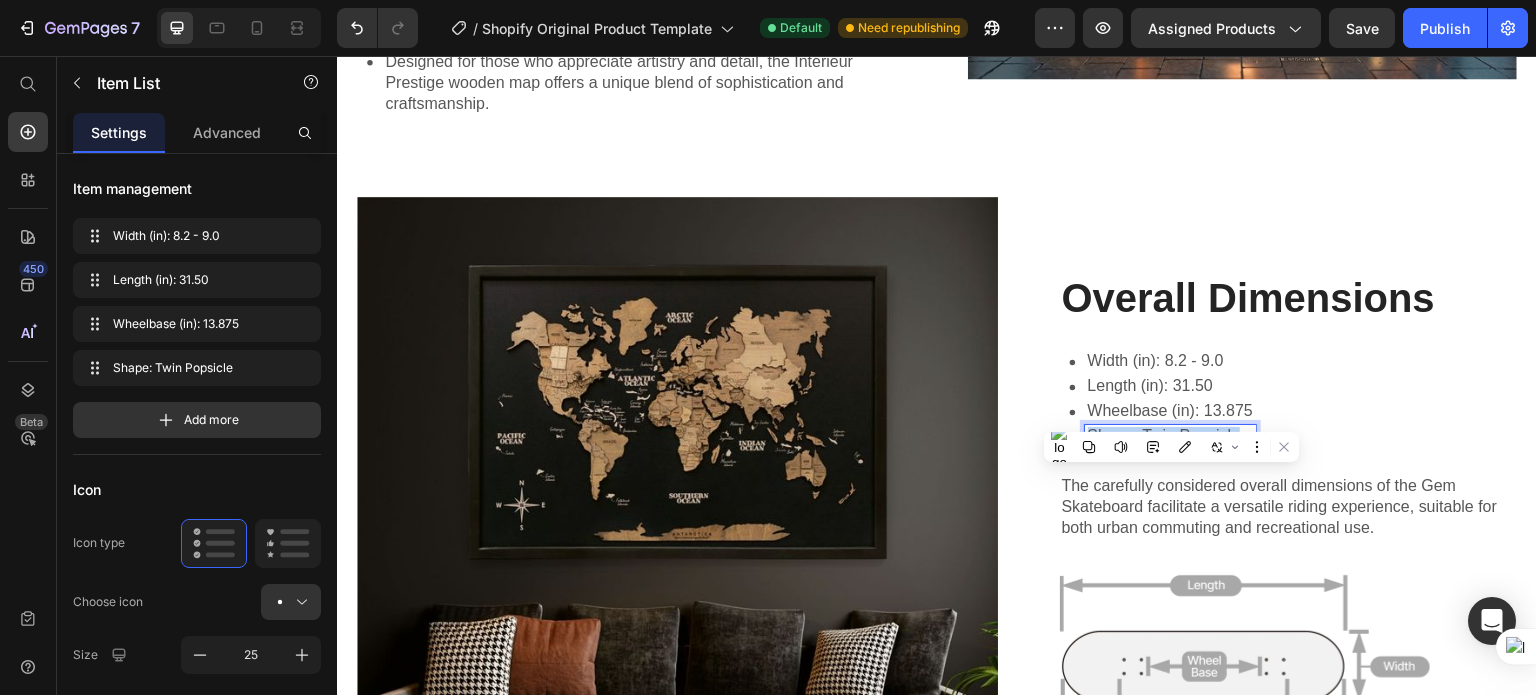 click on "Shape: Twin Popsicle" at bounding box center (1170, 436) 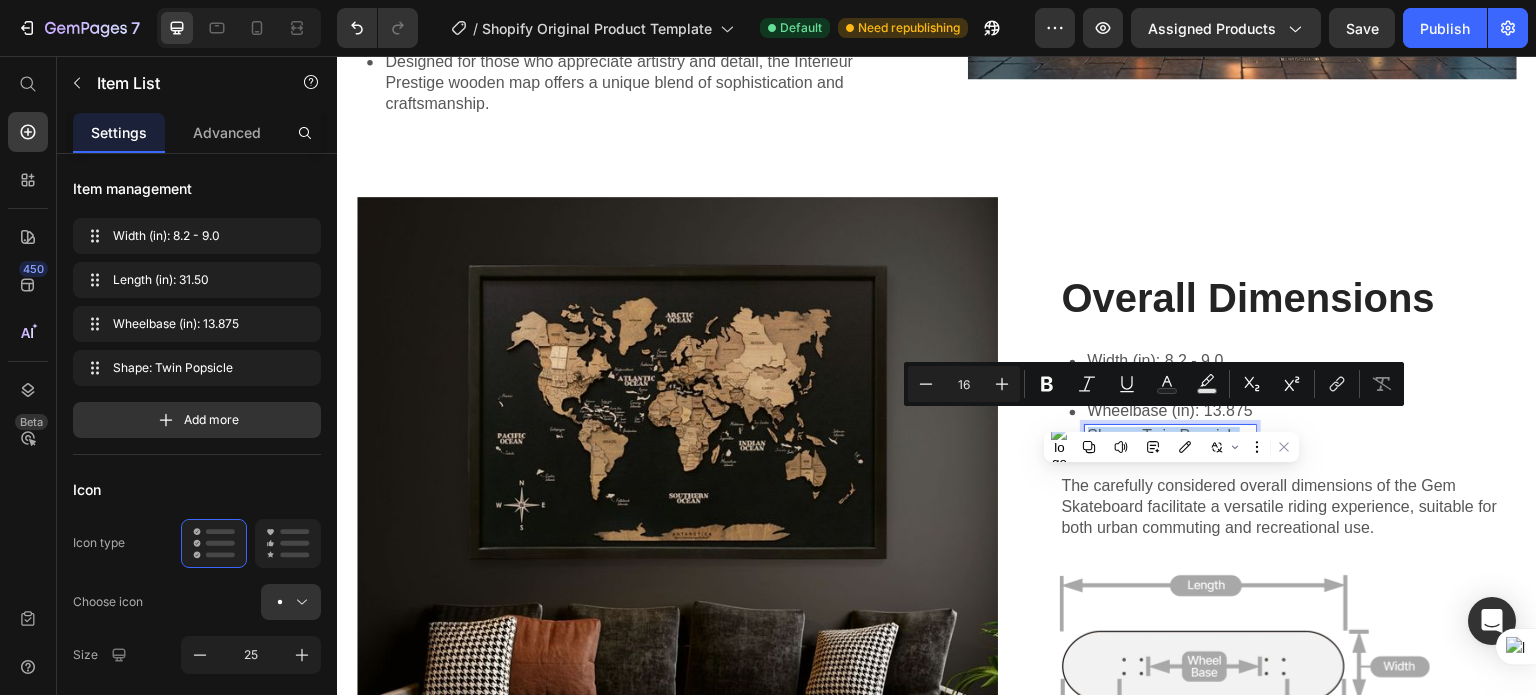copy on "Shape: Twin Popsicle" 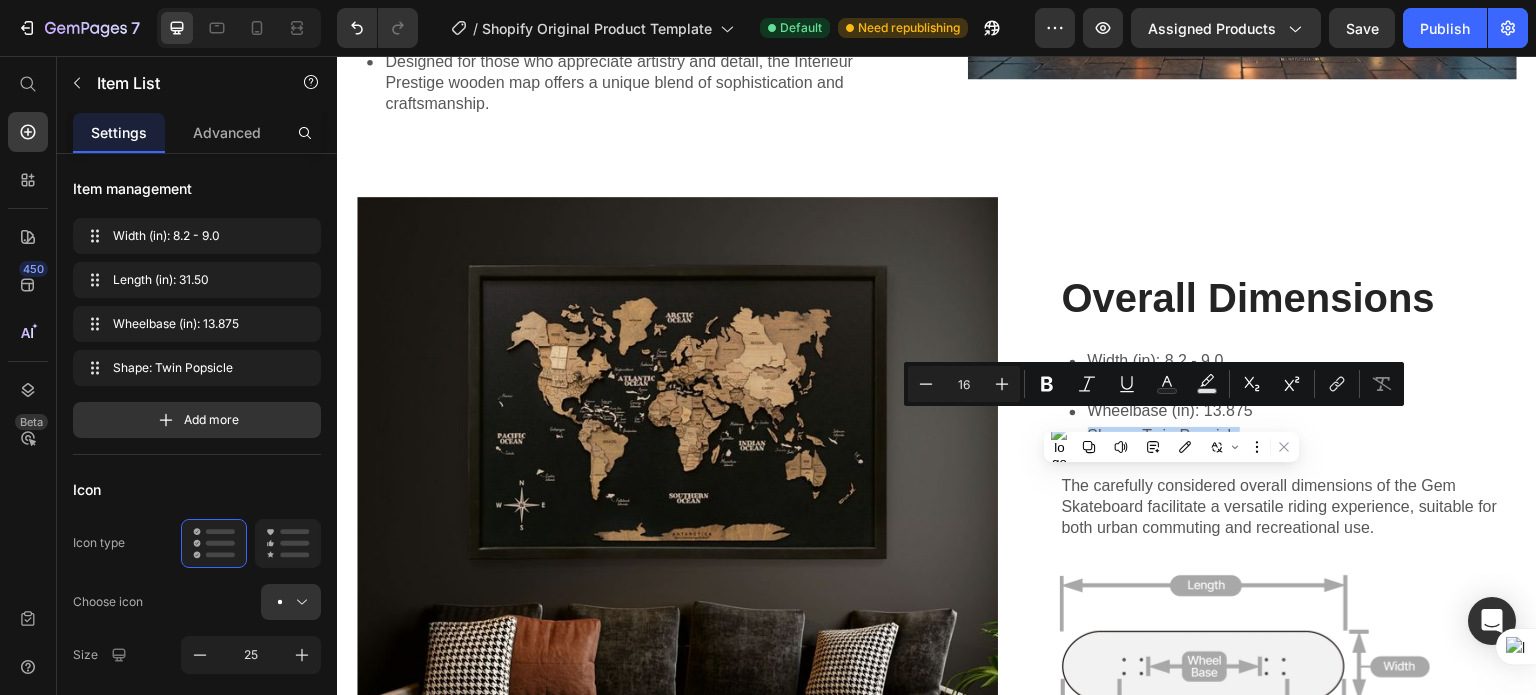 click on "Width (in): 8.2 - 9.0
Length (in): 31.50
Wheelbase (in): 13.875
Shape: Twin Popsicle" at bounding box center (1289, 400) 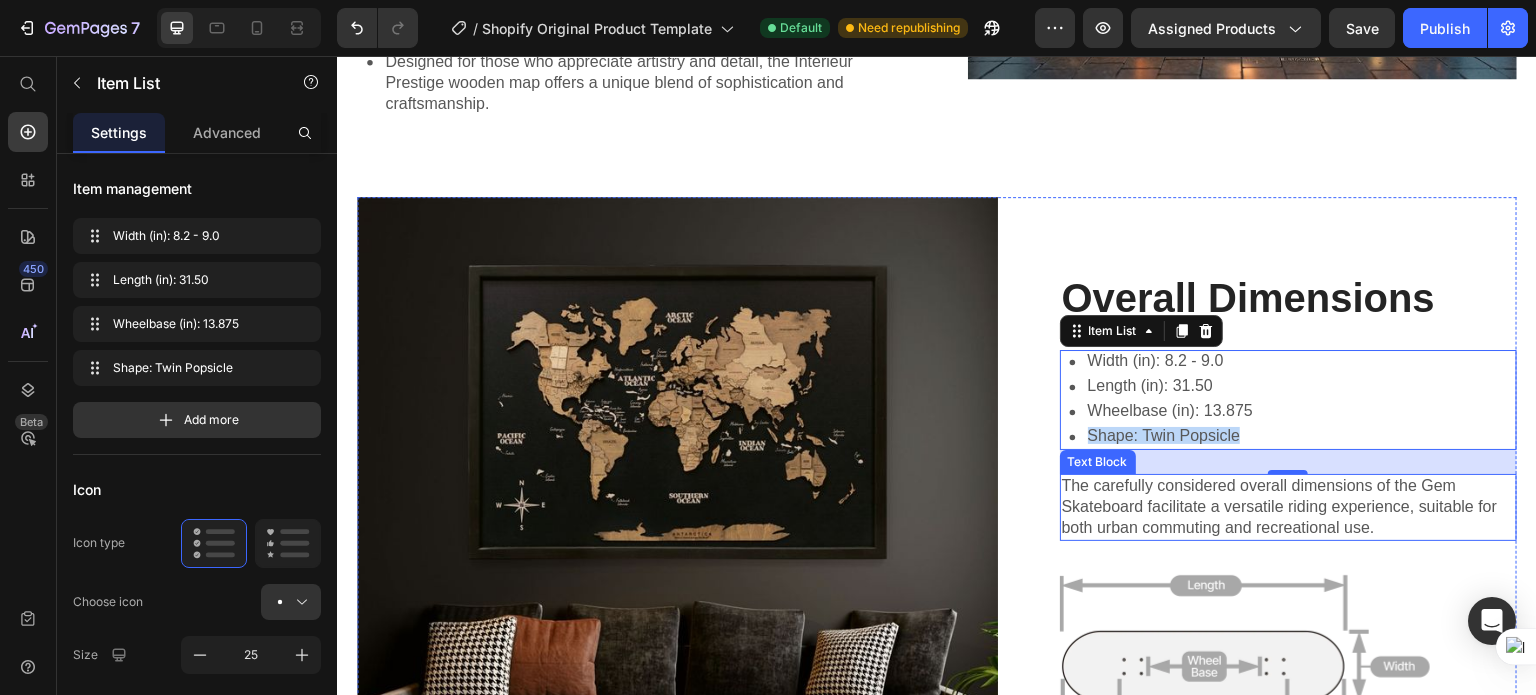 click on "The carefully considered overall dimensions of the Gem Skateboard facilitate a versatile riding experience, suitable for both urban commuting and recreational use." at bounding box center (1289, 507) 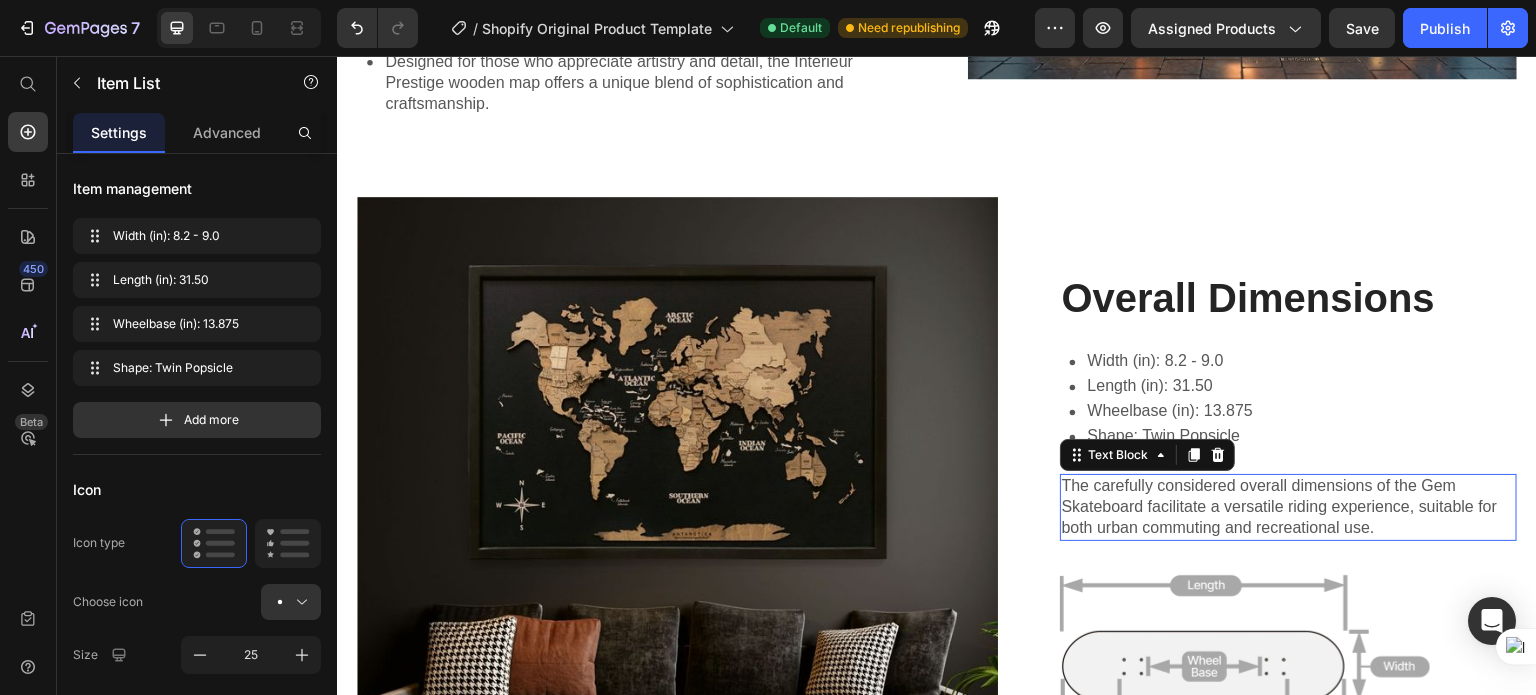 click on "The carefully considered overall dimensions of the Gem Skateboard facilitate a versatile riding experience, suitable for both urban commuting and recreational use." at bounding box center (1289, 507) 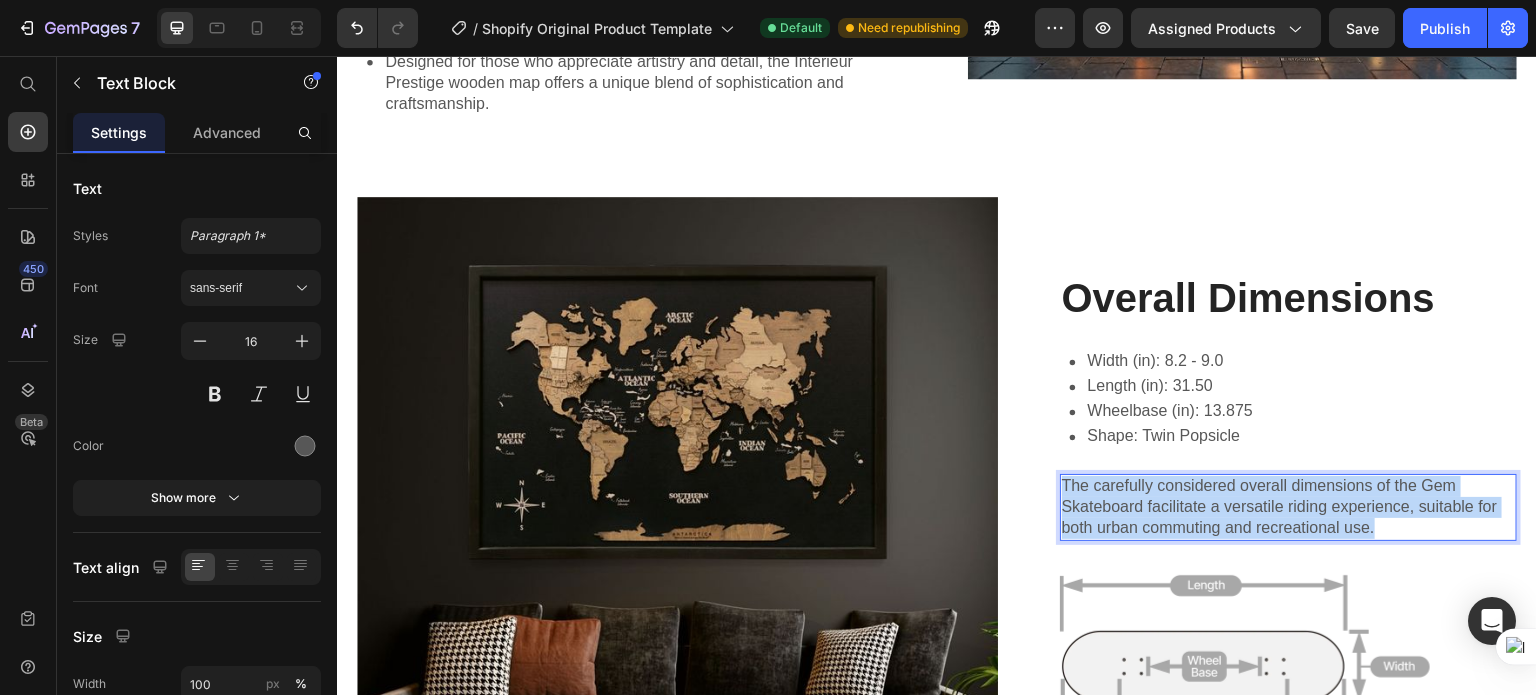 click on "The carefully considered overall dimensions of the Gem Skateboard facilitate a versatile riding experience, suitable for both urban commuting and recreational use." at bounding box center [1289, 507] 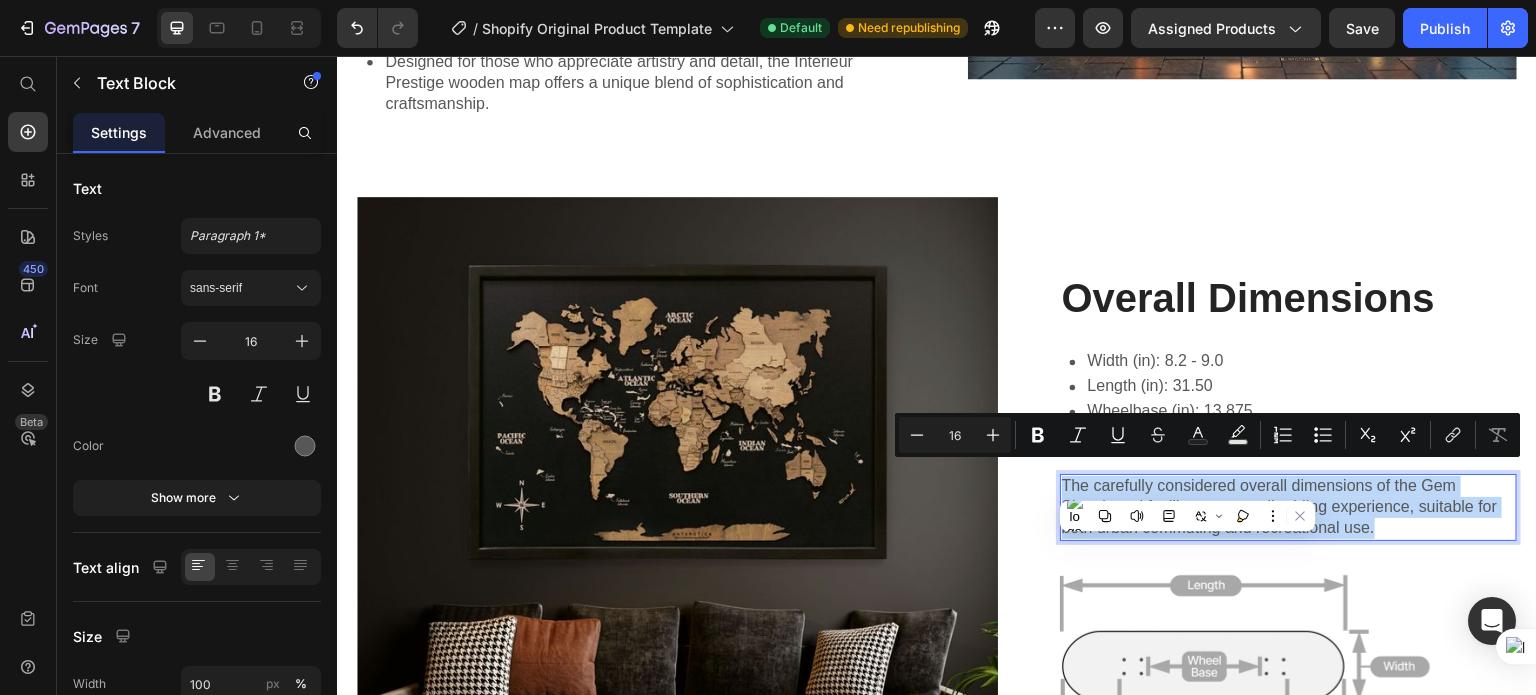copy on "The carefully considered overall dimensions of the Gem Skateboard facilitate a versatile riding experience, suitable for both urban commuting and recreational use." 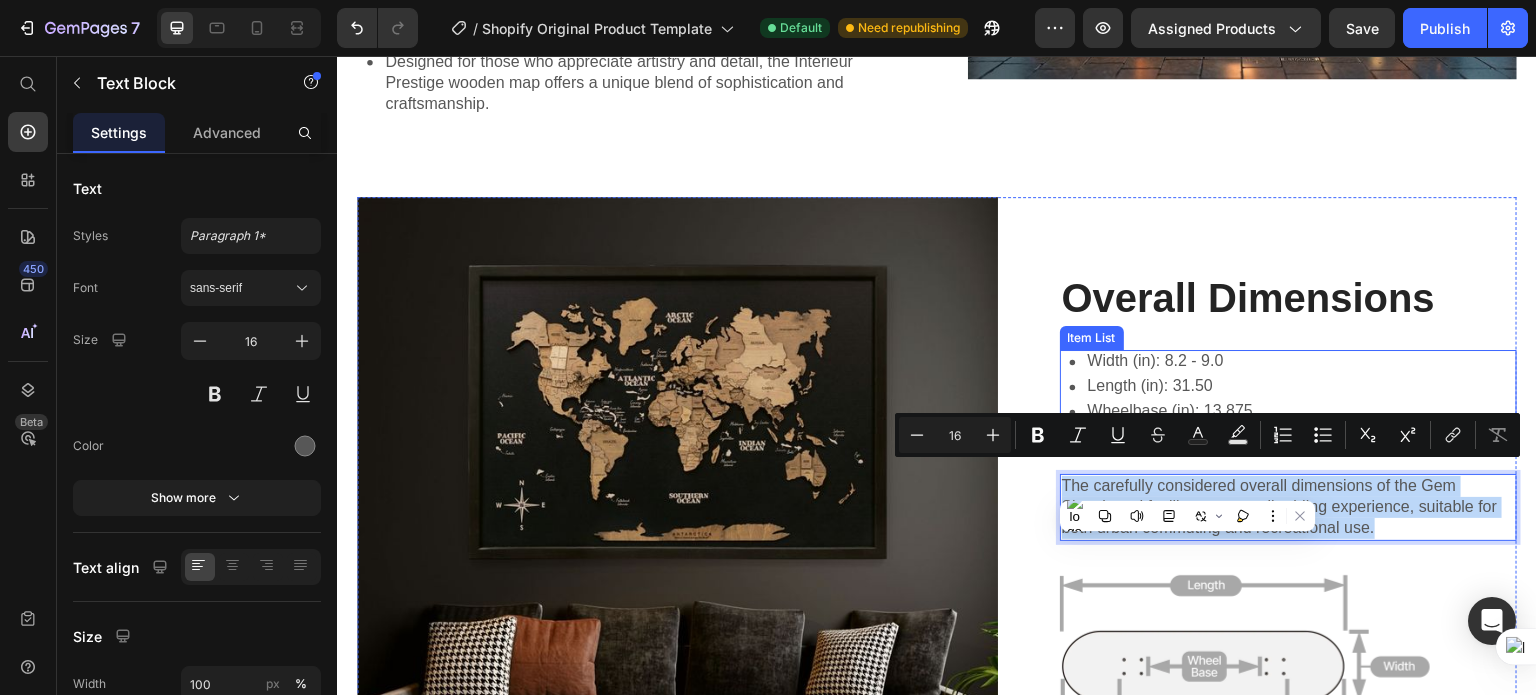 click on "Length (in): 31.50" at bounding box center (1158, 387) 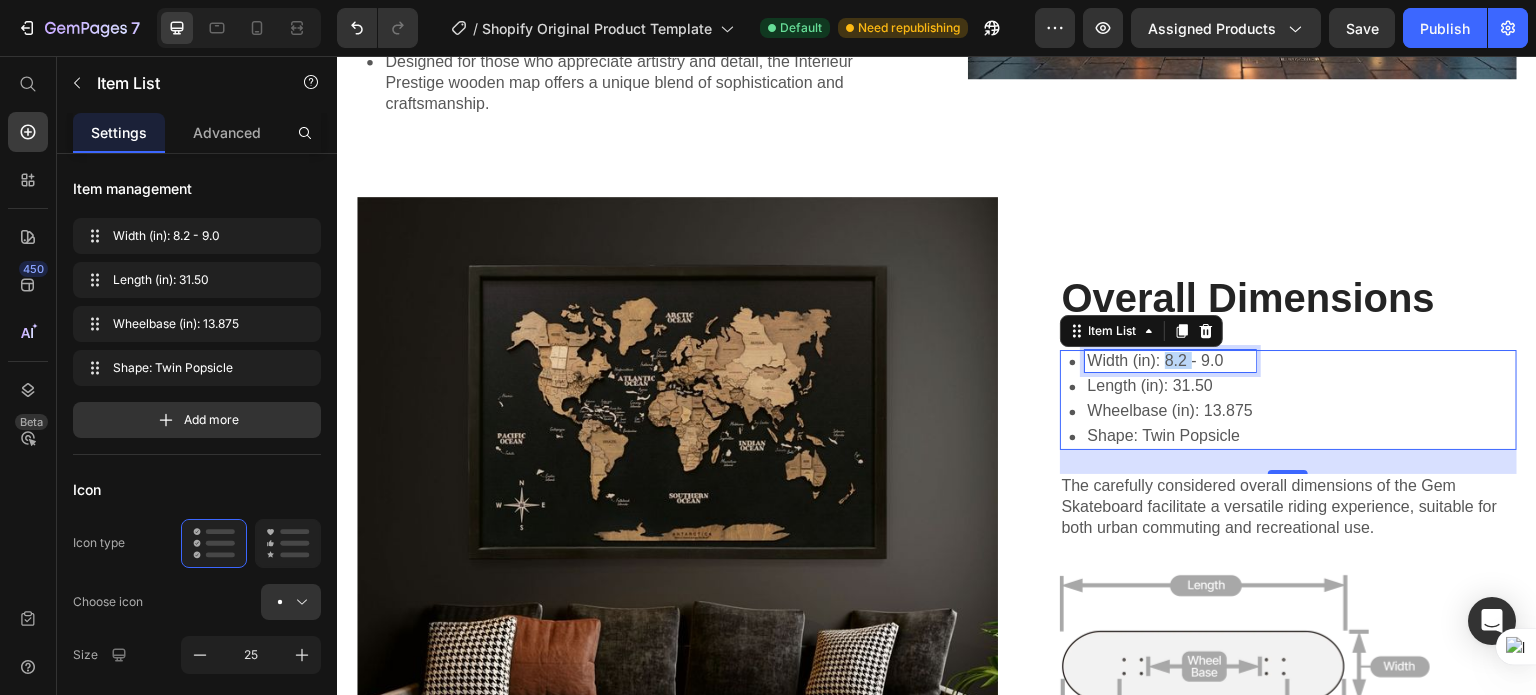 click on "Width (in): 8.2 - 9.0" at bounding box center [1170, 361] 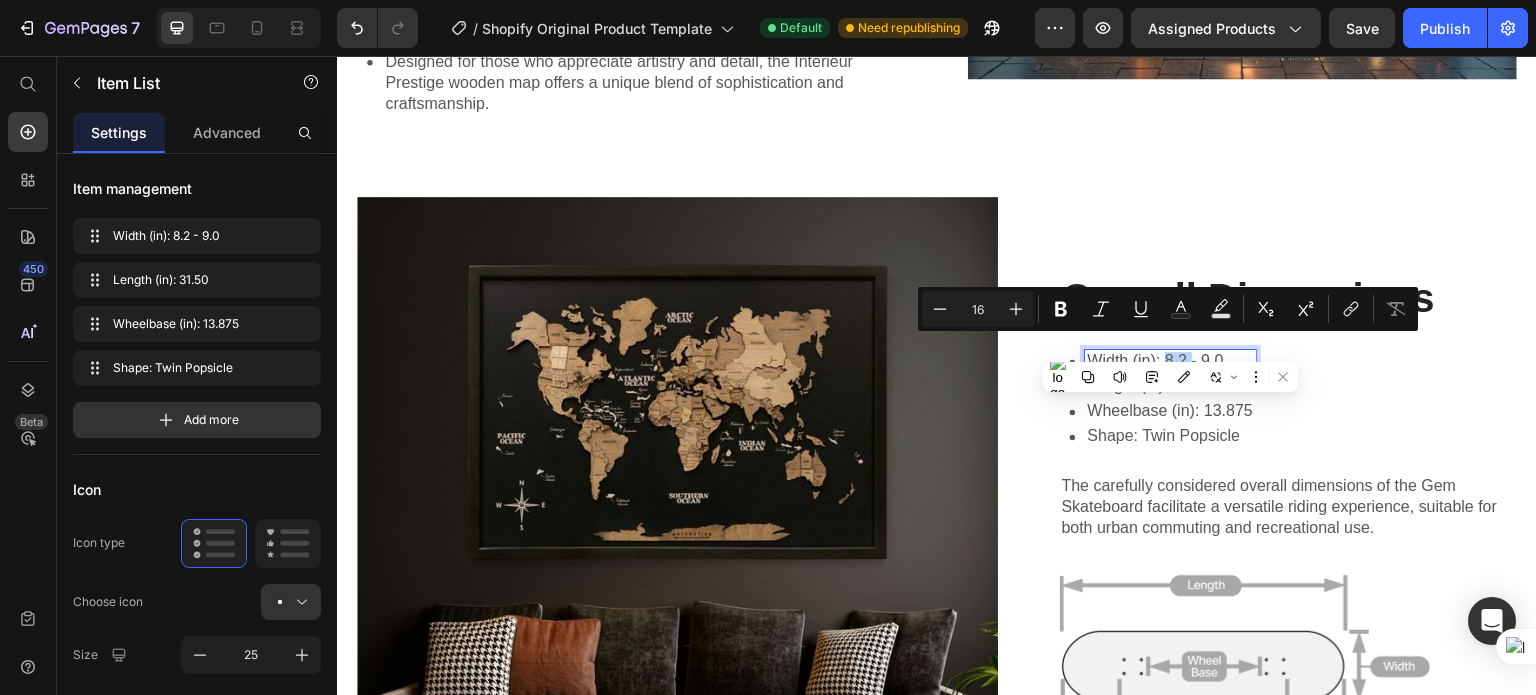click on "Width (in): 8.2 - 9.0" at bounding box center (1170, 361) 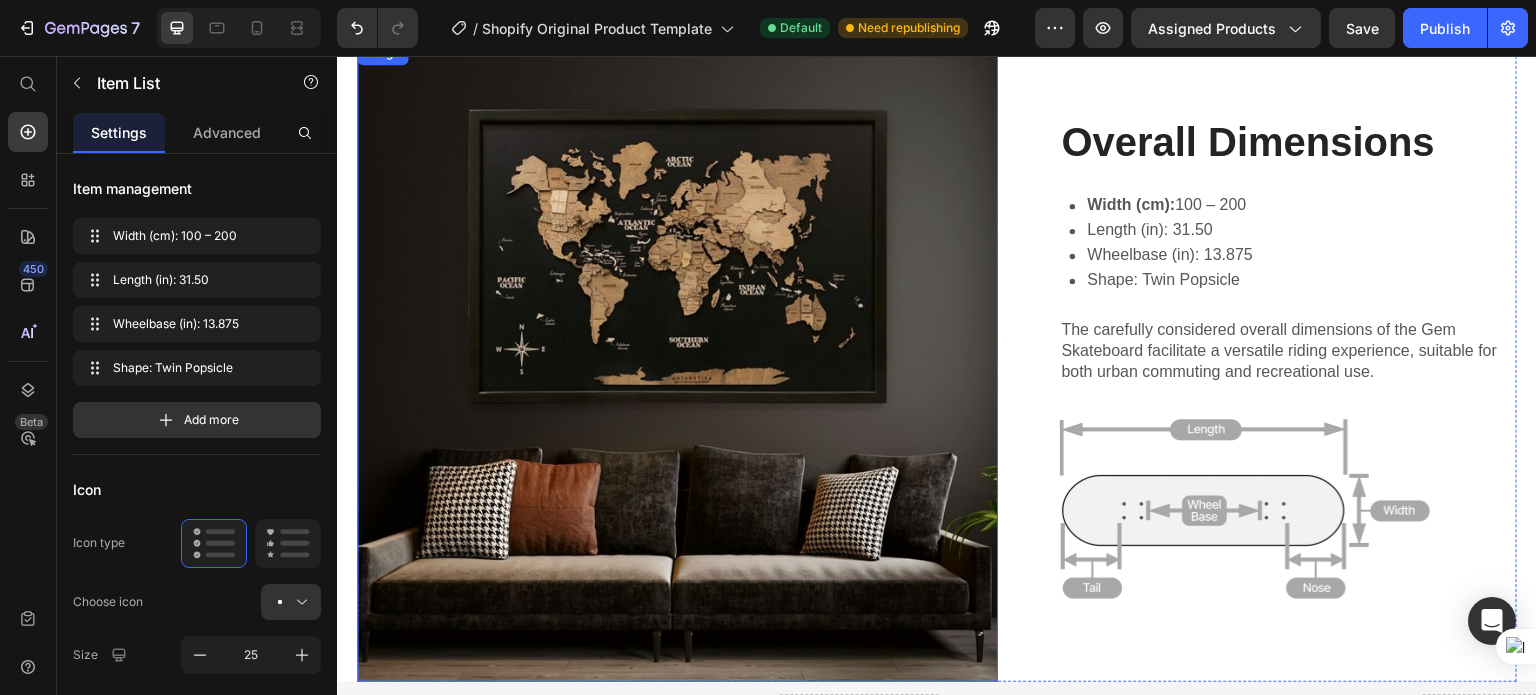 scroll, scrollTop: 3000, scrollLeft: 0, axis: vertical 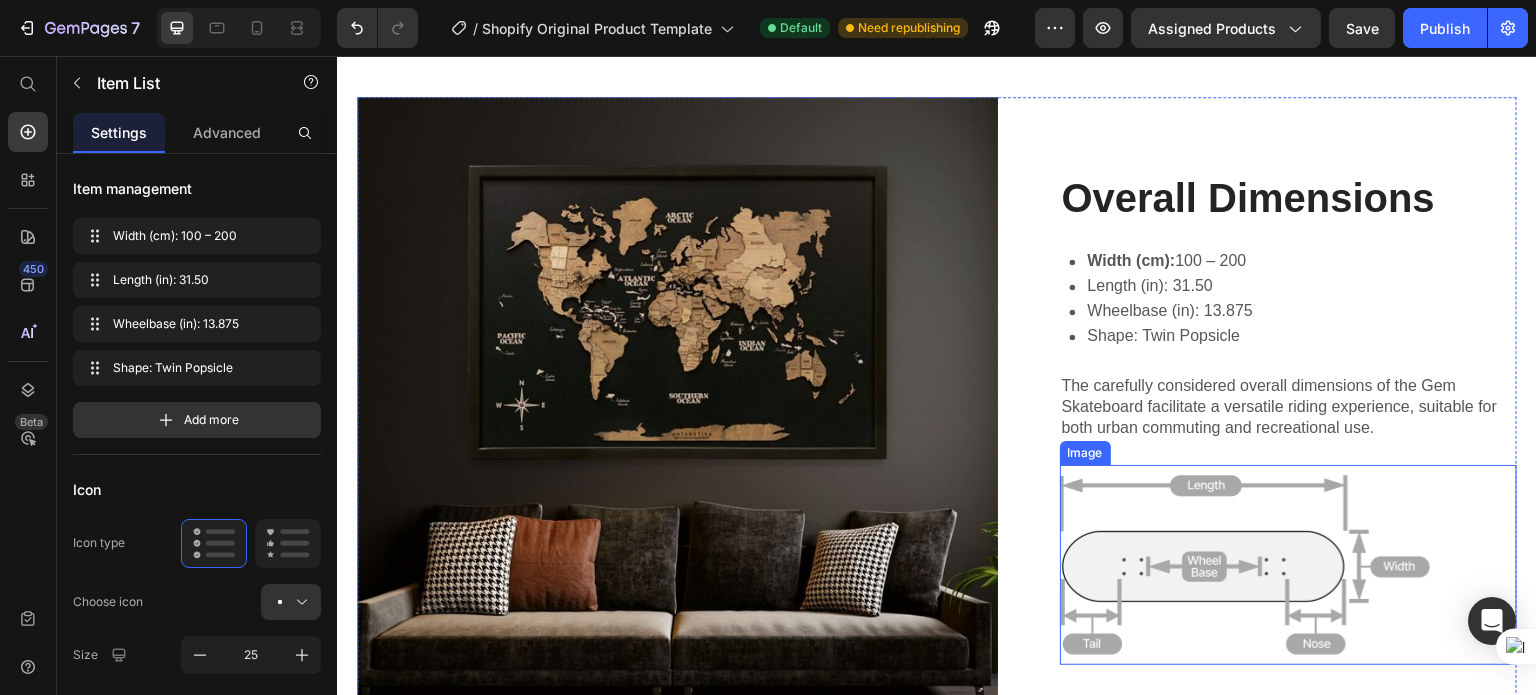 click at bounding box center [1289, 565] 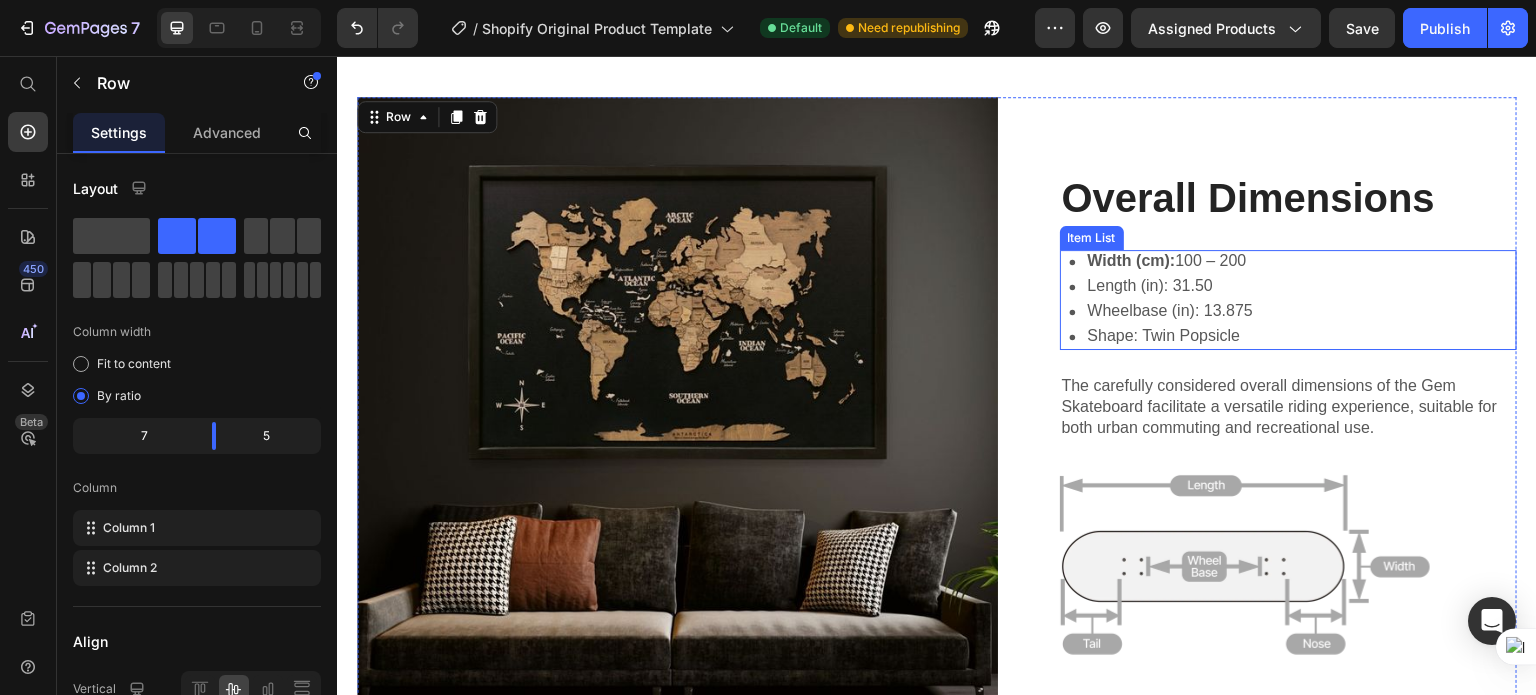 click on "Width (cm):  100 – 200" at bounding box center (1170, 261) 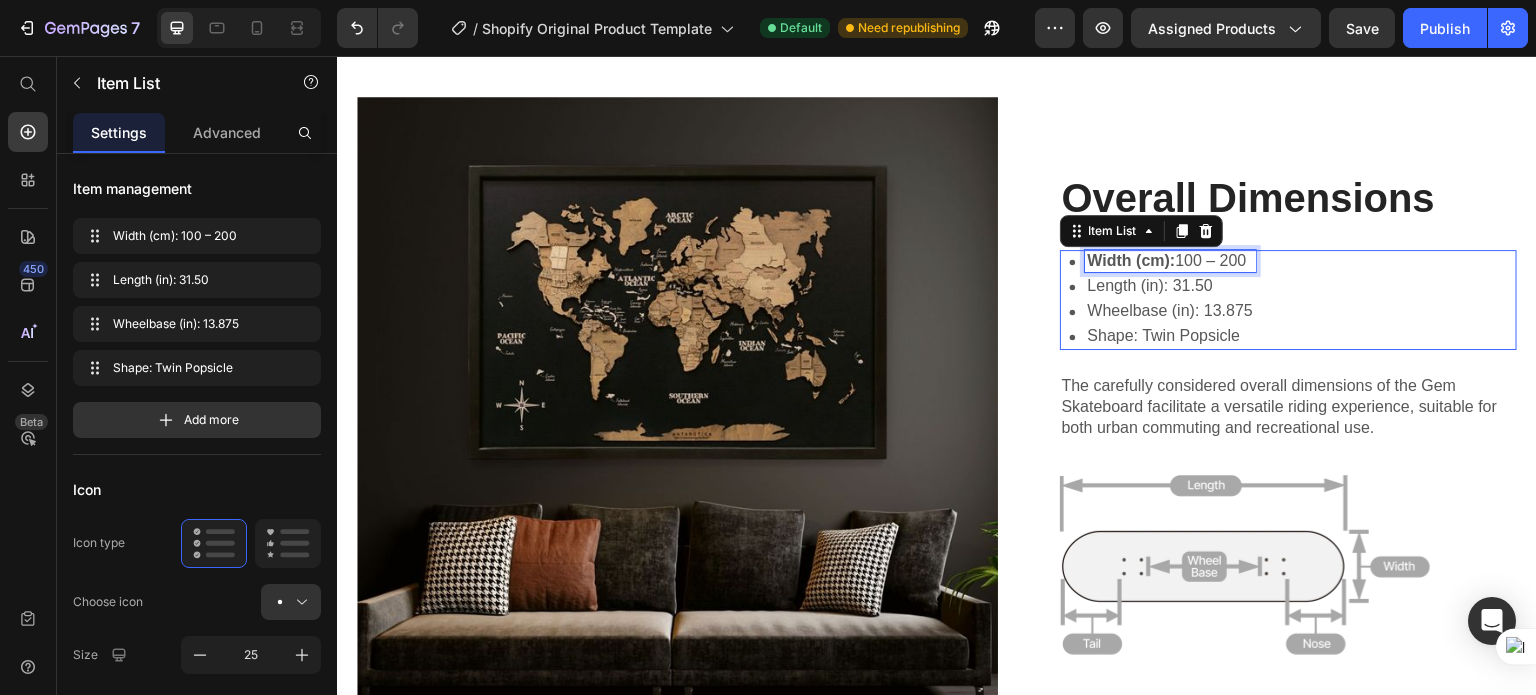 click on "Width (cm):  100 – 200" at bounding box center (1170, 261) 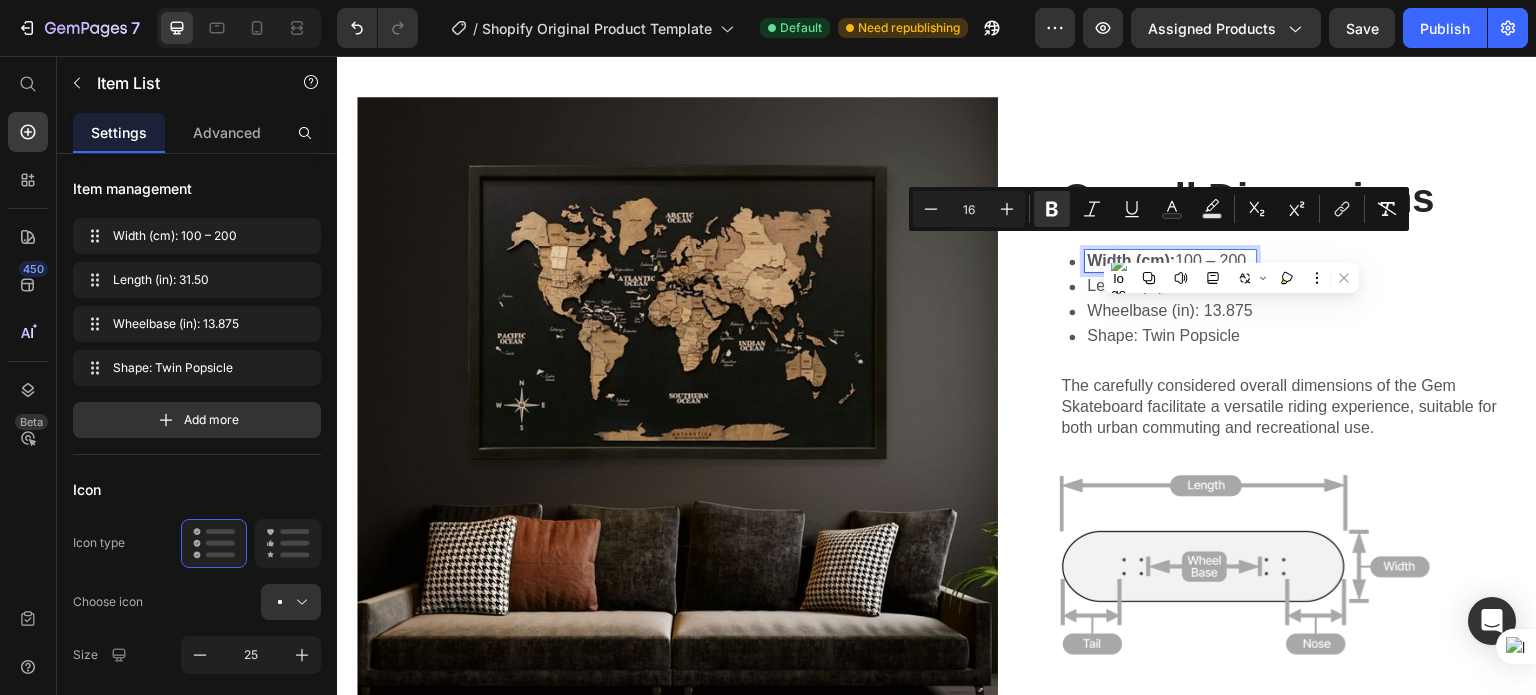 click on "Width (cm):  100 – 200" at bounding box center (1170, 261) 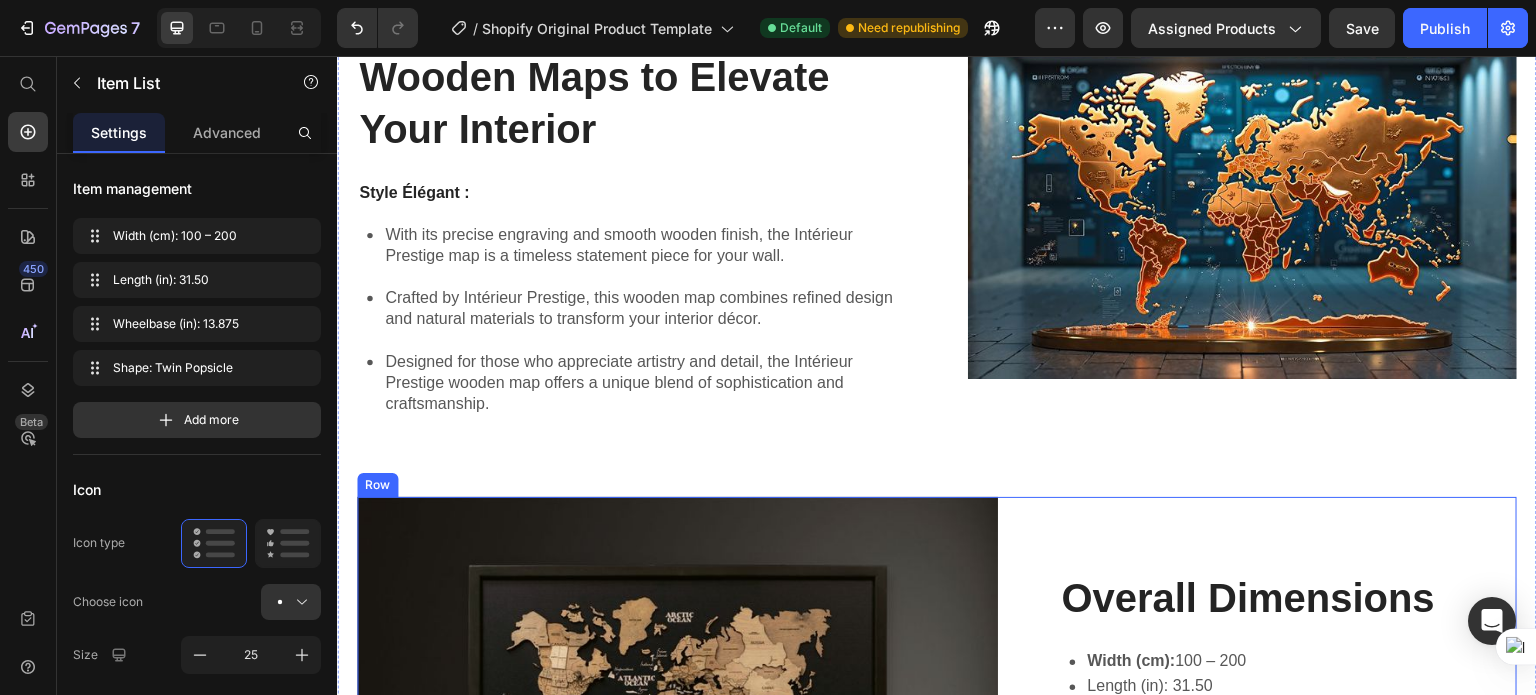 scroll, scrollTop: 2800, scrollLeft: 0, axis: vertical 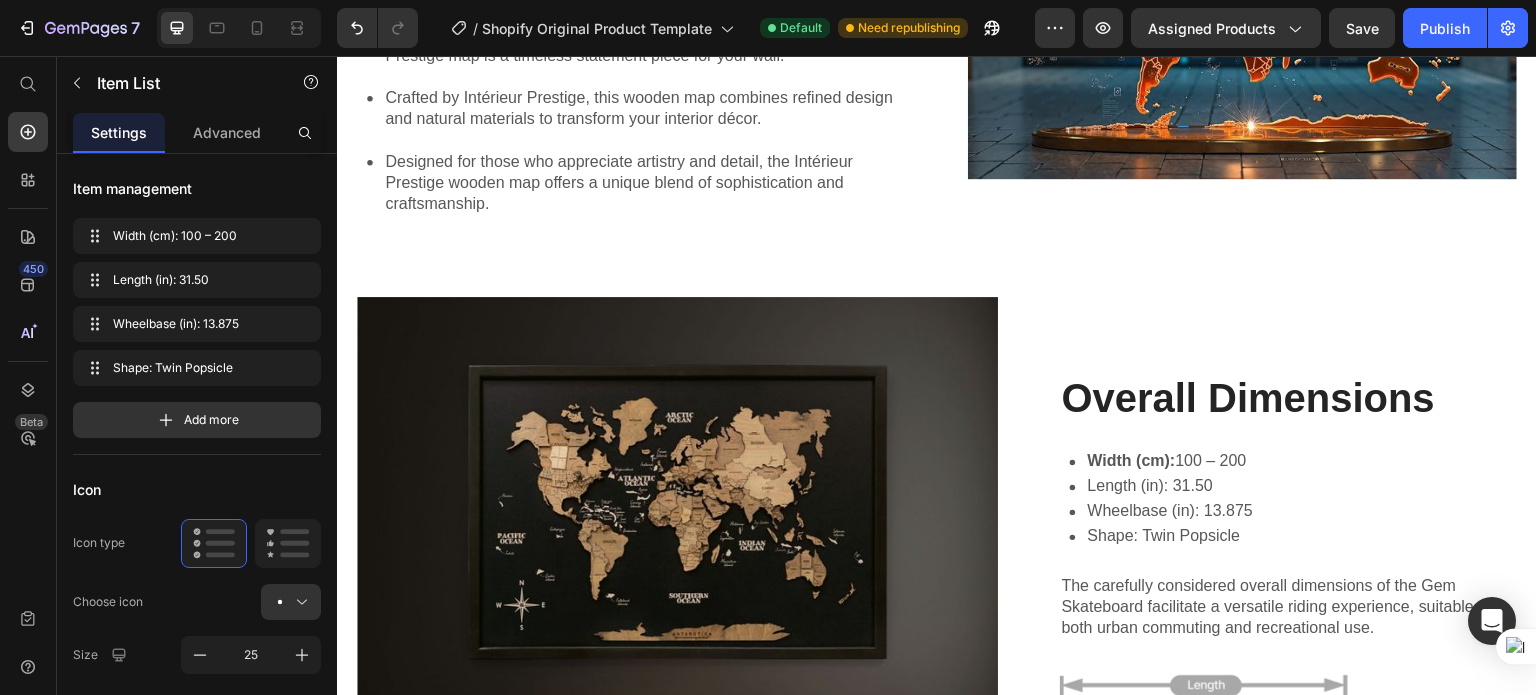 click on "Width (cm):  100 – 200" at bounding box center (1170, 461) 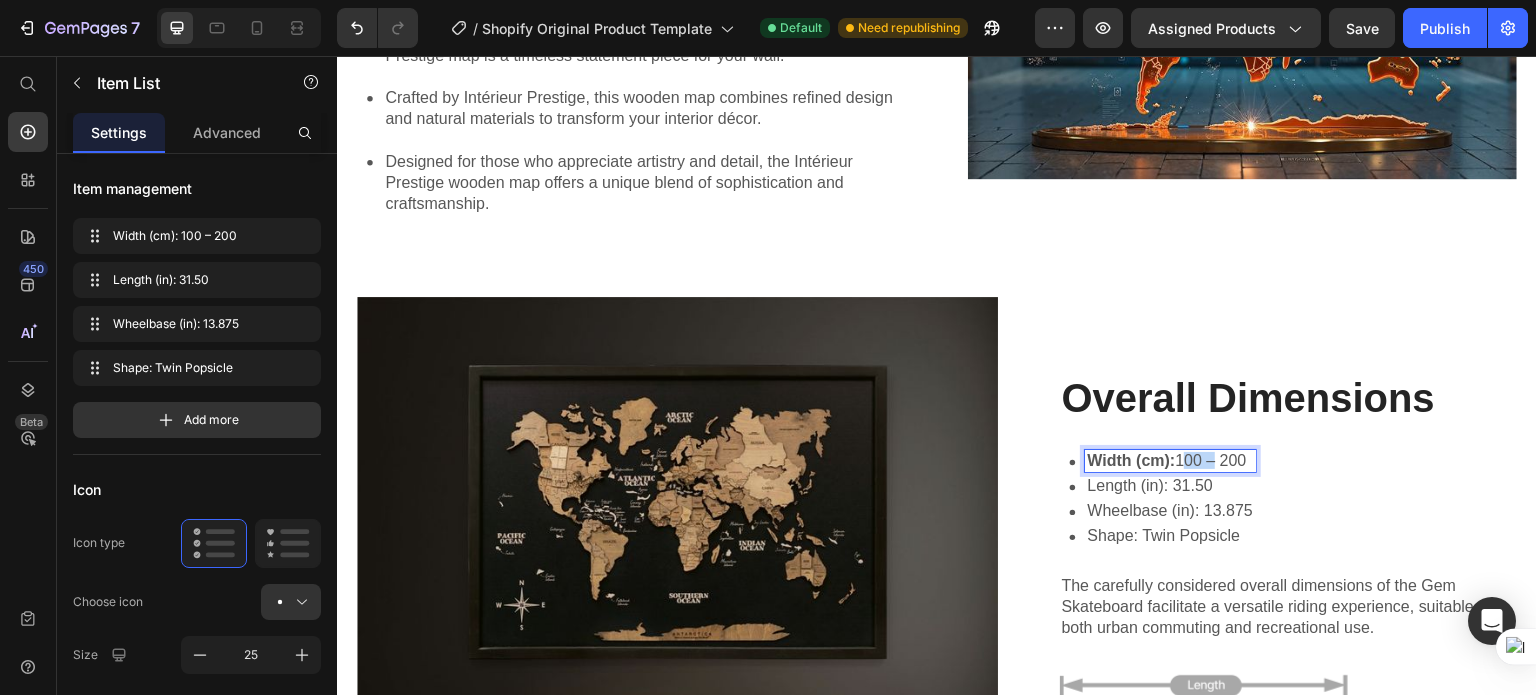 click on "Width (cm):  100 – 200" at bounding box center [1170, 461] 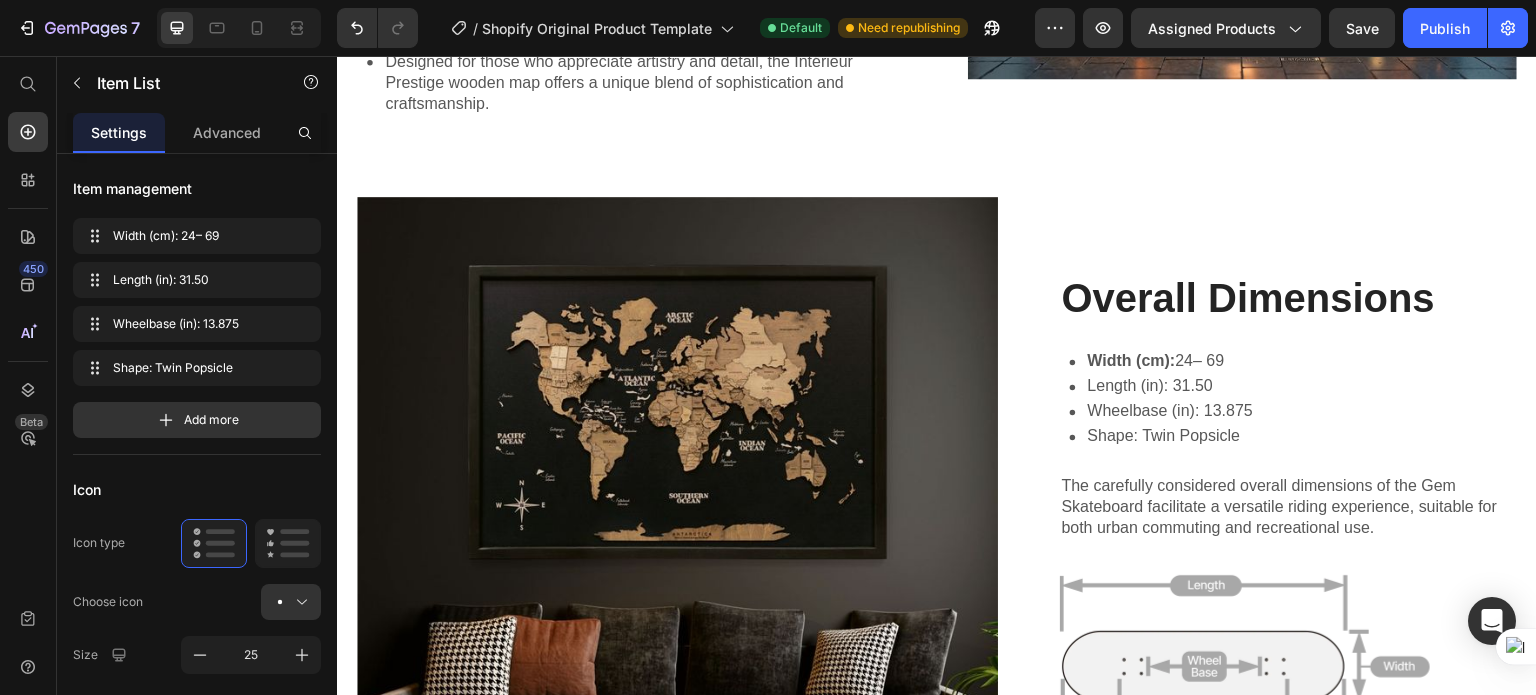 scroll, scrollTop: 3000, scrollLeft: 0, axis: vertical 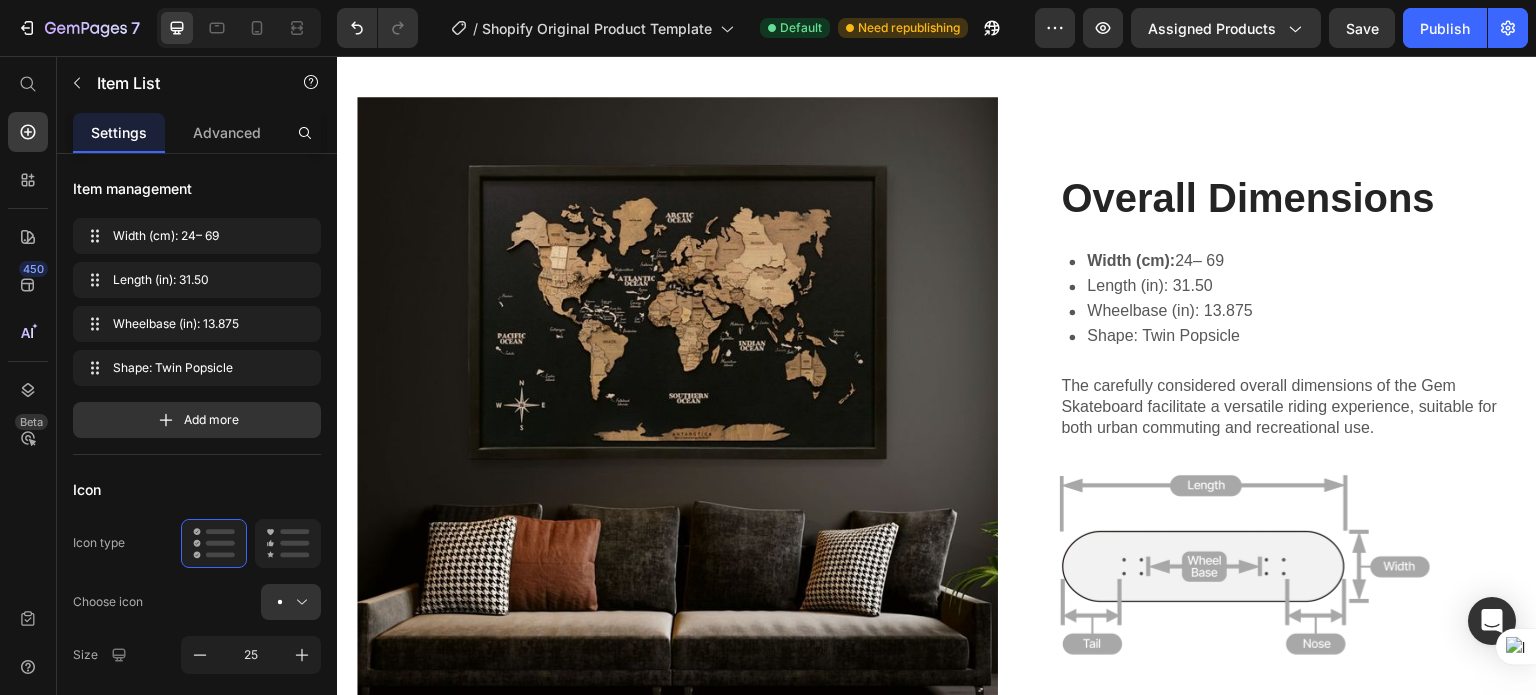 click on "Length (in): 31.50" at bounding box center (1170, 286) 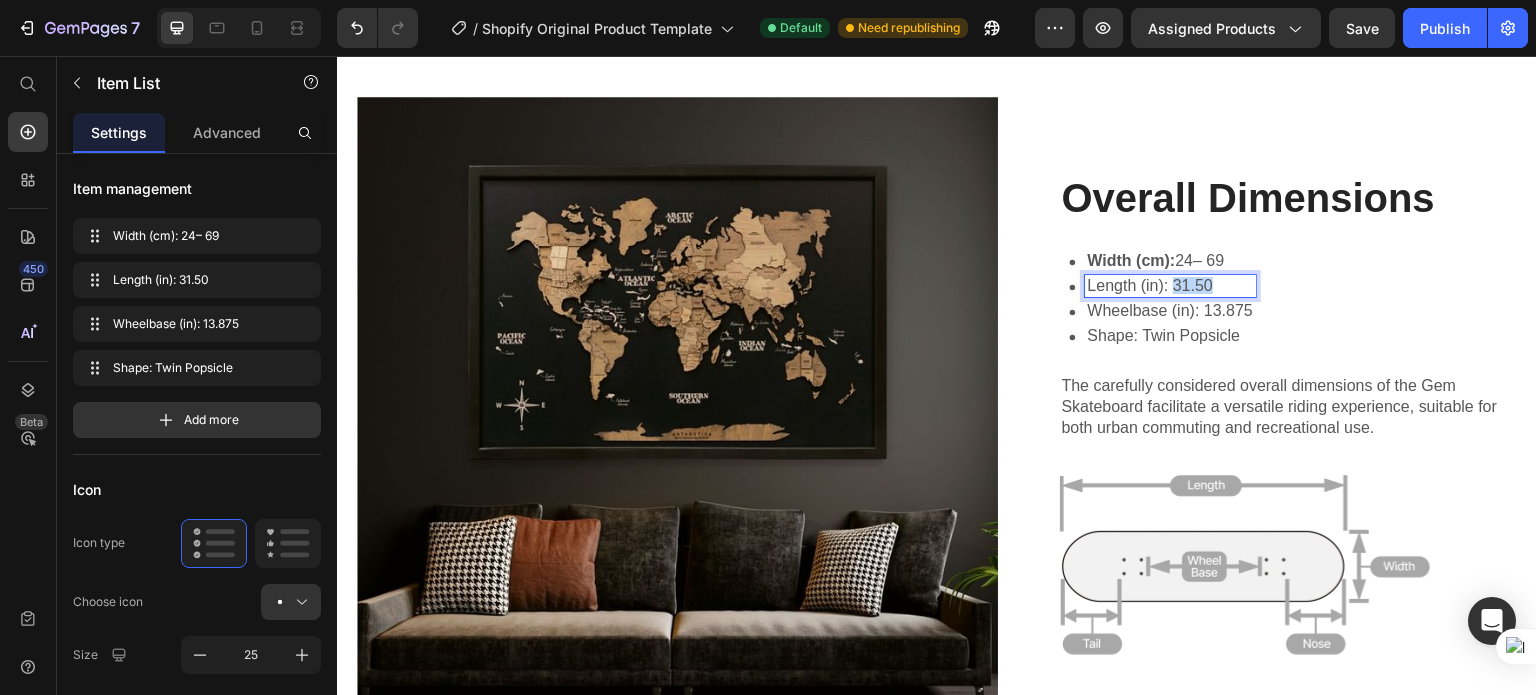 click on "Length (in): 31.50" at bounding box center (1170, 286) 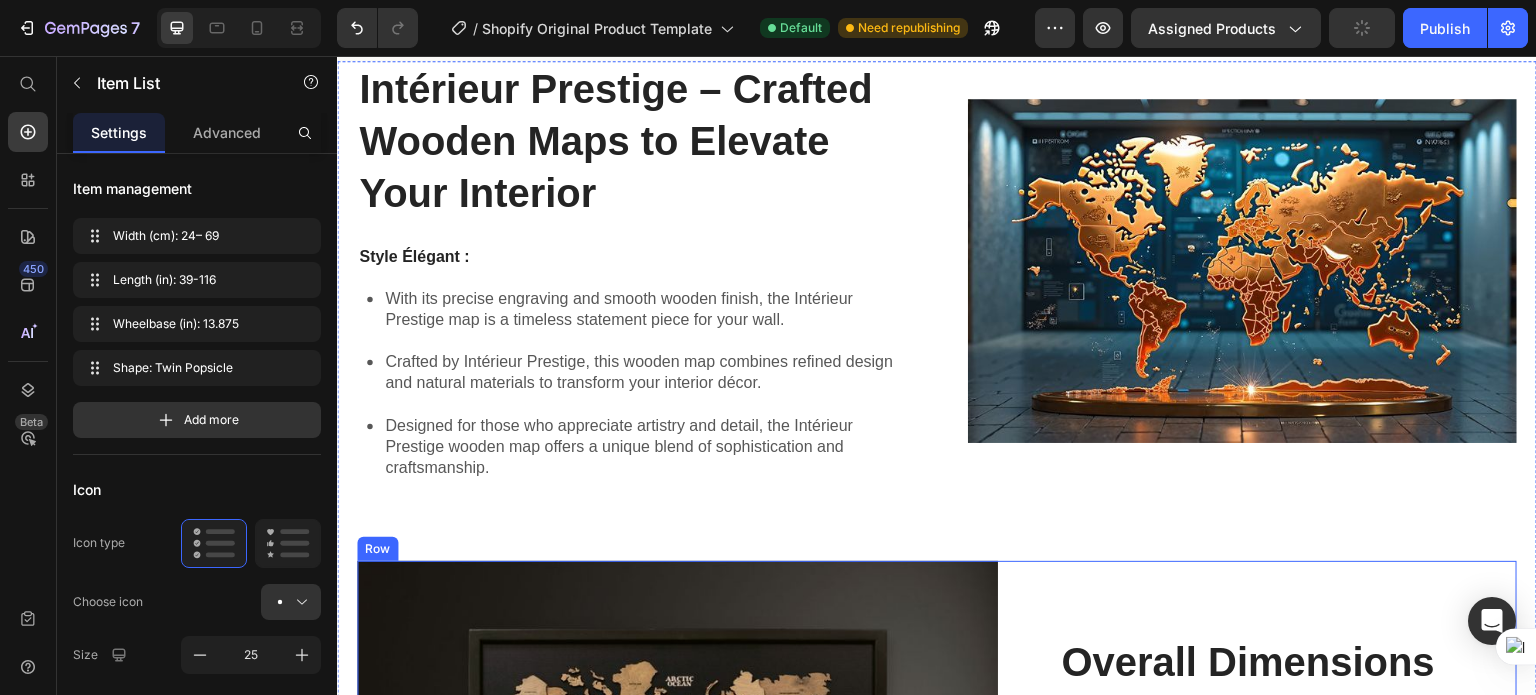 scroll, scrollTop: 2900, scrollLeft: 0, axis: vertical 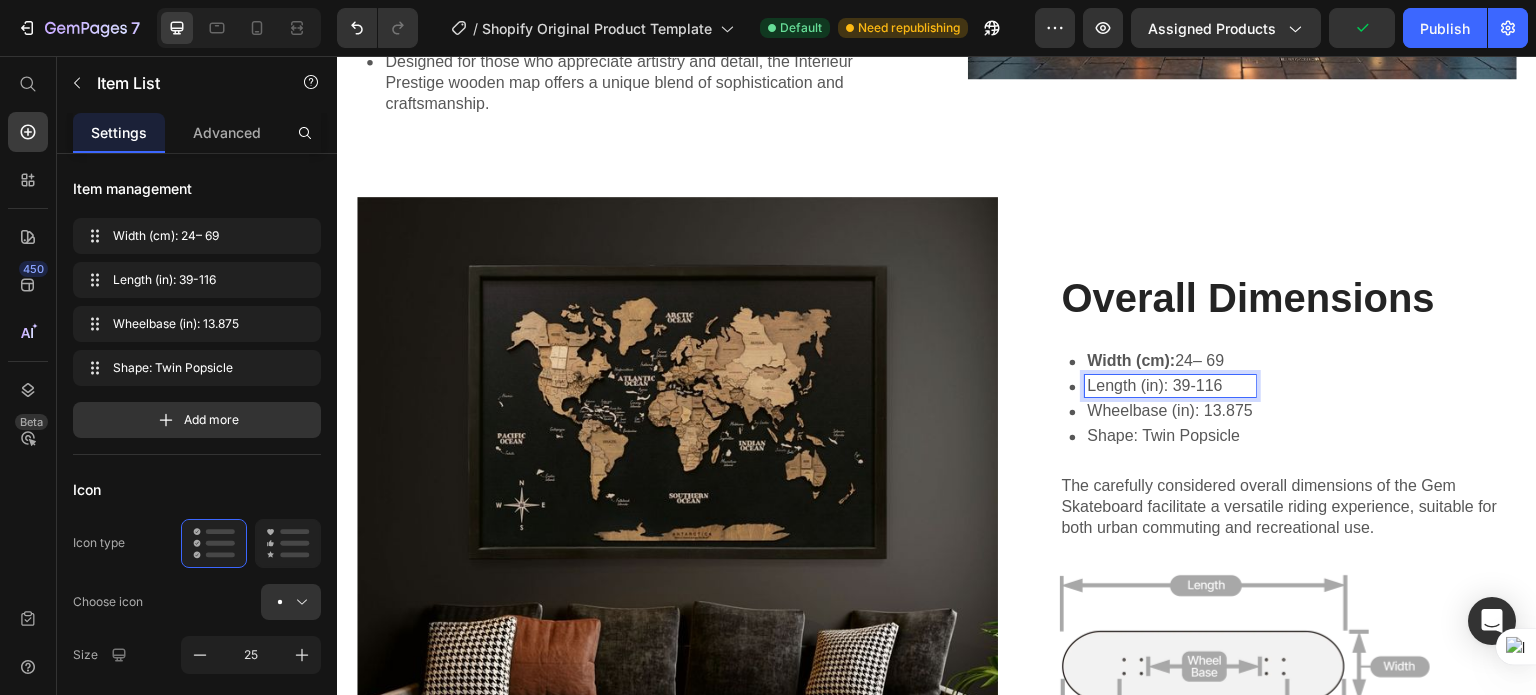 click on "Length (in): 39-116" at bounding box center (1170, 386) 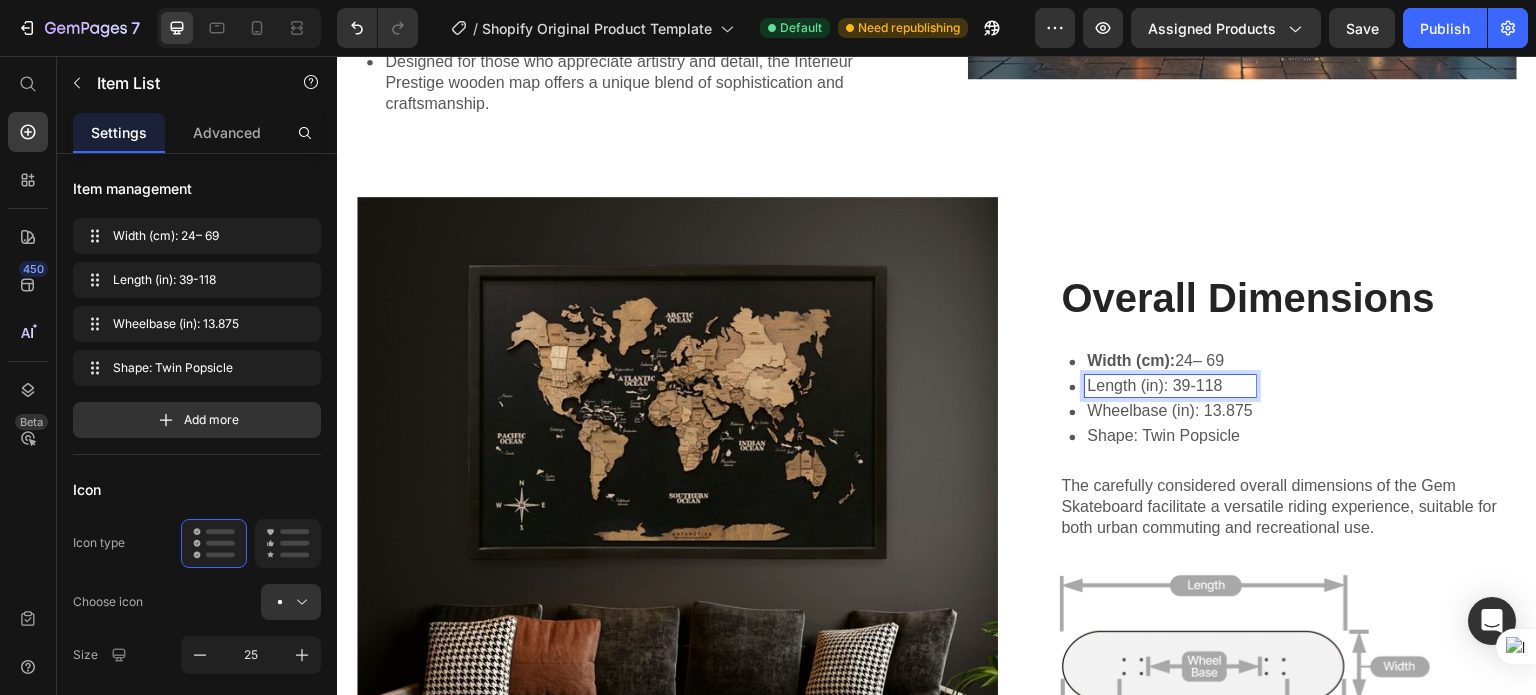 click on "Length (in): 39-118" at bounding box center [1170, 386] 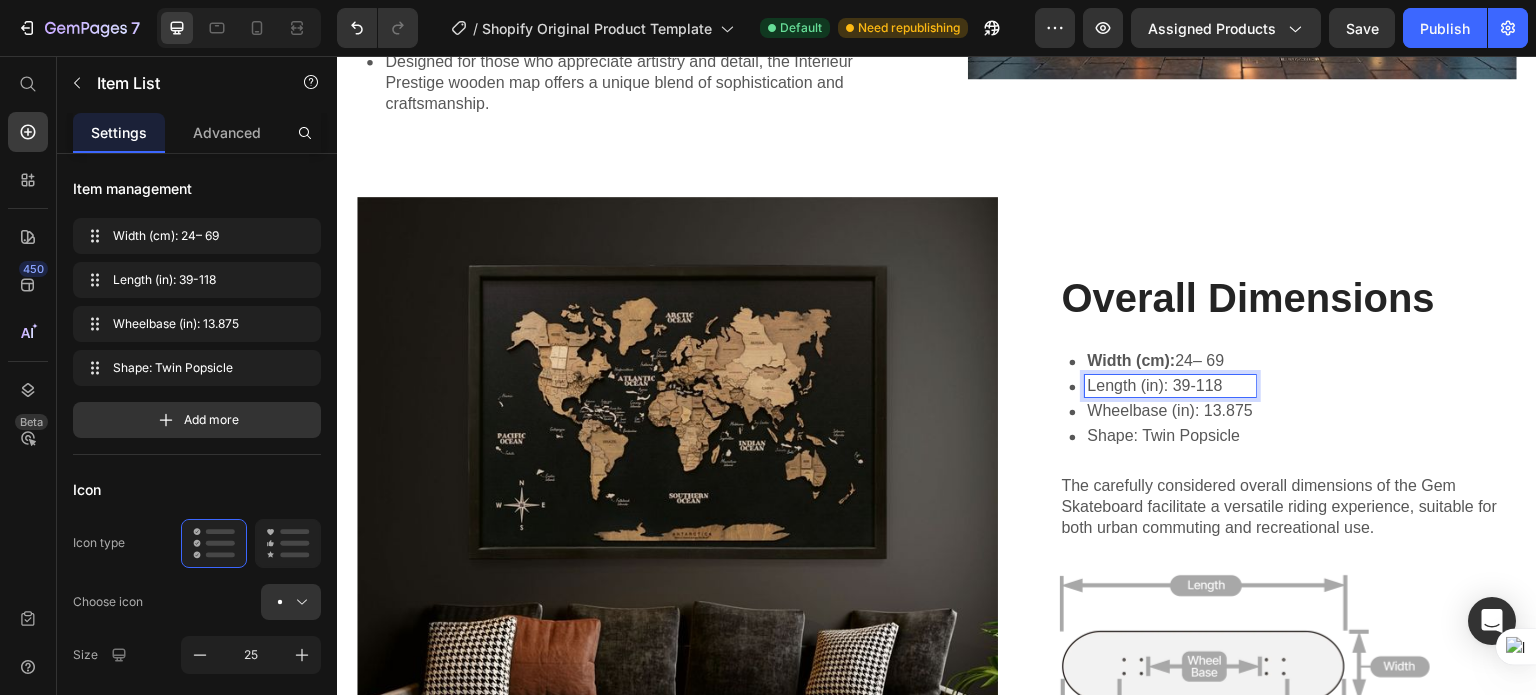 click on "Length (in): 39-118" at bounding box center (1170, 386) 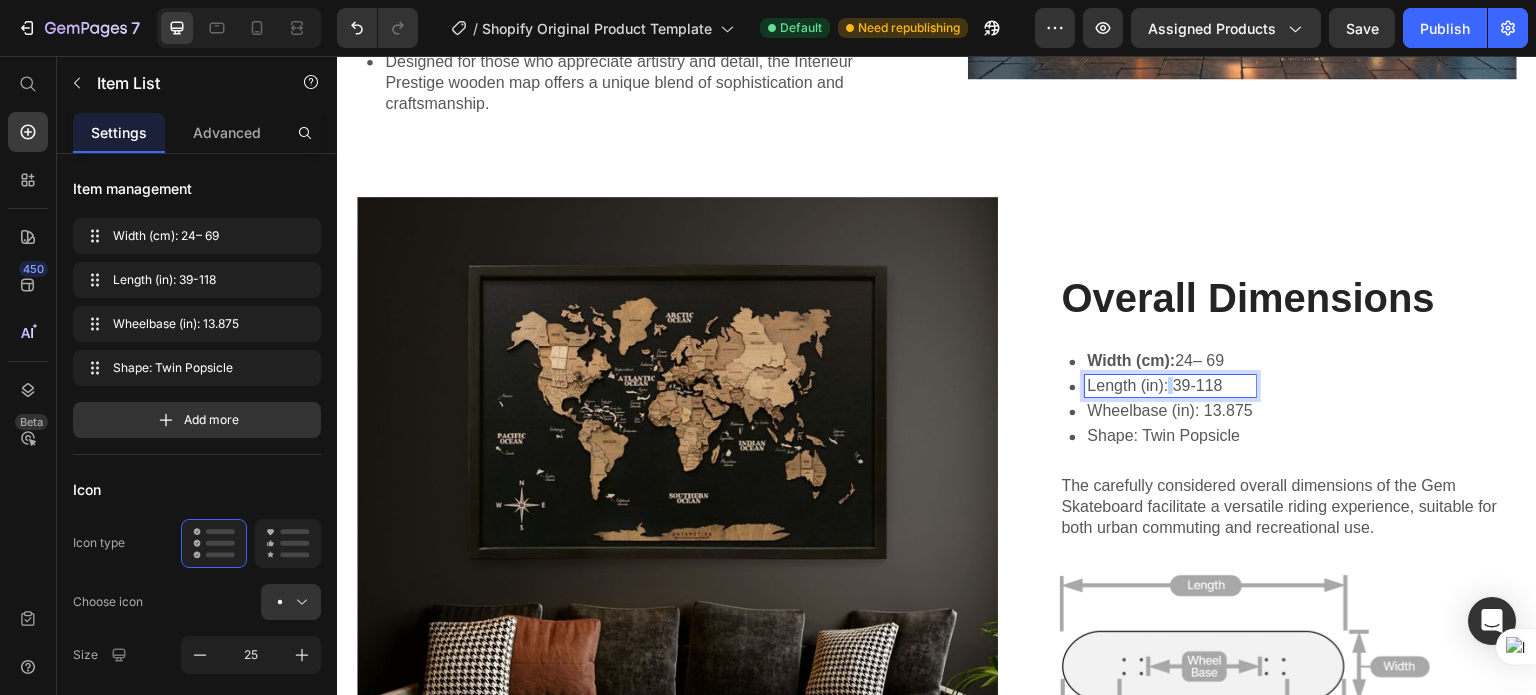 click on "Length (in): 39-118" at bounding box center [1170, 386] 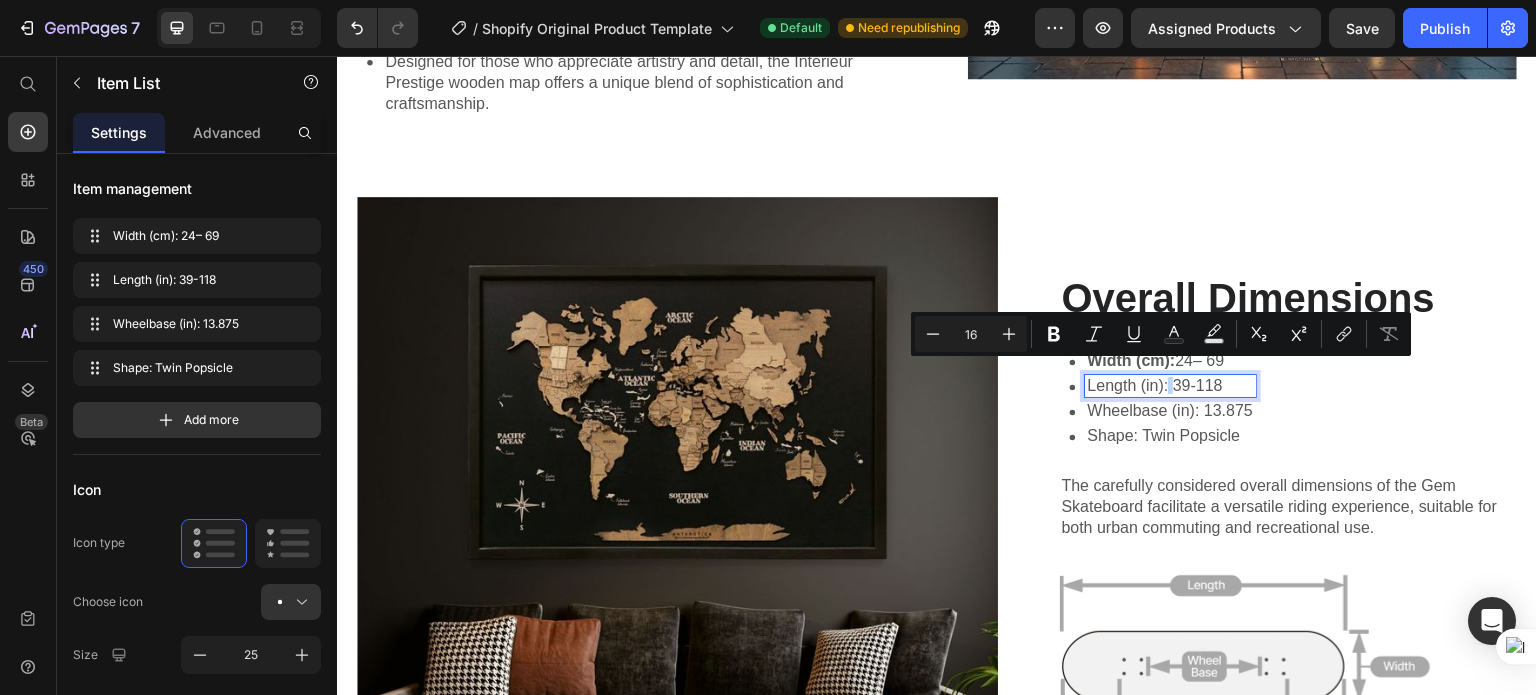 click on "Length (in): 39-118" at bounding box center (1170, 386) 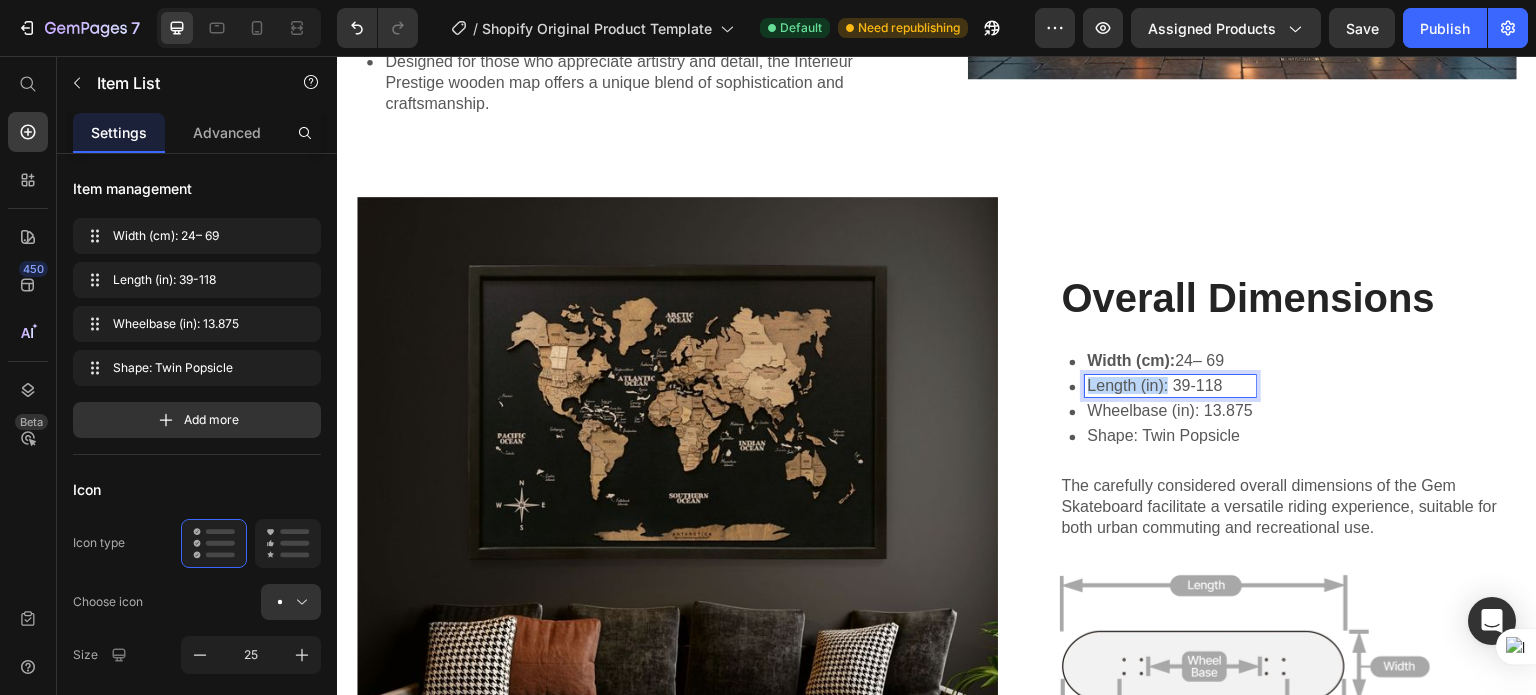 drag, startPoint x: 1158, startPoint y: 372, endPoint x: 1080, endPoint y: 364, distance: 78.40918 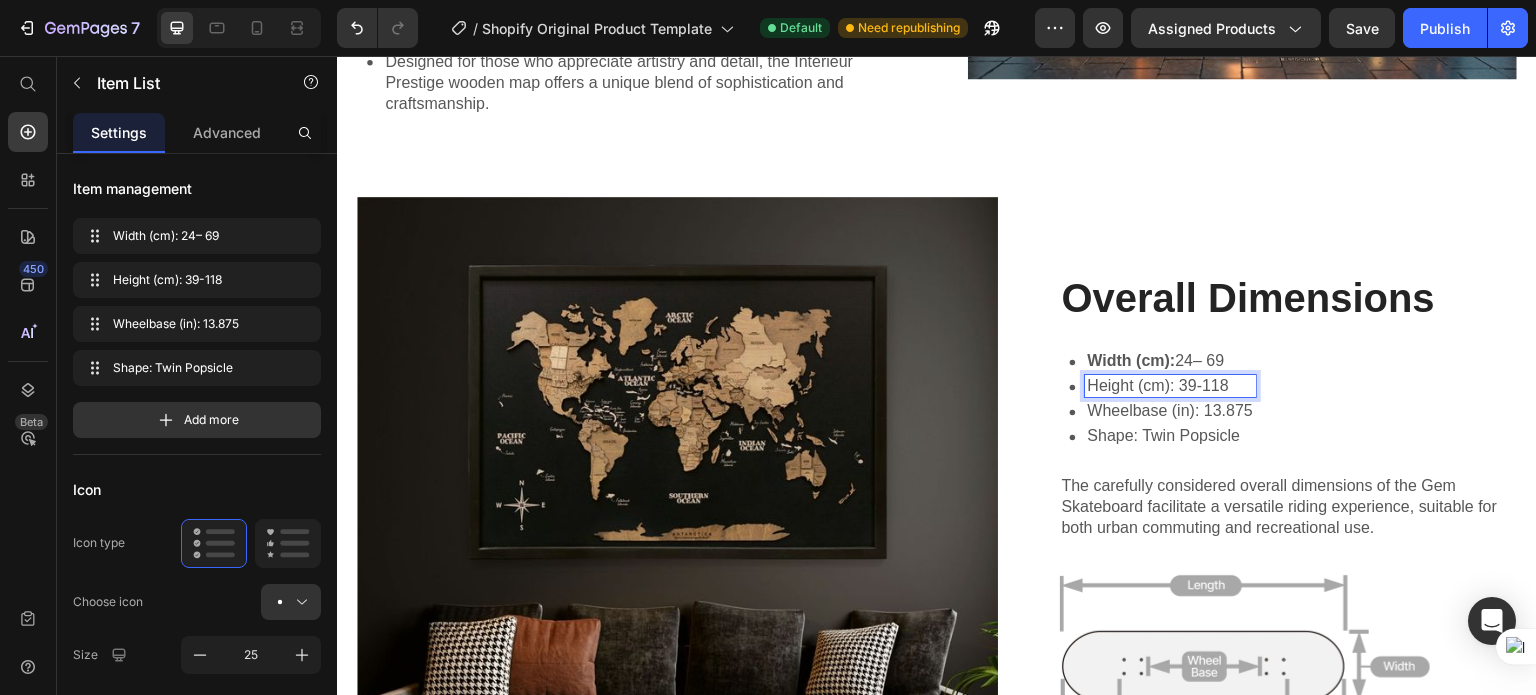 click on "Height (cm): 39-118" at bounding box center [1170, 386] 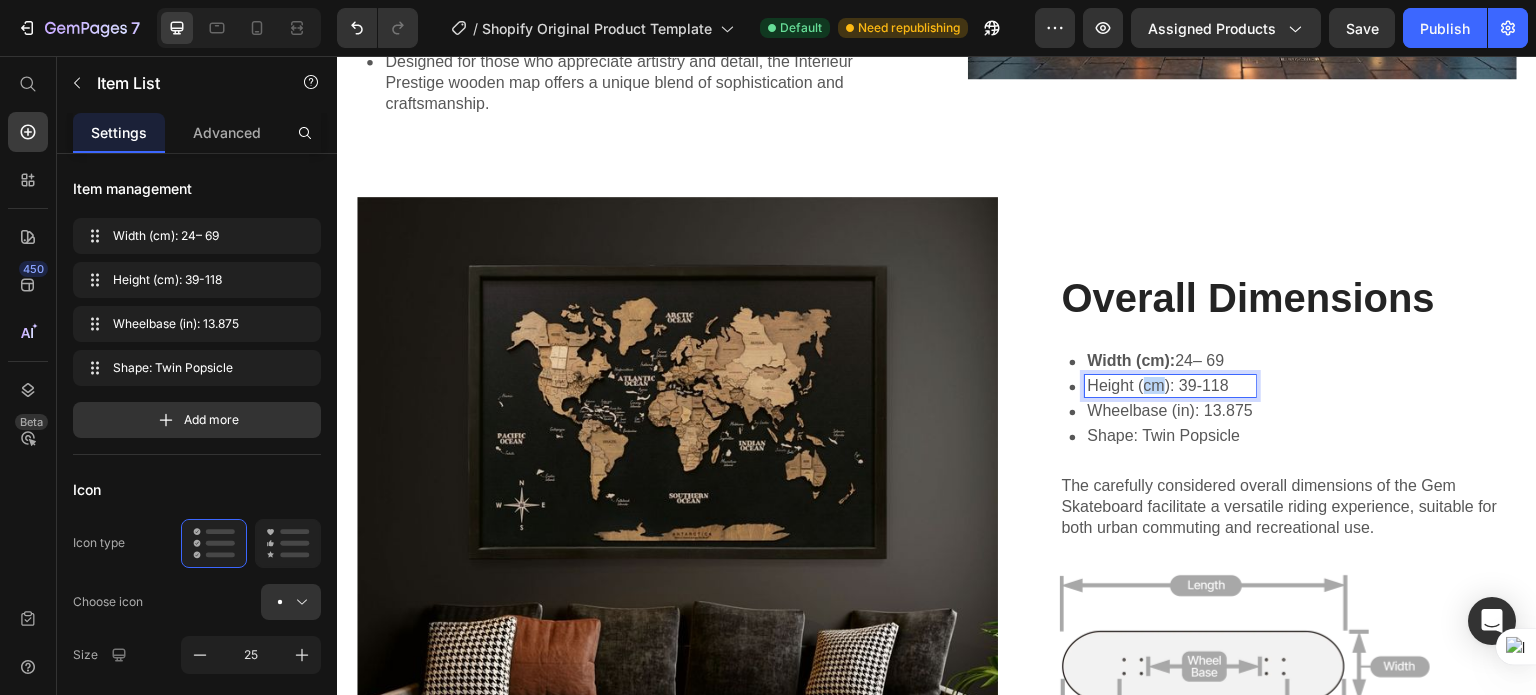 click on "Height (cm): 39-118" at bounding box center (1170, 386) 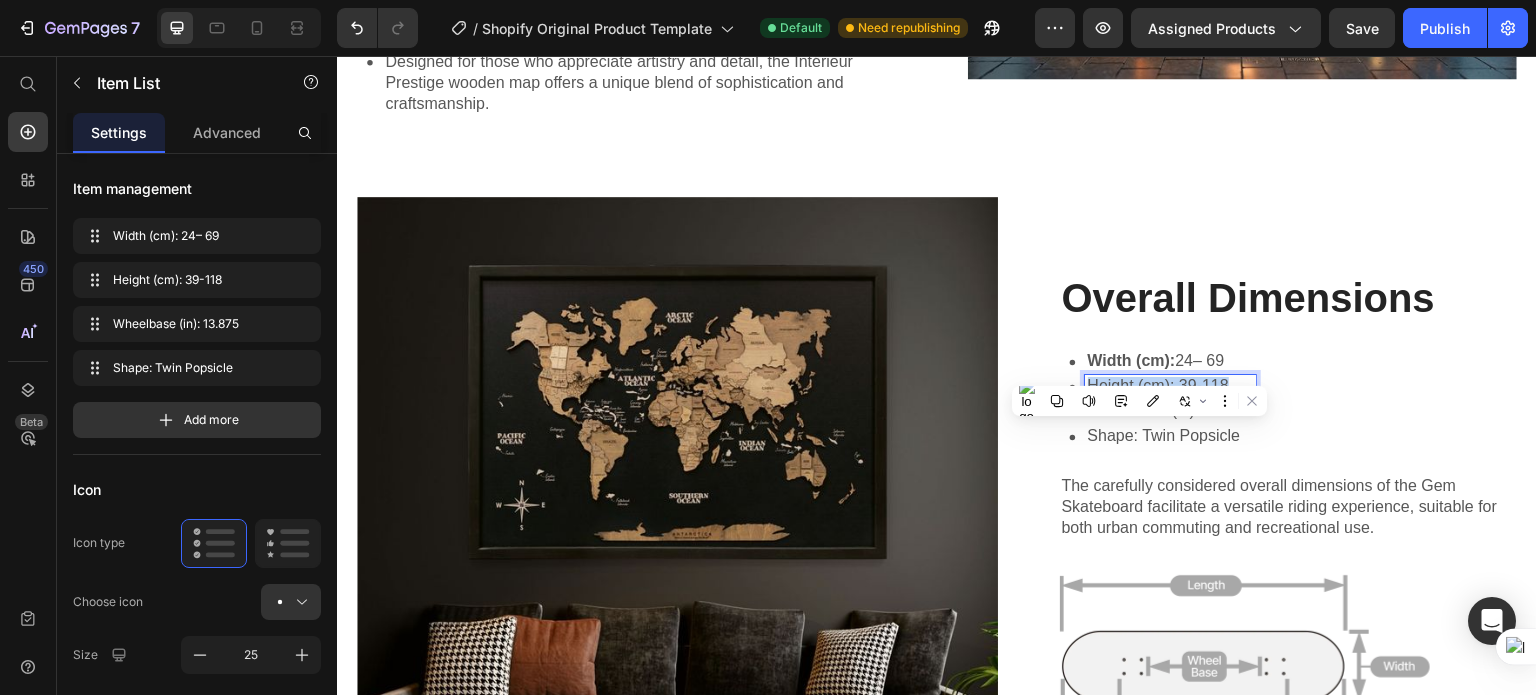 click on "Height (cm): 39-118" at bounding box center [1170, 386] 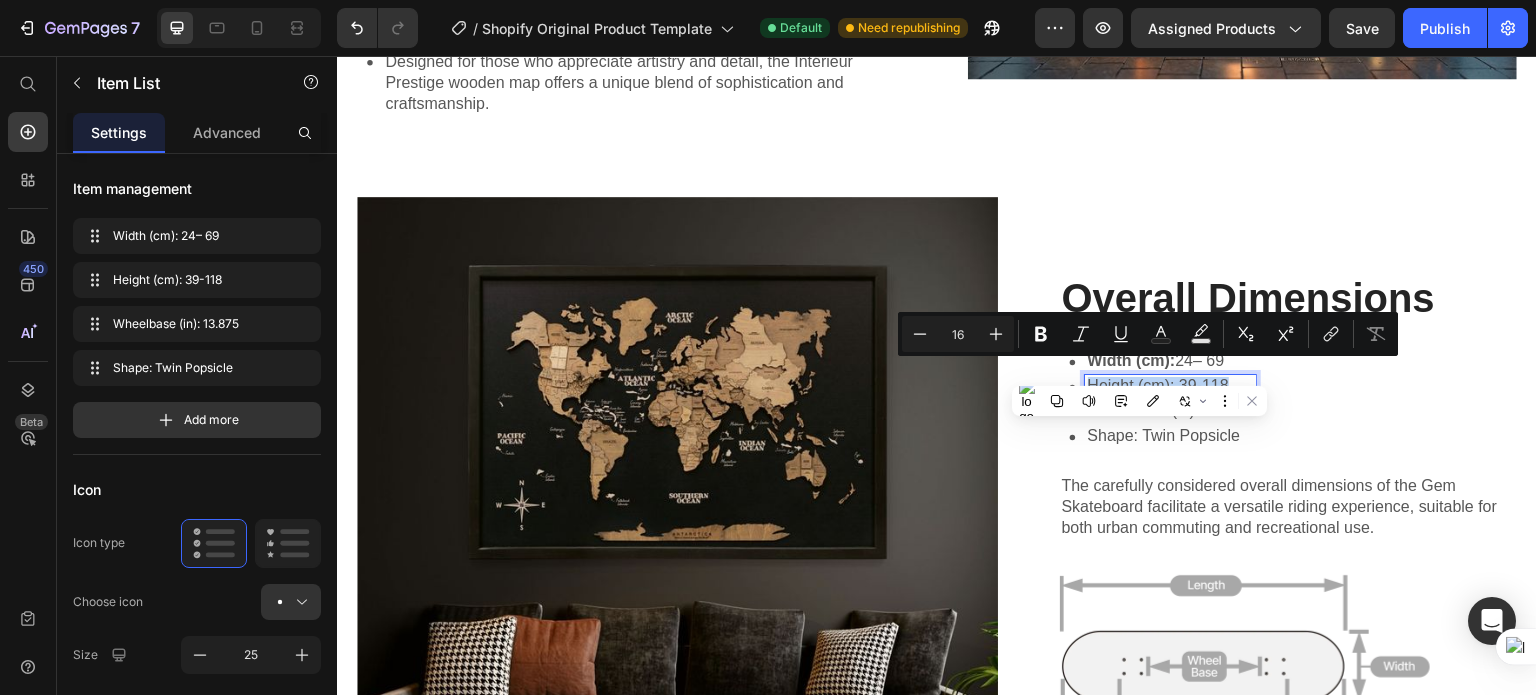 click on "Height (cm): 39-118" at bounding box center [1170, 386] 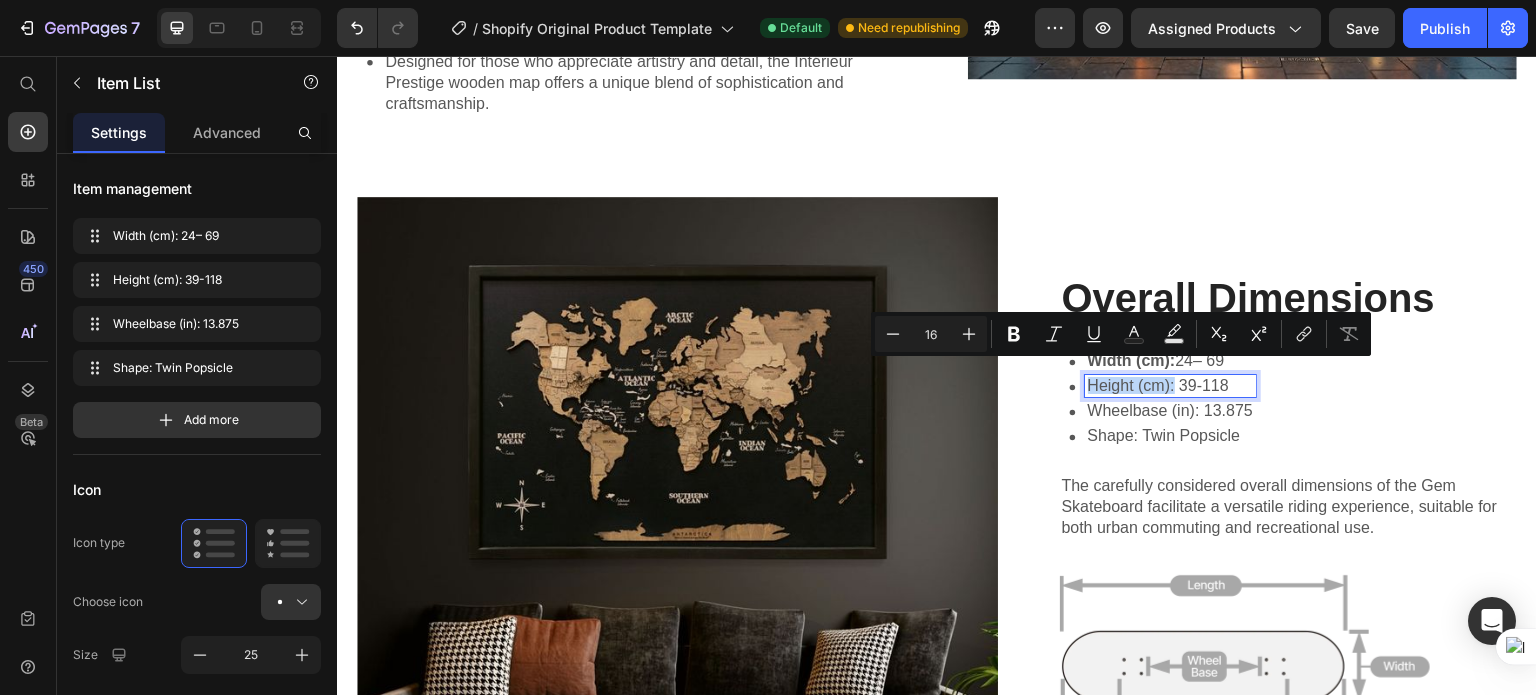 drag, startPoint x: 1167, startPoint y: 378, endPoint x: 1083, endPoint y: 366, distance: 84.85281 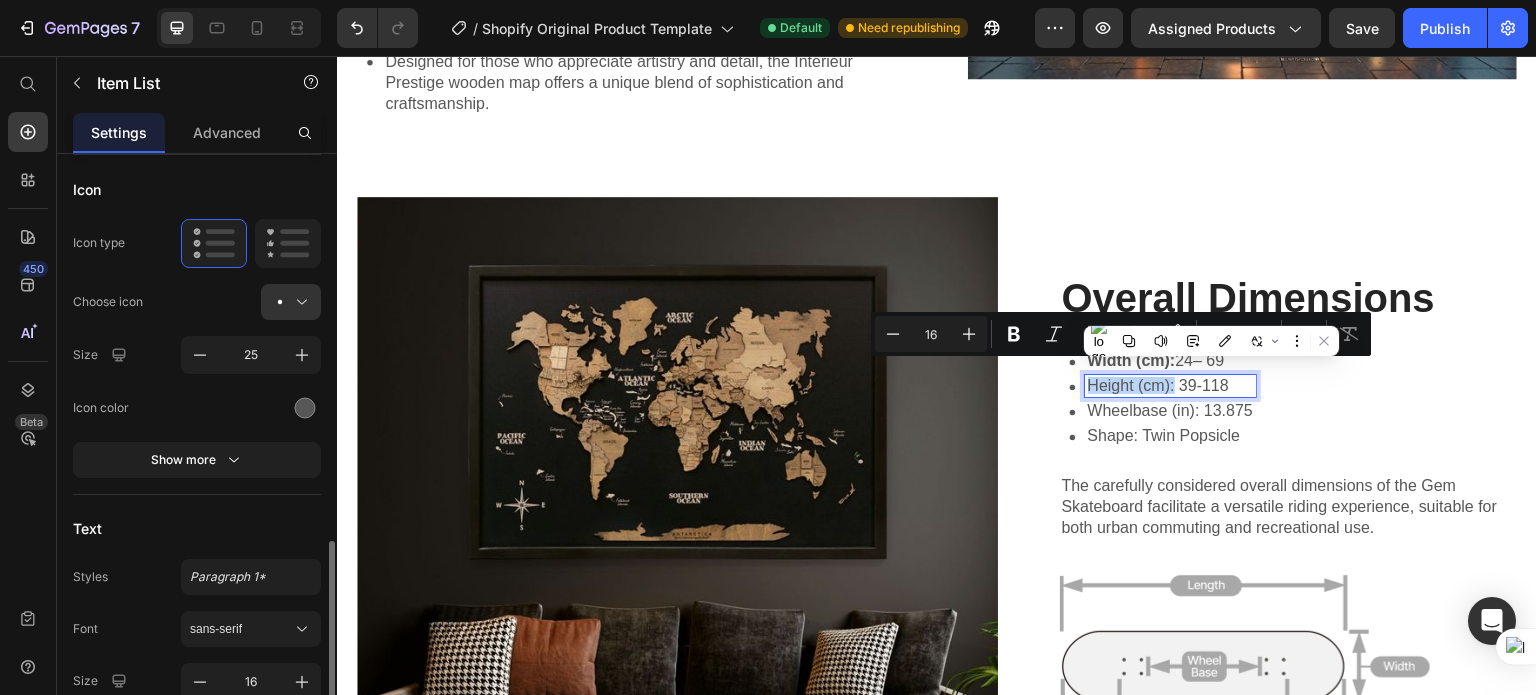 scroll, scrollTop: 500, scrollLeft: 0, axis: vertical 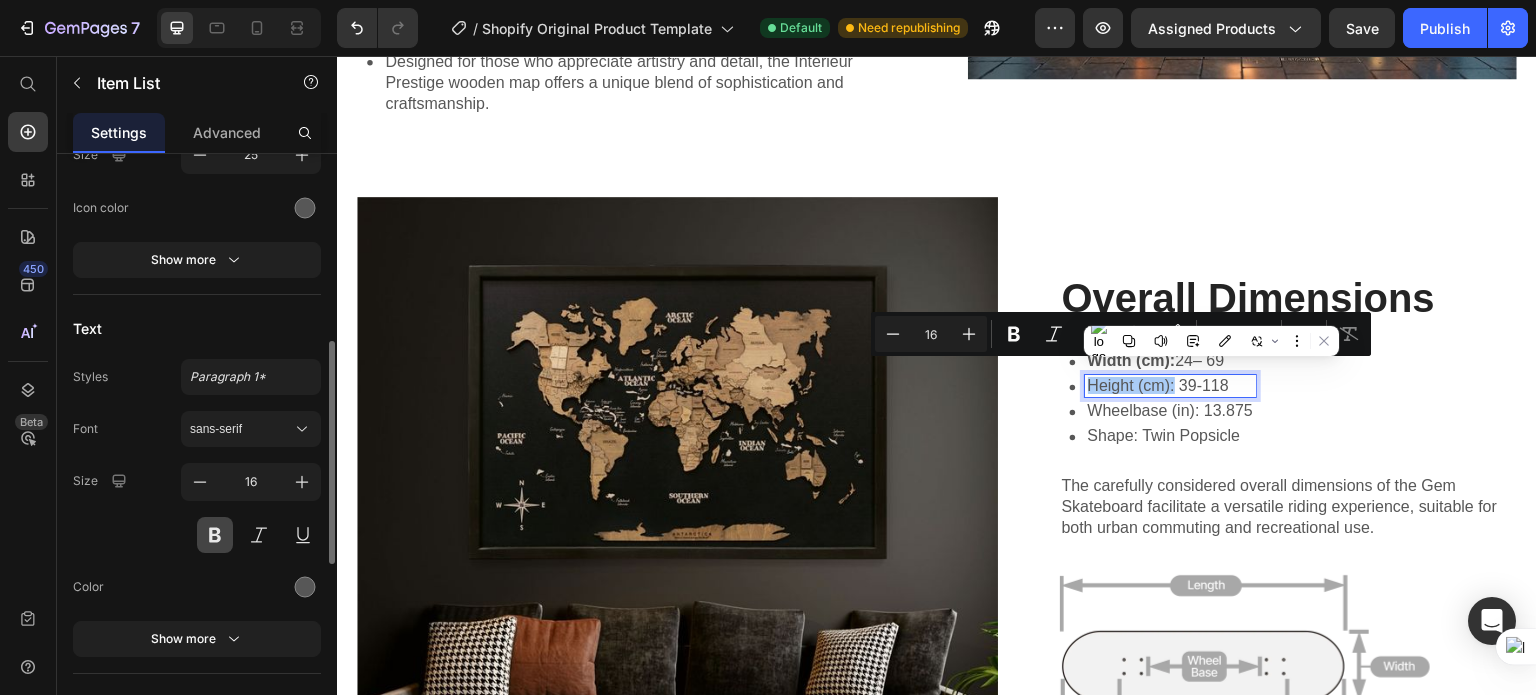 click at bounding box center (215, 535) 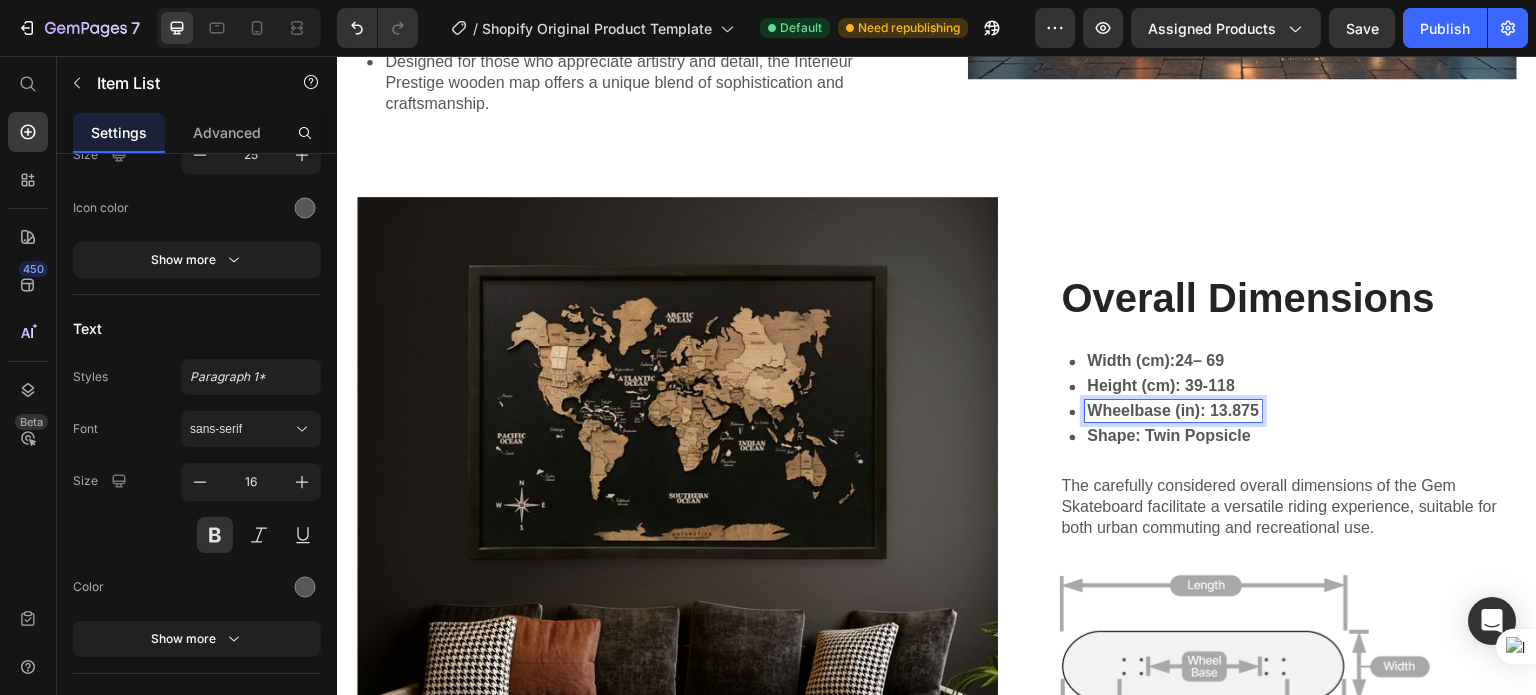 click on "Wheelbase (in): 13.875" at bounding box center [1174, 411] 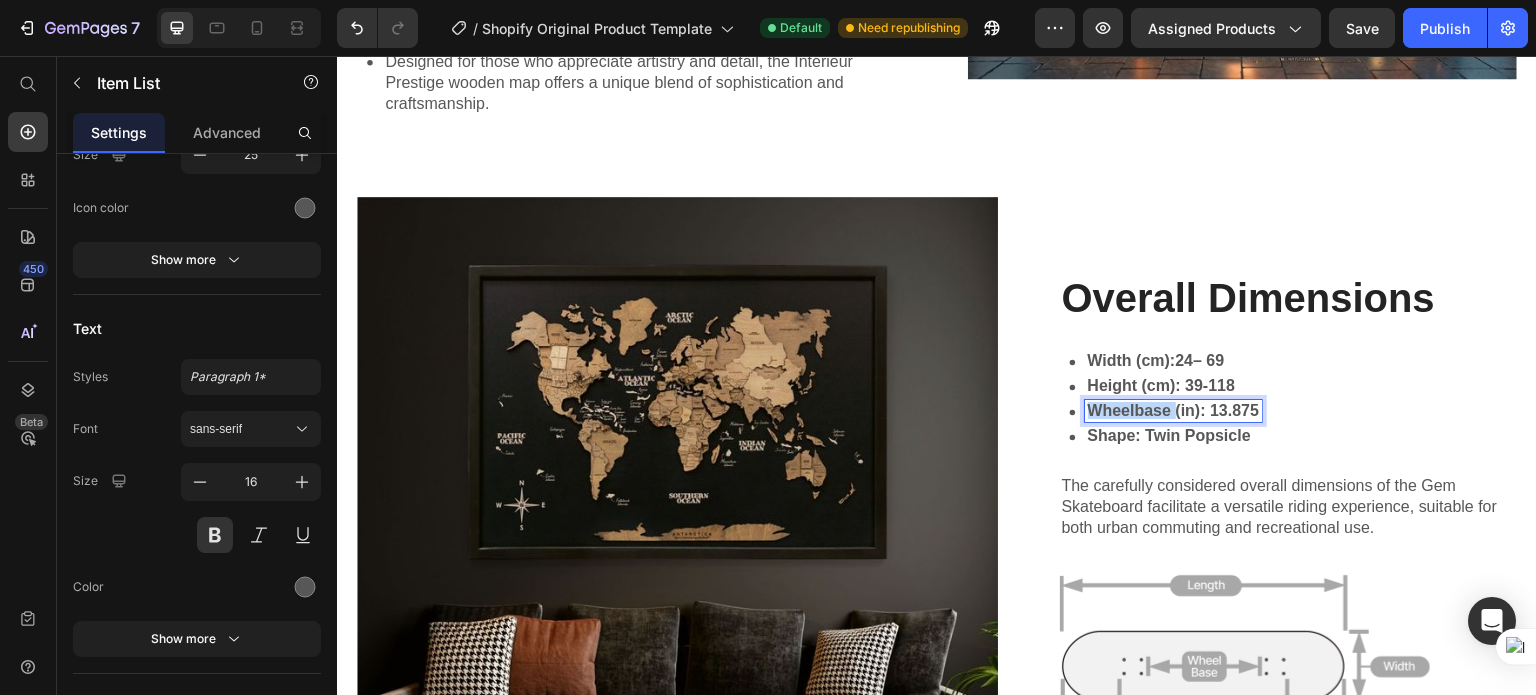 click on "Wheelbase (in): 13.875" at bounding box center [1174, 411] 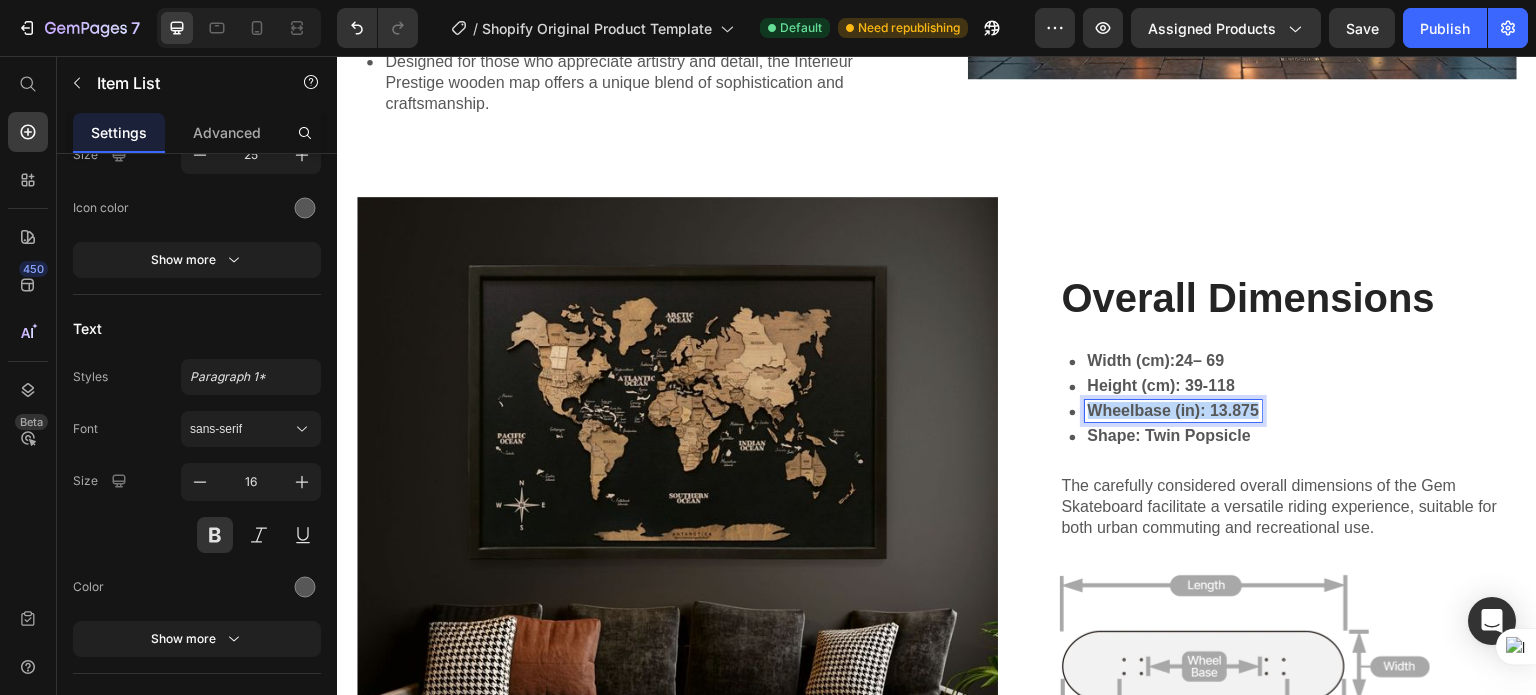 click on "Wheelbase (in): 13.875" at bounding box center [1174, 411] 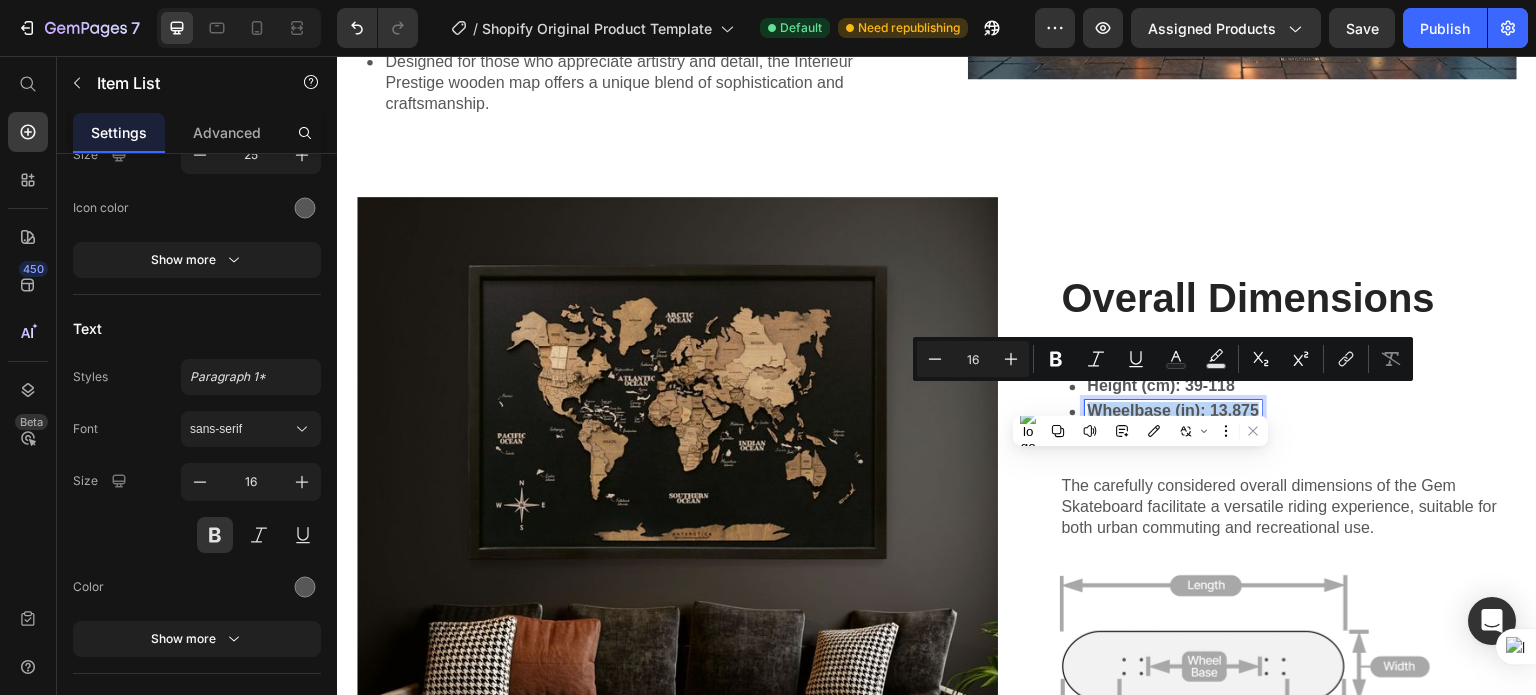 click on "Wheelbase (in): 13.875" at bounding box center [1174, 411] 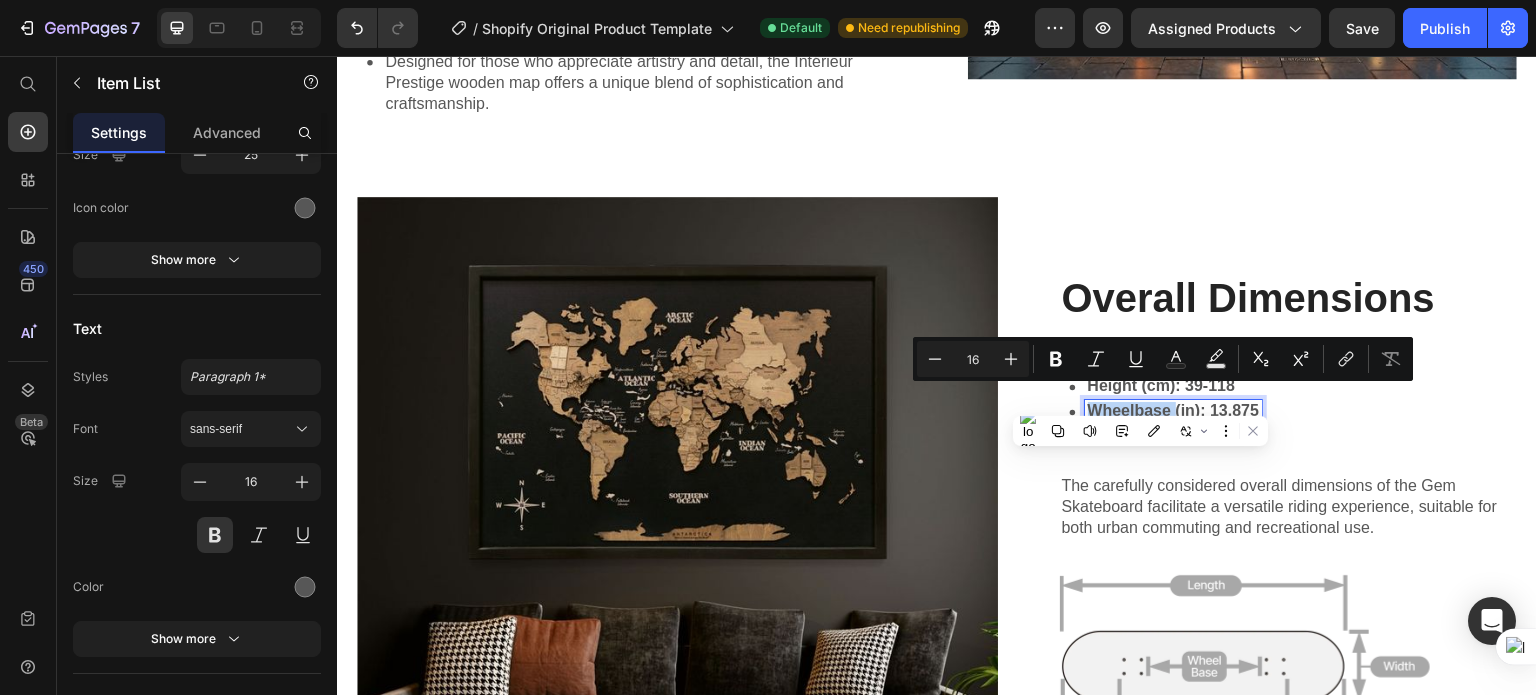 click on "Wheelbase (in): 13.875" at bounding box center [1174, 411] 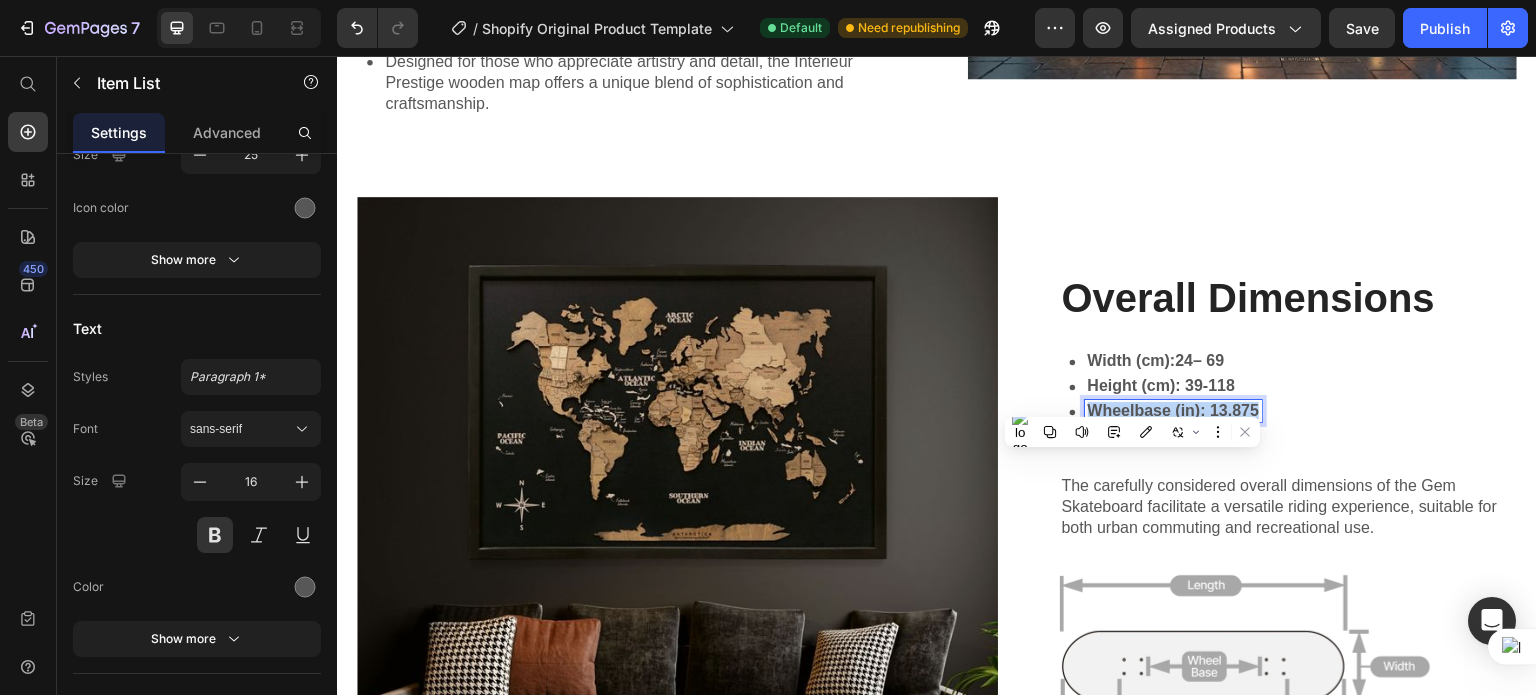 click on "Wheelbase (in): 13.875" at bounding box center (1174, 411) 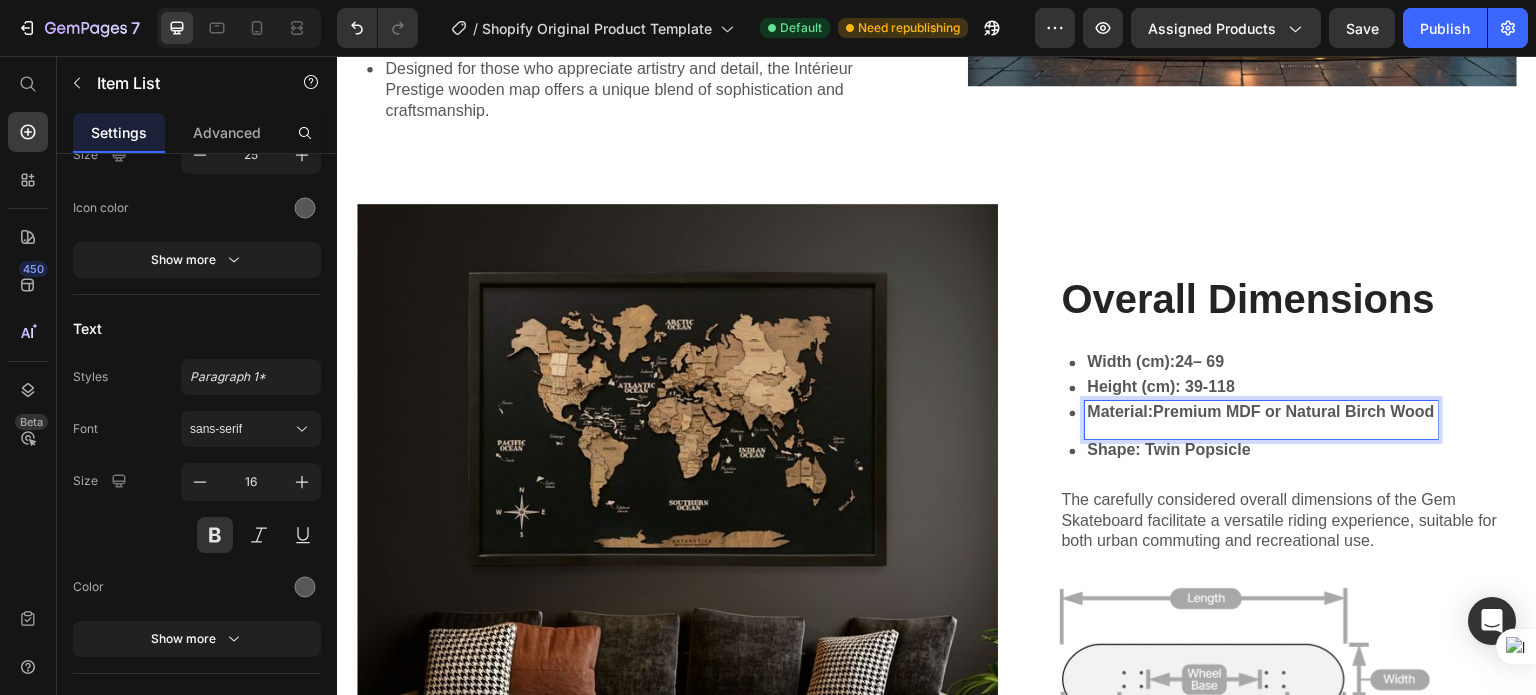 scroll, scrollTop: 2900, scrollLeft: 0, axis: vertical 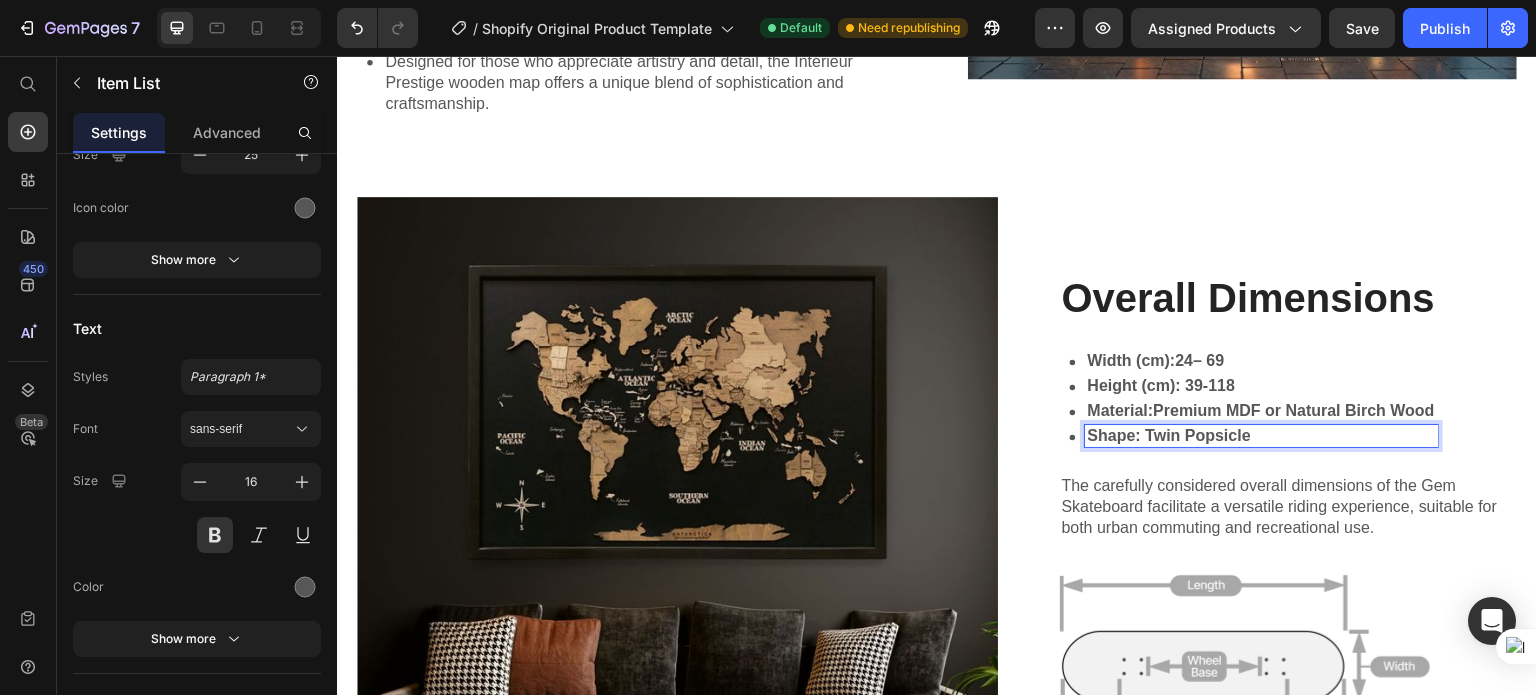 click on "Shape: Twin Popsicle" at bounding box center [1261, 436] 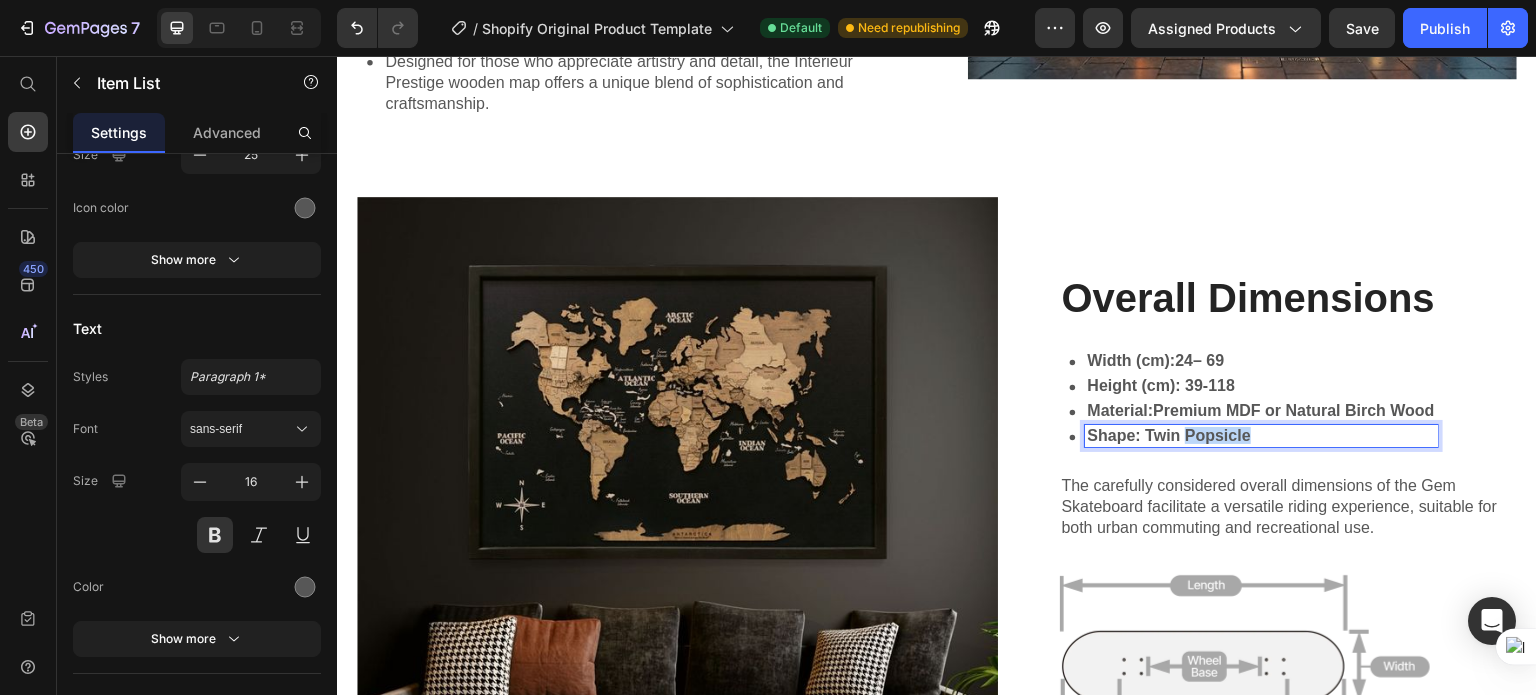 click on "Shape: Twin Popsicle" at bounding box center (1261, 436) 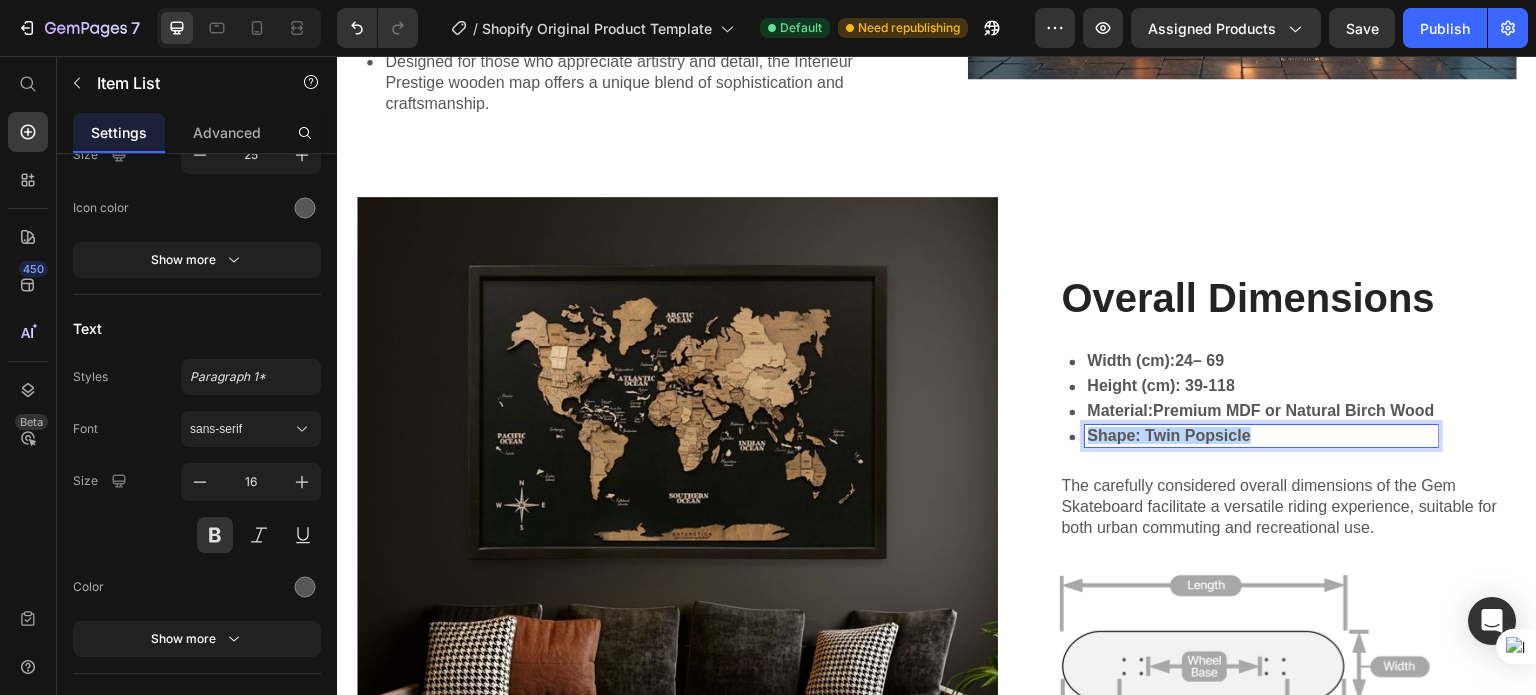 click on "Shape: Twin Popsicle" at bounding box center (1261, 436) 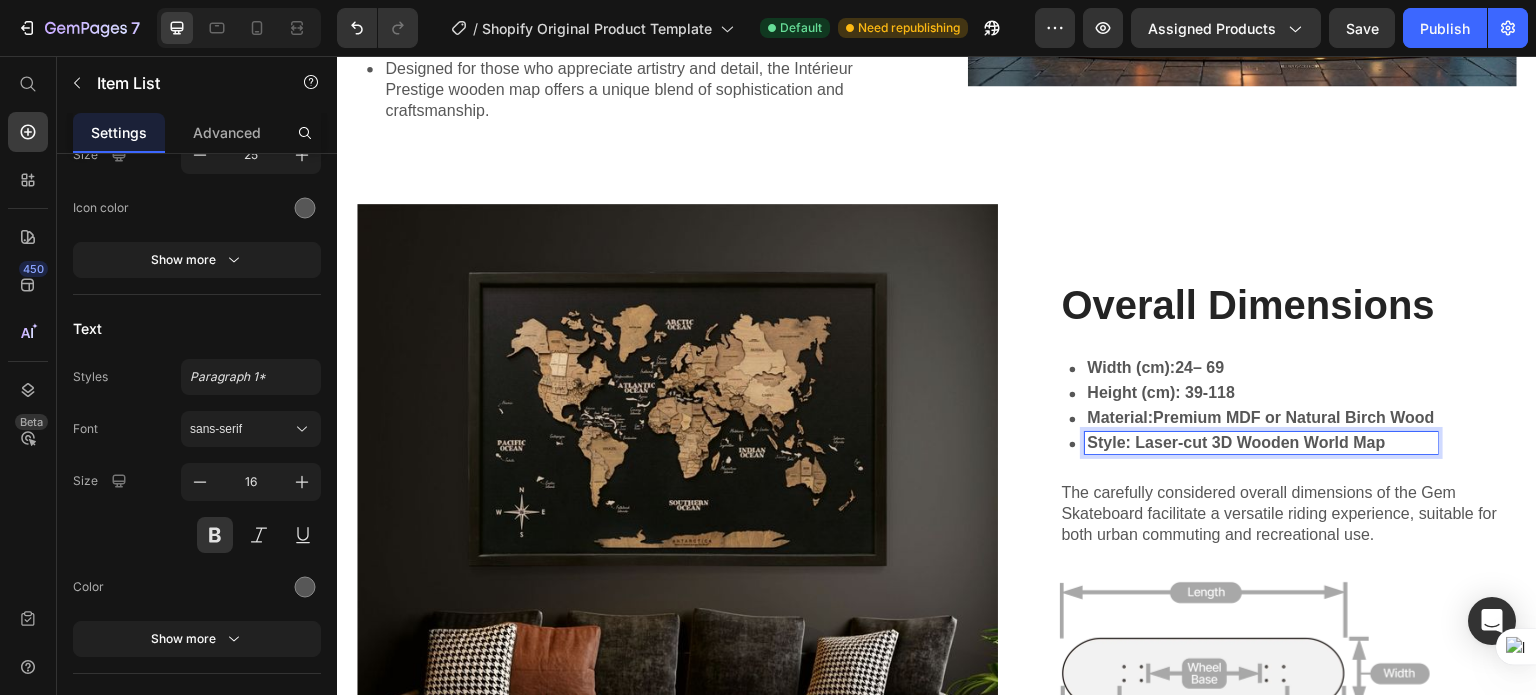 scroll, scrollTop: 2900, scrollLeft: 0, axis: vertical 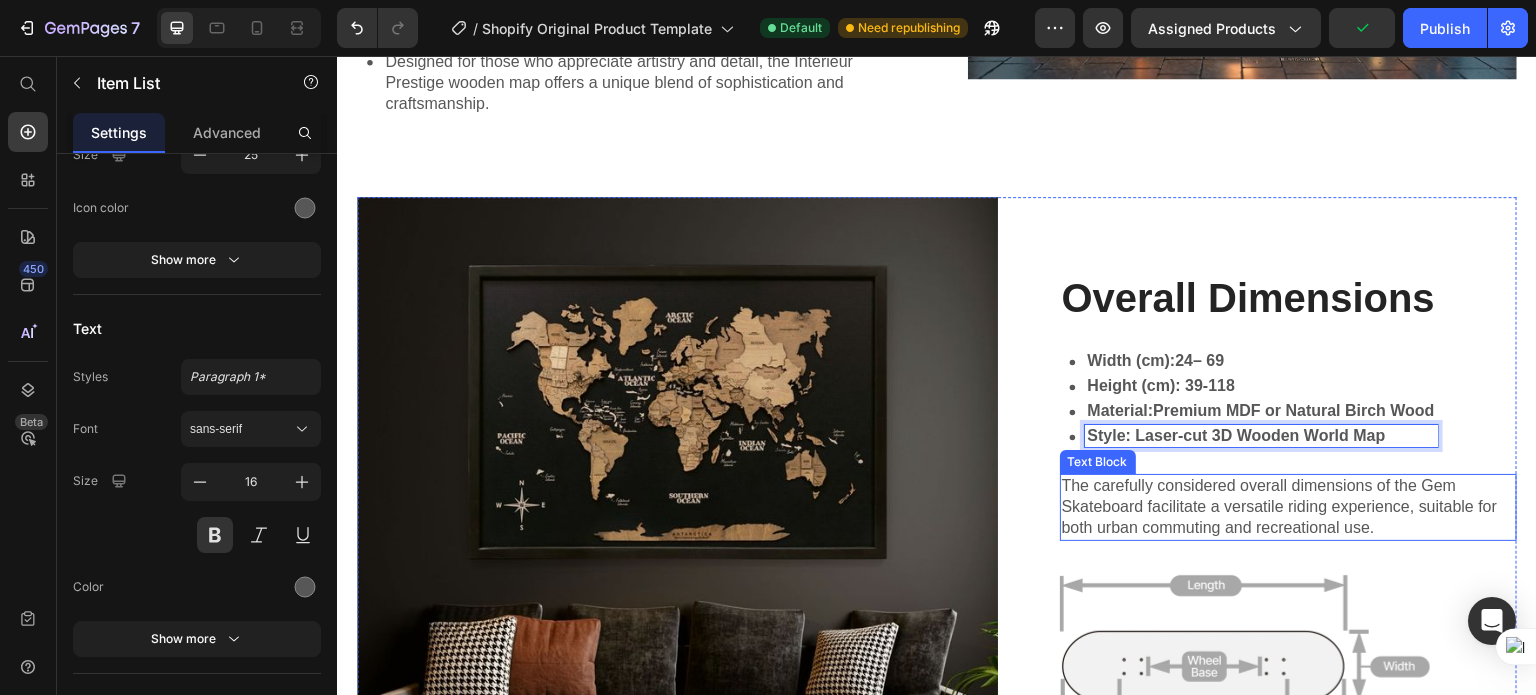 click on "The carefully considered overall dimensions of the Gem Skateboard facilitate a versatile riding experience, suitable for both urban commuting and recreational use." at bounding box center (1289, 507) 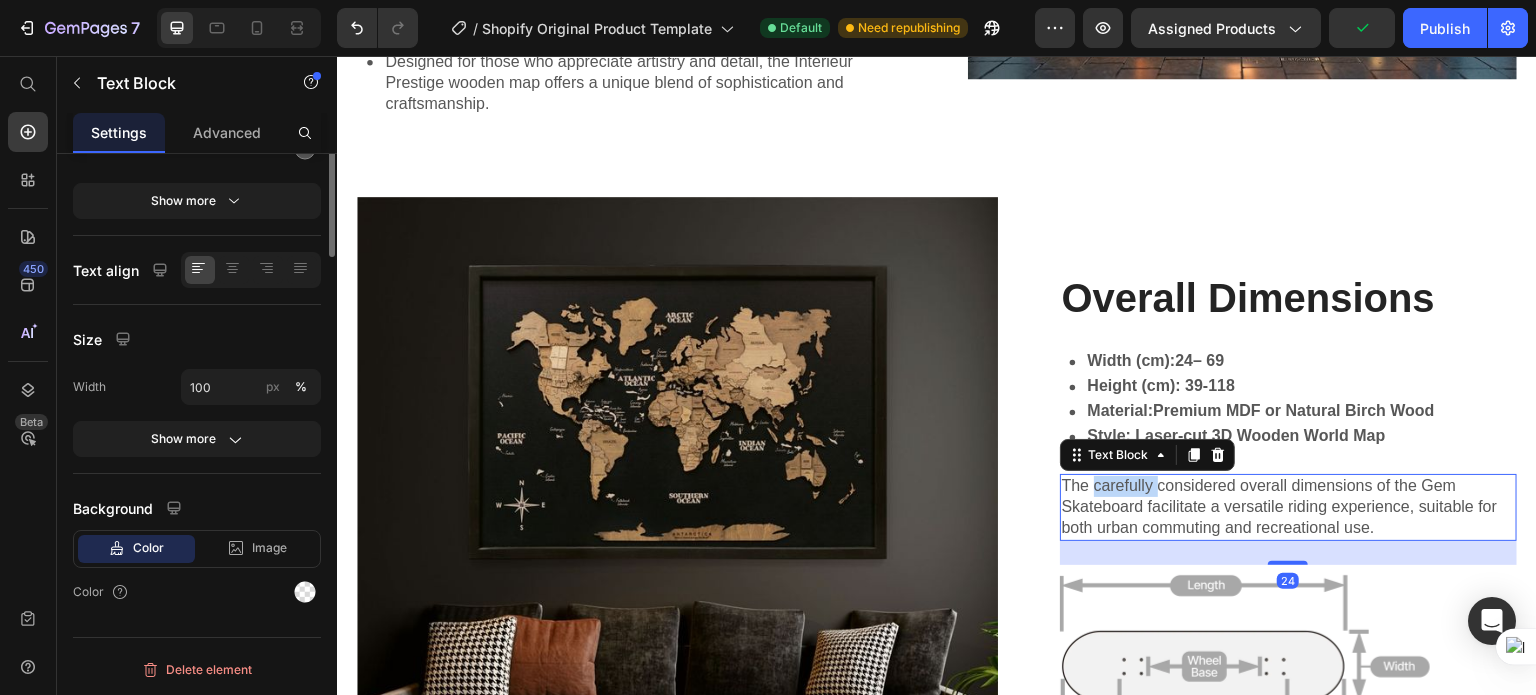 scroll, scrollTop: 0, scrollLeft: 0, axis: both 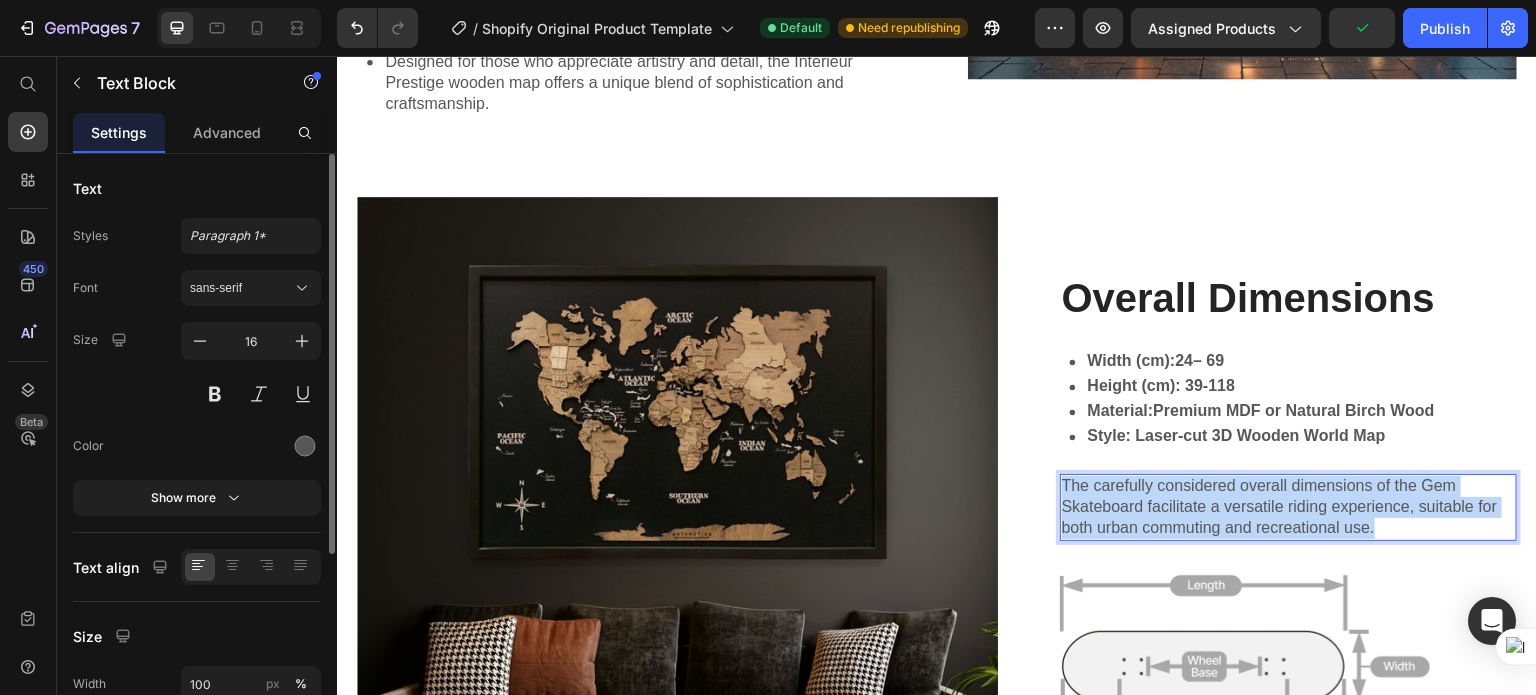 click on "The carefully considered overall dimensions of the Gem Skateboard facilitate a versatile riding experience, suitable for both urban commuting and recreational use." at bounding box center (1289, 507) 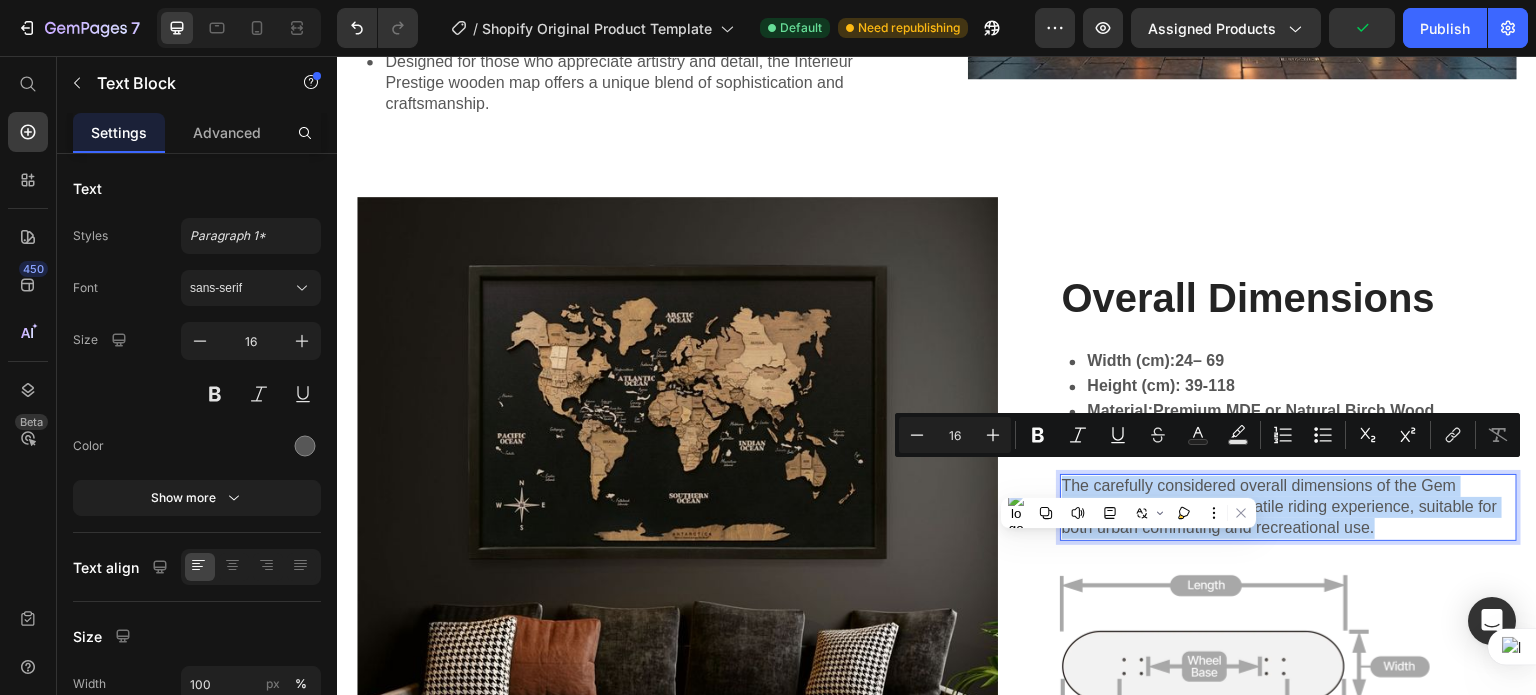 copy on "The carefully considered overall dimensions of the Gem Skateboard facilitate a versatile riding experience, suitable for both urban commuting and recreational use." 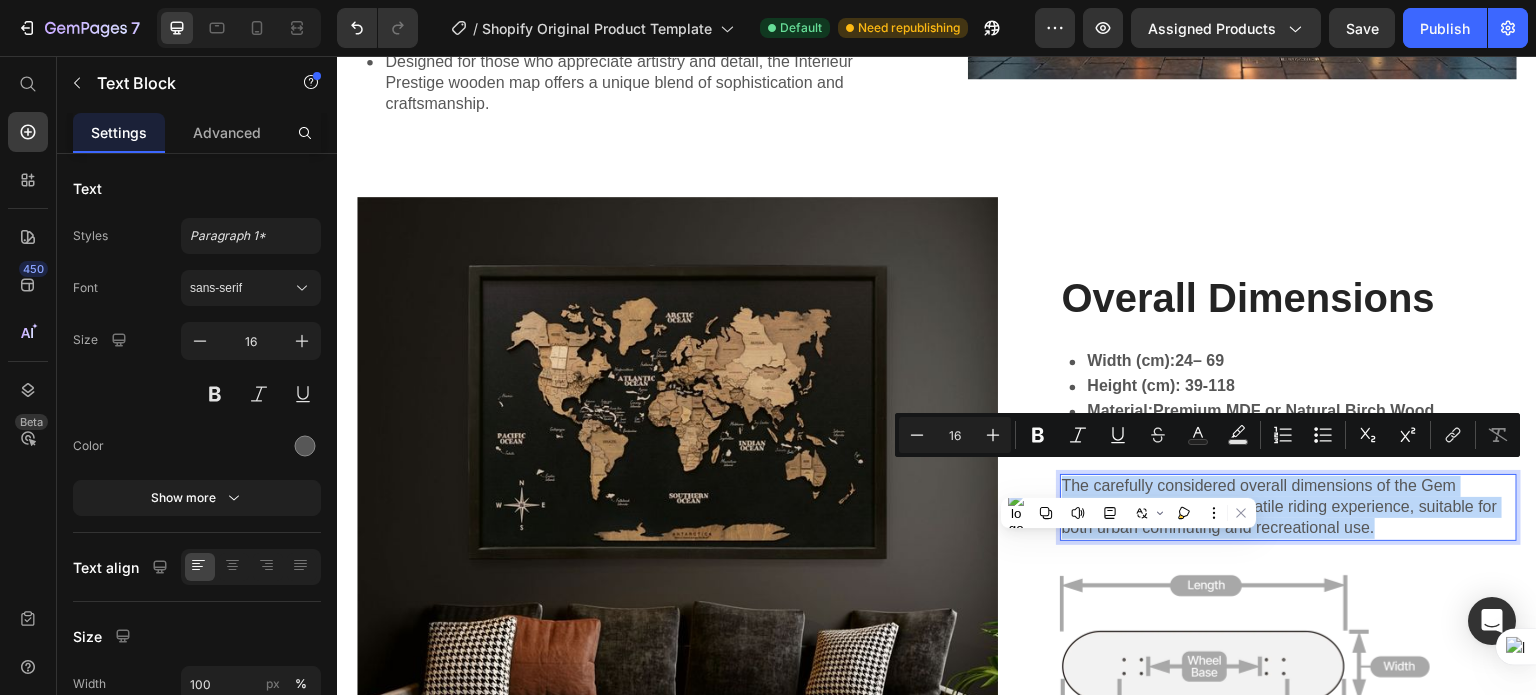 click on "The carefully considered overall dimensions of the Gem Skateboard facilitate a versatile riding experience, suitable for both urban commuting and recreational use." at bounding box center (1289, 507) 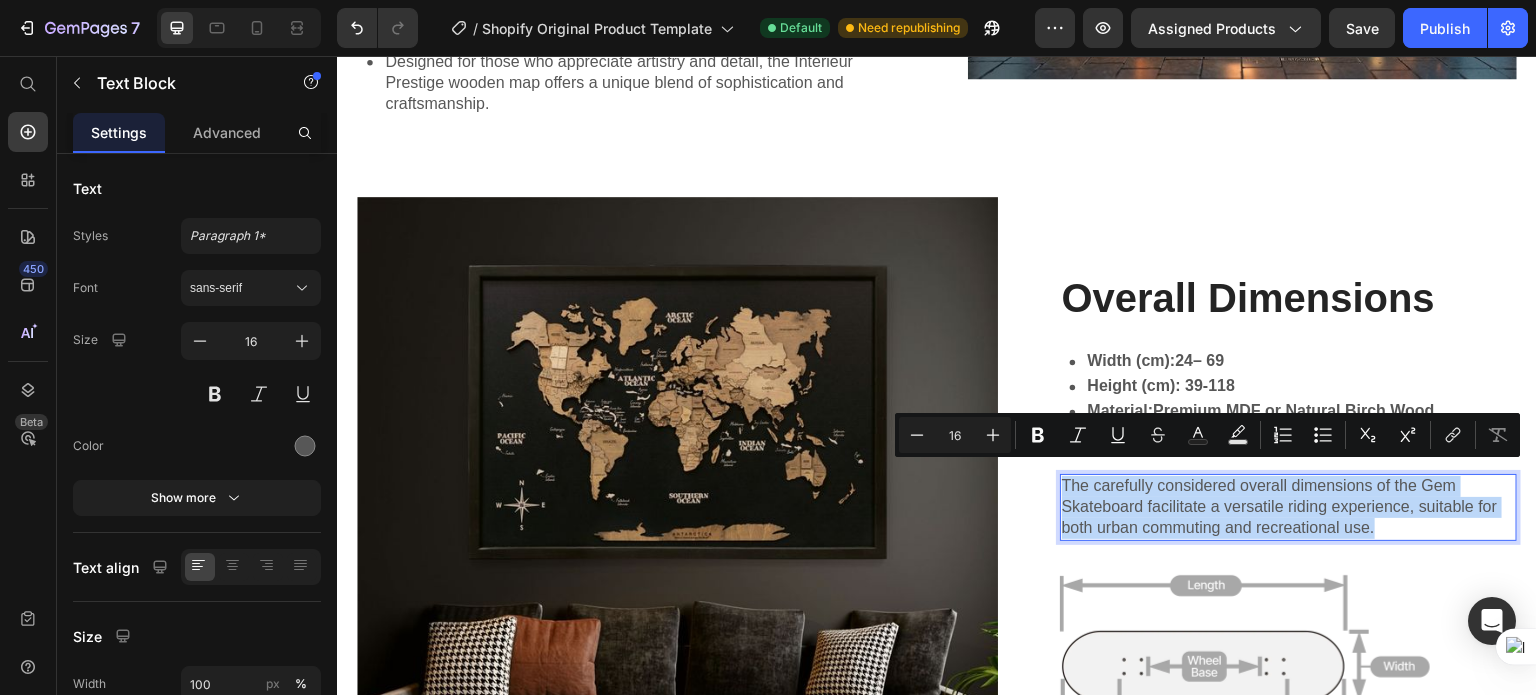 click on "The carefully considered overall dimensions of the Gem Skateboard facilitate a versatile riding experience, suitable for both urban commuting and recreational use." at bounding box center [1289, 507] 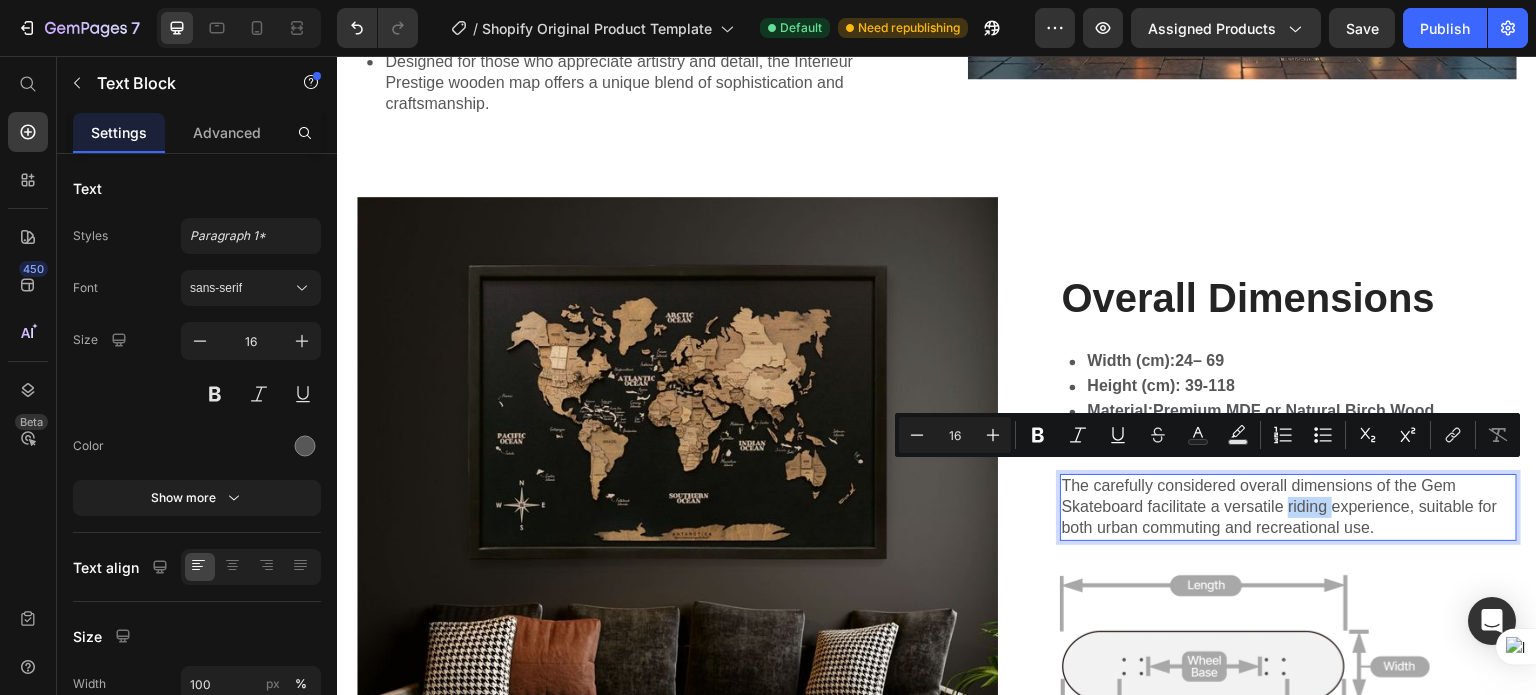 click on "The carefully considered overall dimensions of the Gem Skateboard facilitate a versatile riding experience, suitable for both urban commuting and recreational use." at bounding box center (1289, 507) 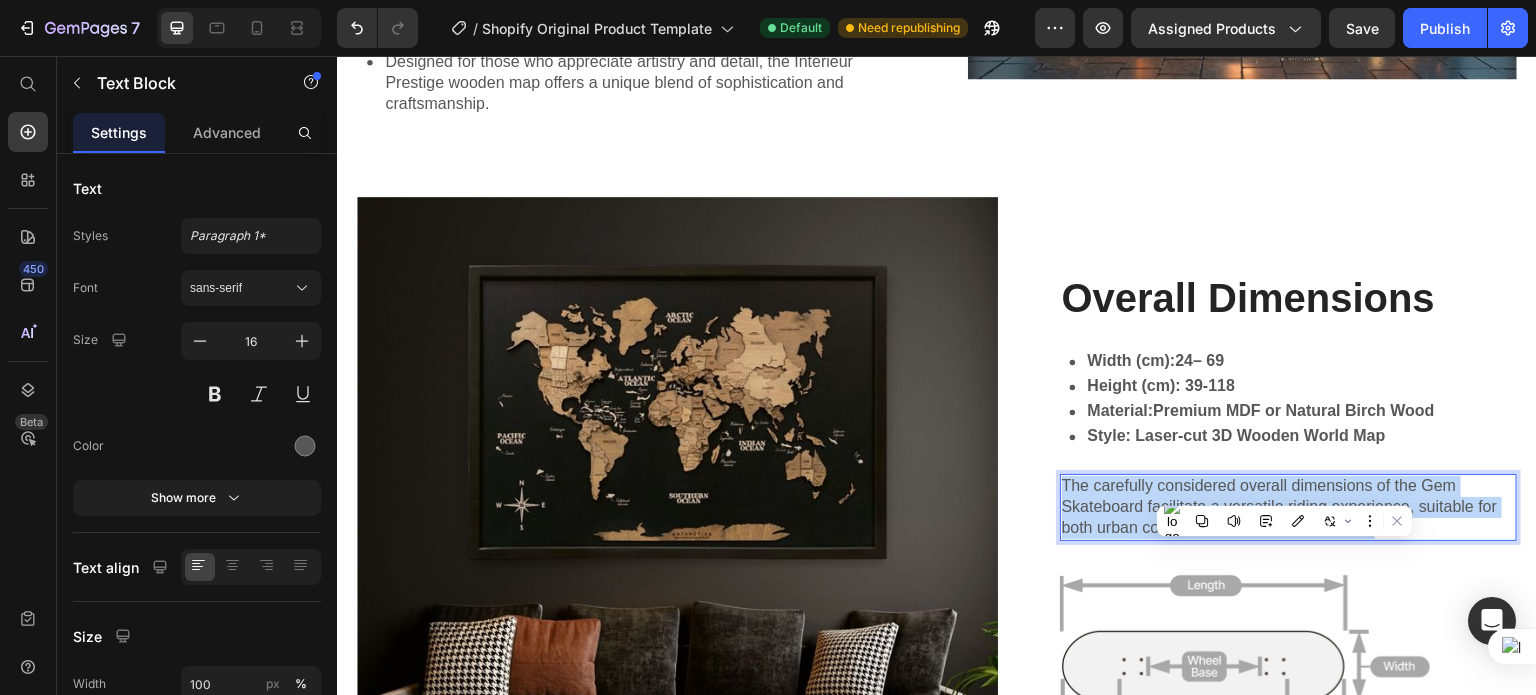 click on "The carefully considered overall dimensions of the Gem Skateboard facilitate a versatile riding experience, suitable for both urban commuting and recreational use." at bounding box center [1289, 507] 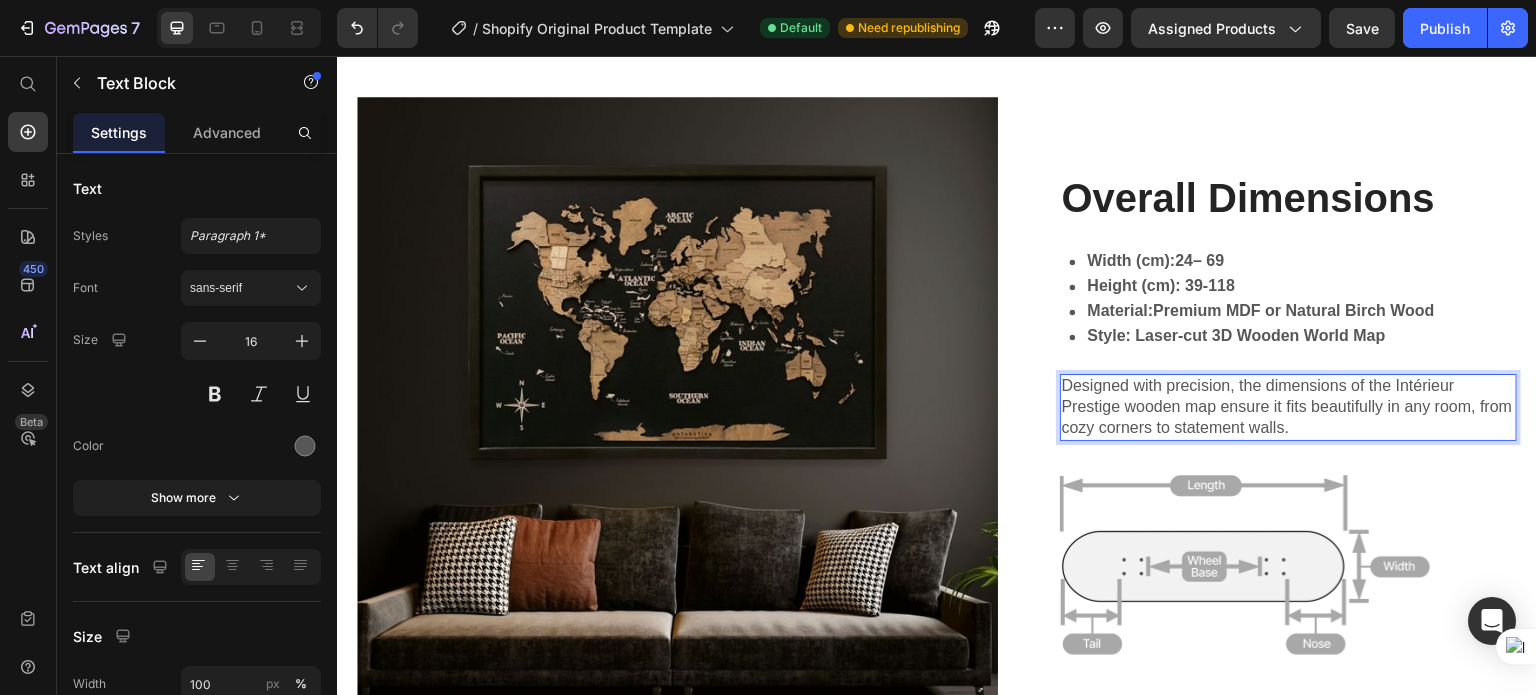 scroll, scrollTop: 3100, scrollLeft: 0, axis: vertical 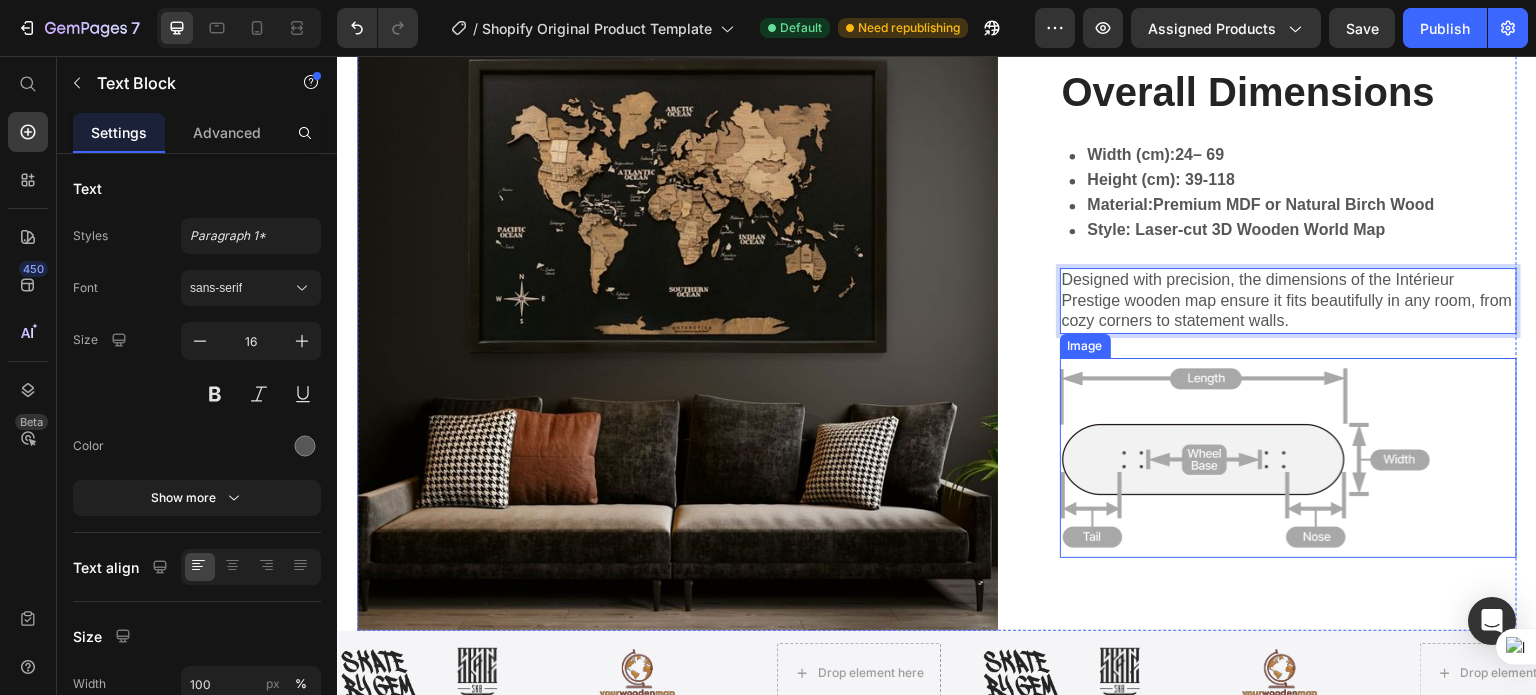 click at bounding box center (1289, 458) 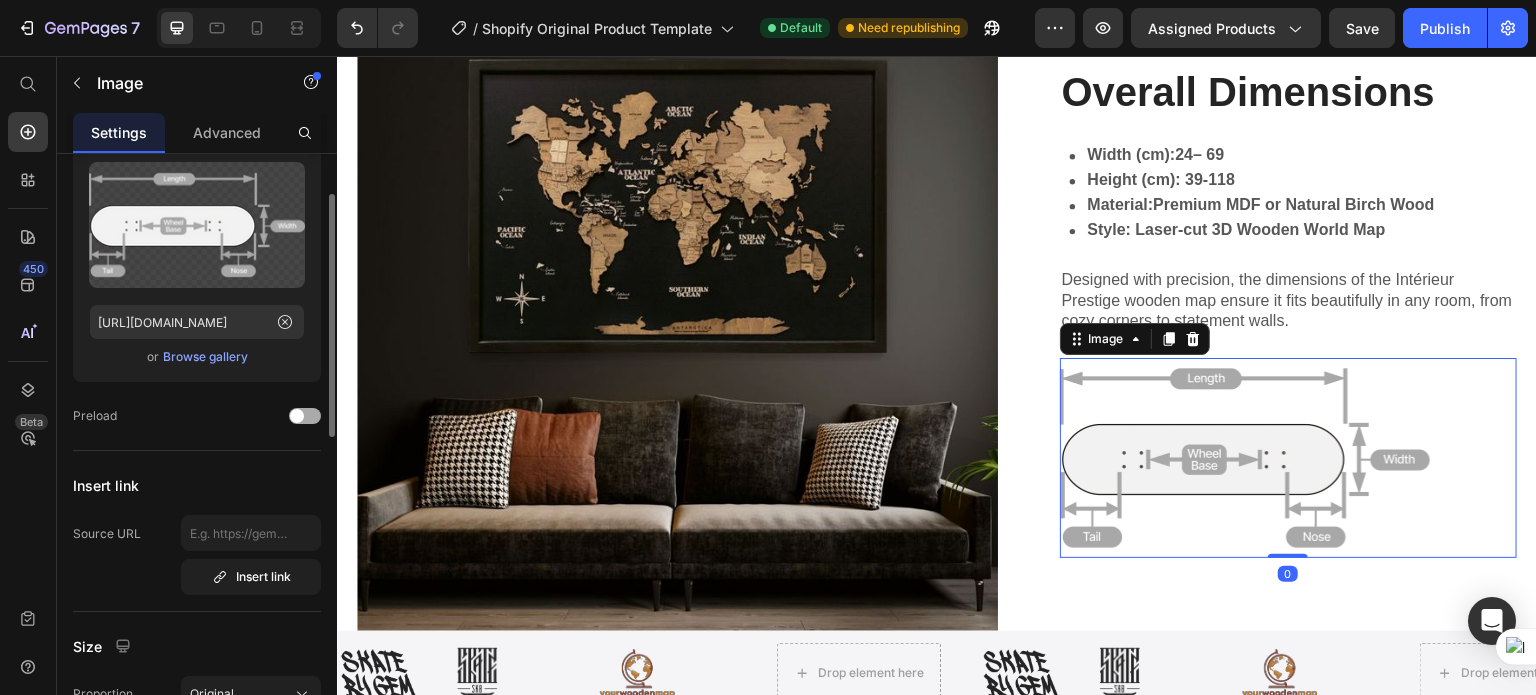 scroll, scrollTop: 0, scrollLeft: 0, axis: both 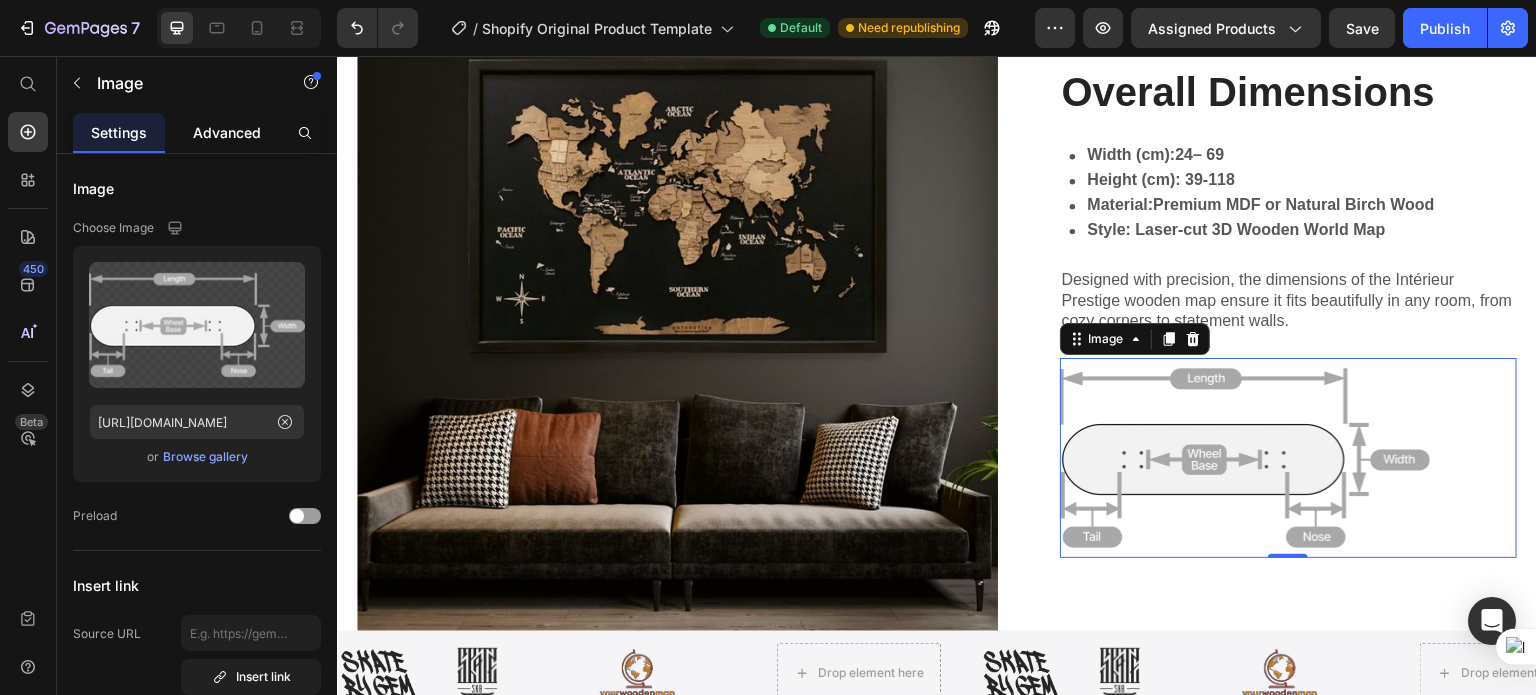 click on "Advanced" at bounding box center [227, 132] 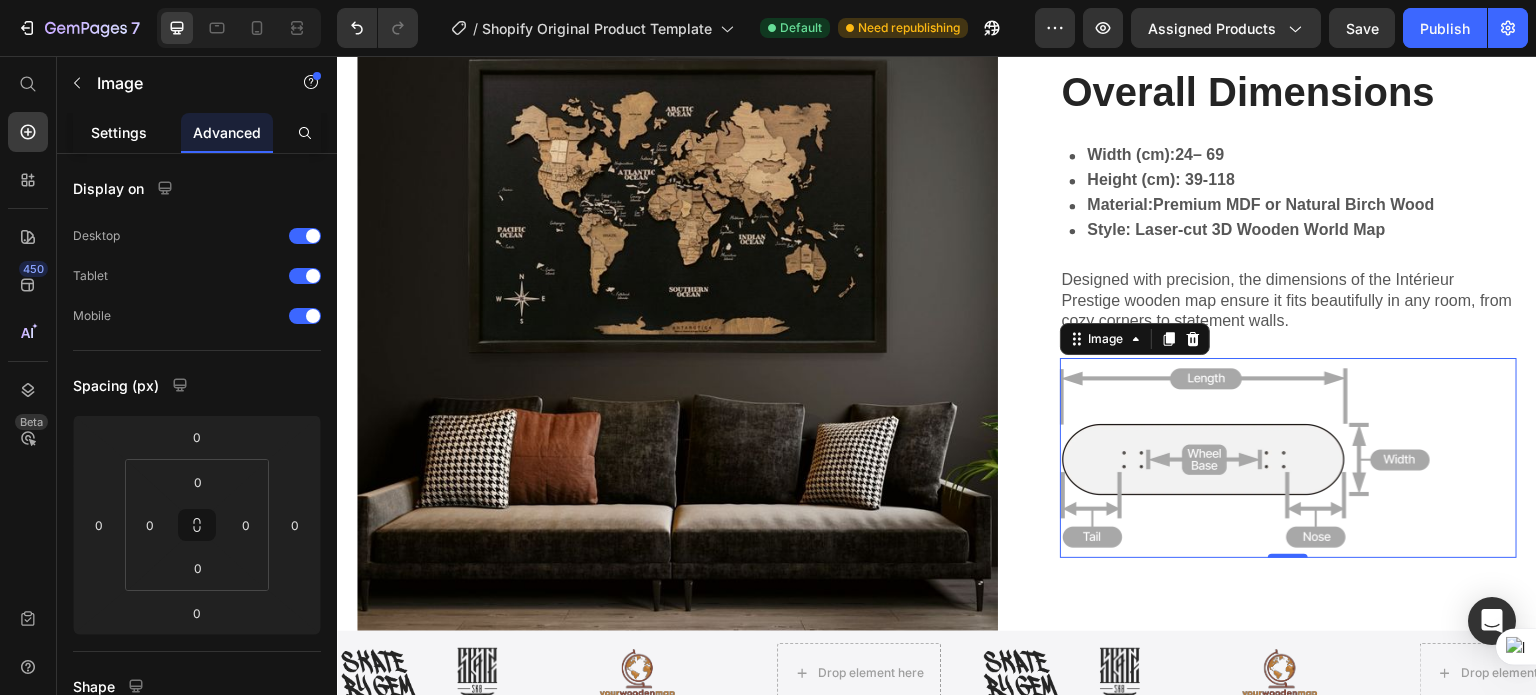 click on "Settings" at bounding box center (119, 132) 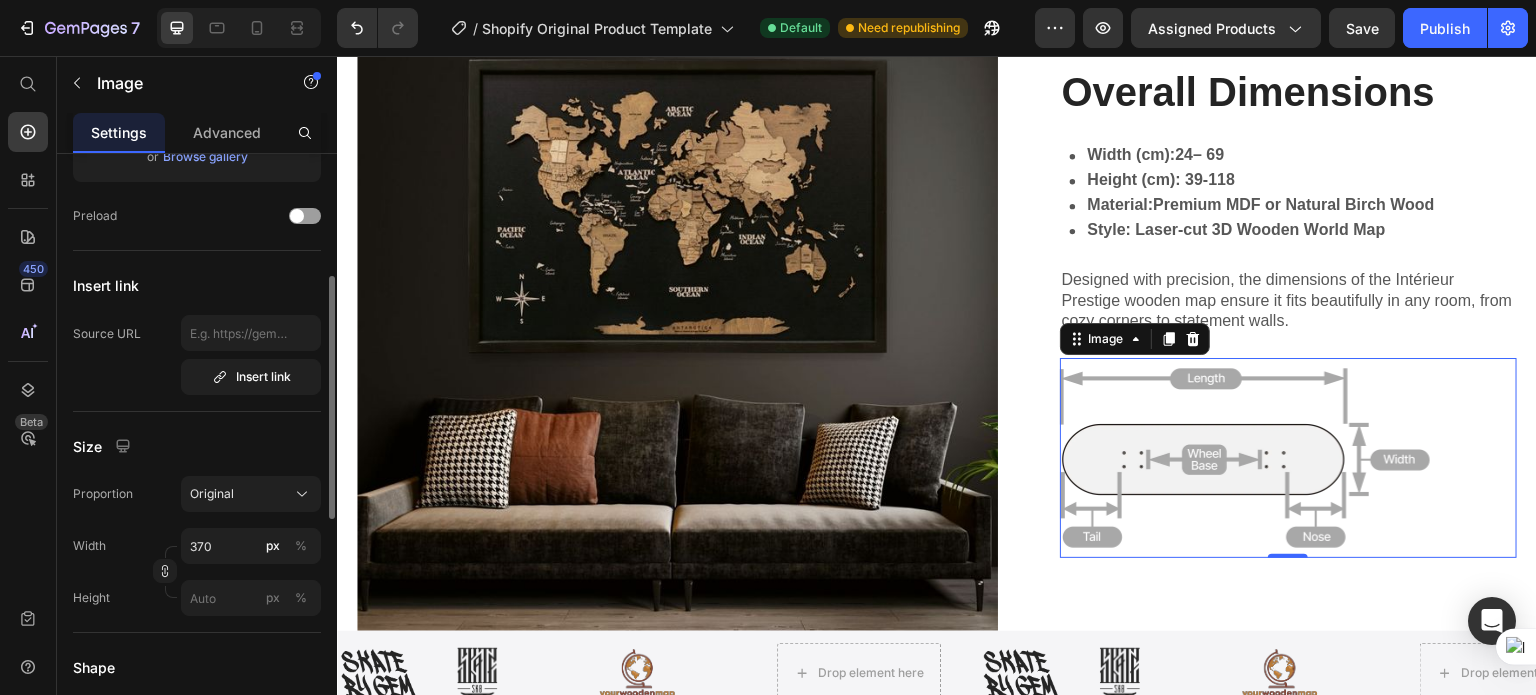 scroll, scrollTop: 400, scrollLeft: 0, axis: vertical 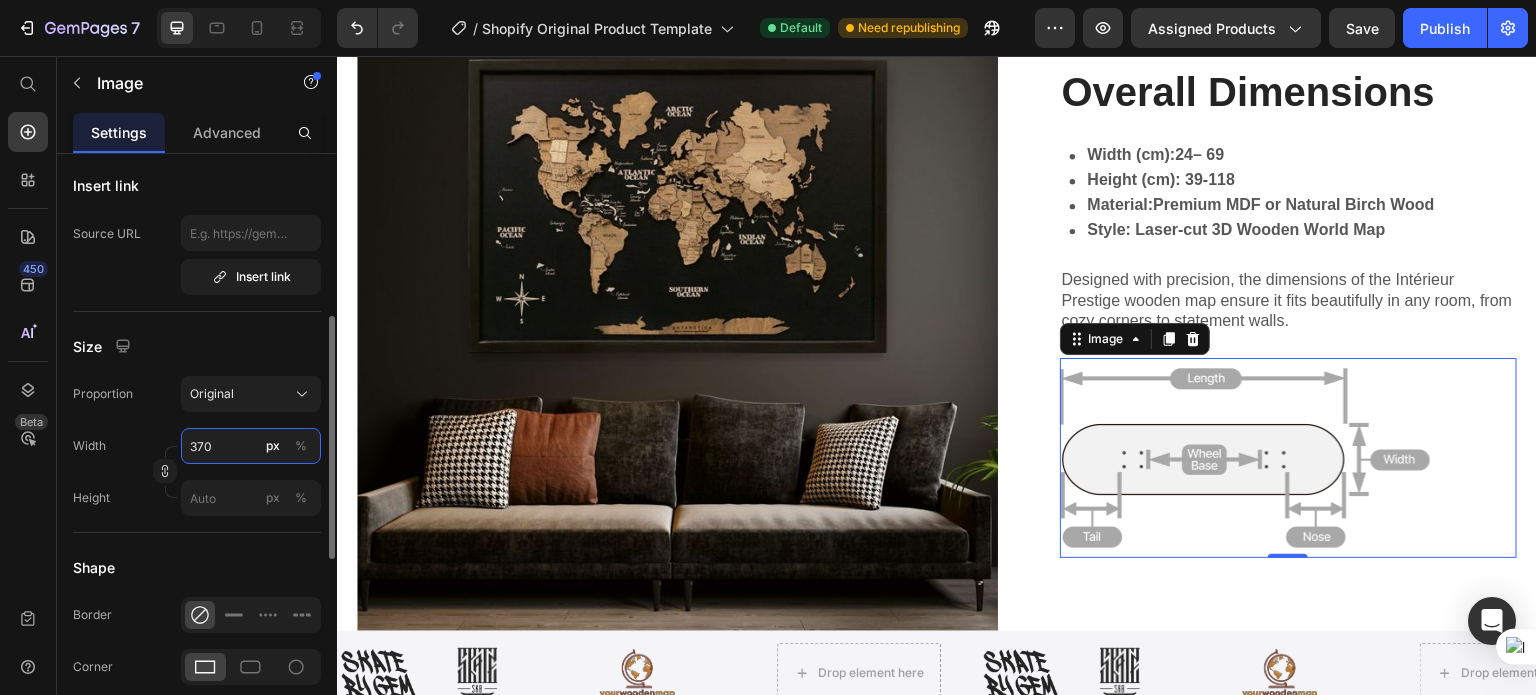 click on "370" at bounding box center [251, 446] 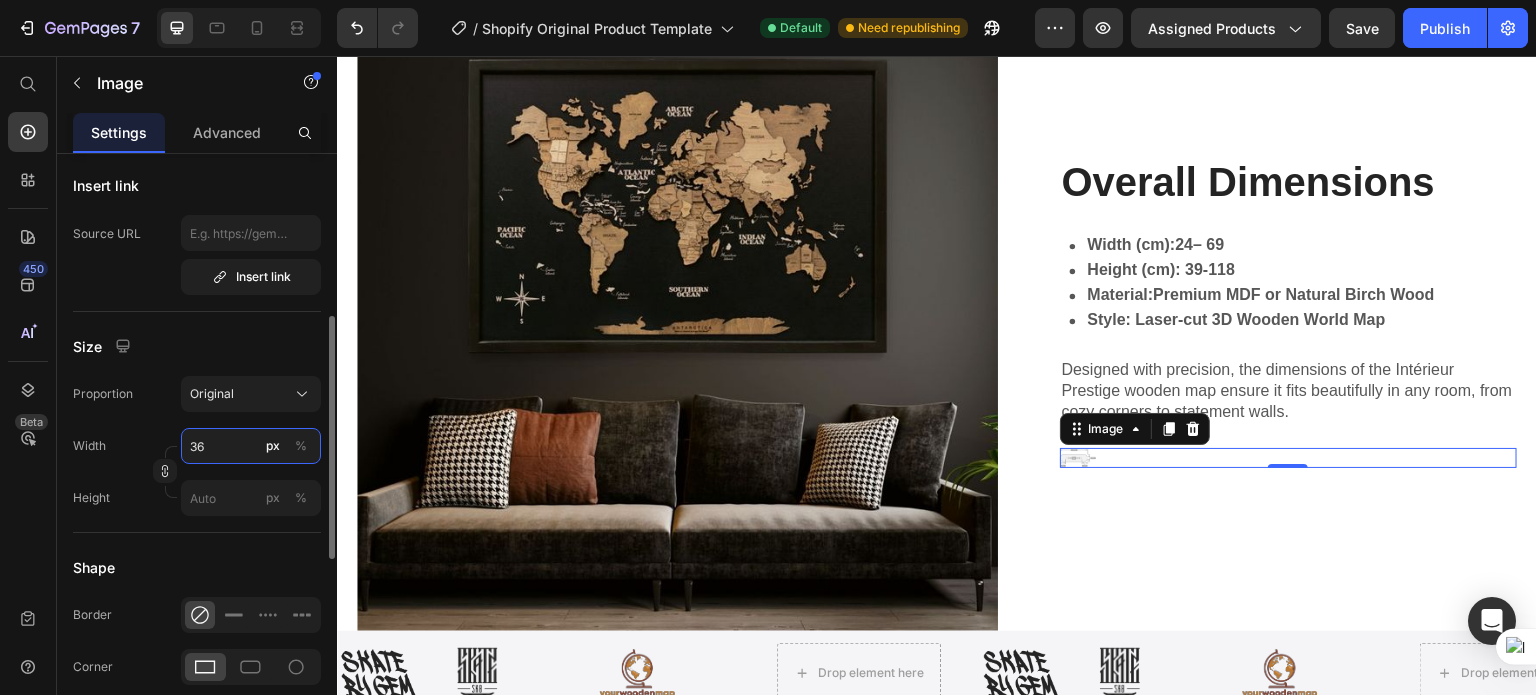 type on "3" 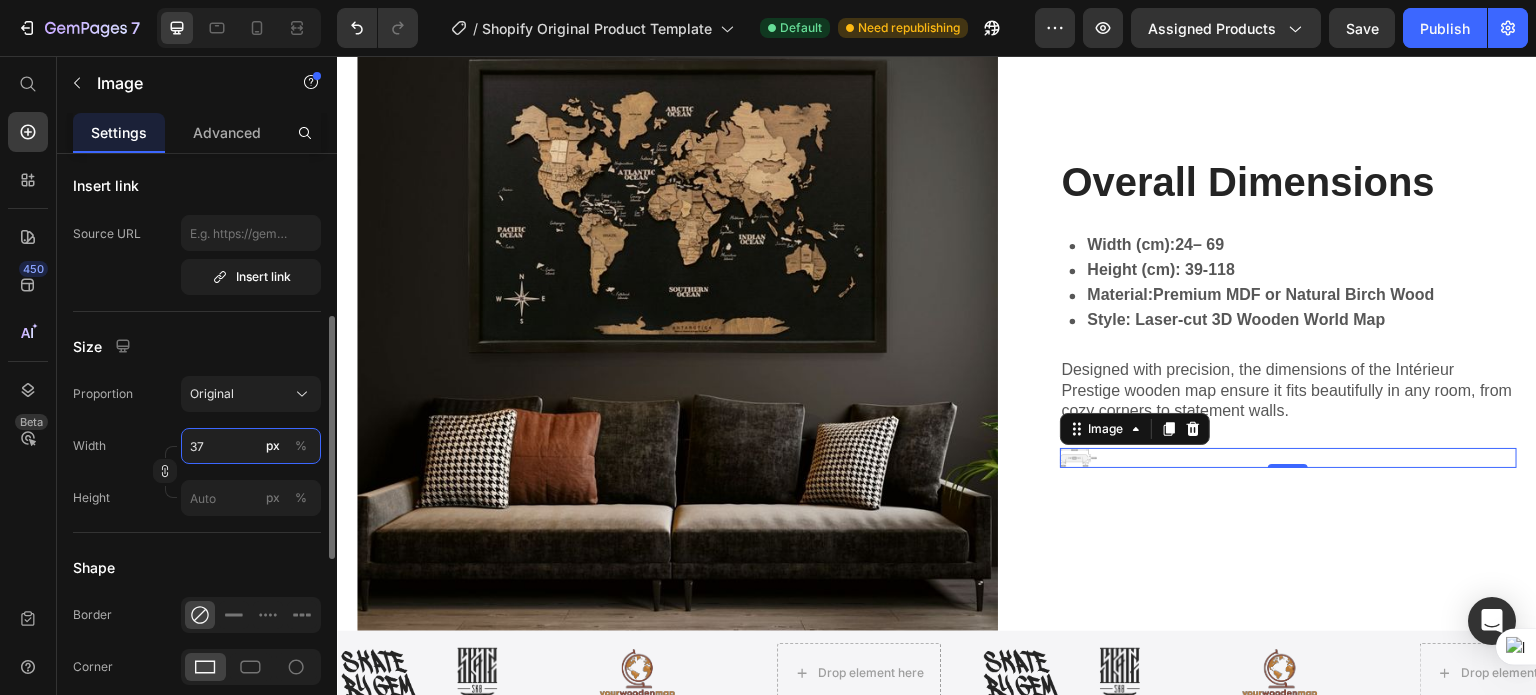 type on "370" 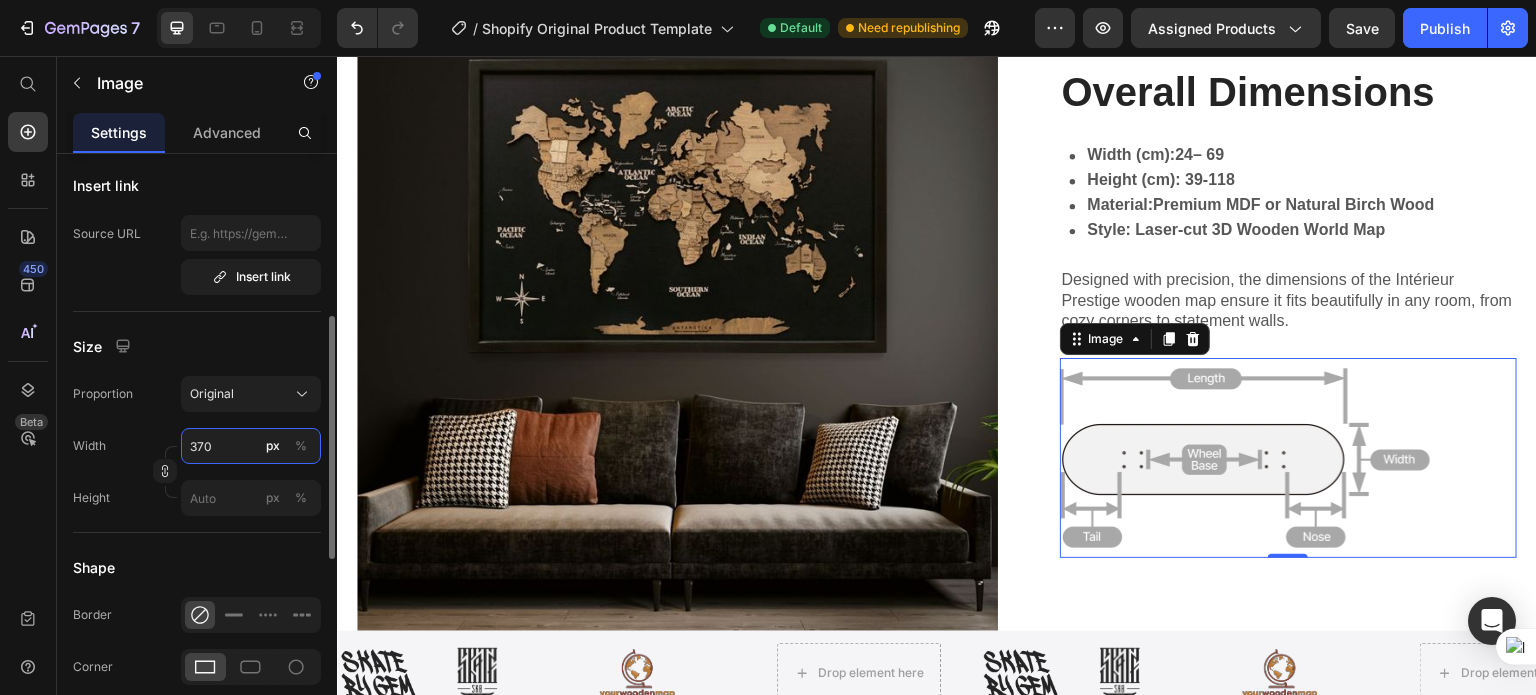 click on "370" at bounding box center [251, 446] 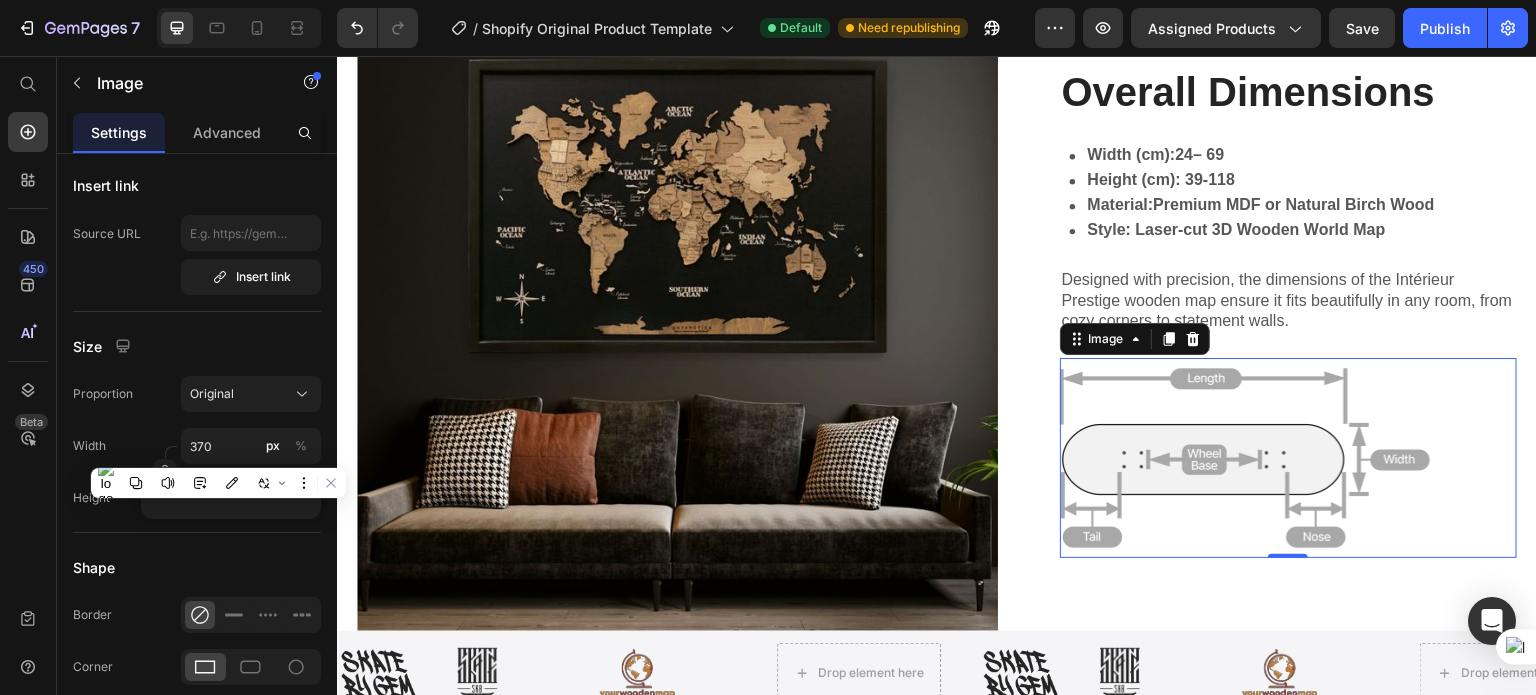 click at bounding box center [1289, 458] 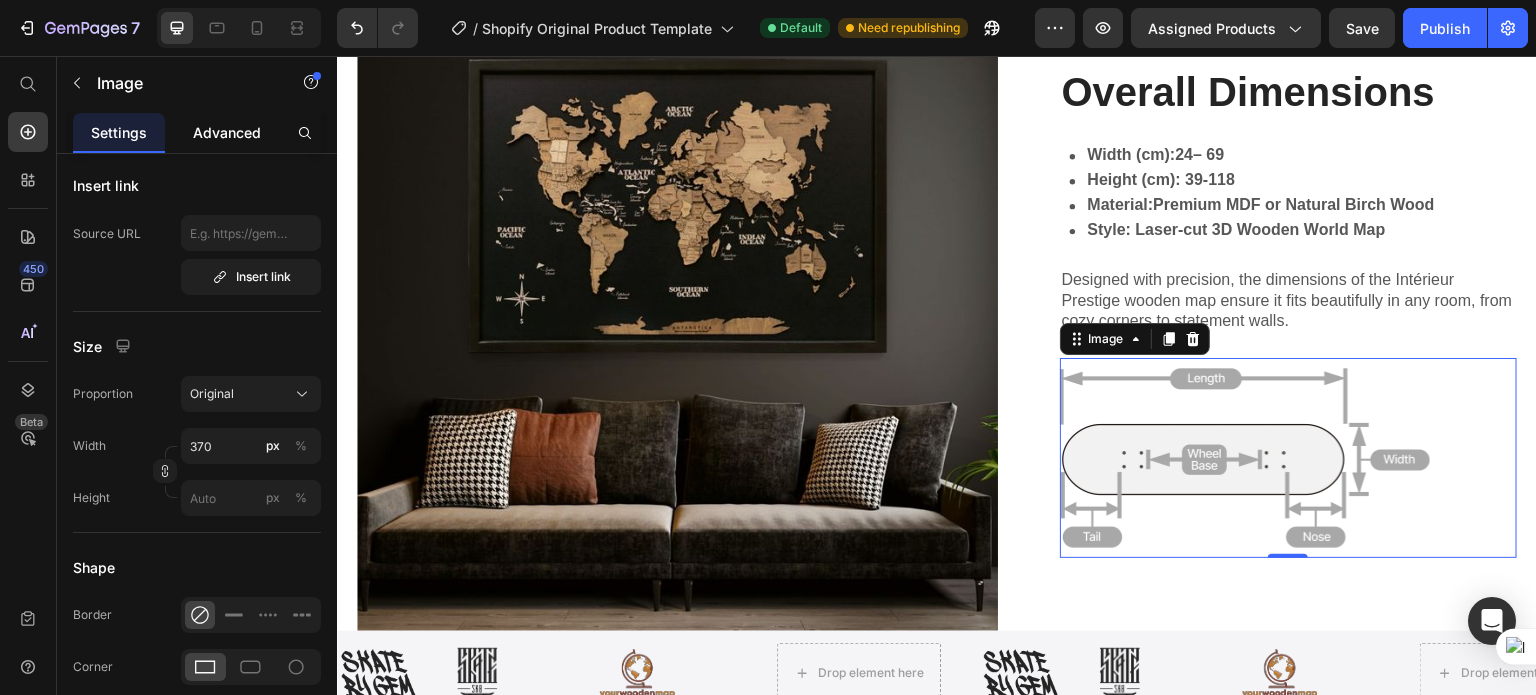 click on "Advanced" at bounding box center (227, 132) 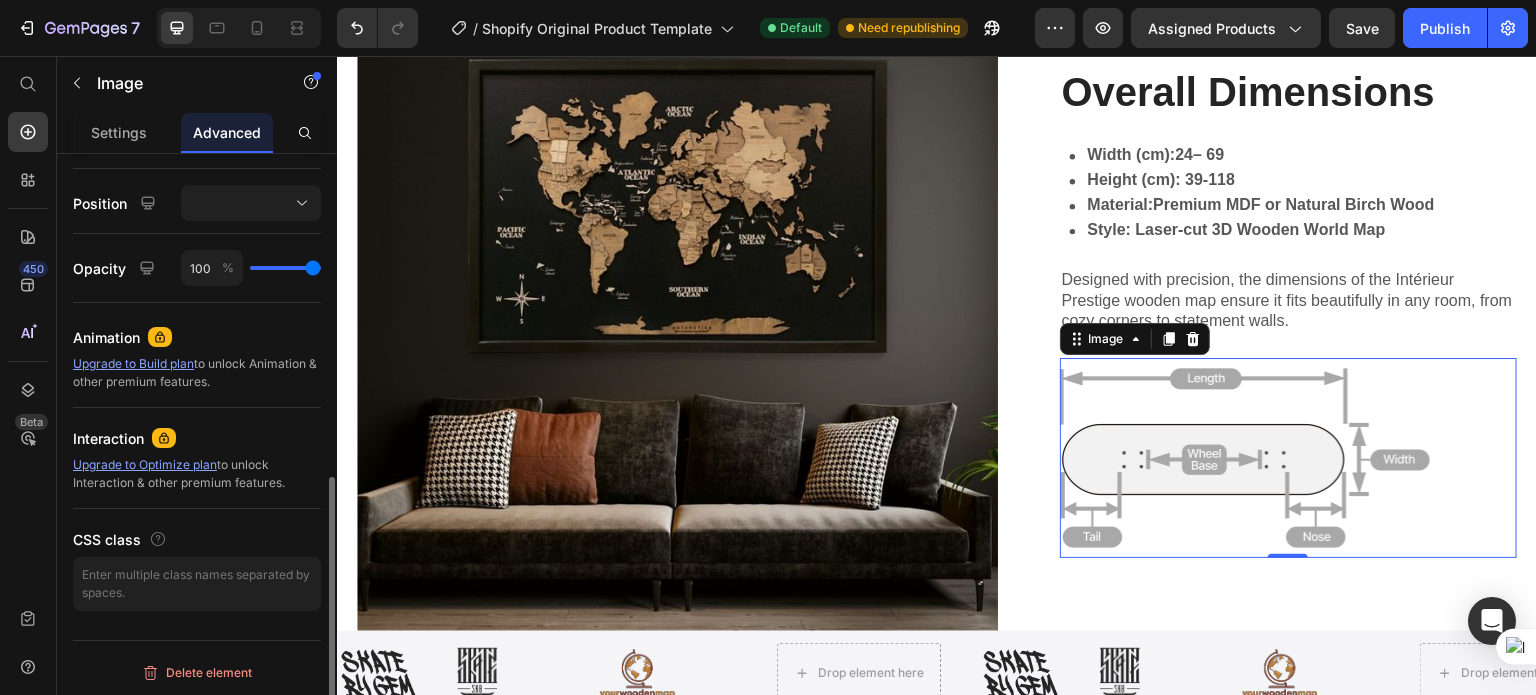 scroll, scrollTop: 404, scrollLeft: 0, axis: vertical 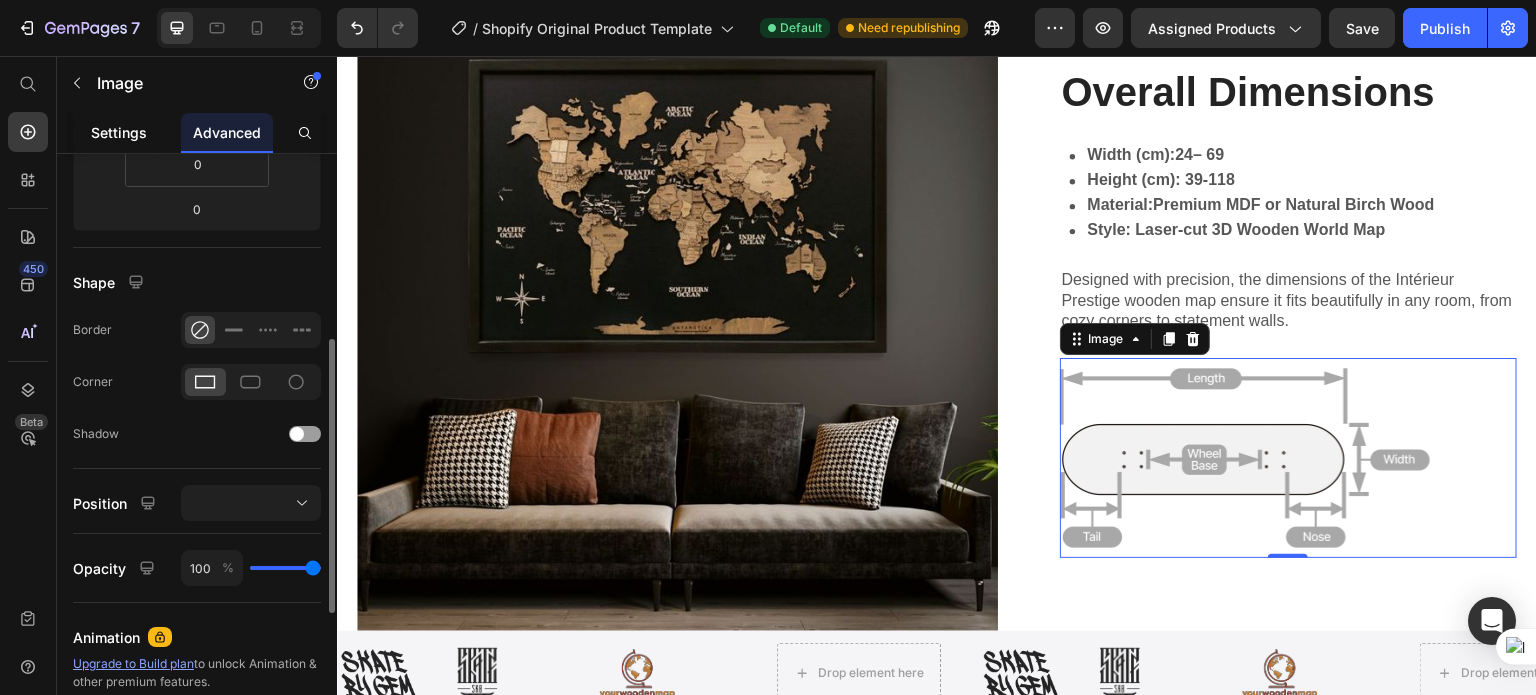 click on "Settings" at bounding box center [119, 132] 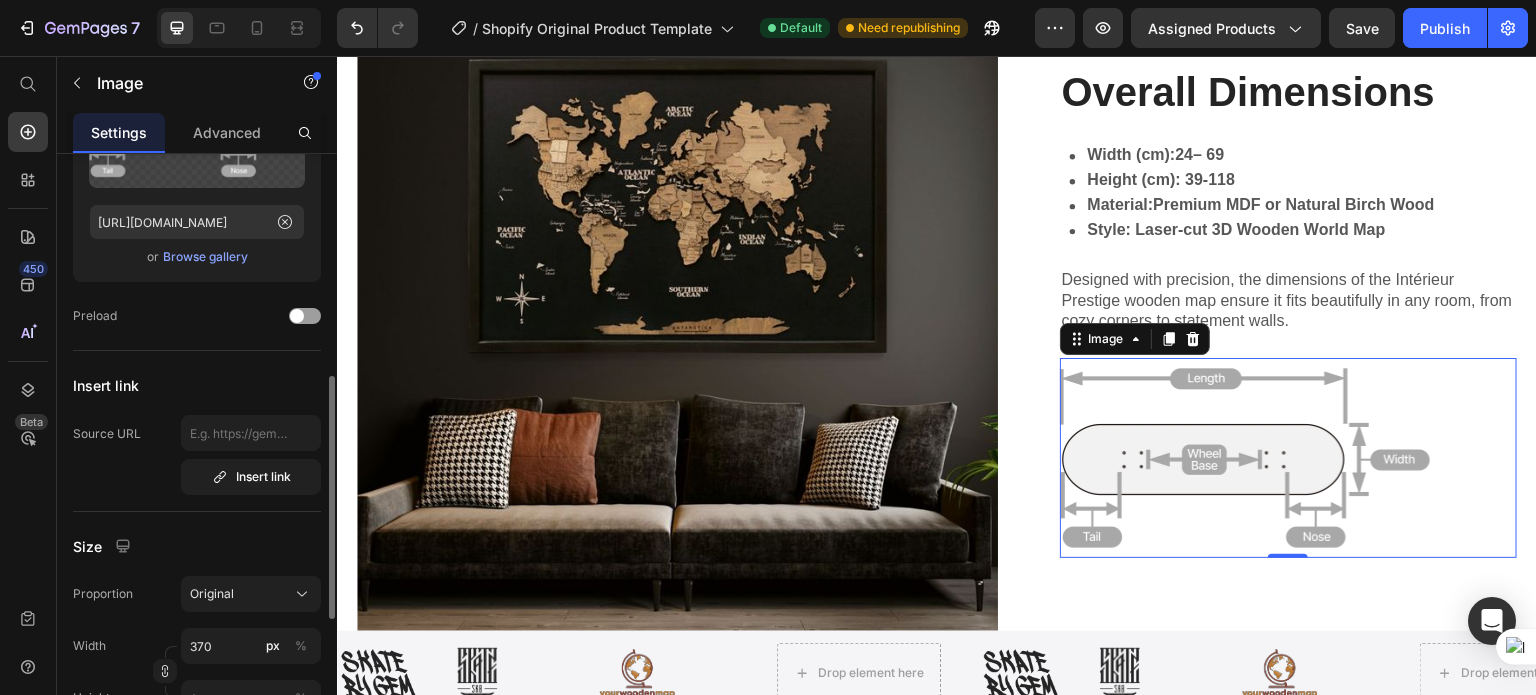 scroll, scrollTop: 300, scrollLeft: 0, axis: vertical 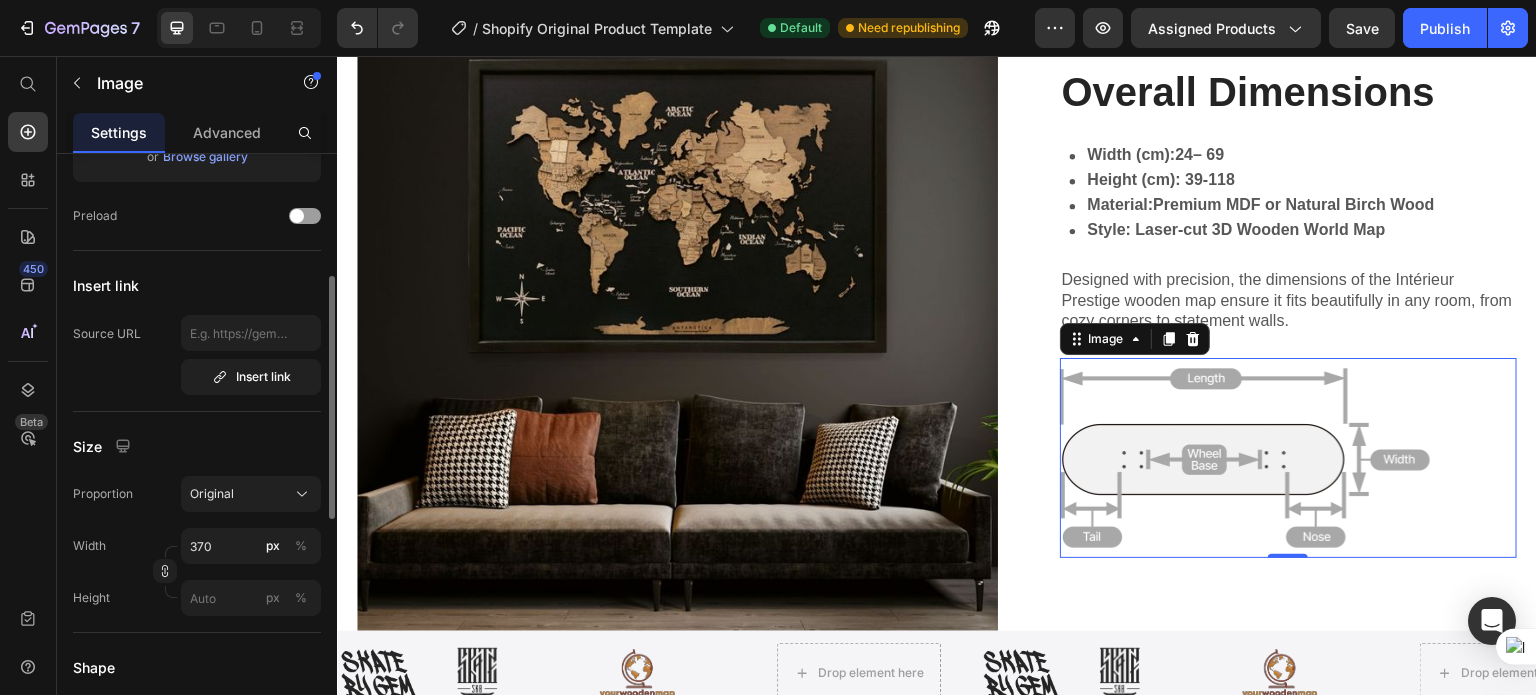 click on "Height" at bounding box center [91, 598] 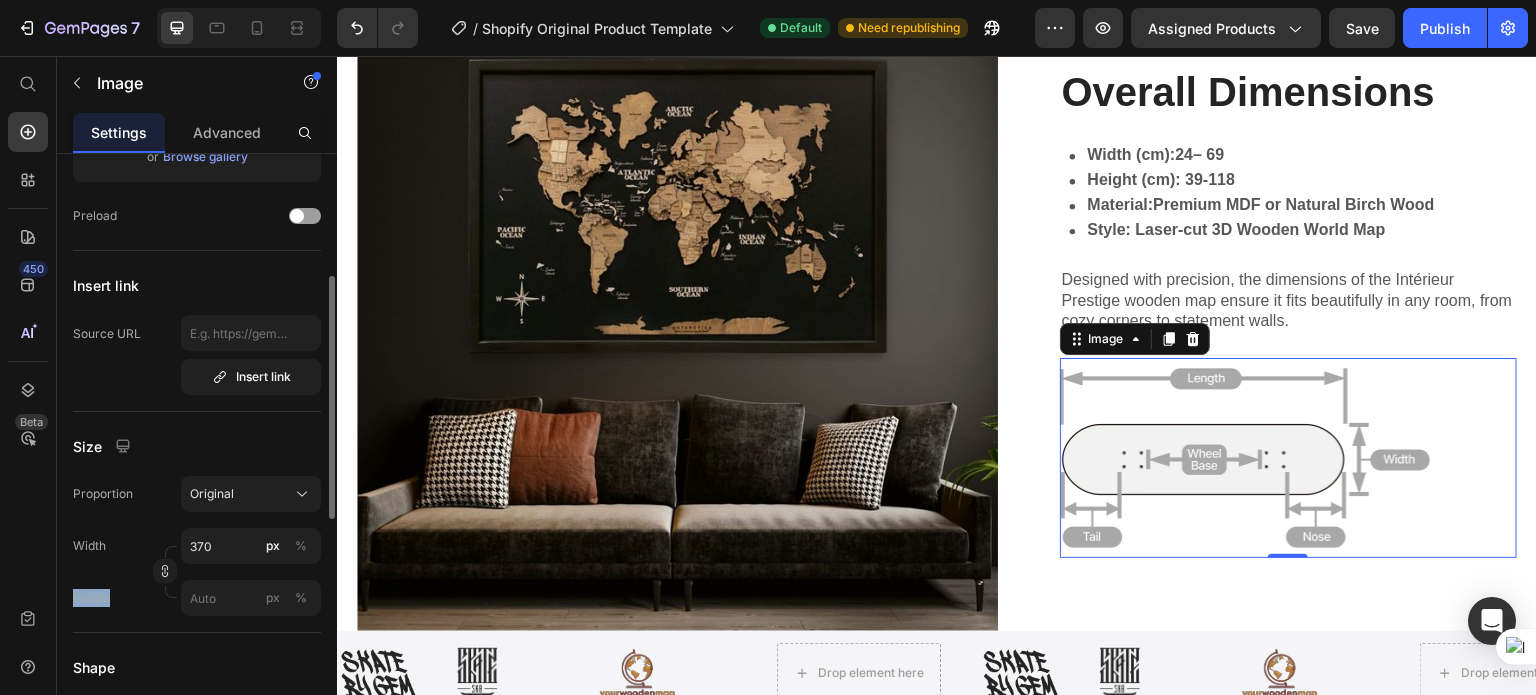 click on "Height" at bounding box center (91, 598) 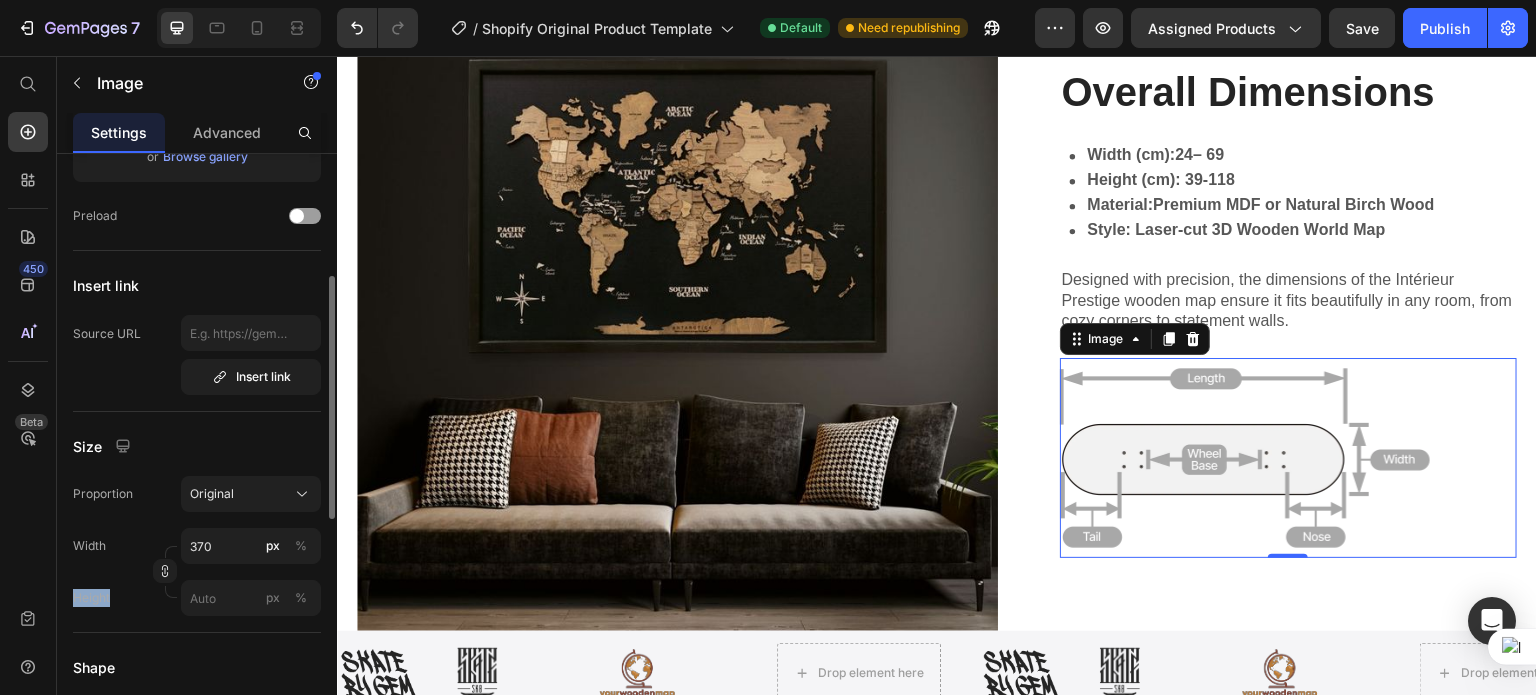 copy on "Height" 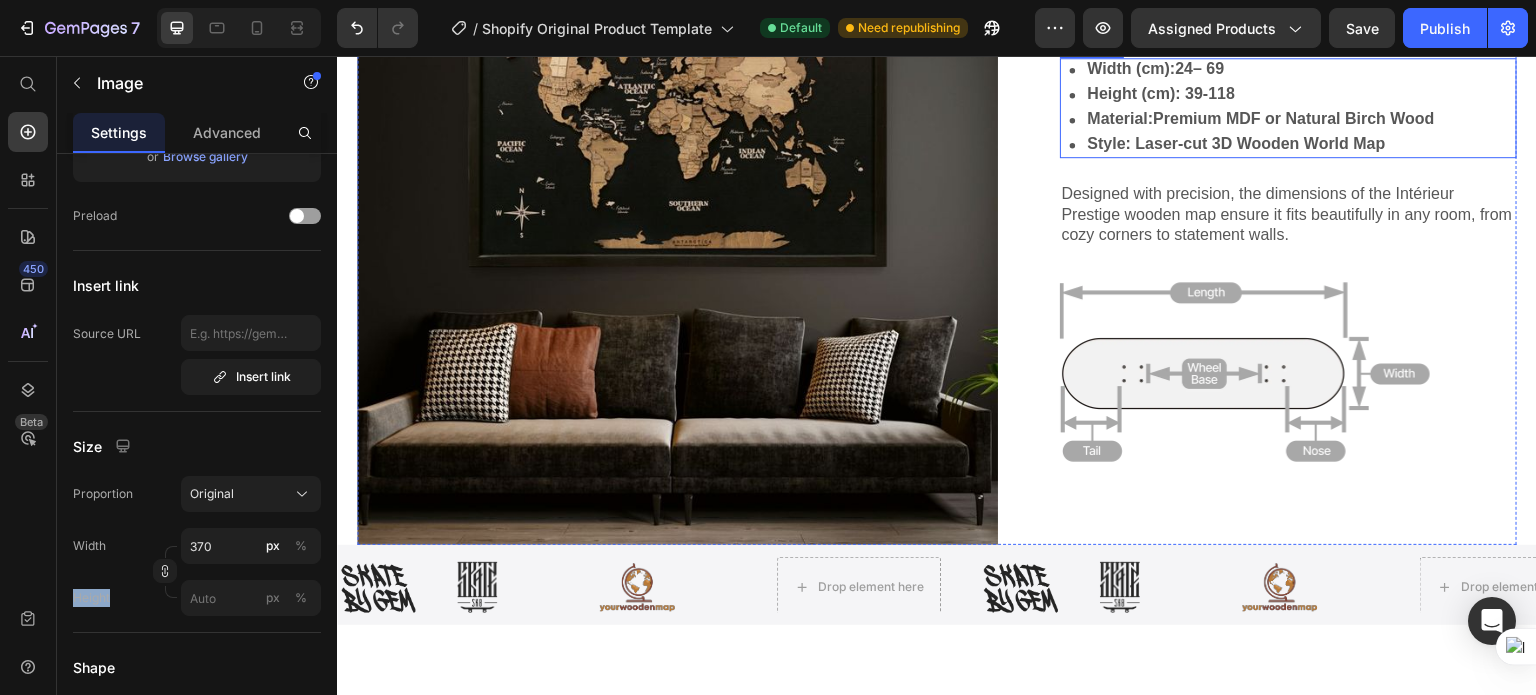 scroll, scrollTop: 3200, scrollLeft: 0, axis: vertical 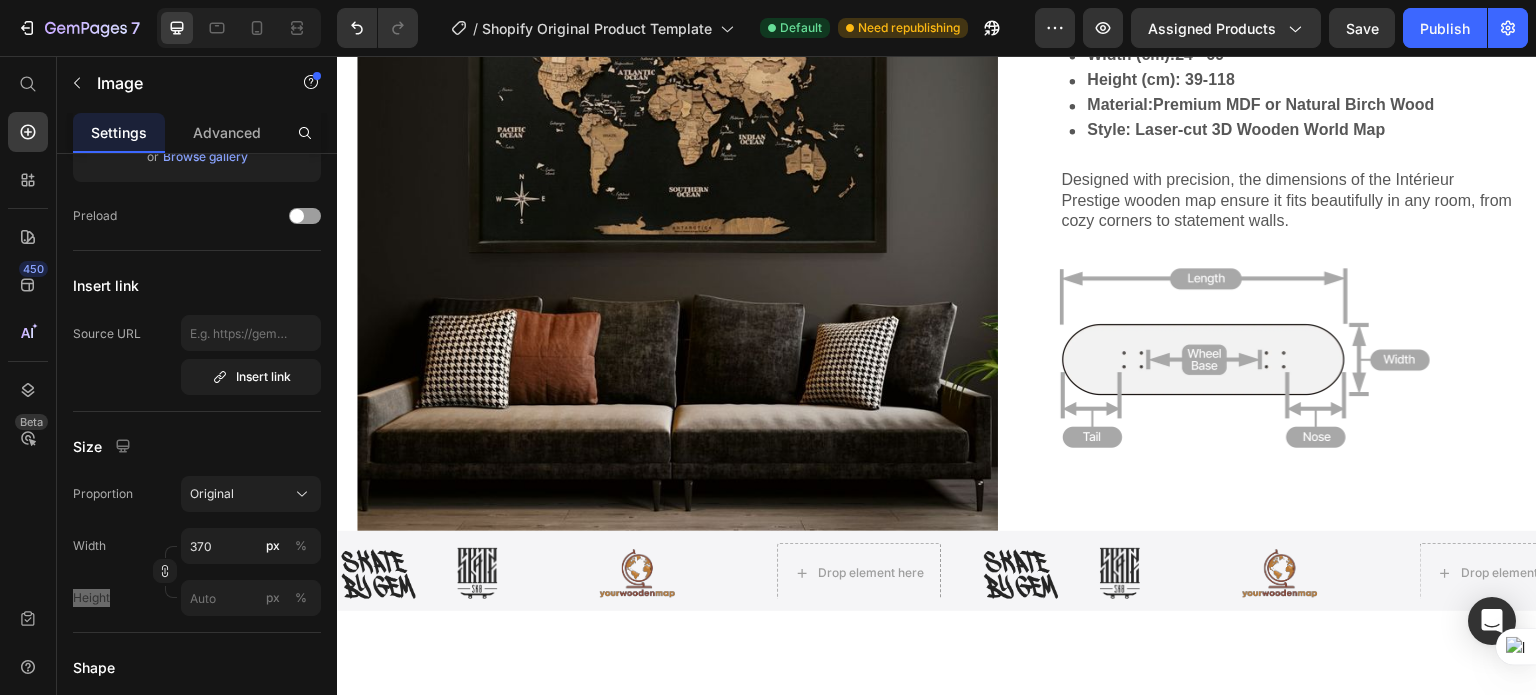 click at bounding box center [1289, 358] 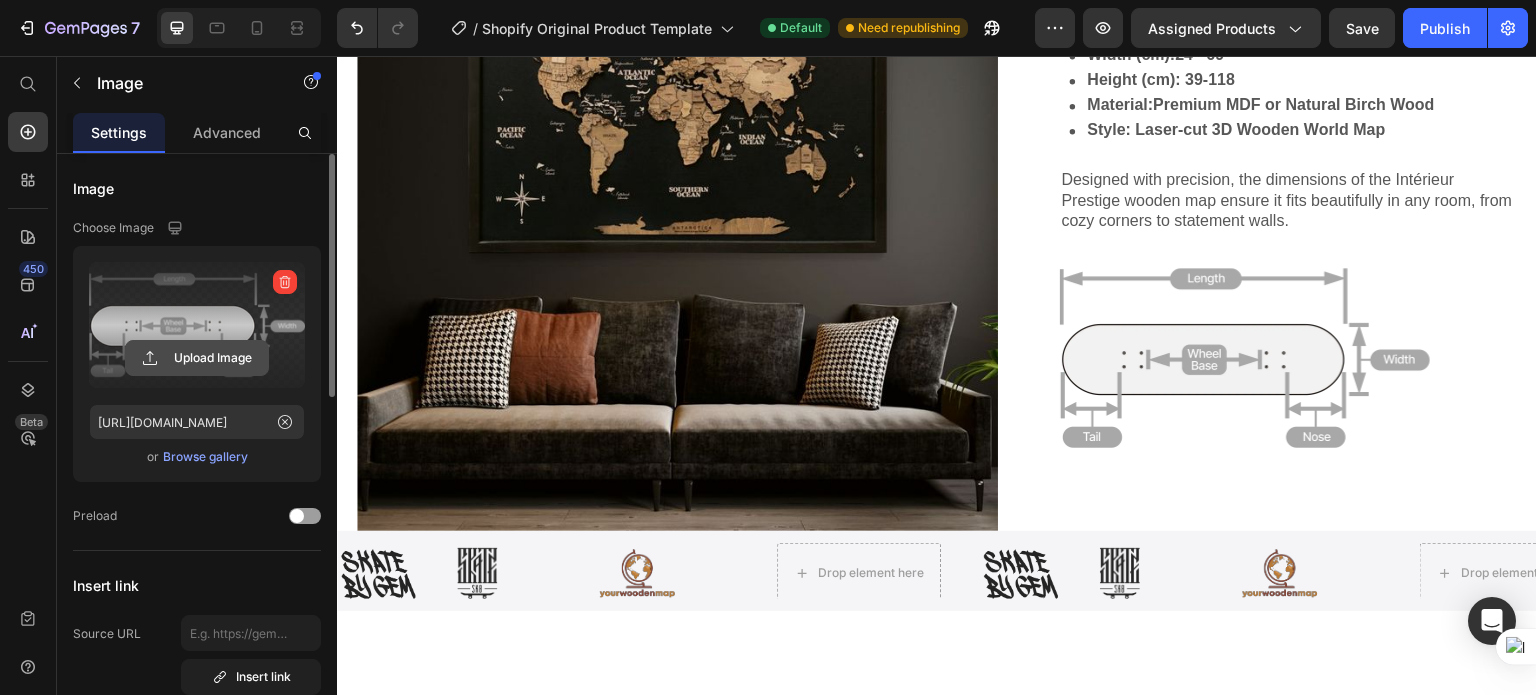 click 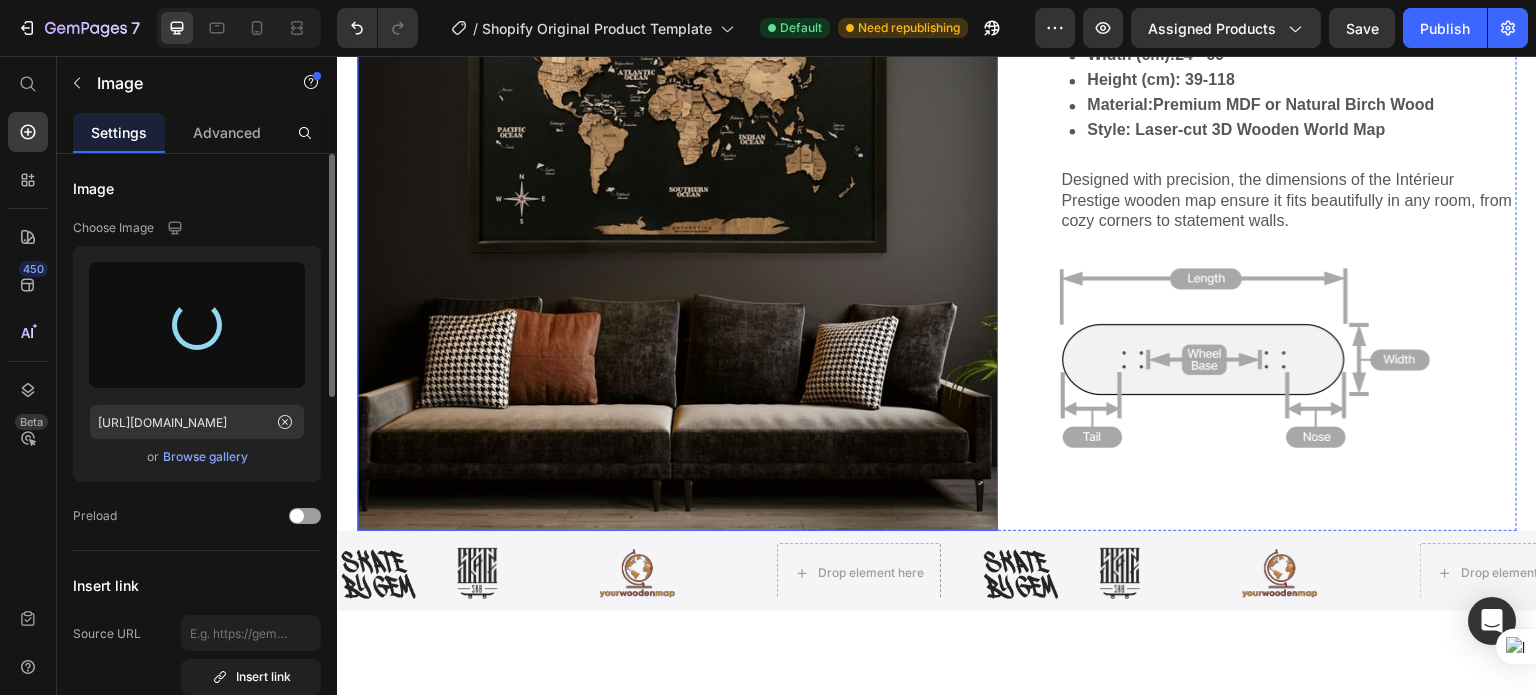 type on "https://cdn.shopify.com/s/files/1/0636/6593/0338/files/gempages_574389057228899103-a08df105-c63f-4b32-96c7-3ba78ff0c5a2.png" 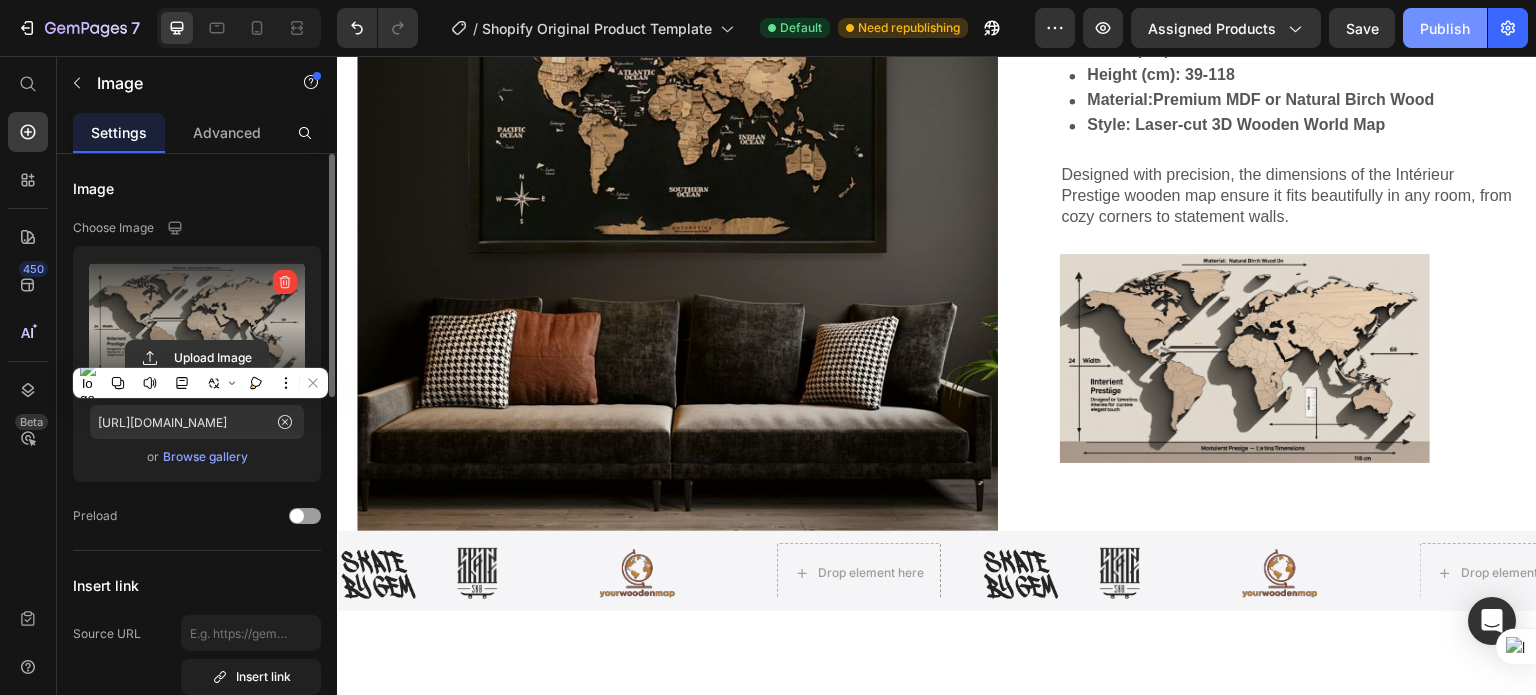 click on "Publish" at bounding box center [1445, 28] 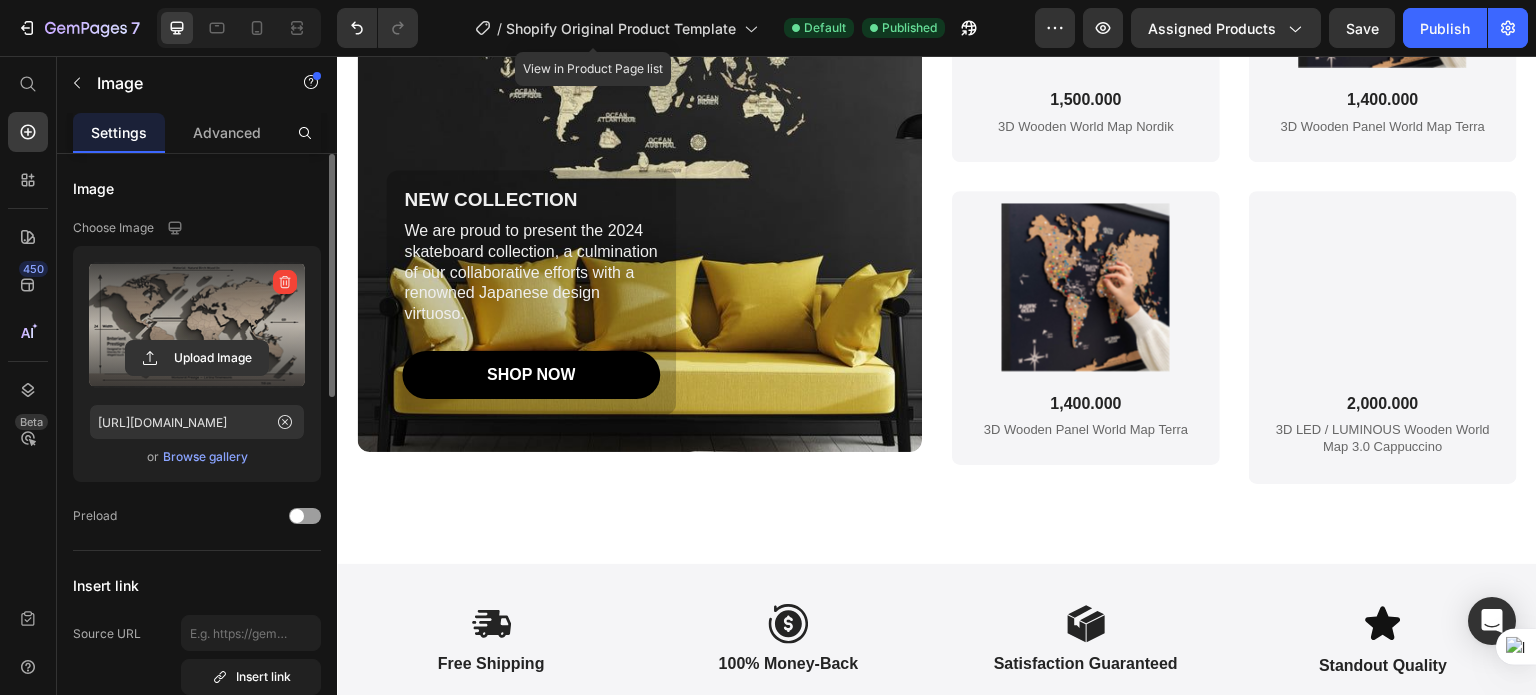 scroll, scrollTop: 5300, scrollLeft: 0, axis: vertical 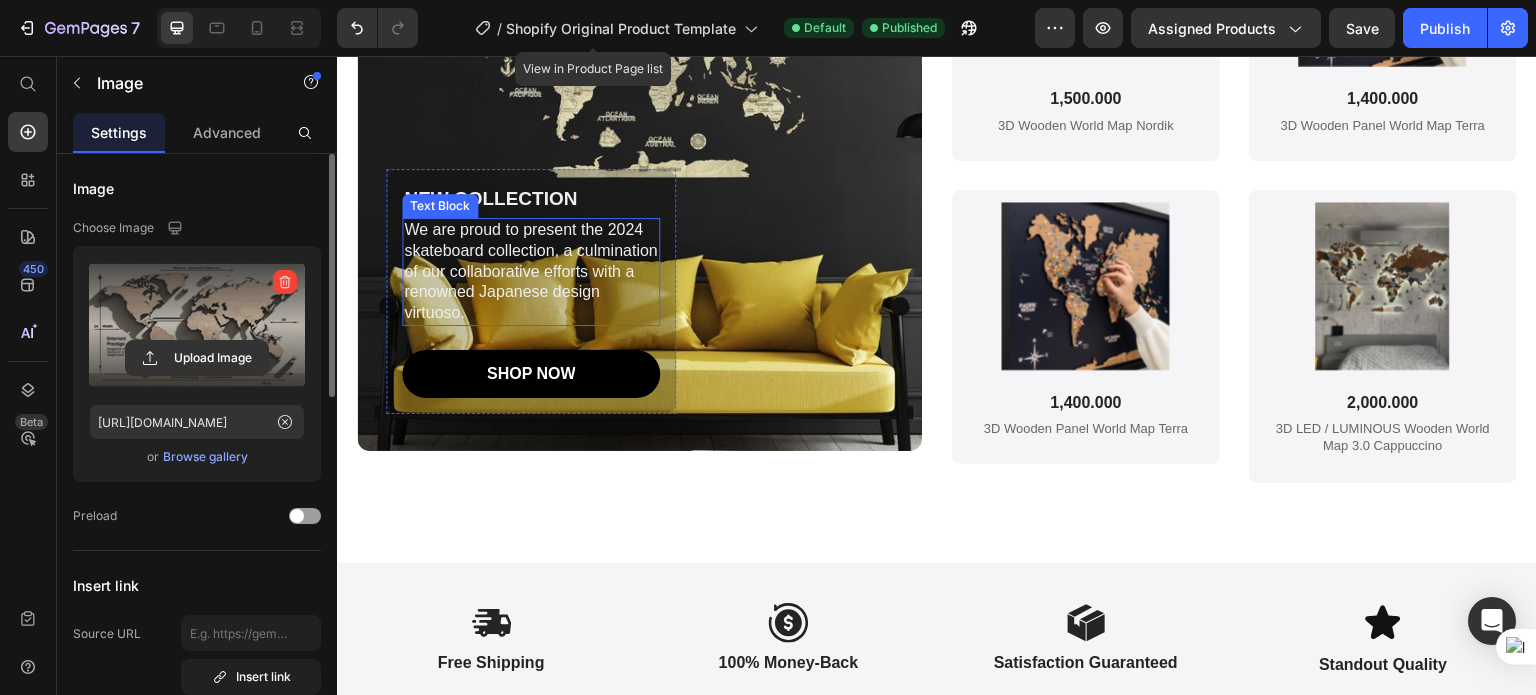 click on "We are proud to present the 2024 skateboard collection, a culmination of our collaborative efforts with a renowned Japanese design virtuoso." at bounding box center (531, 272) 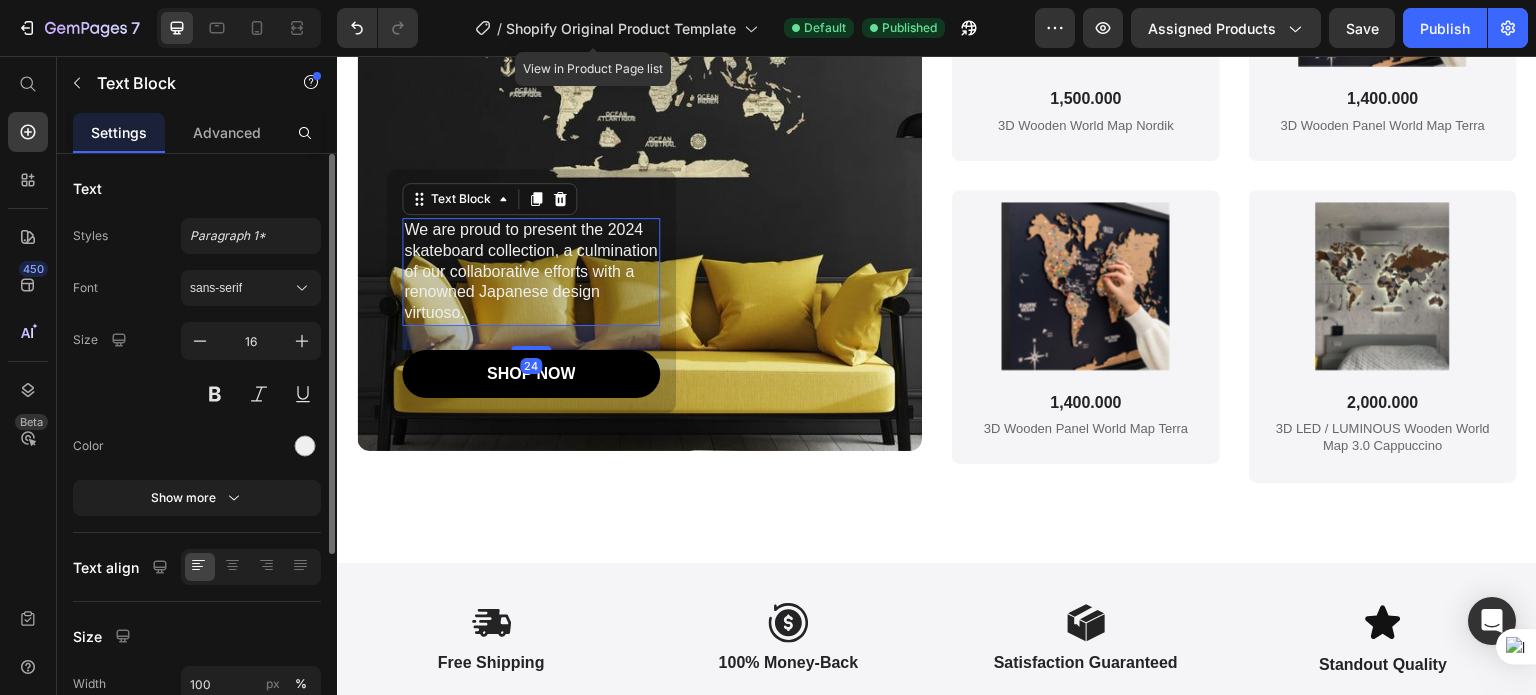click on "We are proud to present the 2024 skateboard collection, a culmination of our collaborative efforts with a renowned Japanese design virtuoso." at bounding box center [531, 272] 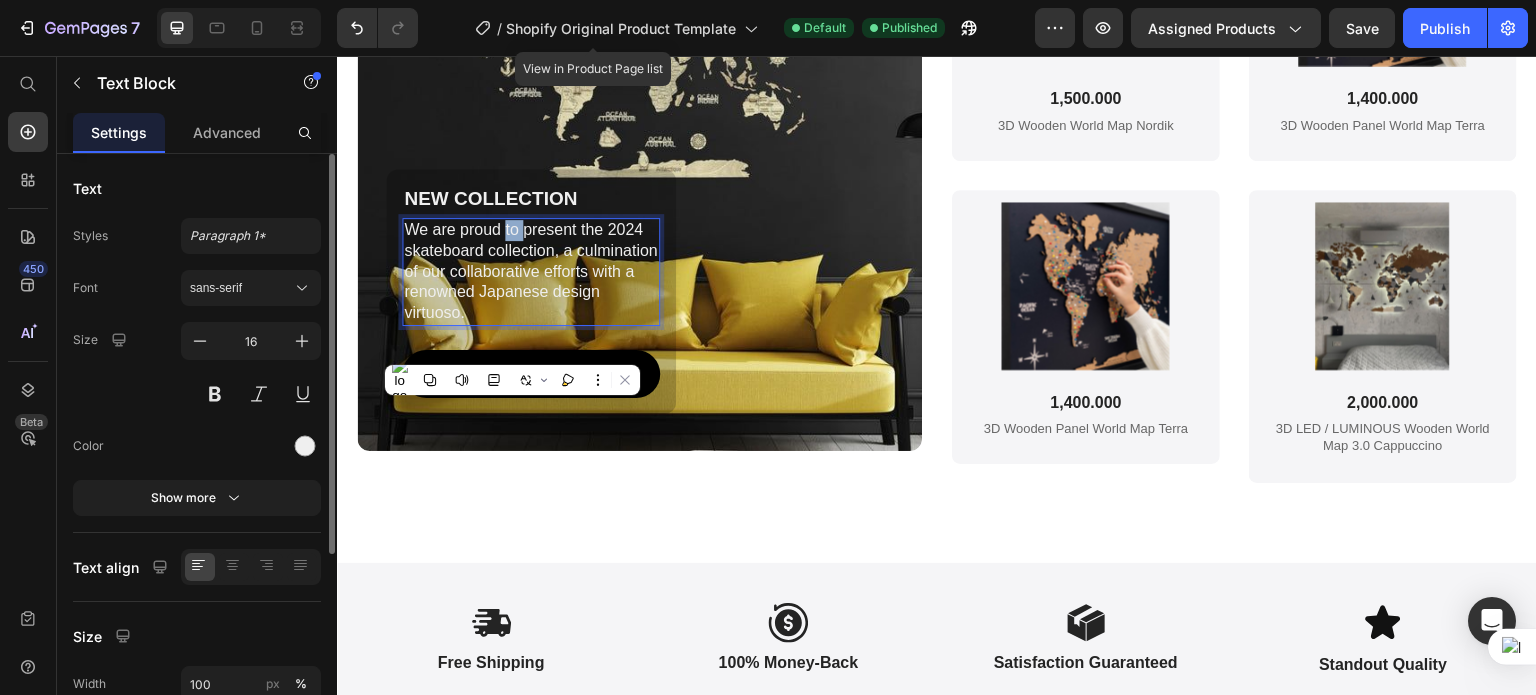 click on "We are proud to present the 2024 skateboard collection, a culmination of our collaborative efforts with a renowned Japanese design virtuoso." at bounding box center [531, 272] 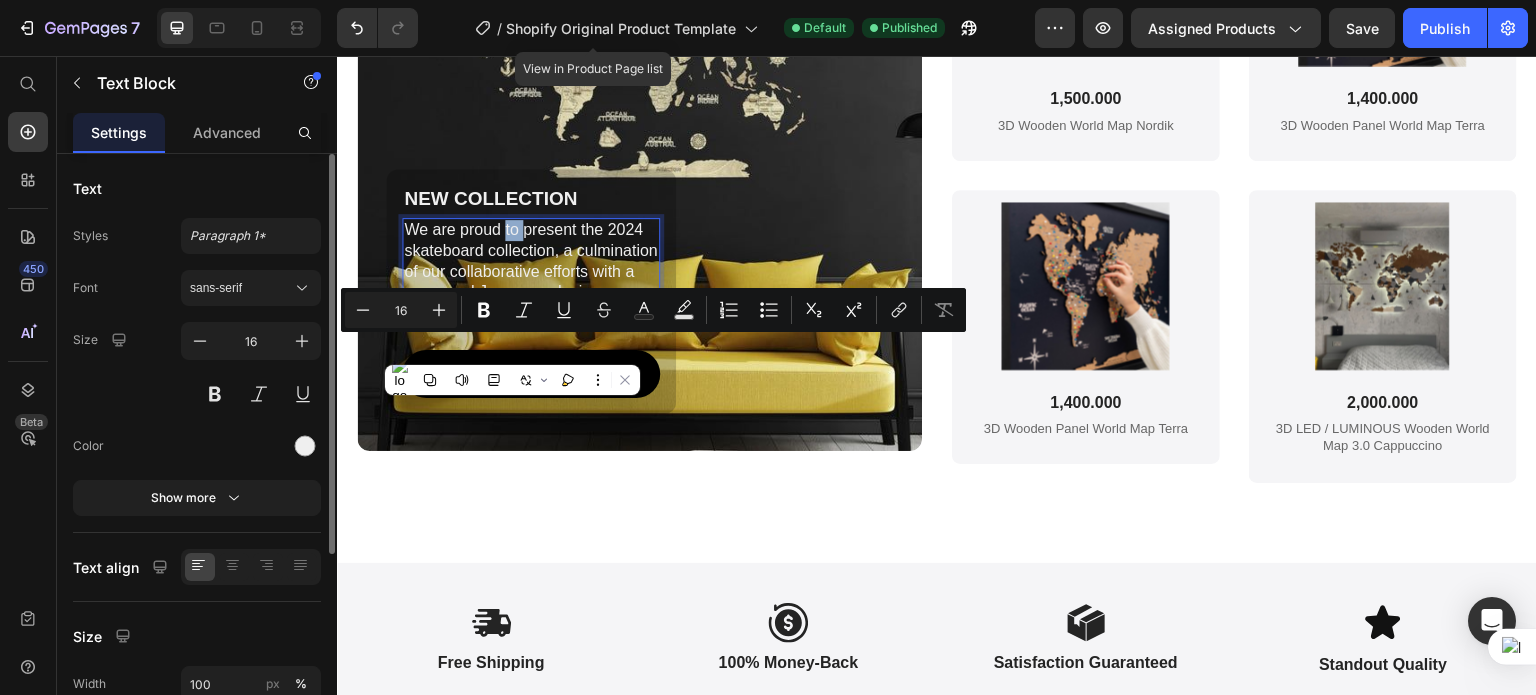 copy on "We are proud to present the 2024 skateboard collection, a culmination of our collaborative efforts with a renowned Japanese design virtuoso." 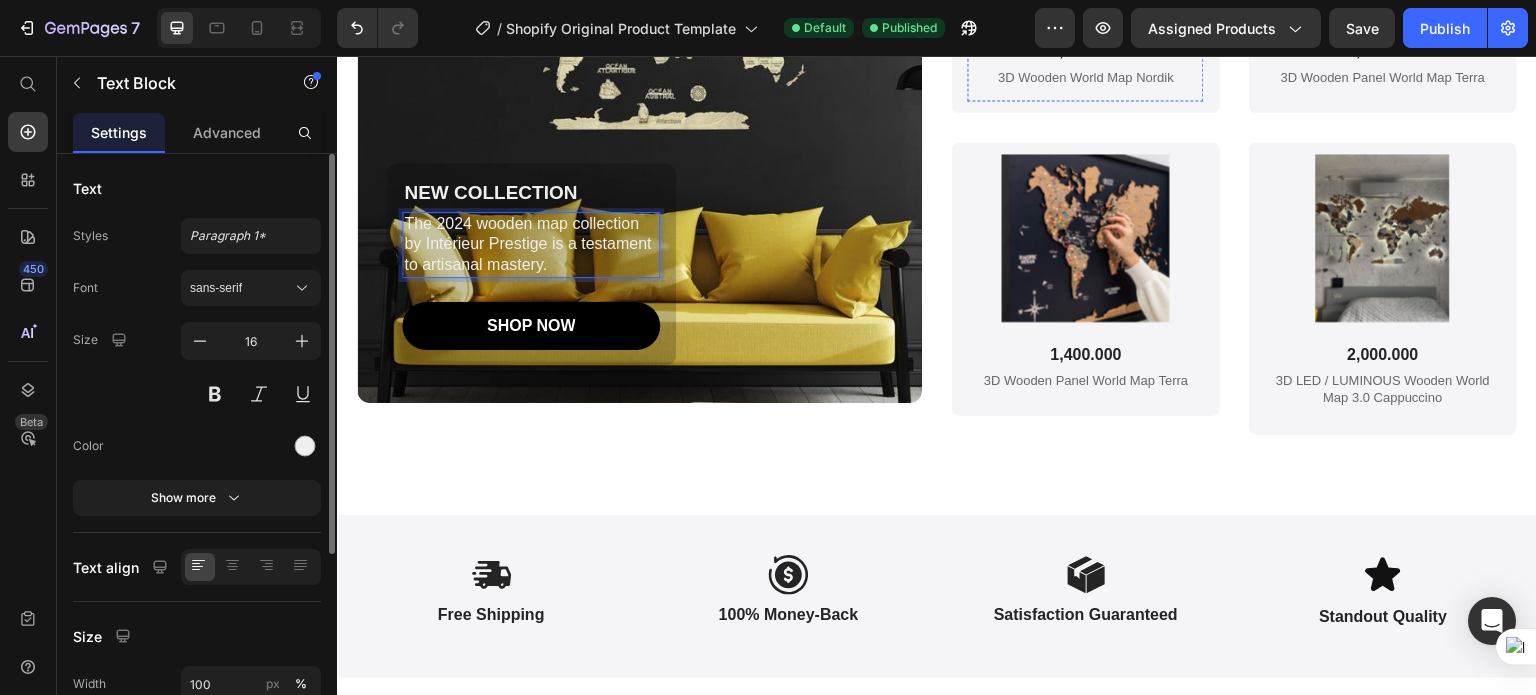 scroll, scrollTop: 5400, scrollLeft: 0, axis: vertical 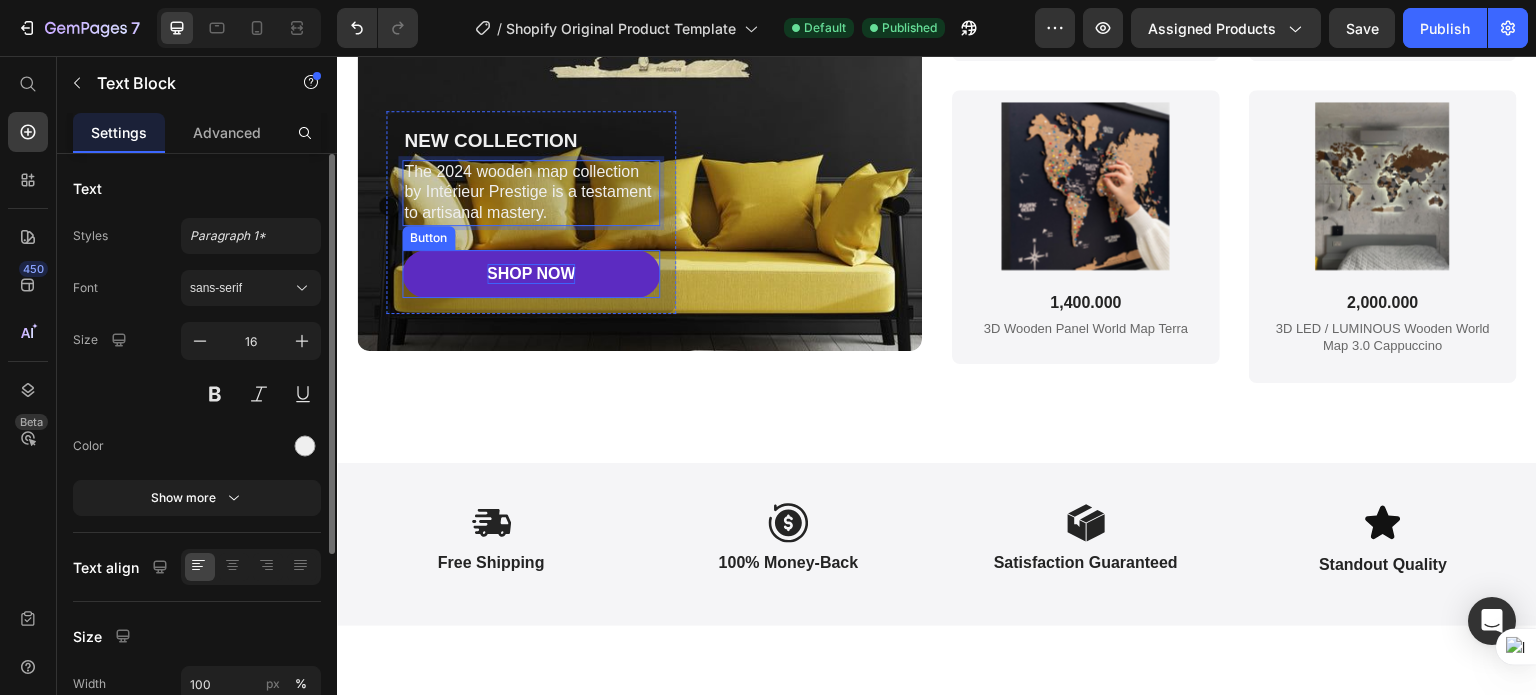 click on "SHOP NOW" at bounding box center (531, 274) 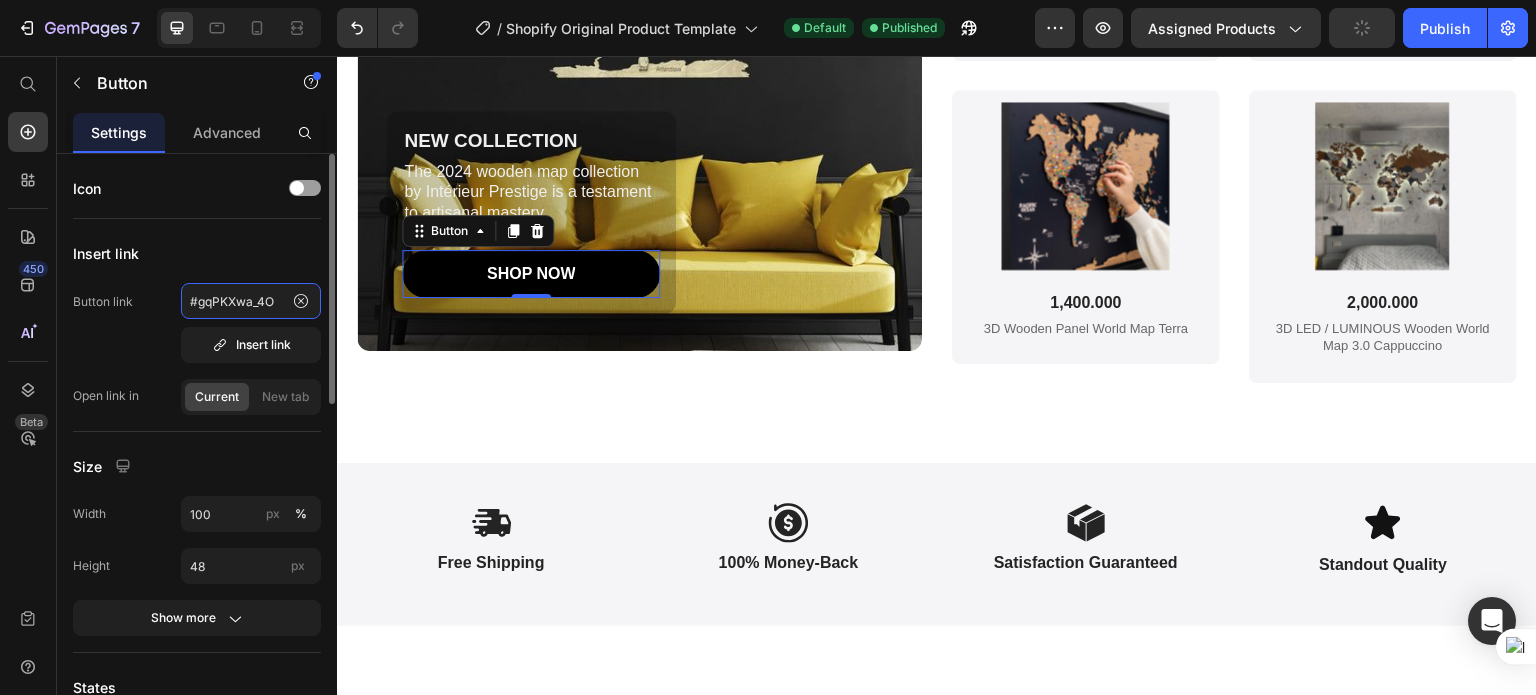 click on "#gqPKXwa_4O" 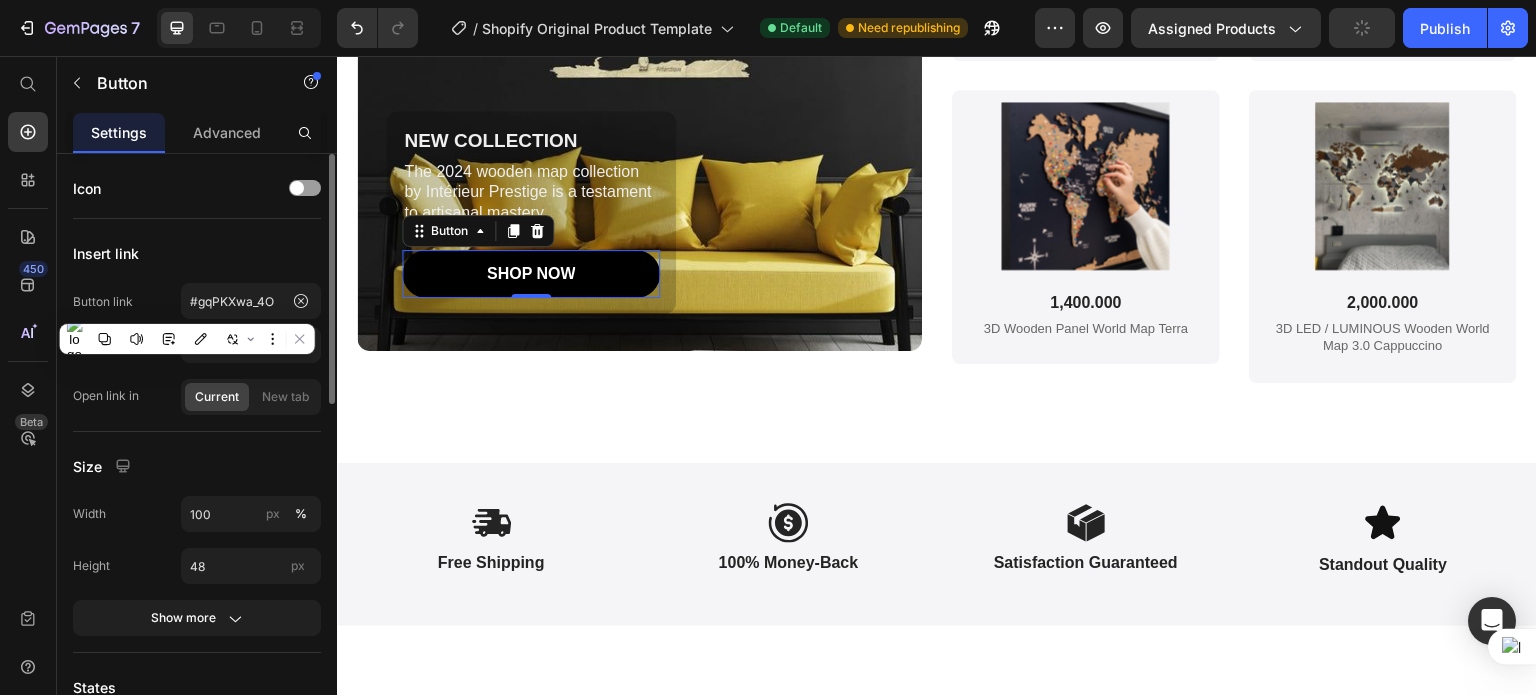 click on "Insert link" at bounding box center (197, 253) 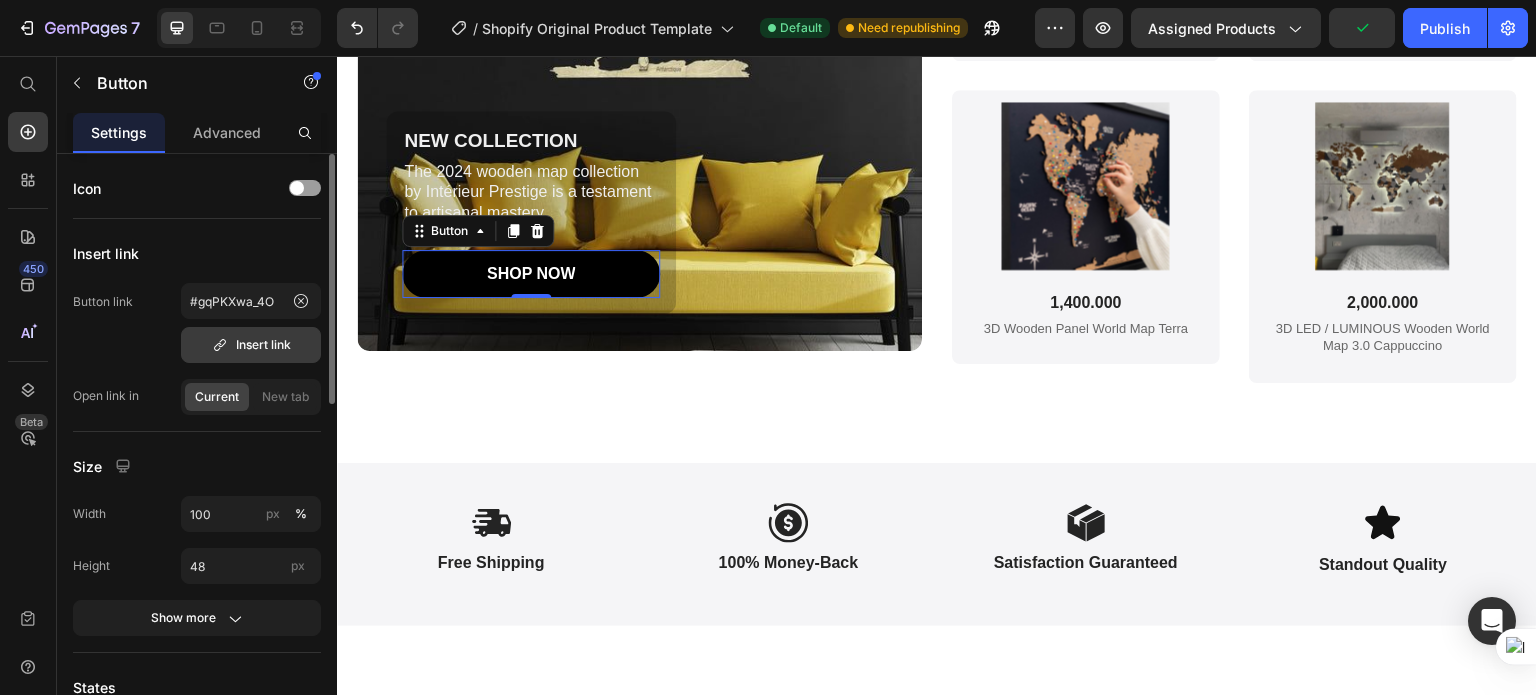 click on "Insert link" at bounding box center [251, 345] 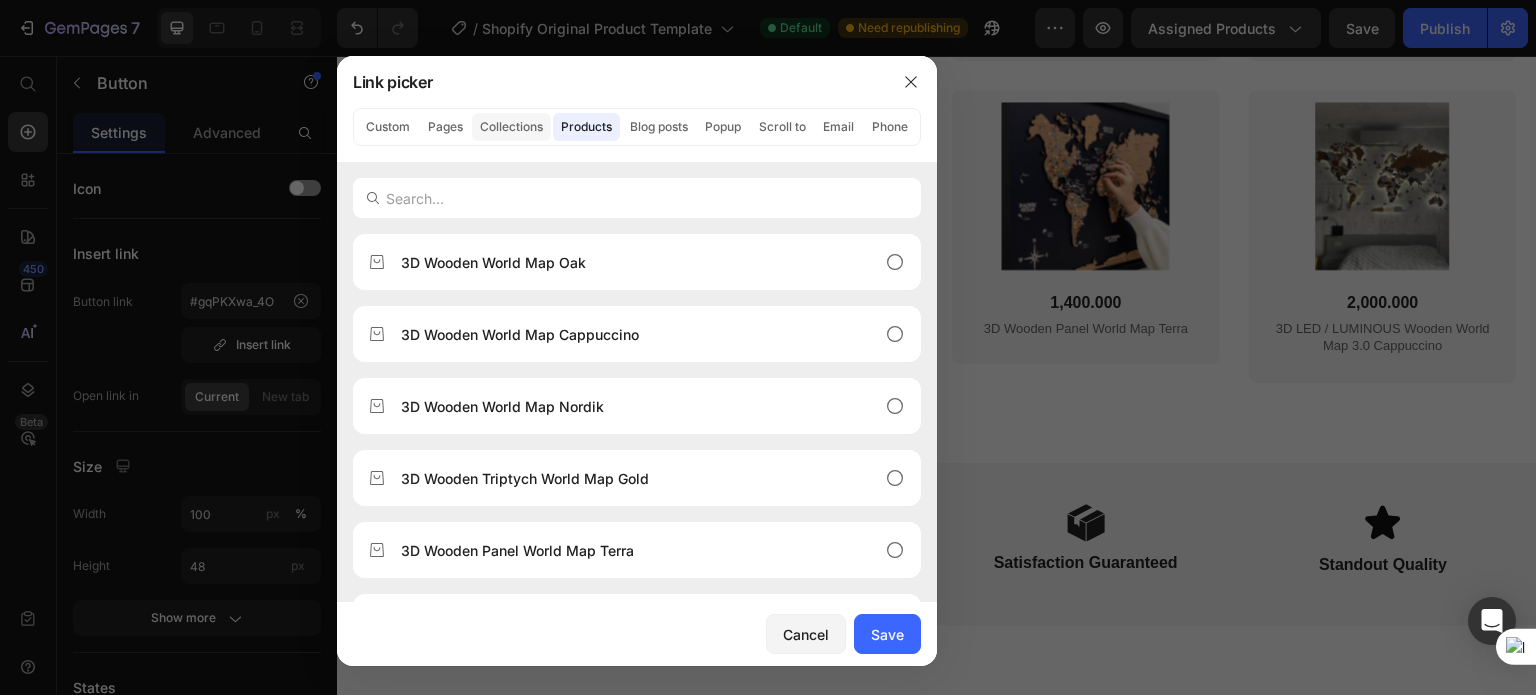 click on "Collections" 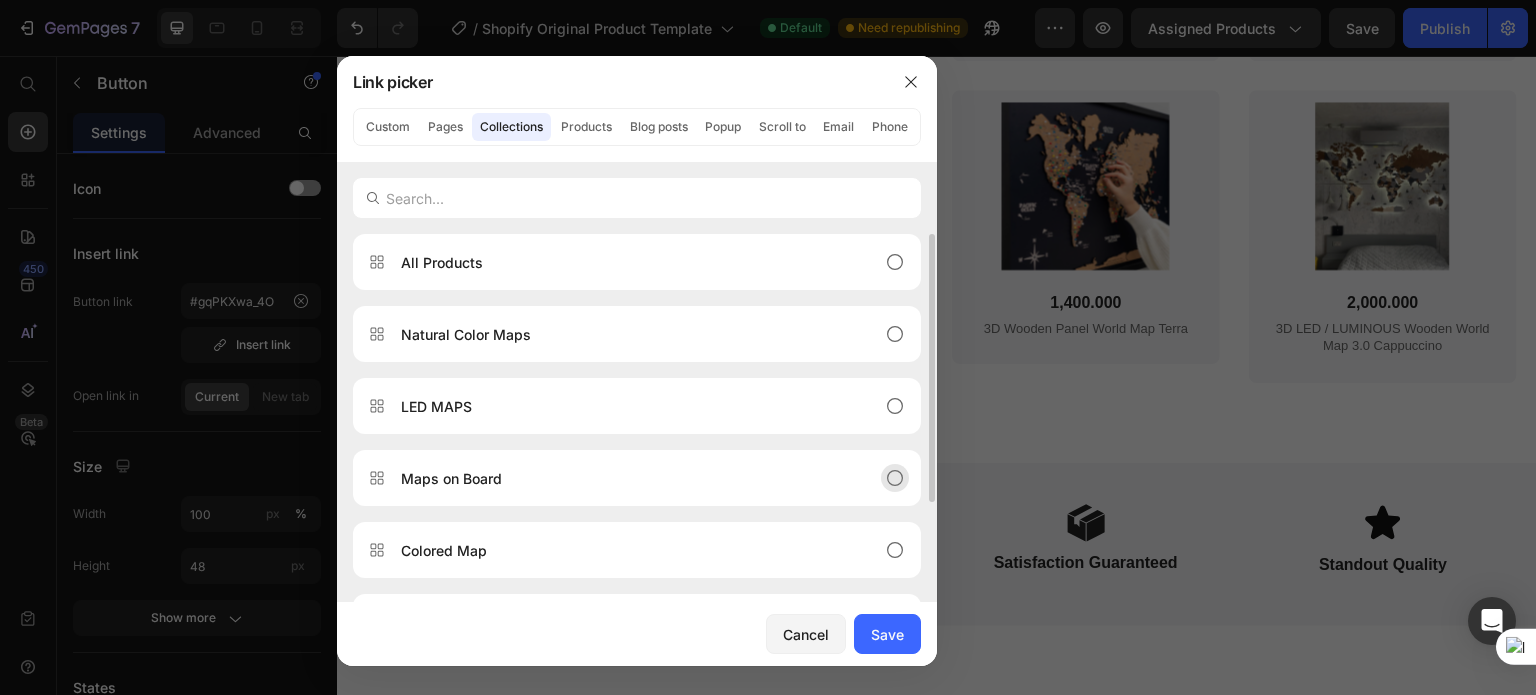 click on "Maps on Board" at bounding box center [451, 478] 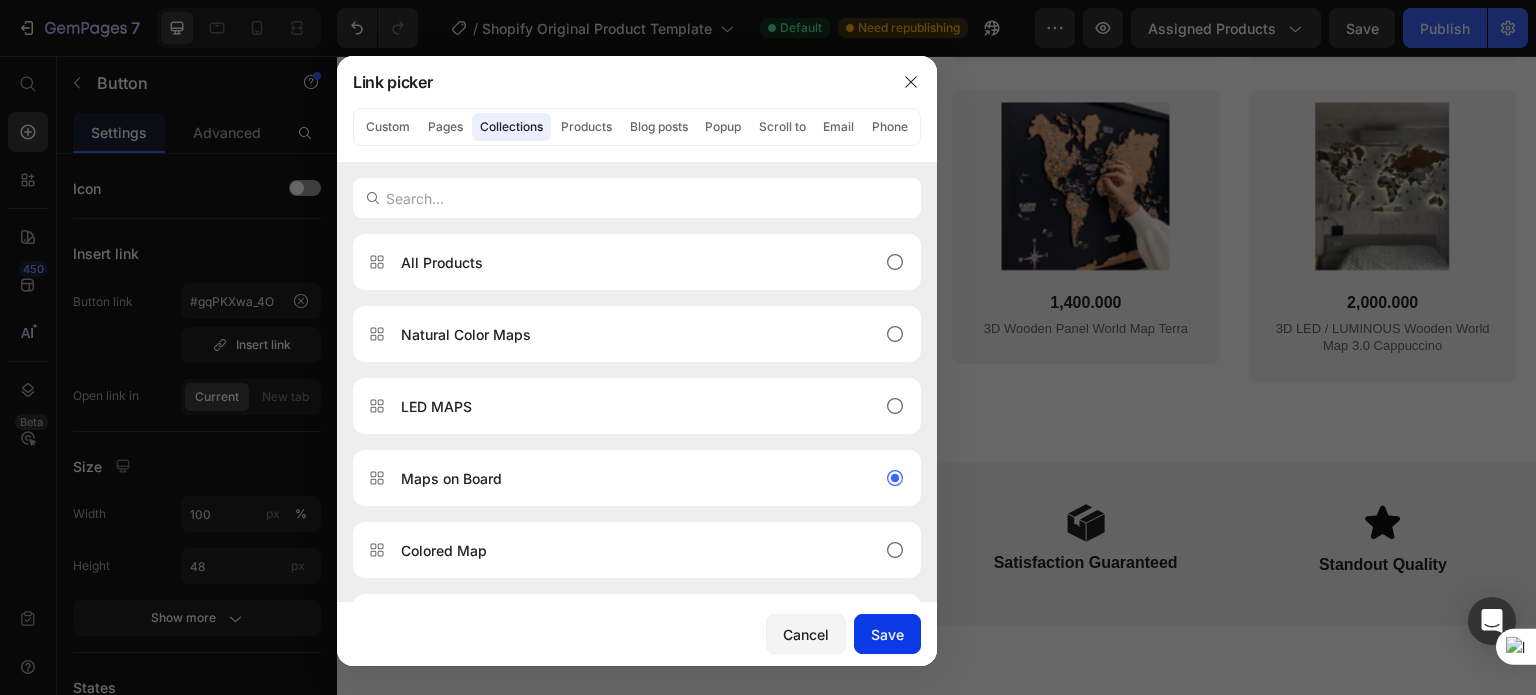 click on "Save" 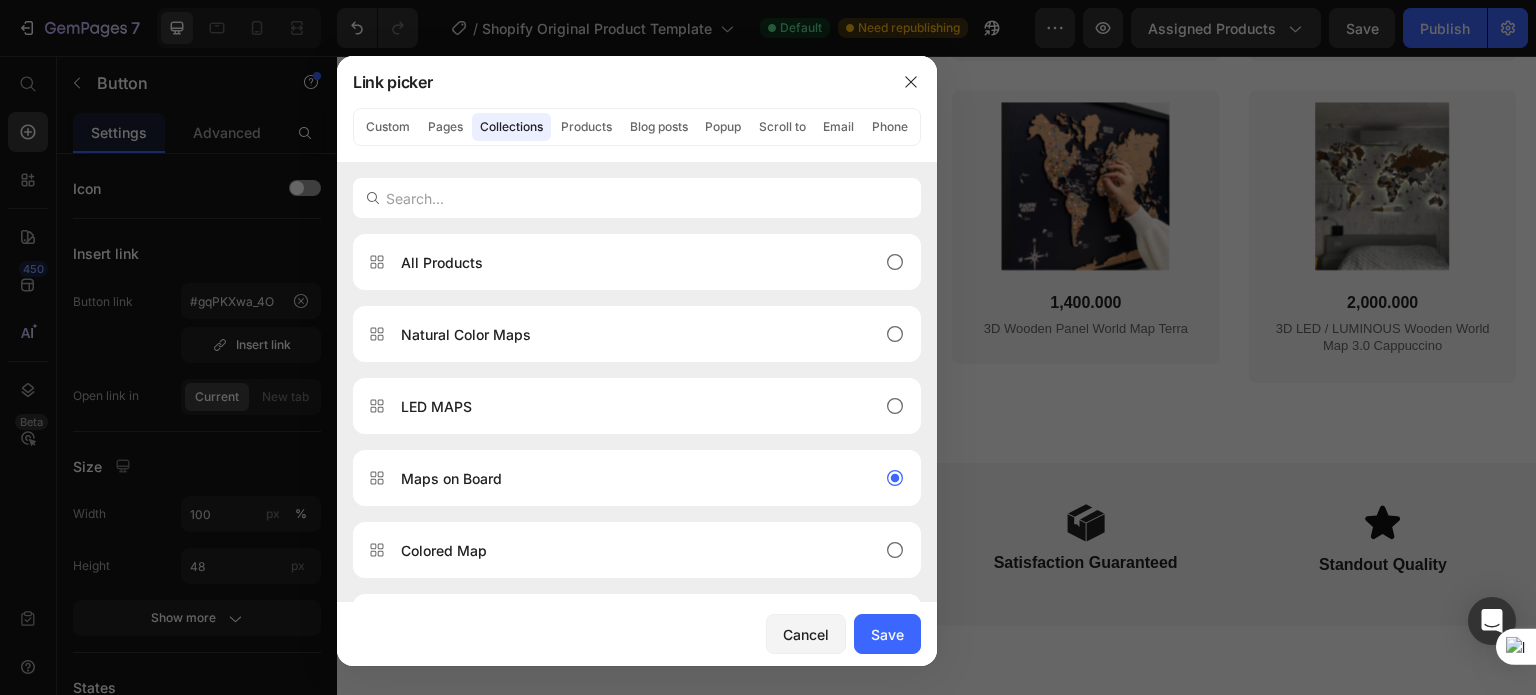 type on "/collections/maps-on-board" 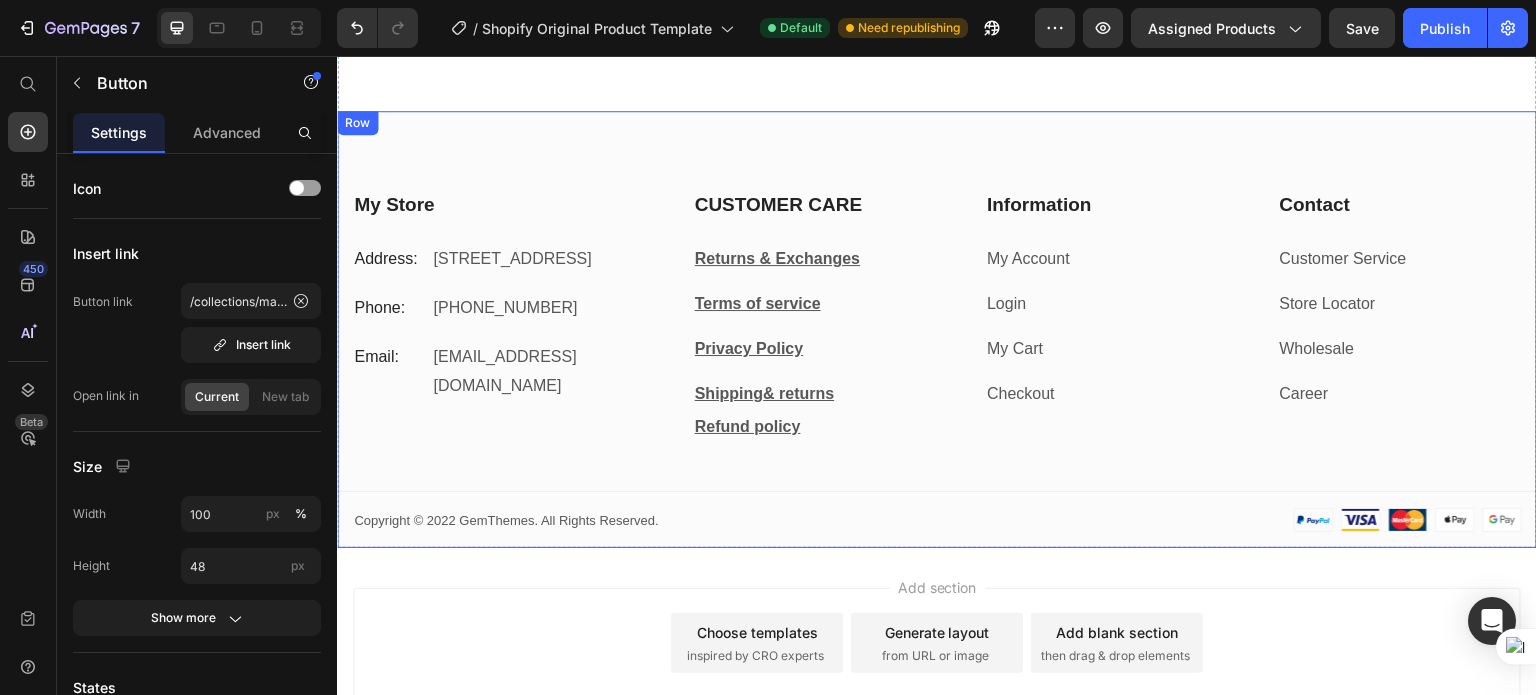 scroll, scrollTop: 7100, scrollLeft: 0, axis: vertical 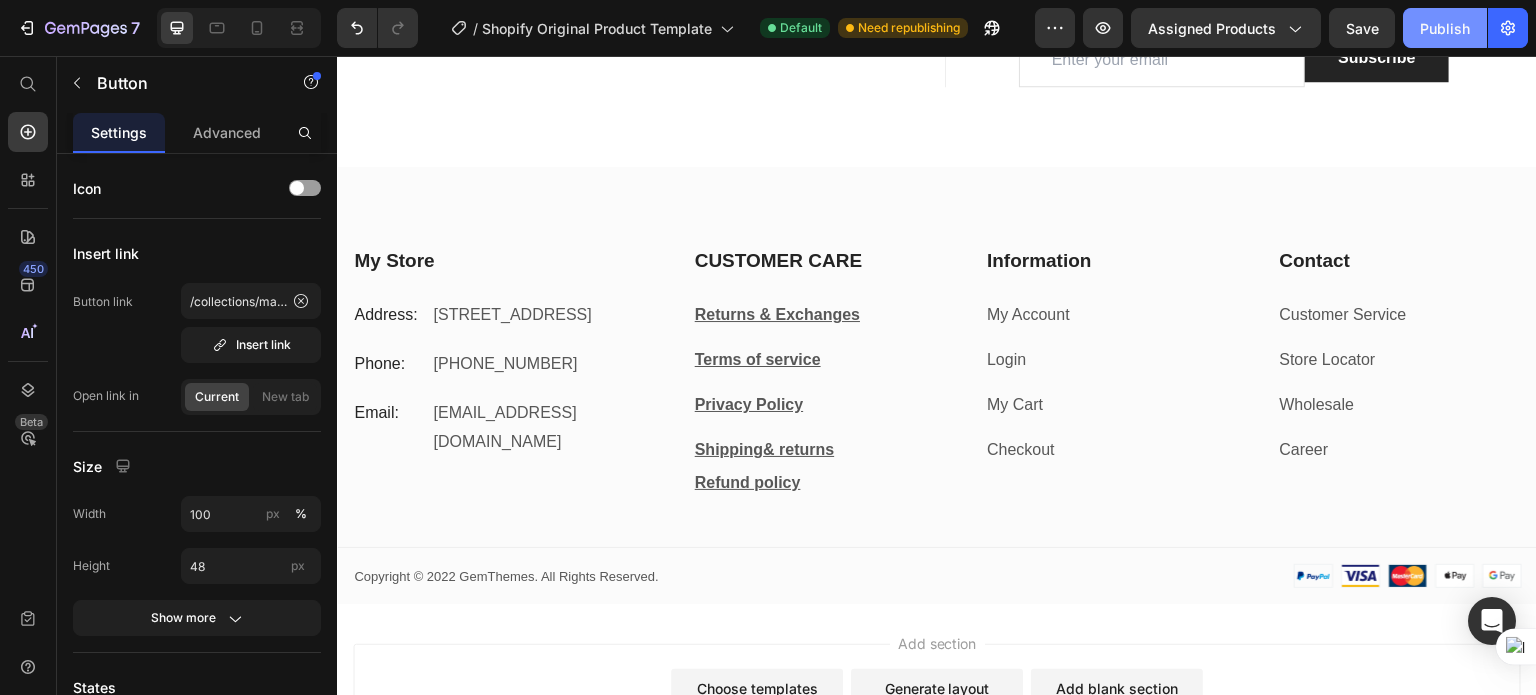 click on "Publish" at bounding box center (1445, 28) 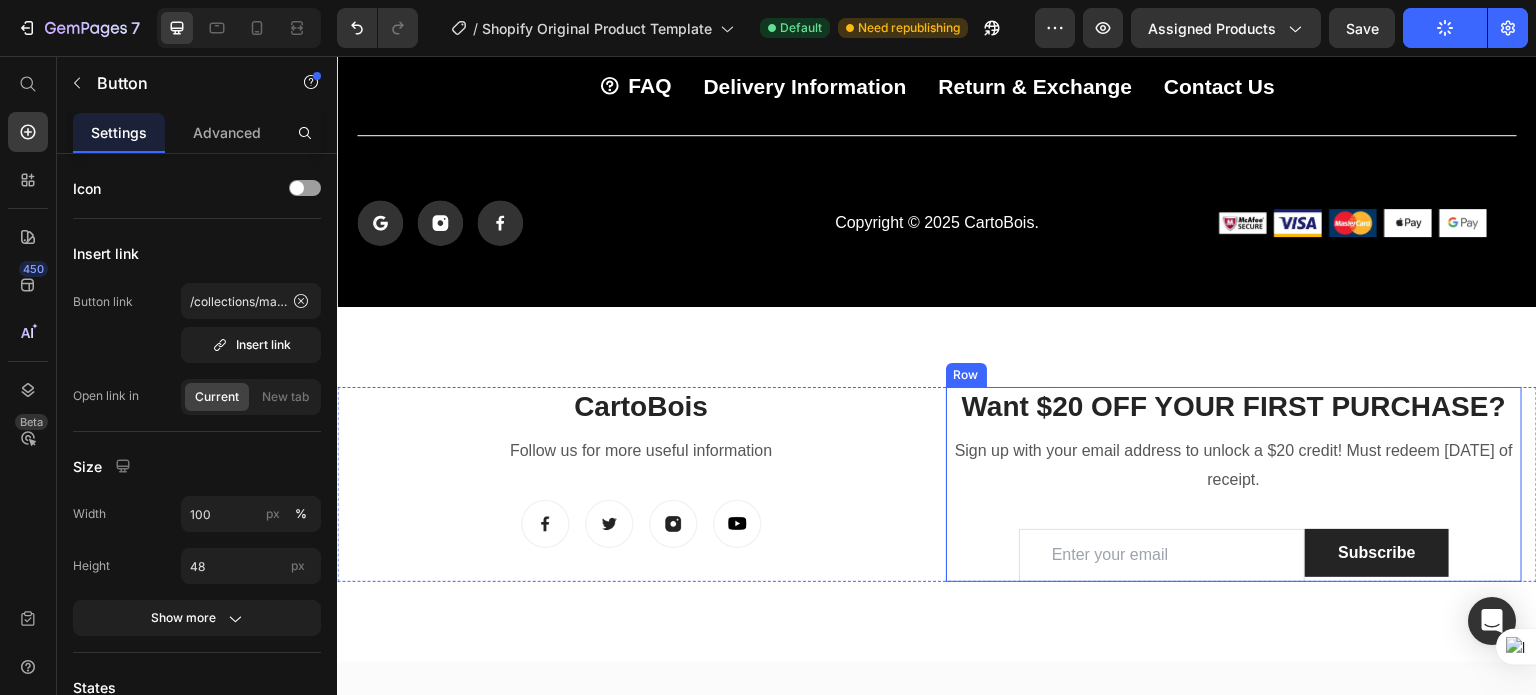 scroll, scrollTop: 6600, scrollLeft: 0, axis: vertical 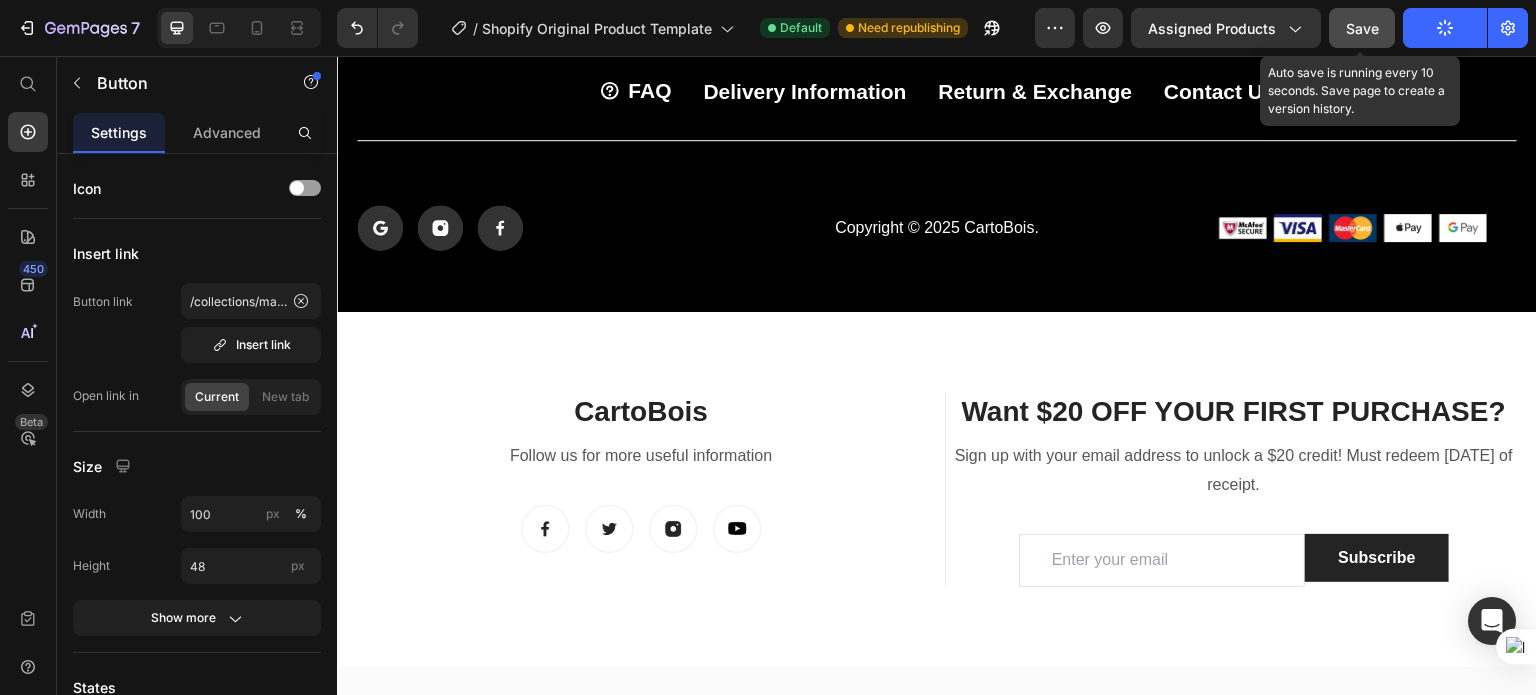 click on "Save" 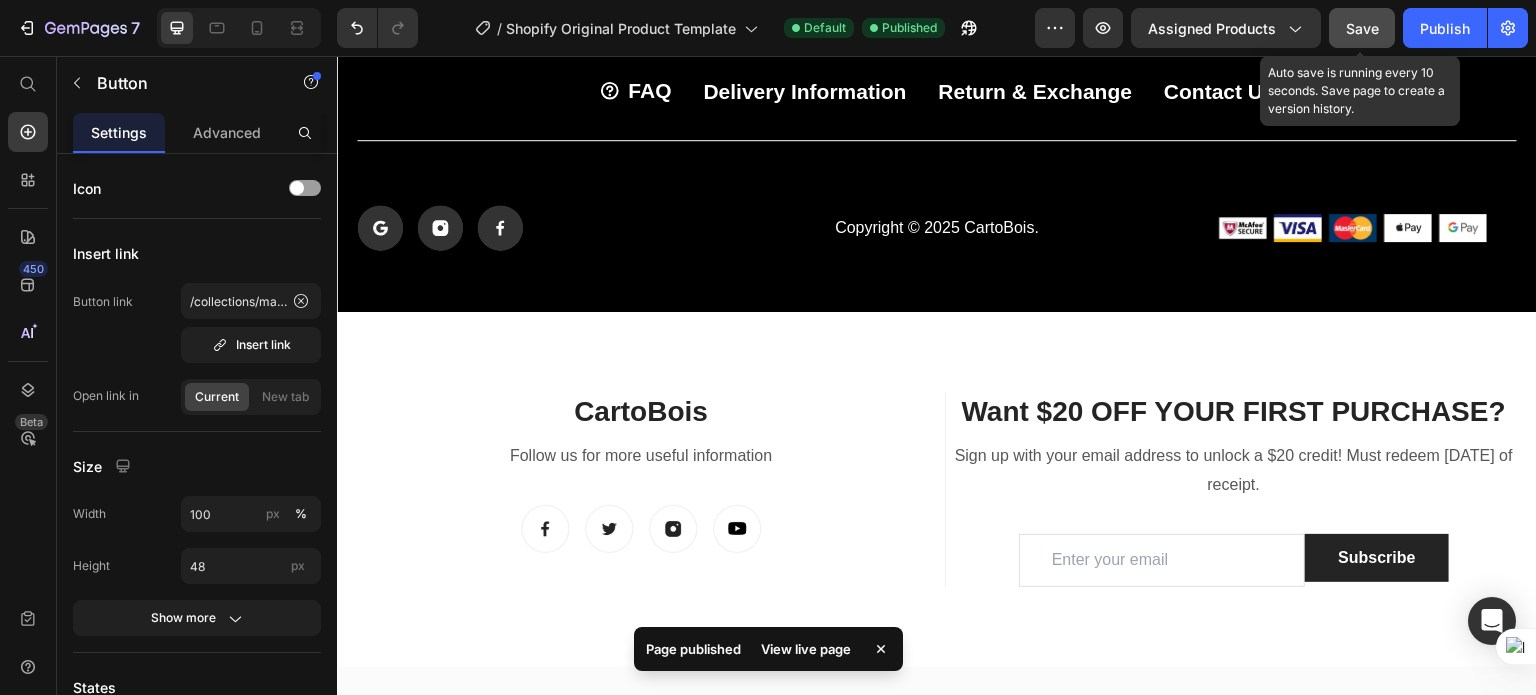 click on "Save" at bounding box center (1362, 28) 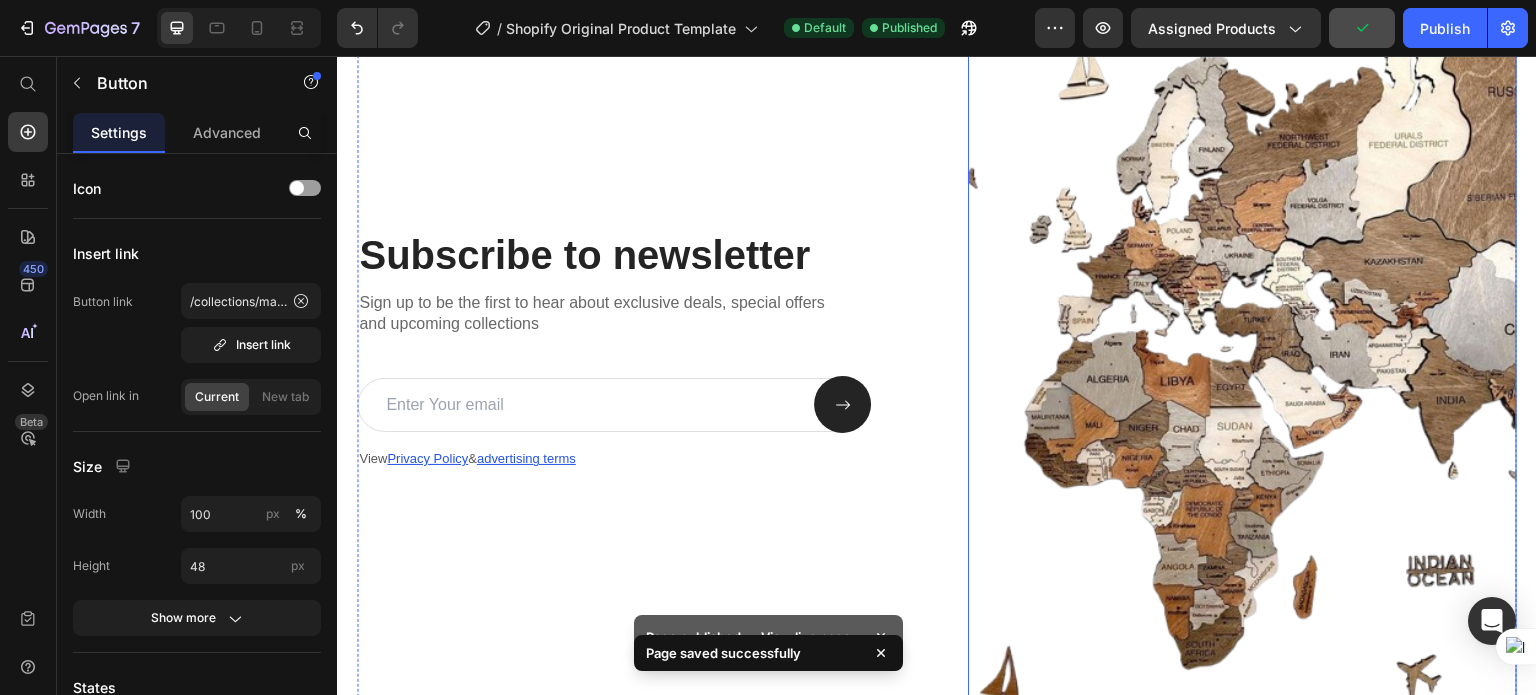 scroll, scrollTop: 6200, scrollLeft: 0, axis: vertical 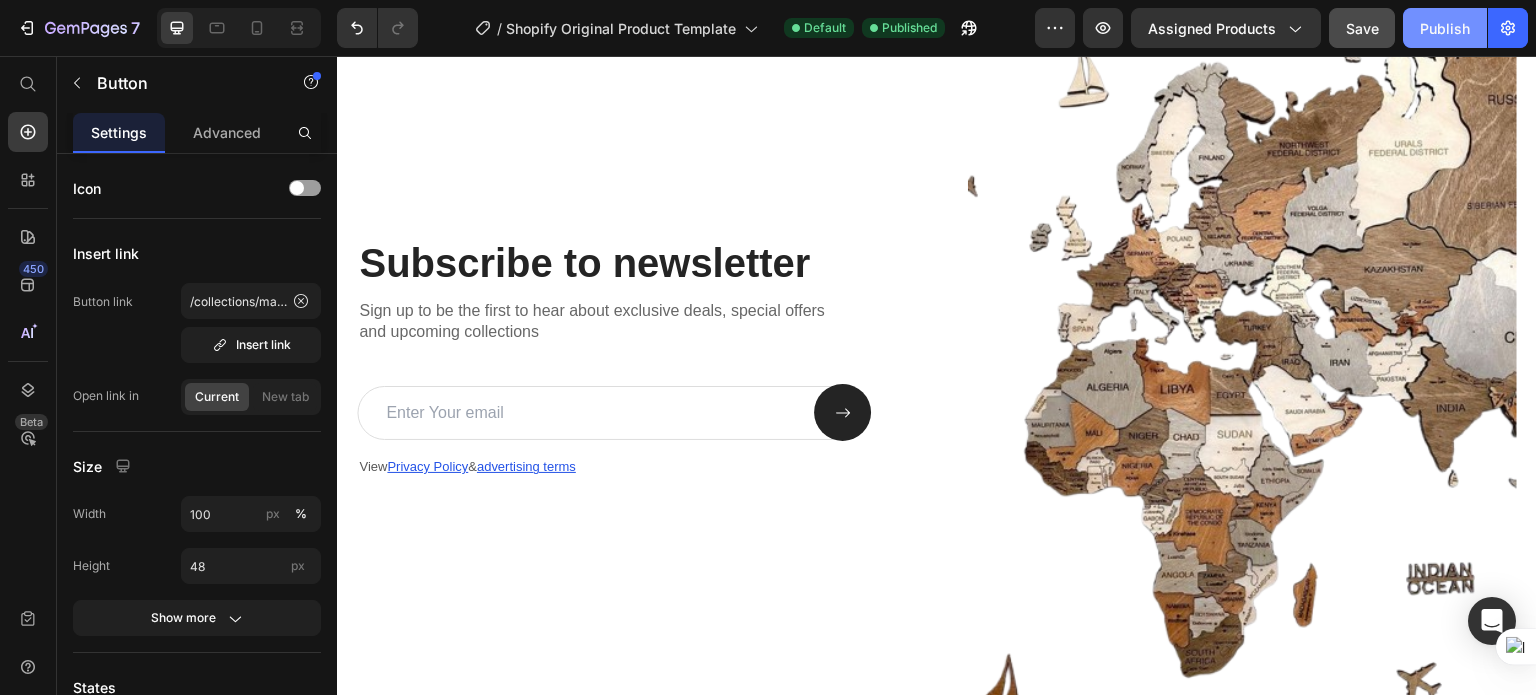 click on "Publish" at bounding box center [1445, 28] 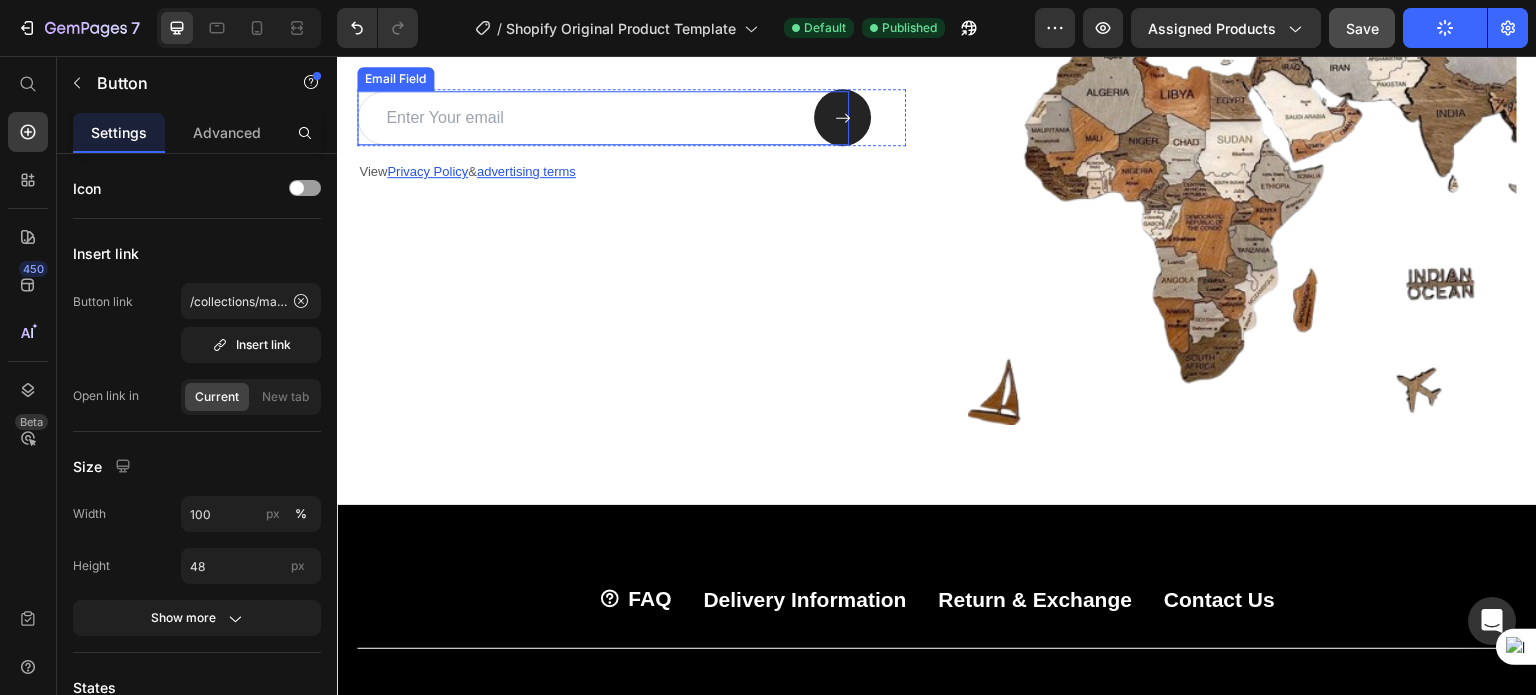 scroll, scrollTop: 6500, scrollLeft: 0, axis: vertical 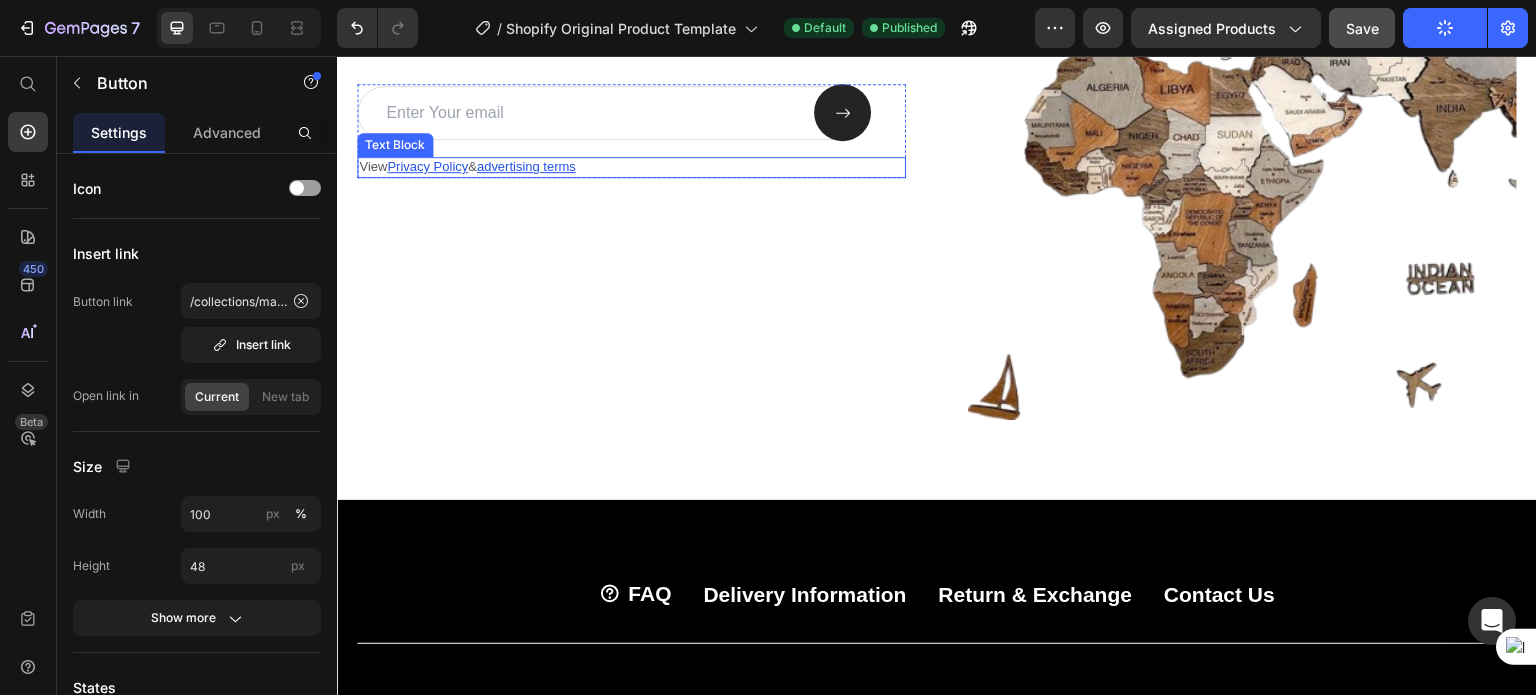 click on "Privacy Policy" at bounding box center (427, 166) 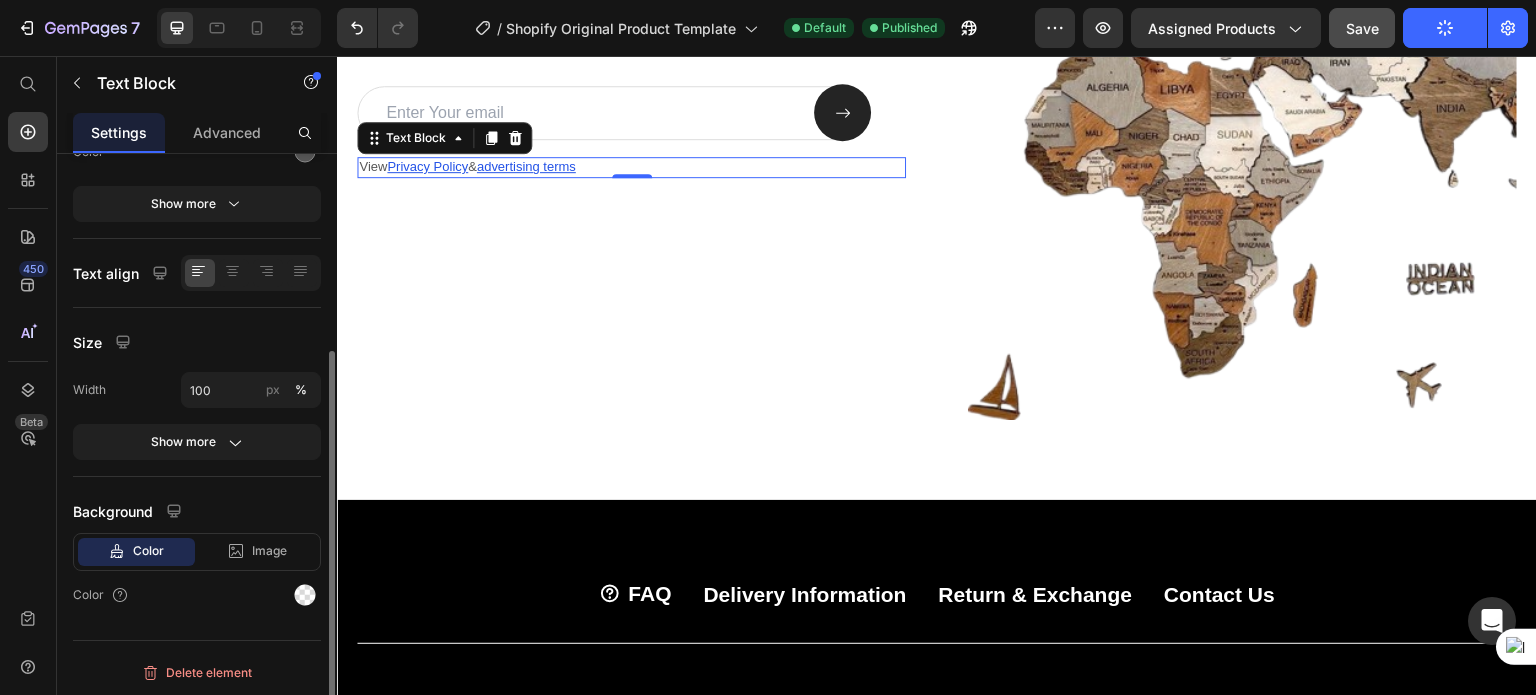 scroll, scrollTop: 0, scrollLeft: 0, axis: both 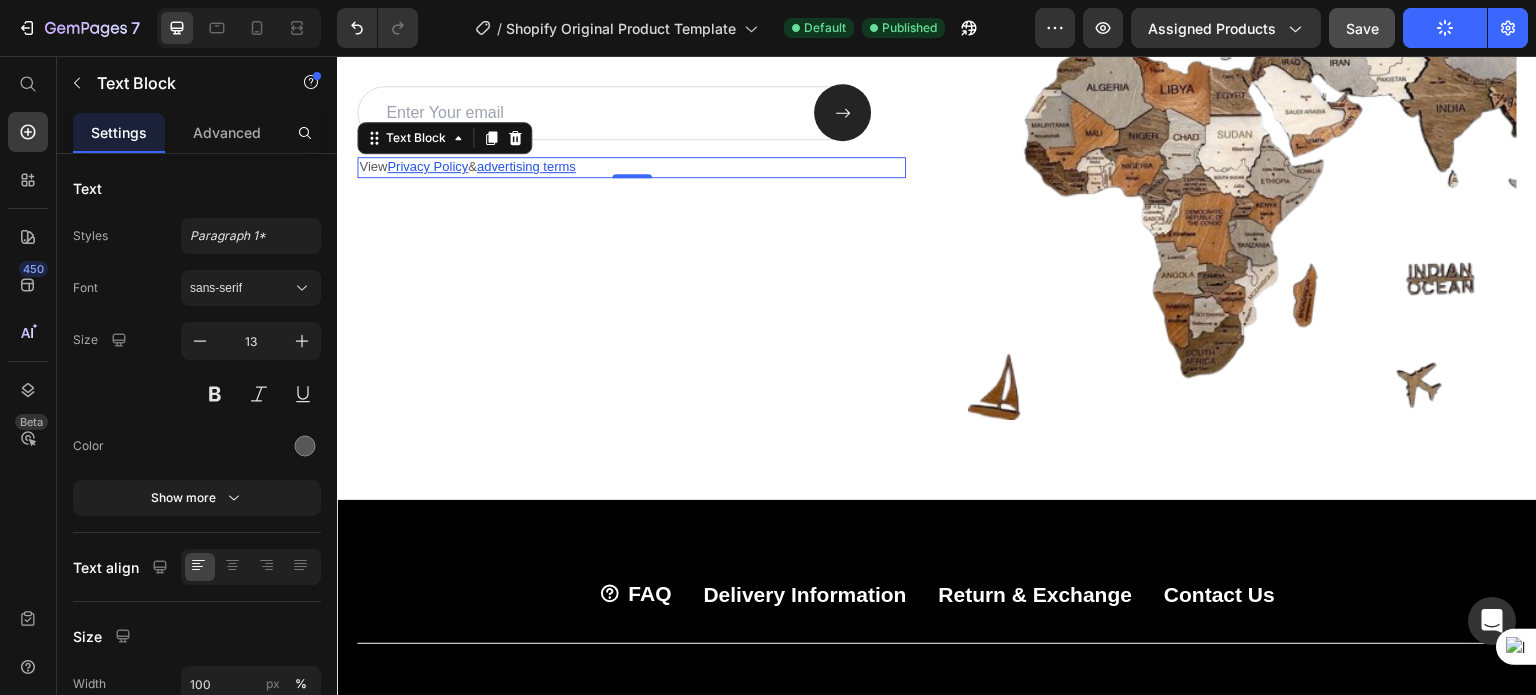 click on "Privacy Policy" at bounding box center (427, 166) 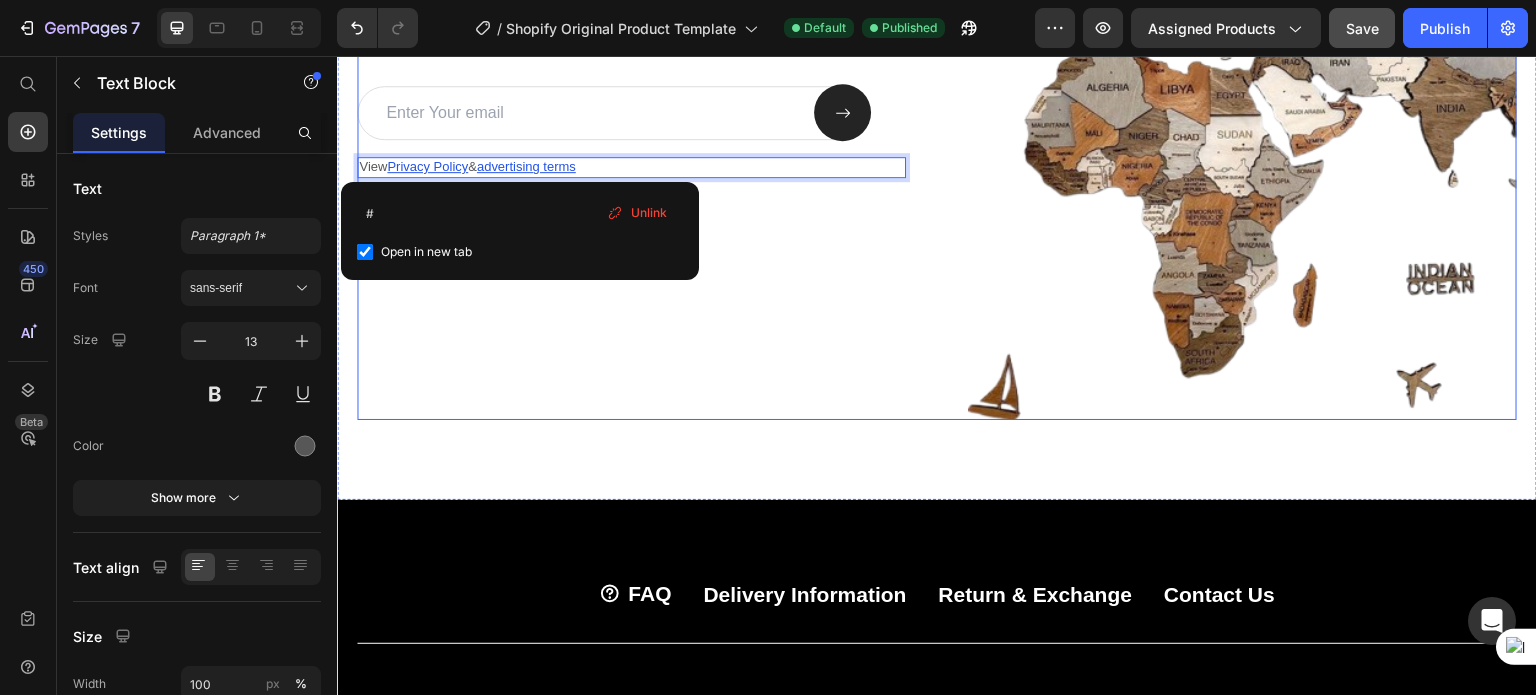 click on "Subscribe to newsletter Heading Sign up to be the first to hear about exclusive deals, special offers and upcoming collections Text Block Email Field
Submit Button Row View  Privacy Policy  &  advertising terms Text Block   0 Newsletter" at bounding box center (631, 76) 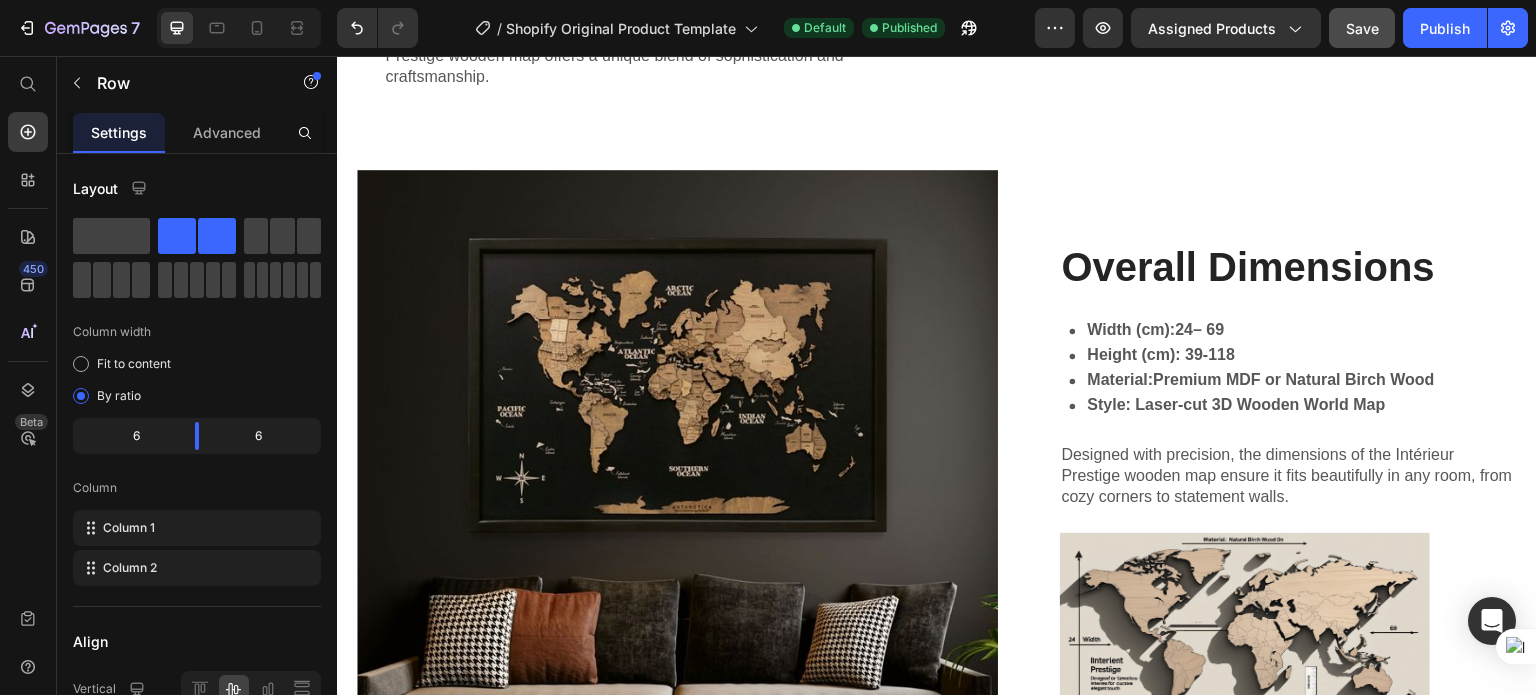 scroll, scrollTop: 2964, scrollLeft: 0, axis: vertical 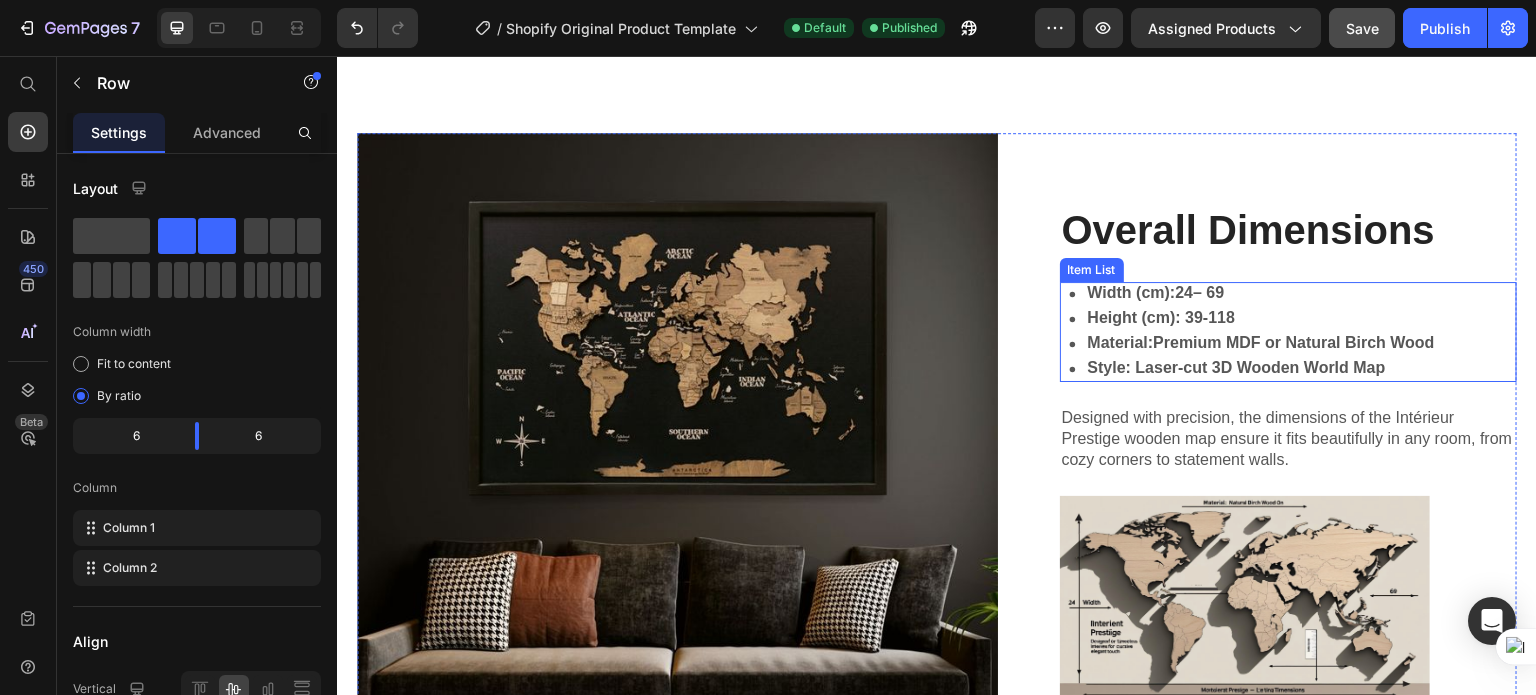 click on "Width (cm):  24– 69" at bounding box center (1261, 293) 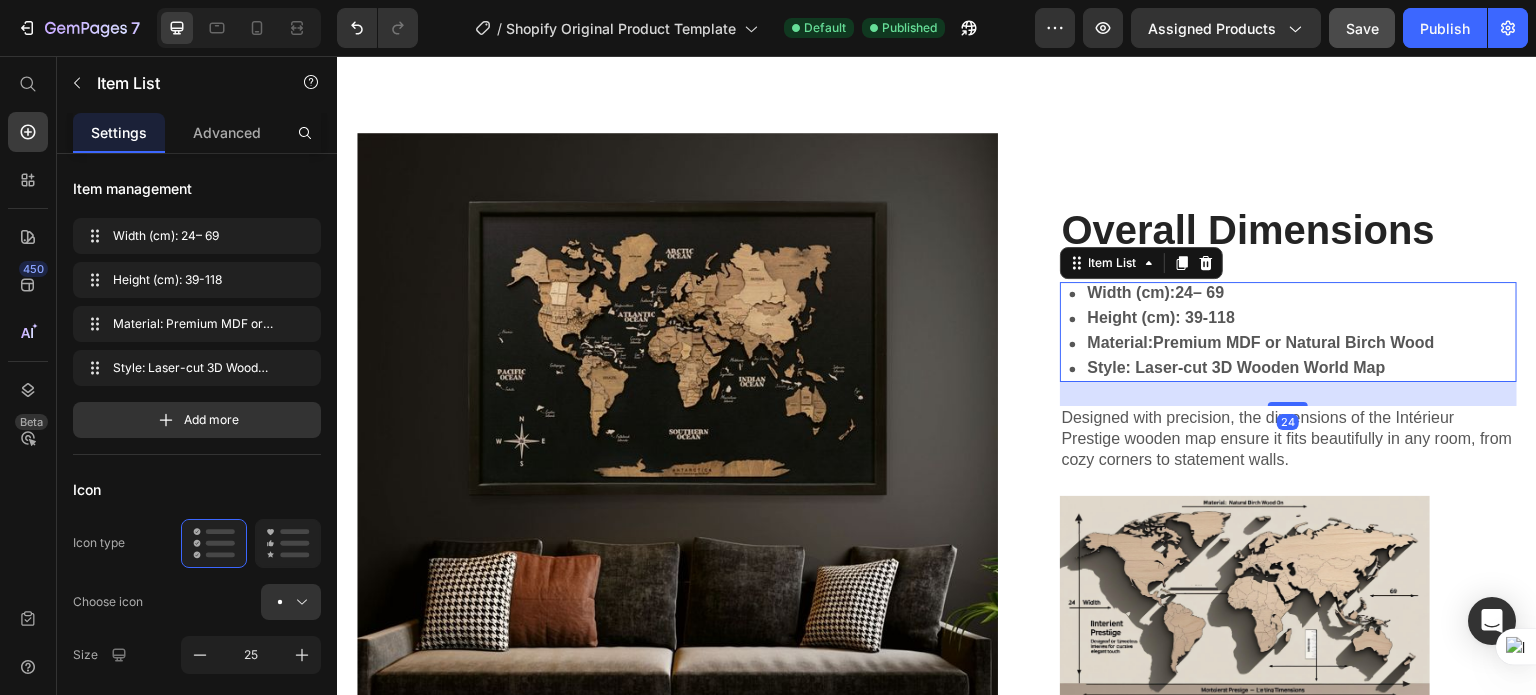 click on "Width (cm):  24– 69" at bounding box center (1261, 293) 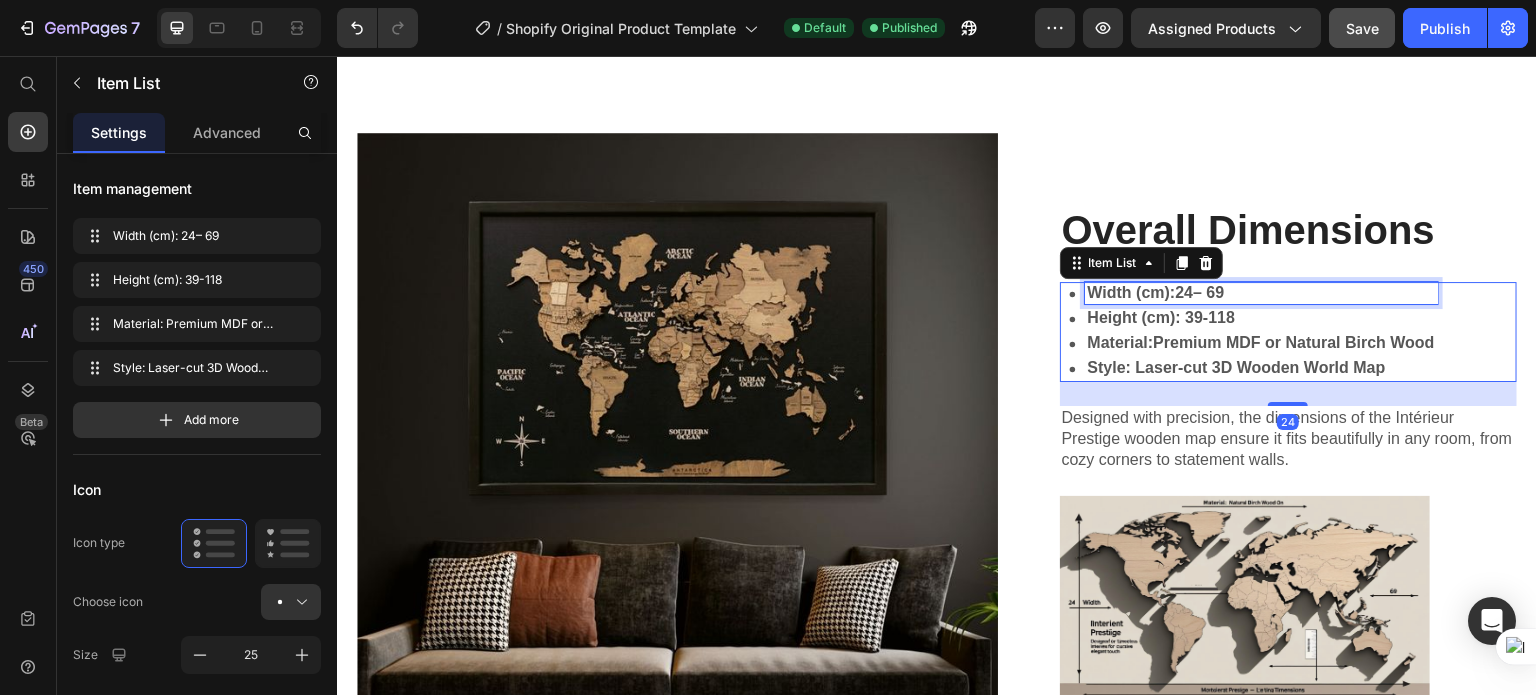 click on "Width (cm):  24– 69" at bounding box center [1261, 293] 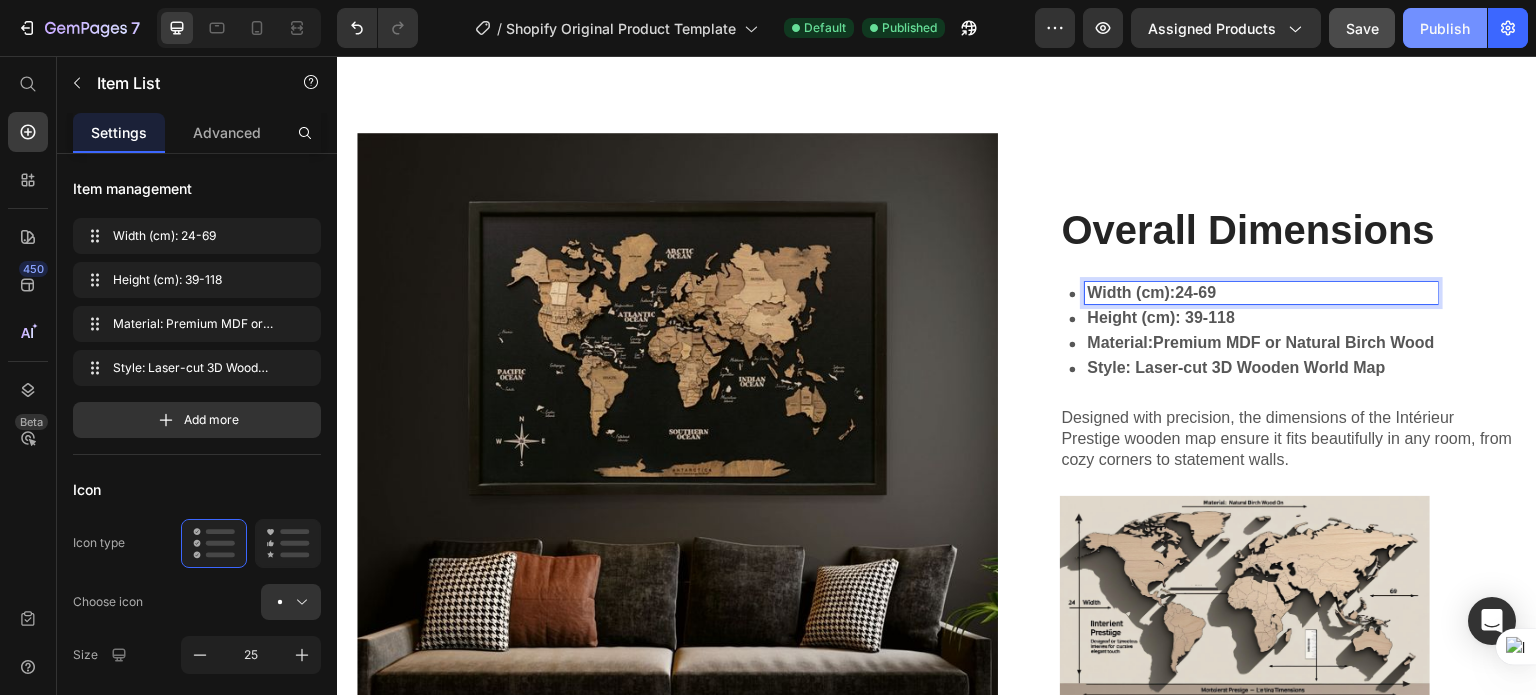 click on "Publish" at bounding box center (1445, 28) 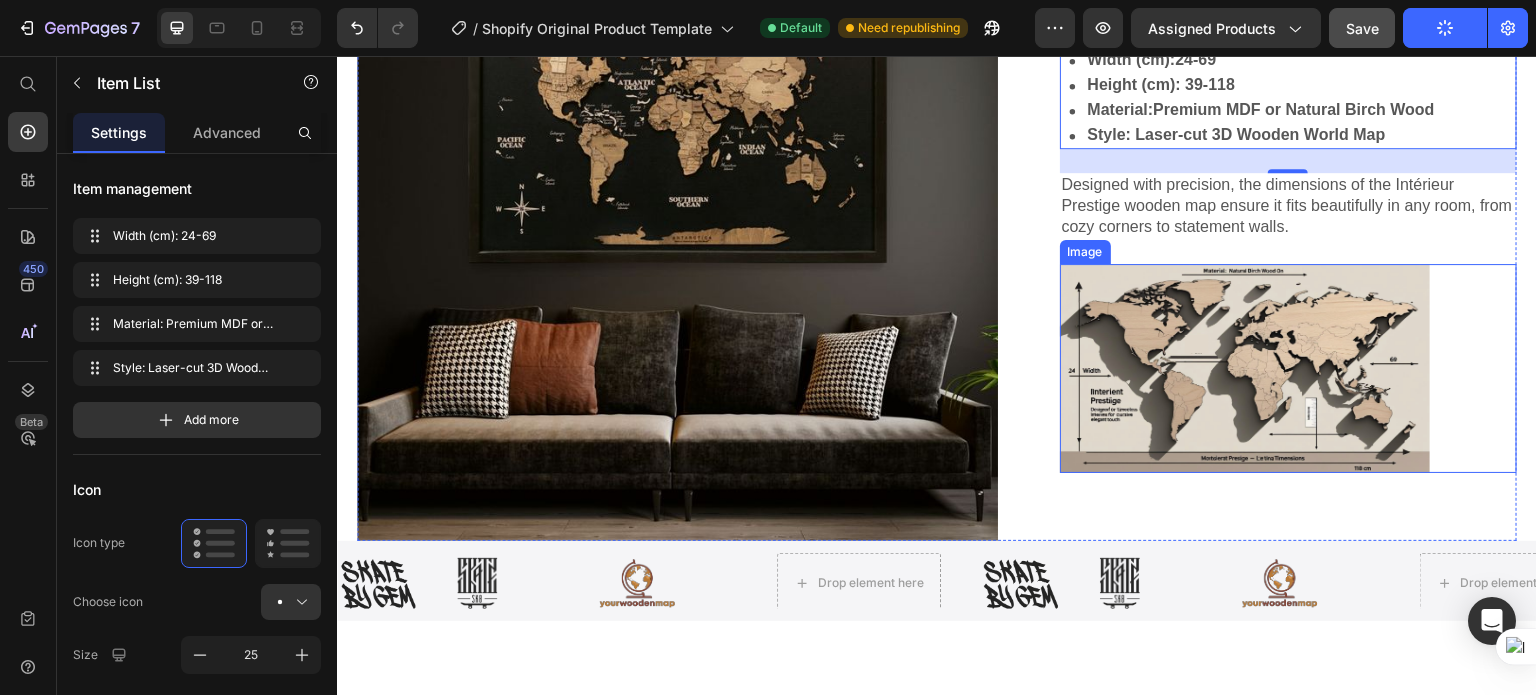 scroll, scrollTop: 3264, scrollLeft: 0, axis: vertical 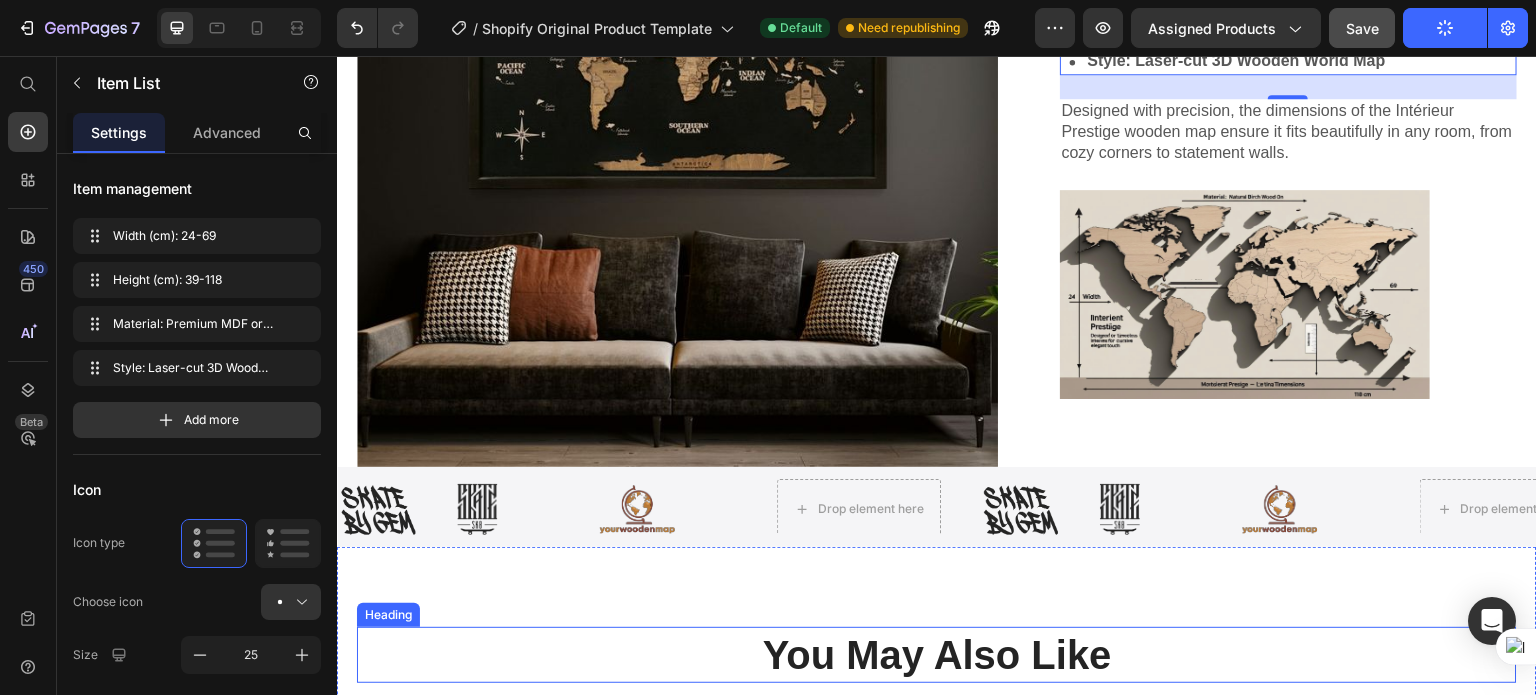 type 